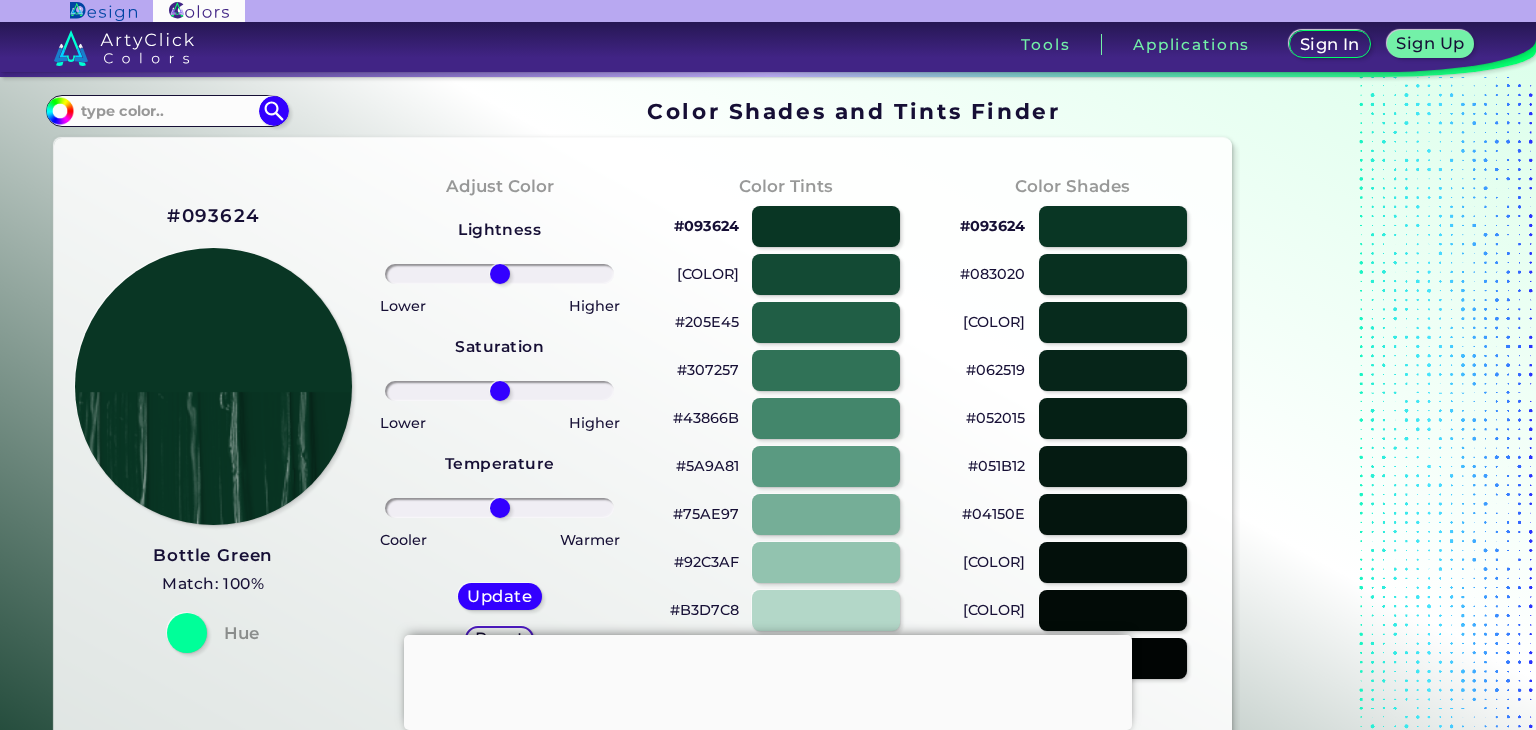 scroll, scrollTop: 0, scrollLeft: 0, axis: both 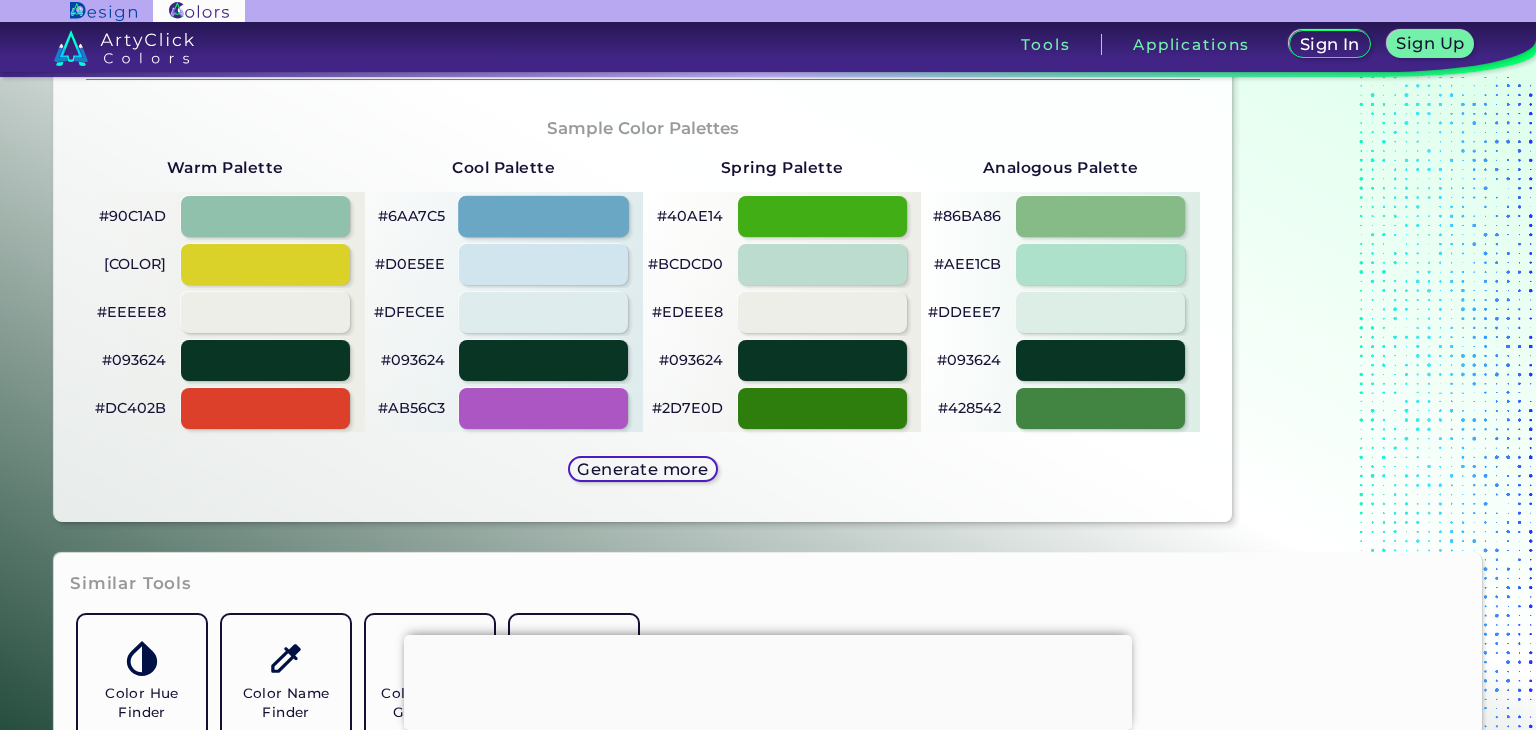 click at bounding box center [544, 216] 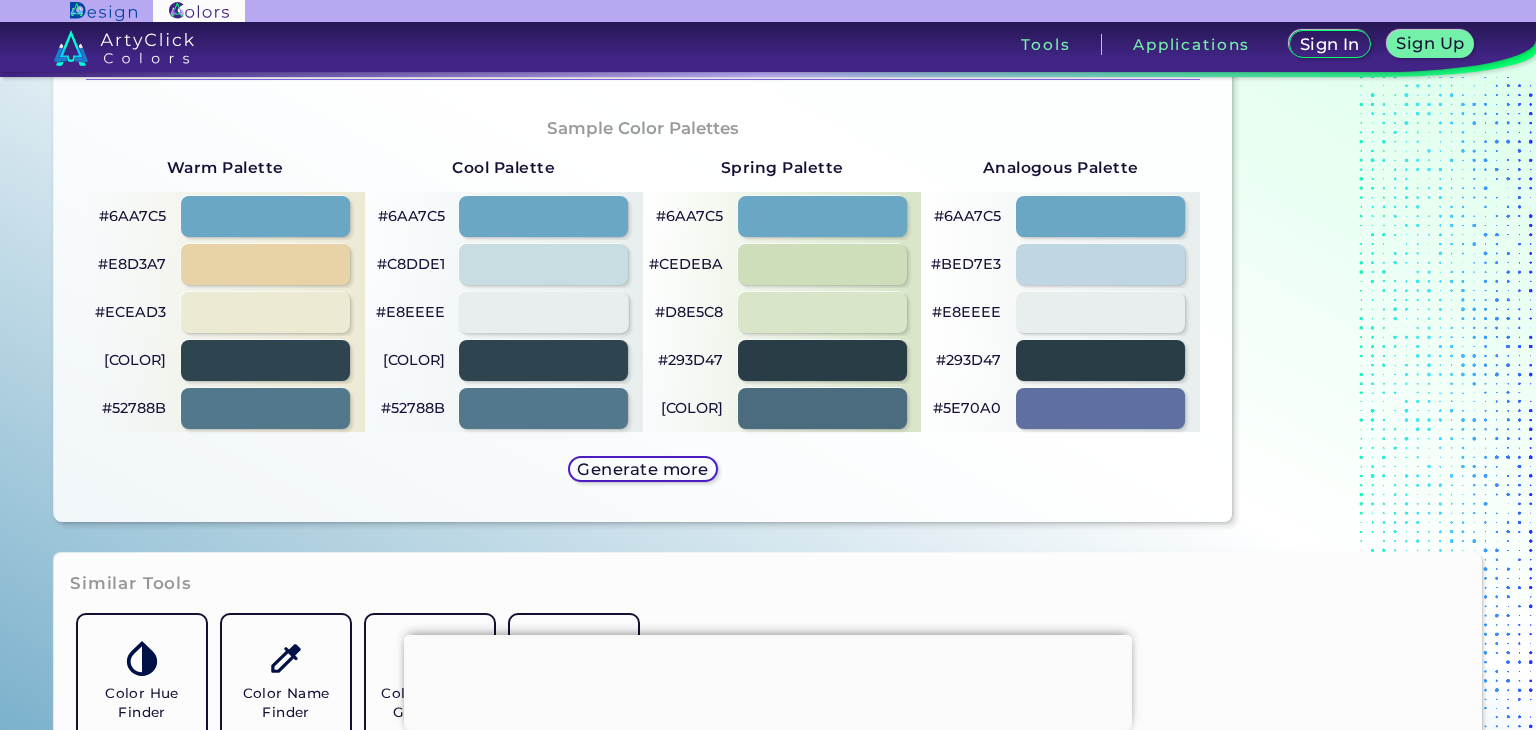 scroll, scrollTop: 1333, scrollLeft: 0, axis: vertical 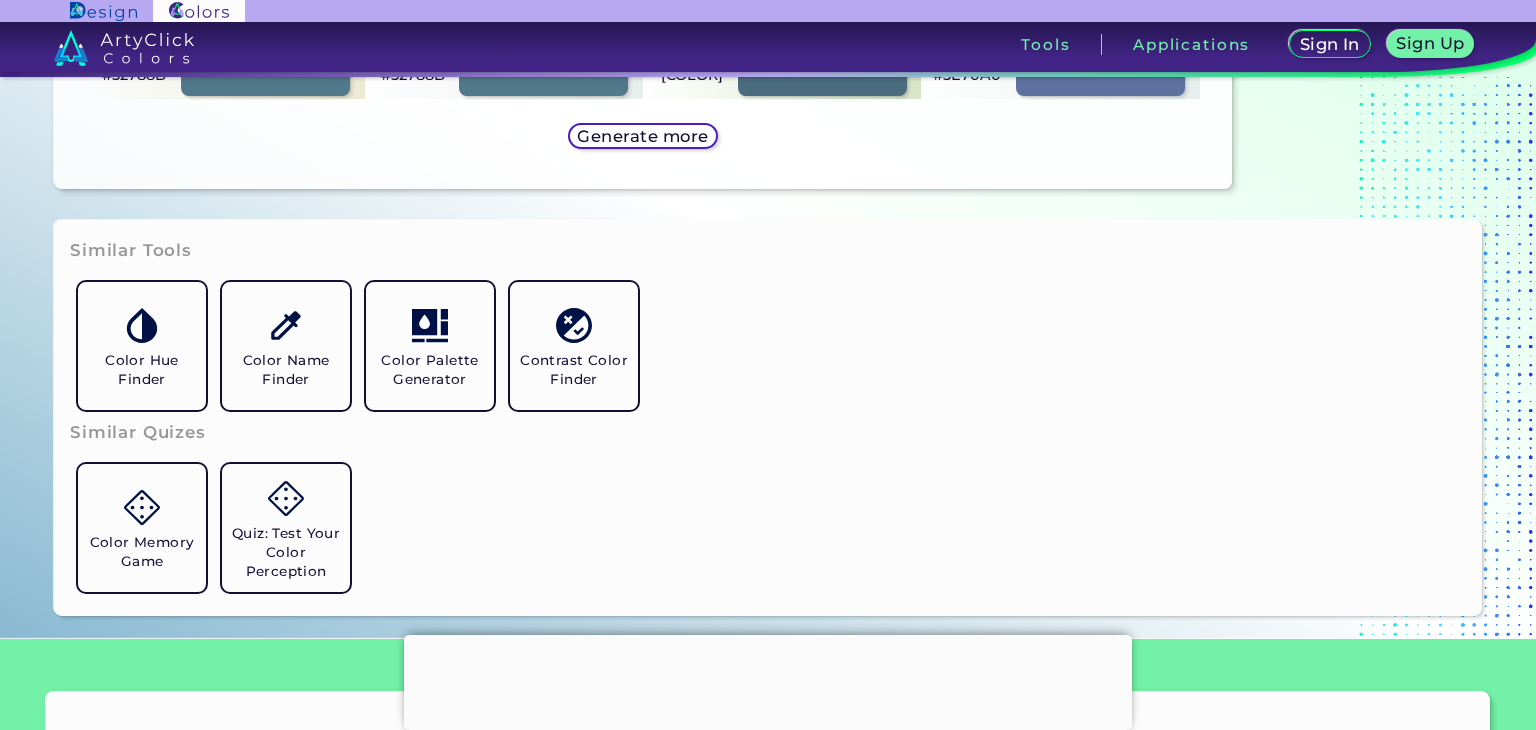 click on "Generate more" at bounding box center [643, 136] 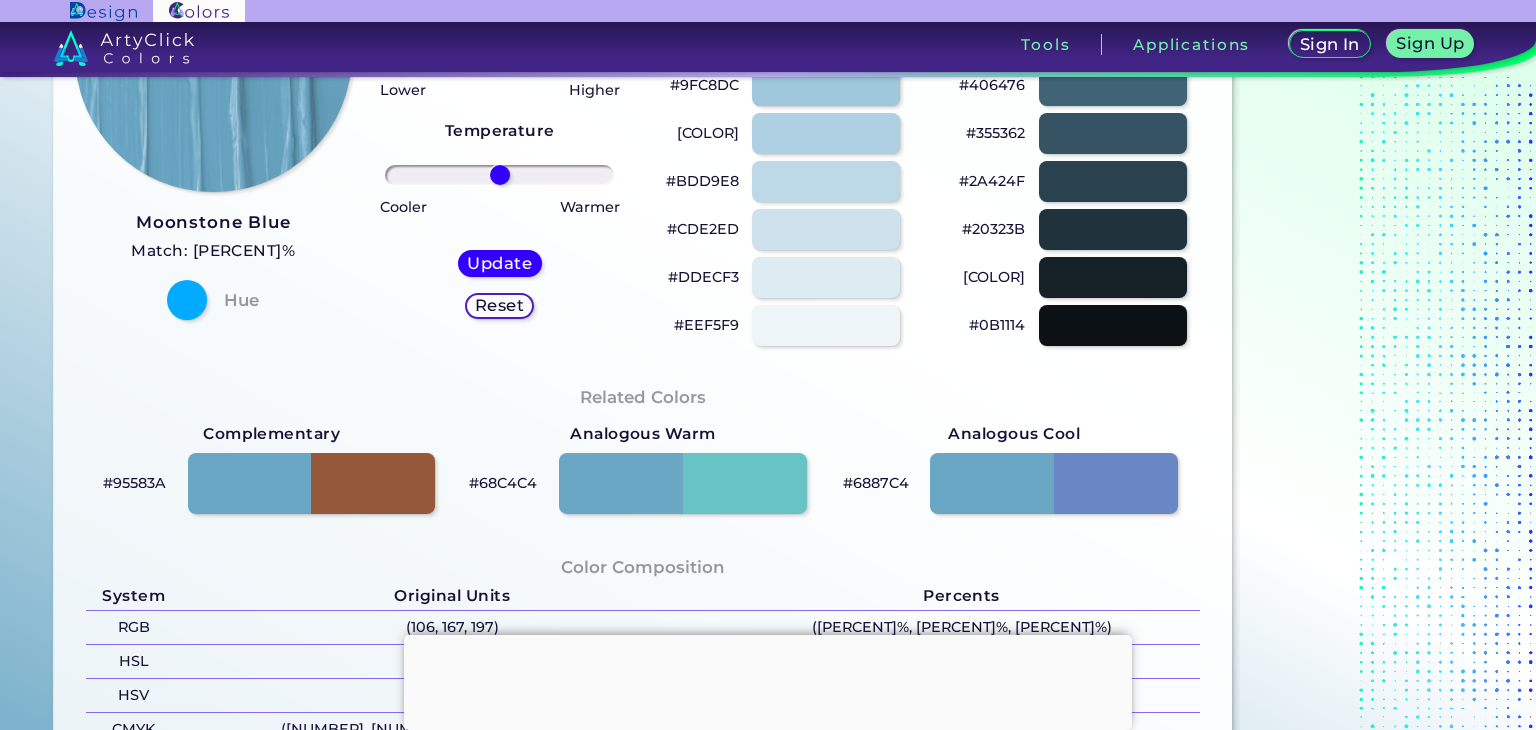 scroll, scrollTop: 0, scrollLeft: 0, axis: both 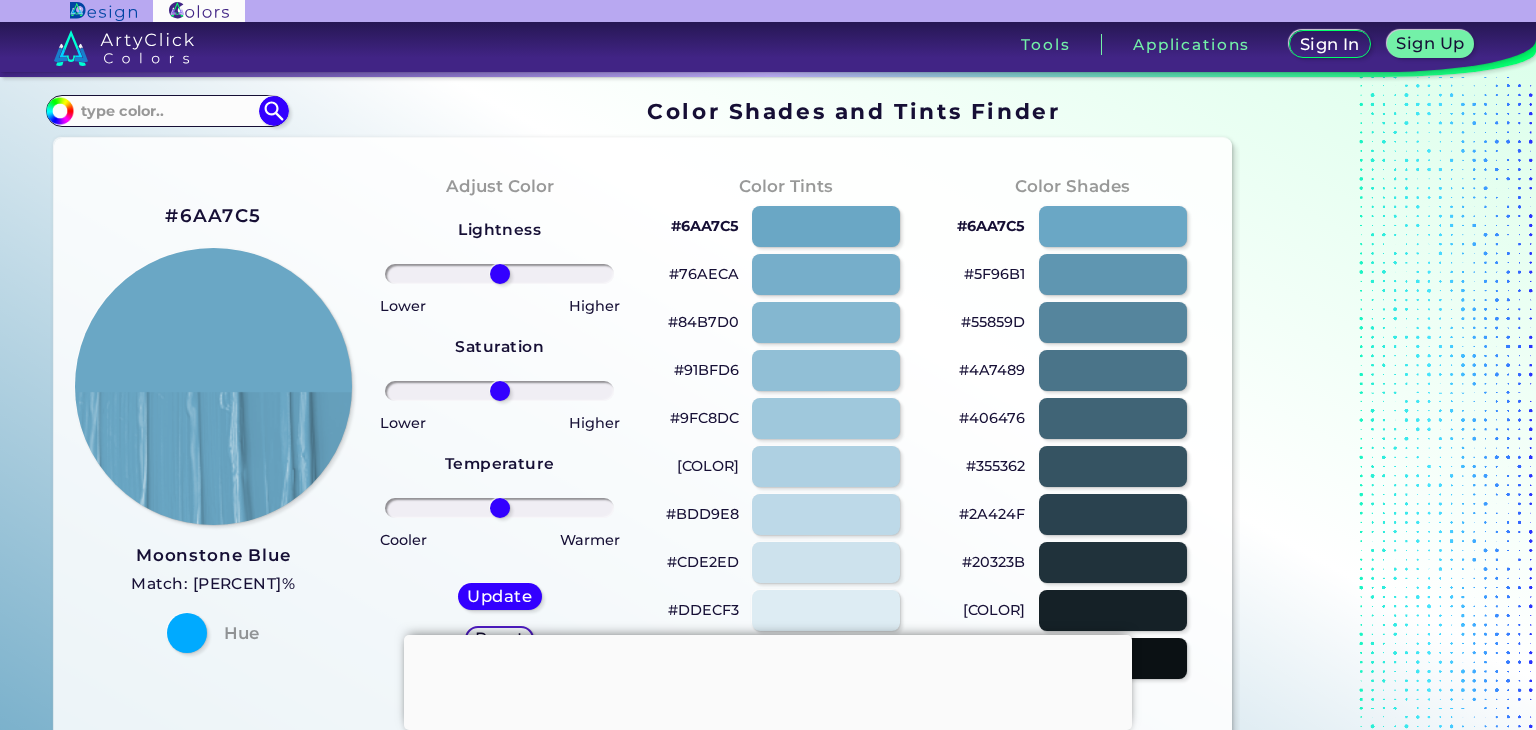 click on "[COLOR]" at bounding box center (708, 466) 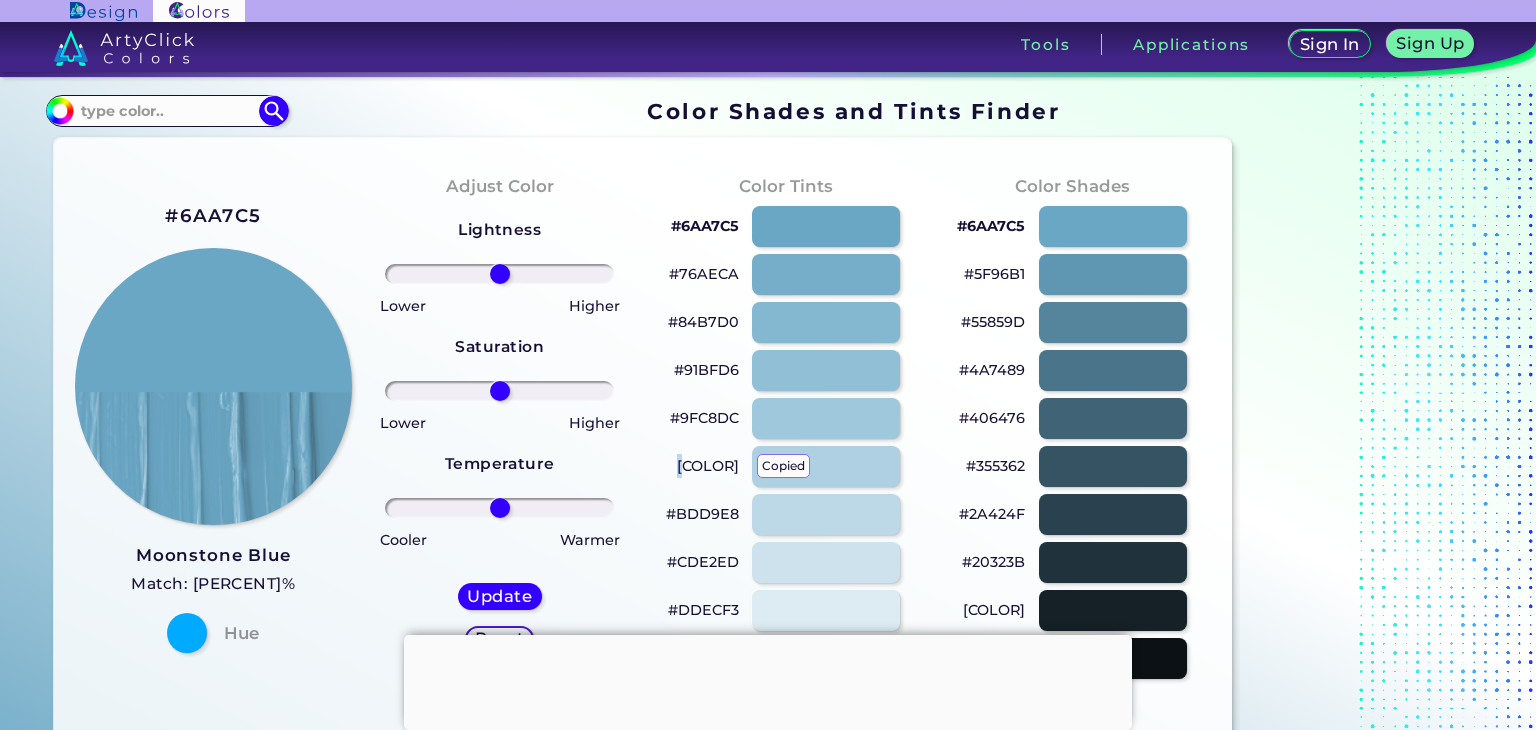 click on "#AED0E2 copied" at bounding box center [708, 466] 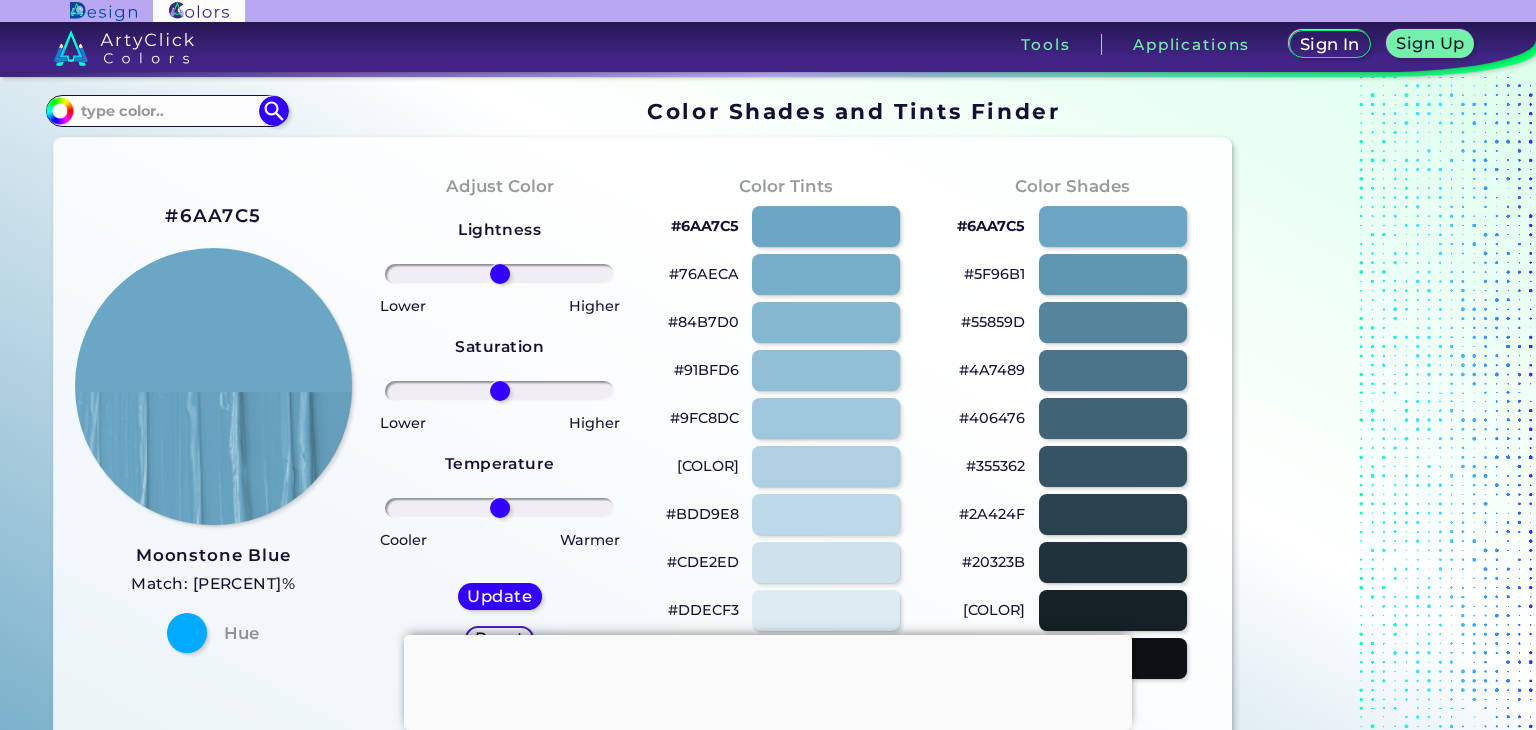 click on "[COLOR]" at bounding box center (708, 466) 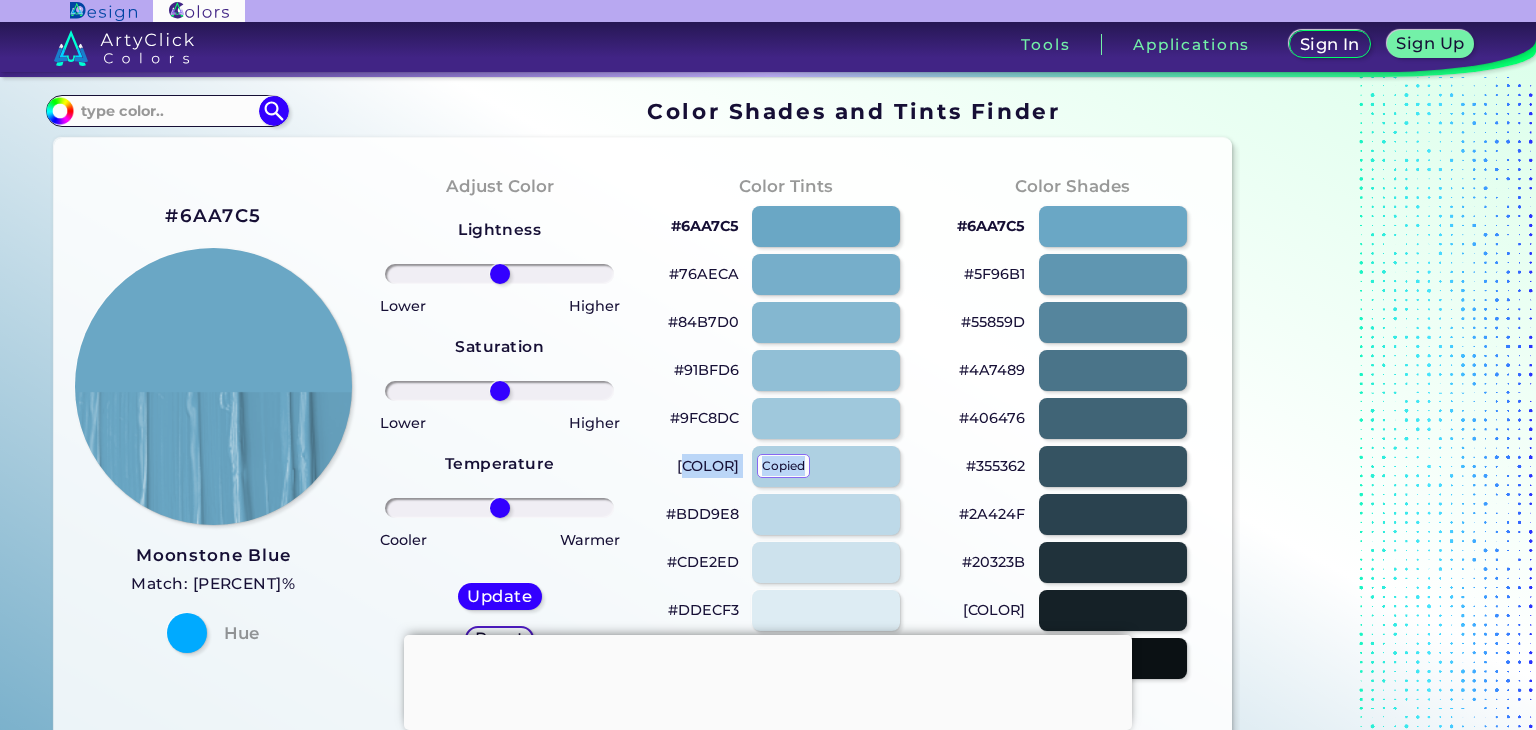 click on "#AED0E2 copied" at bounding box center (708, 466) 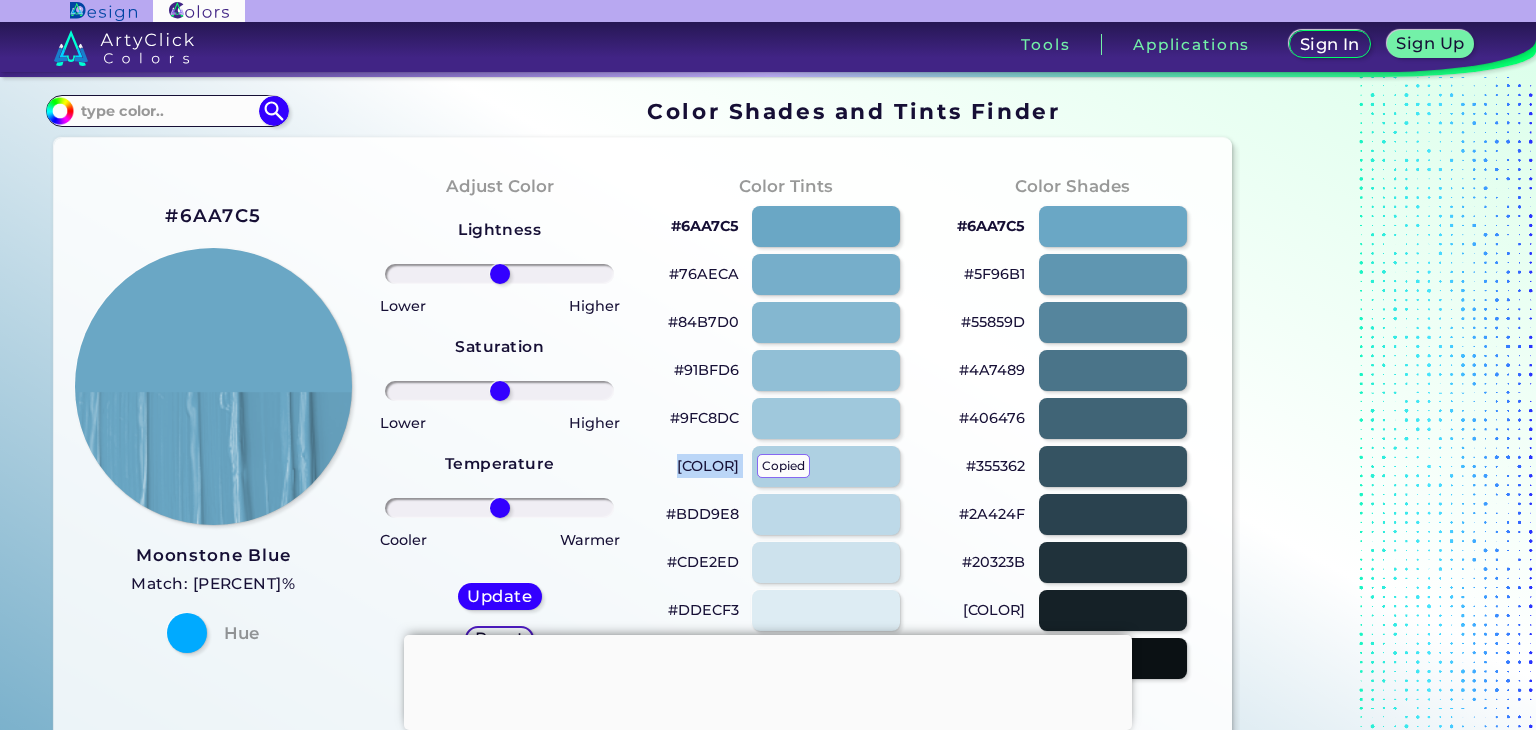 click on "#AED0E2 copied copied" at bounding box center (708, 466) 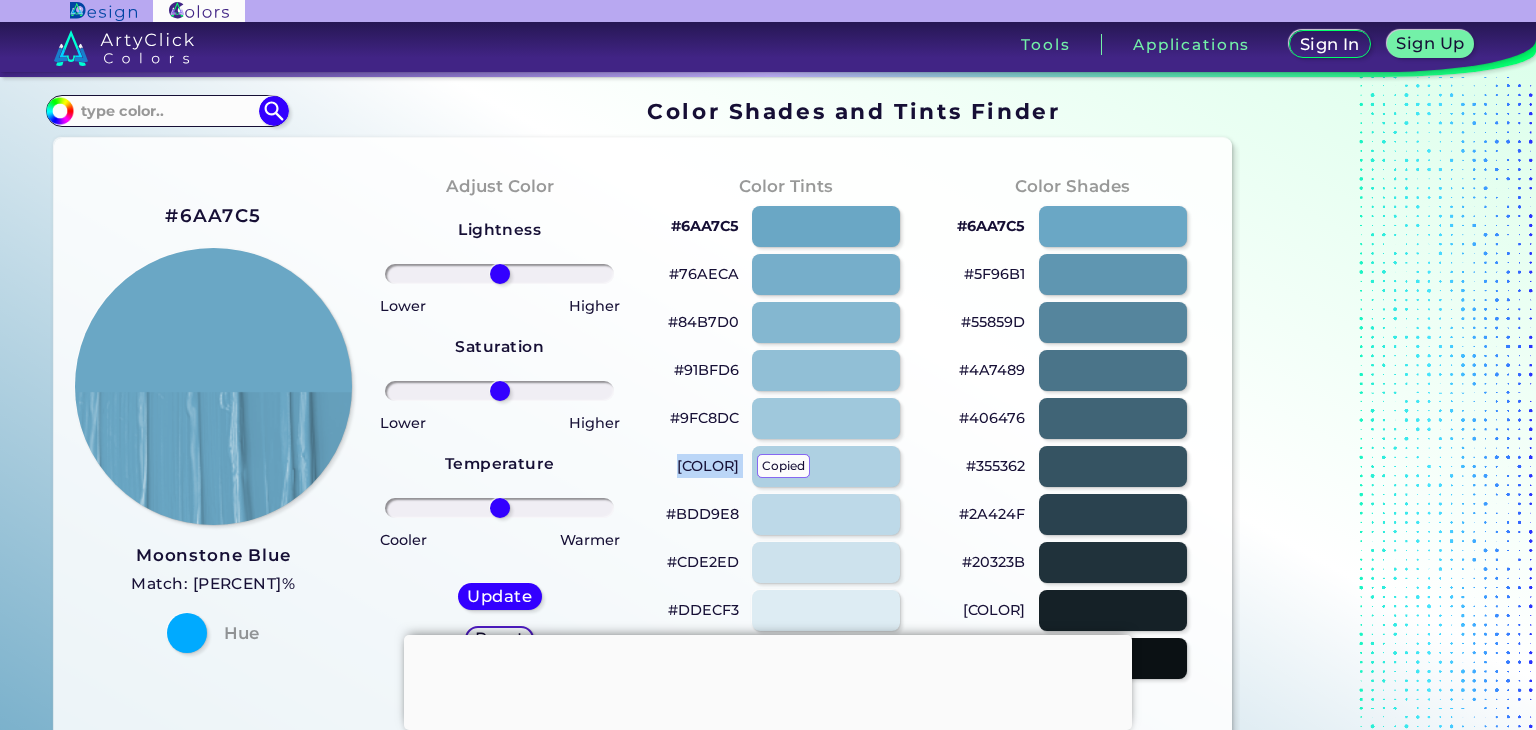 click on "#AED0E2 copied copied copied" at bounding box center [708, 466] 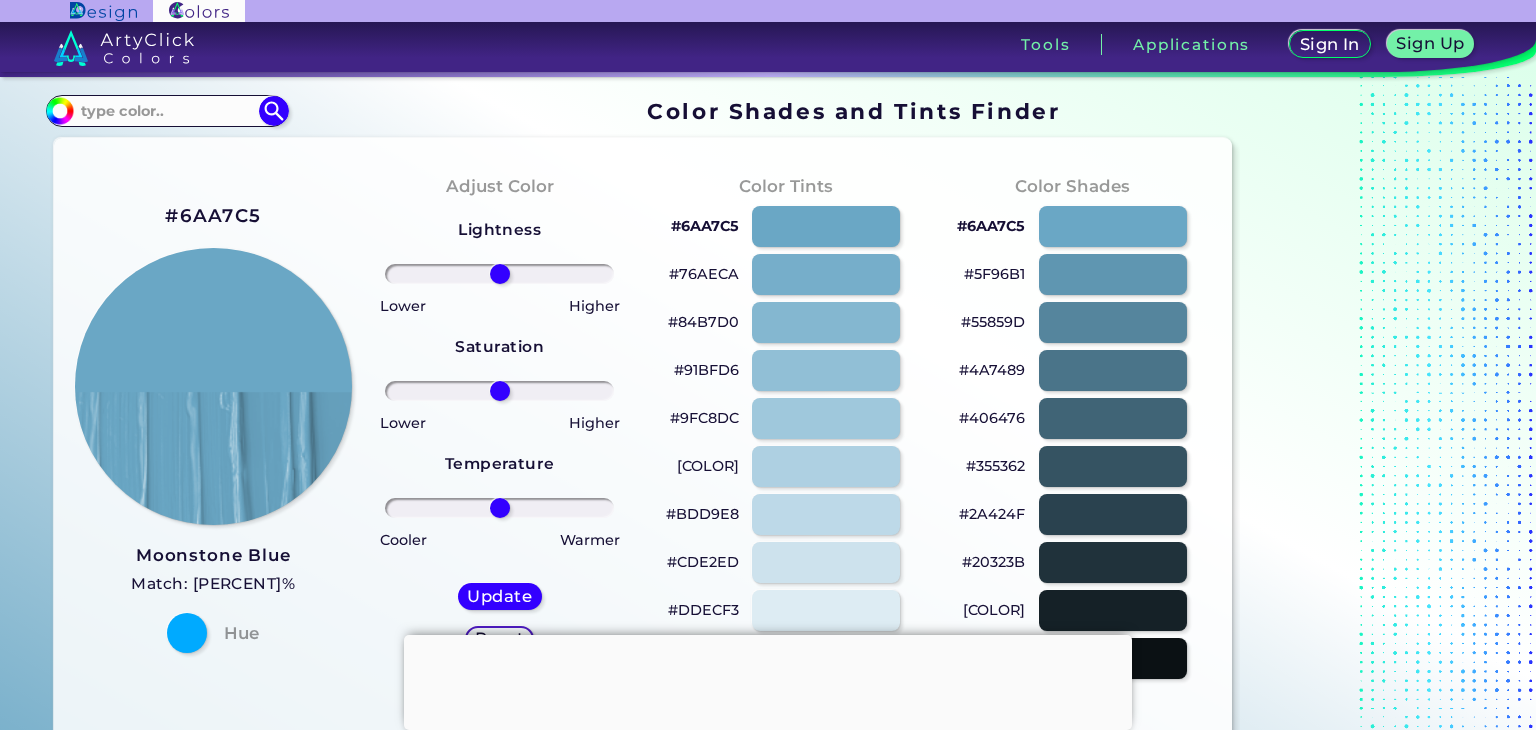 click on "#CDE2ED" at bounding box center (703, 562) 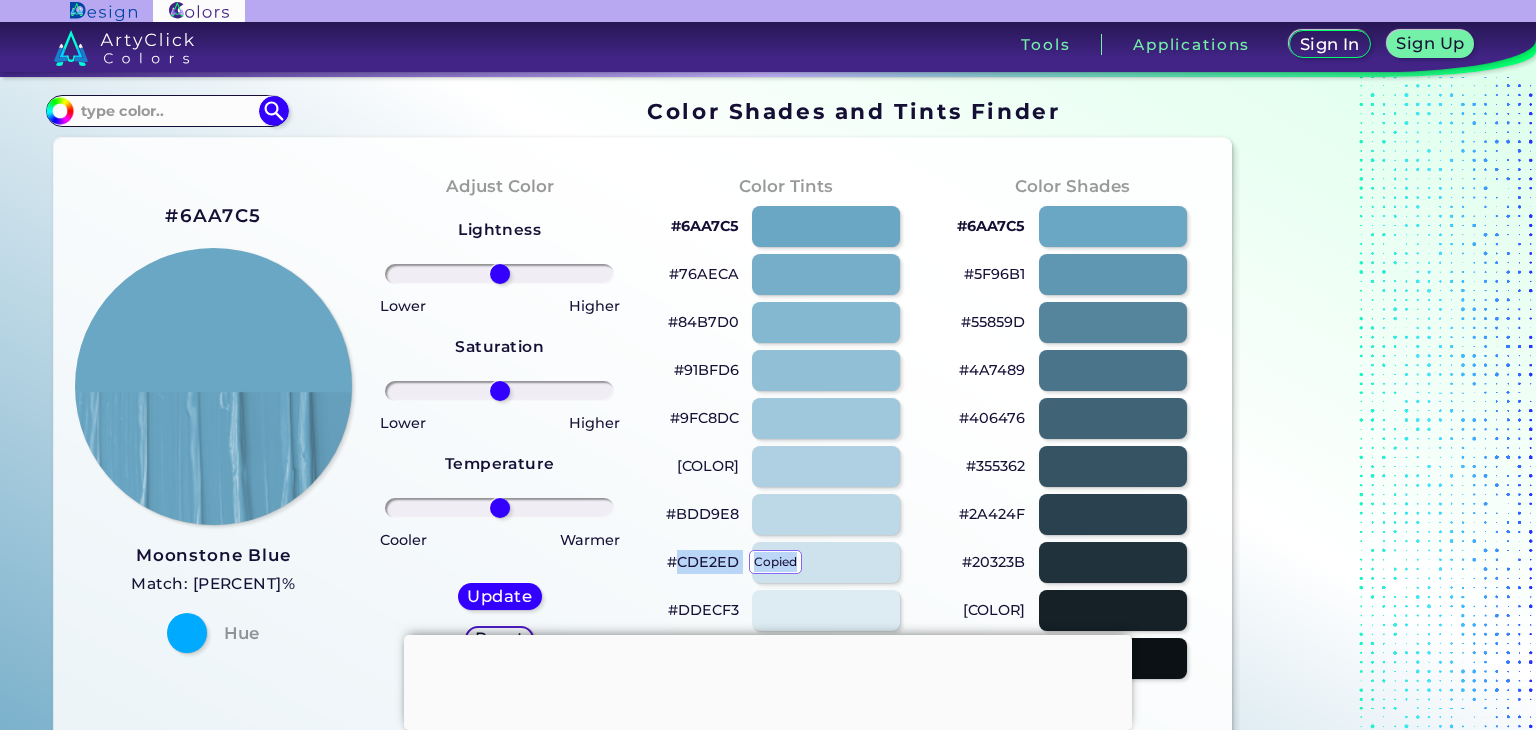 click on "#CDE2ED copied" at bounding box center (703, 562) 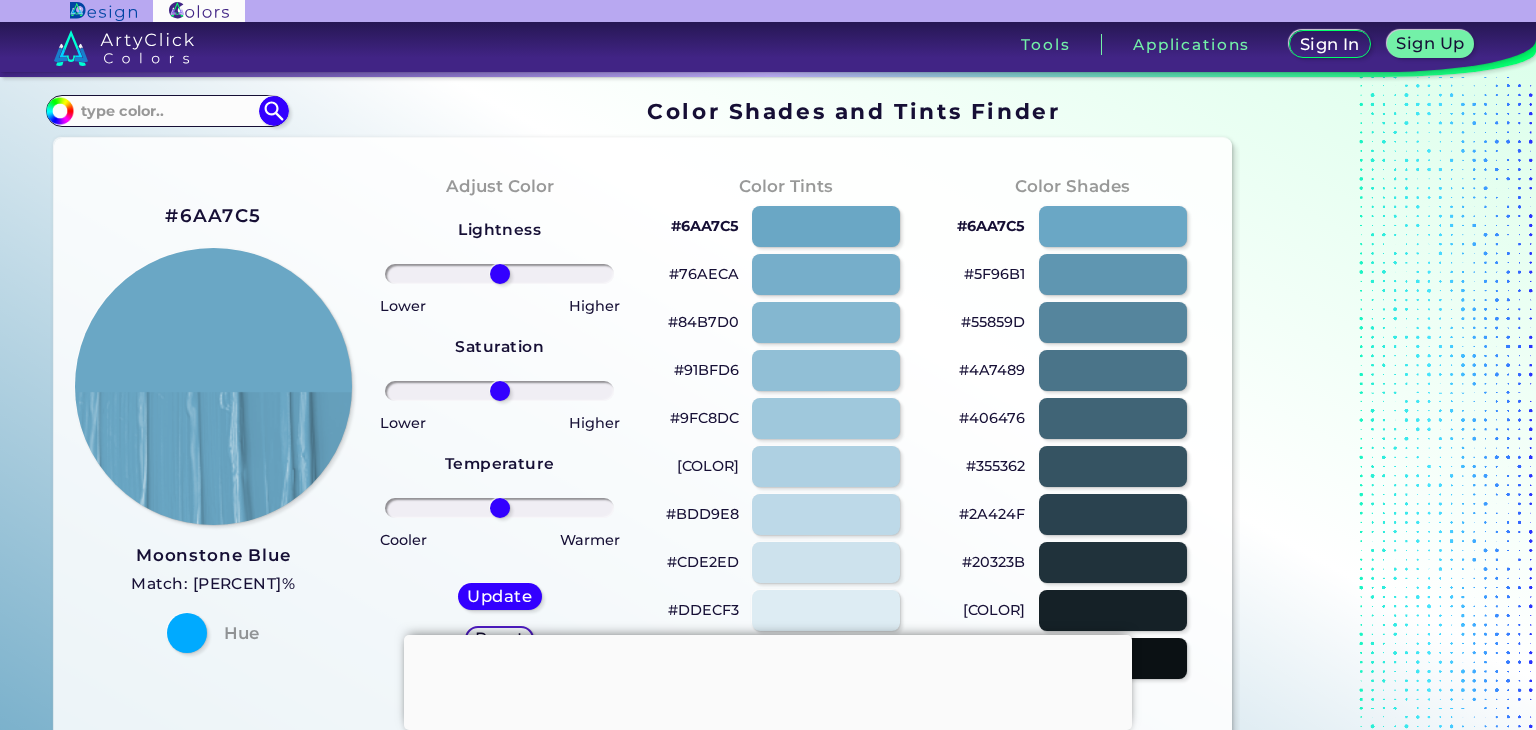 click on "#CDE2ED" at bounding box center (703, 562) 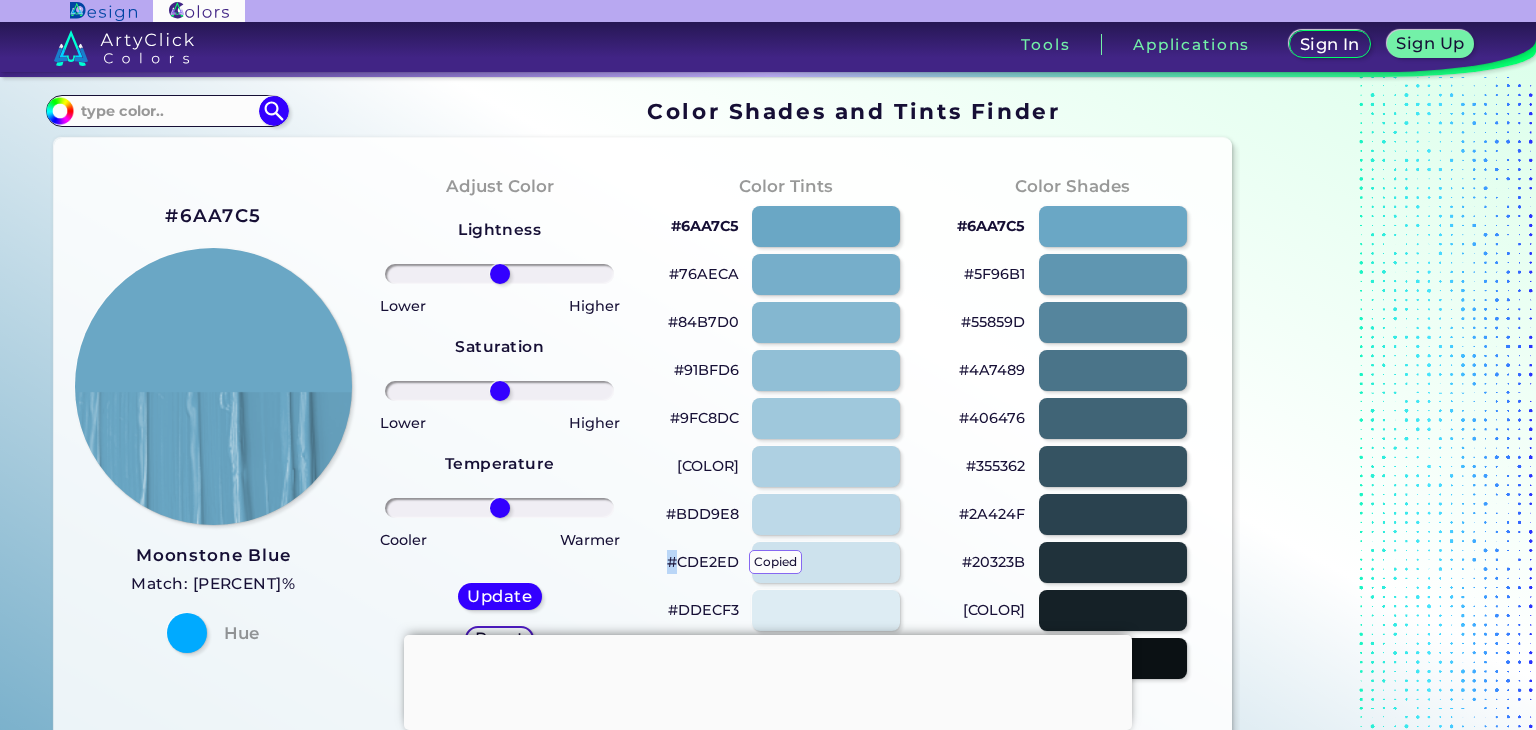 click on "#CDE2ED copied" at bounding box center (703, 562) 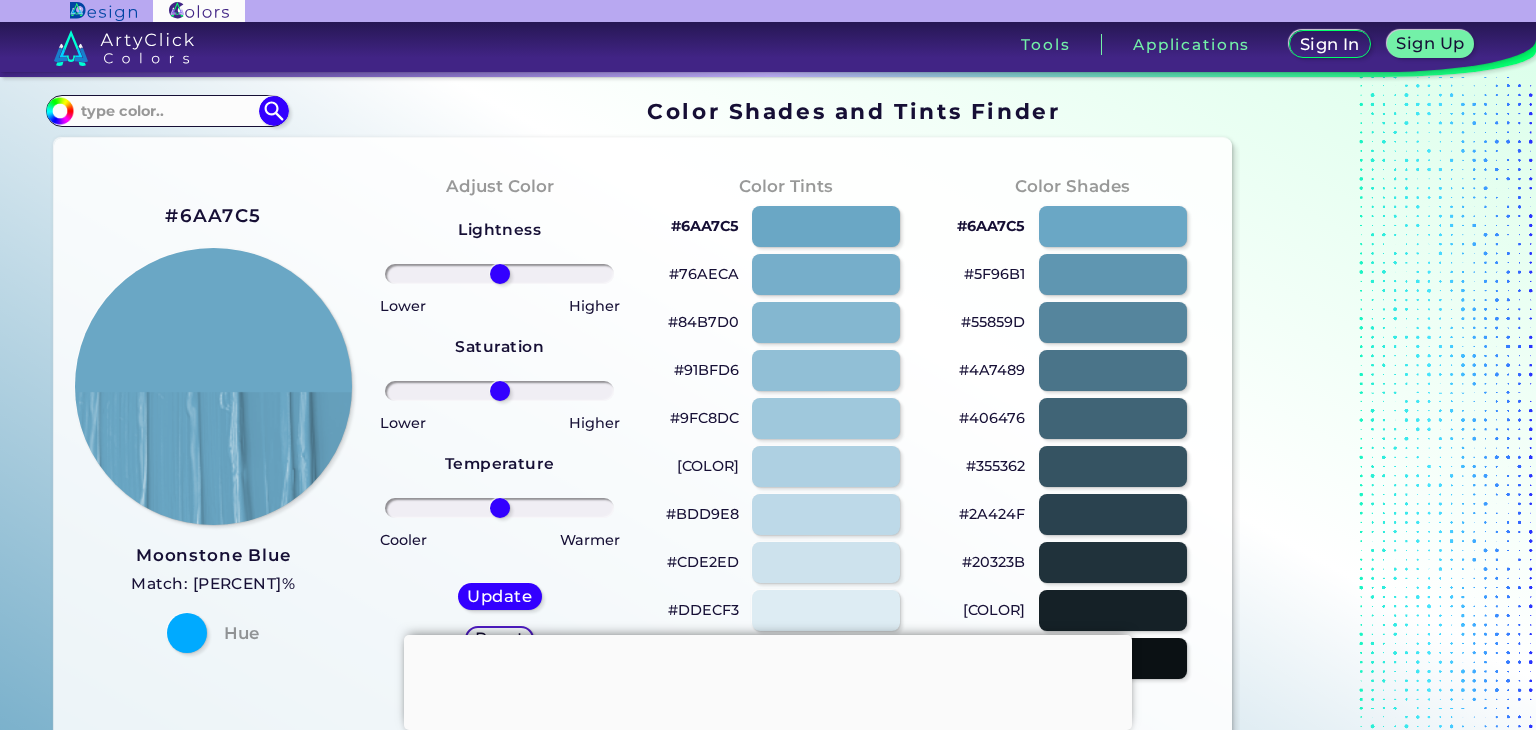click on "#DDECF3" at bounding box center (703, 610) 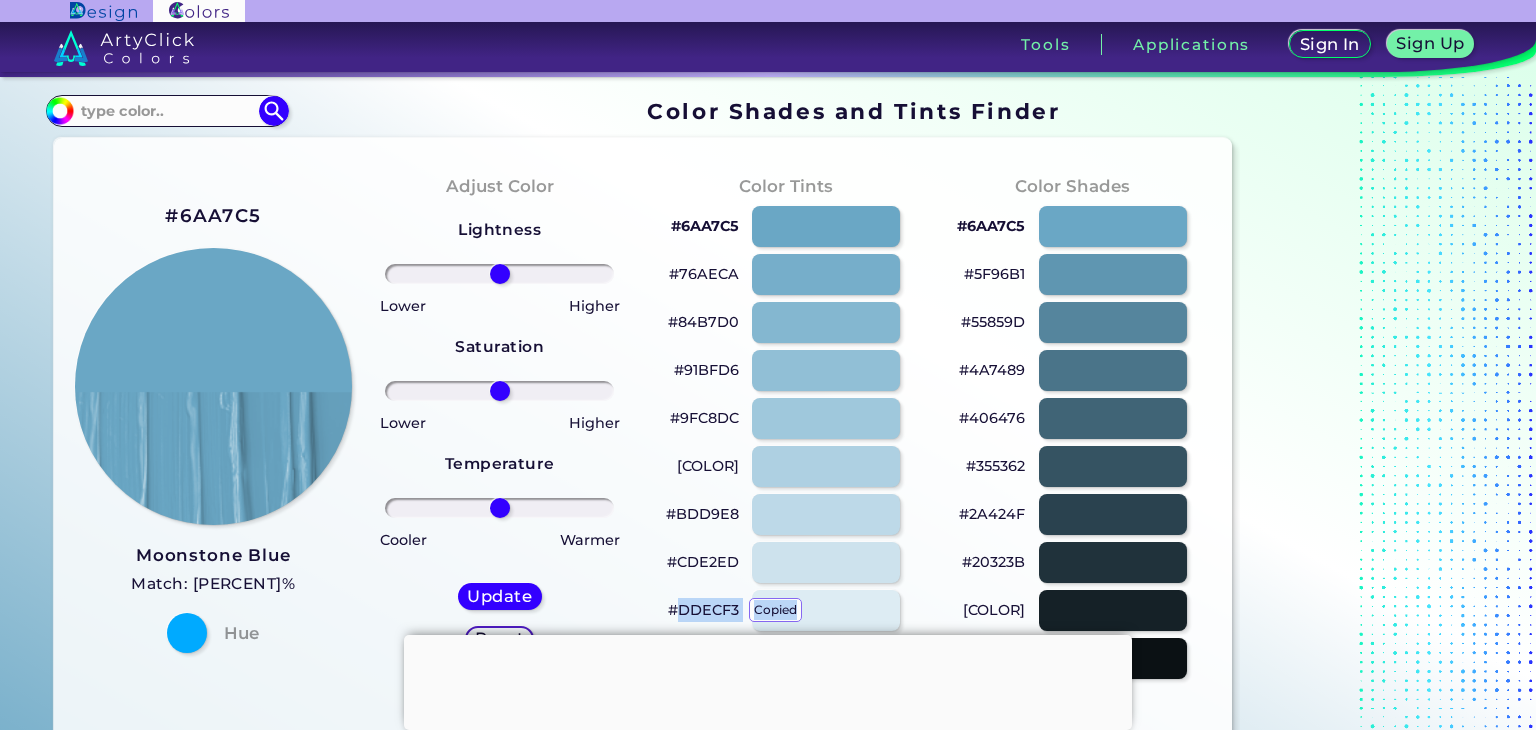 click on "#DDECF3 copied" at bounding box center [703, 610] 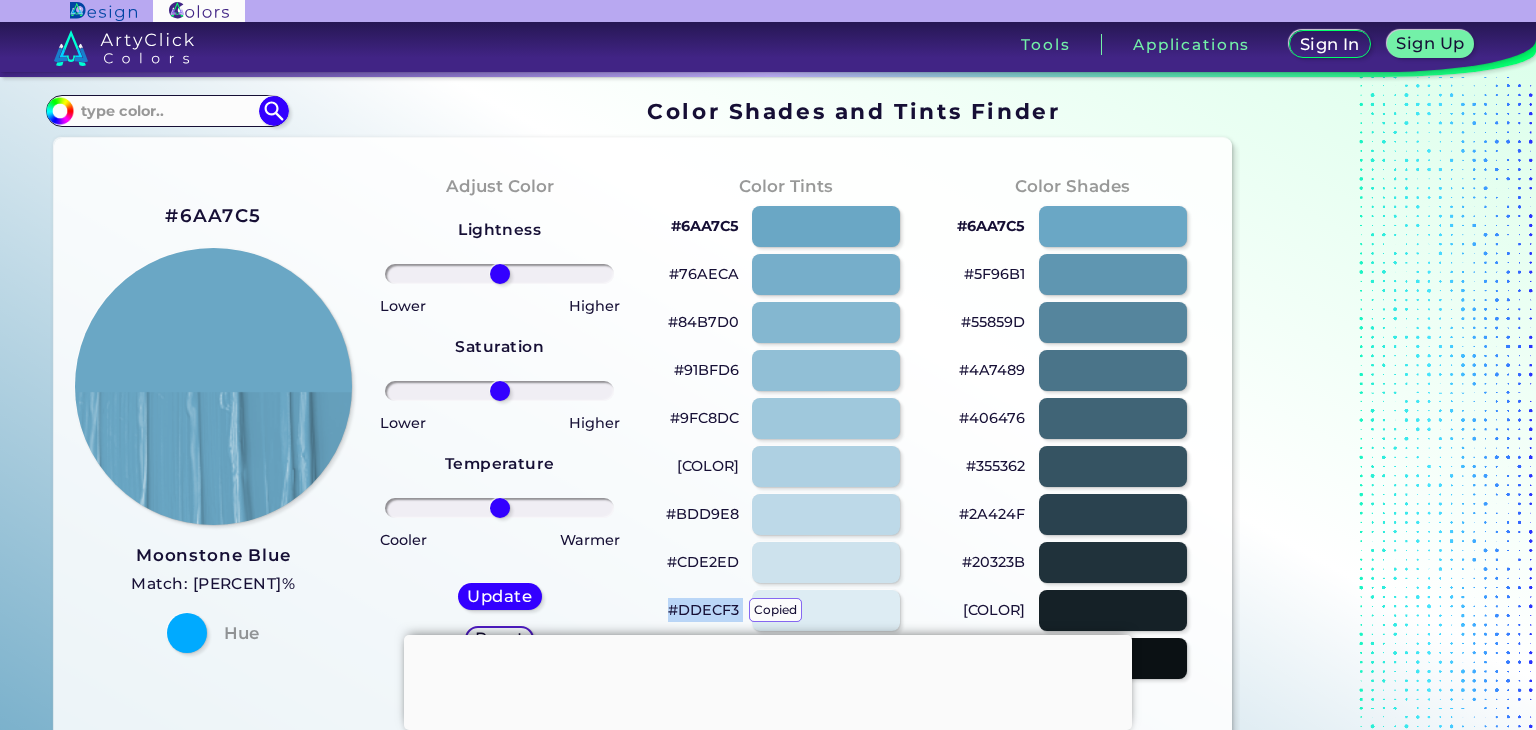 click on "#DDECF3 copied copied" at bounding box center (703, 610) 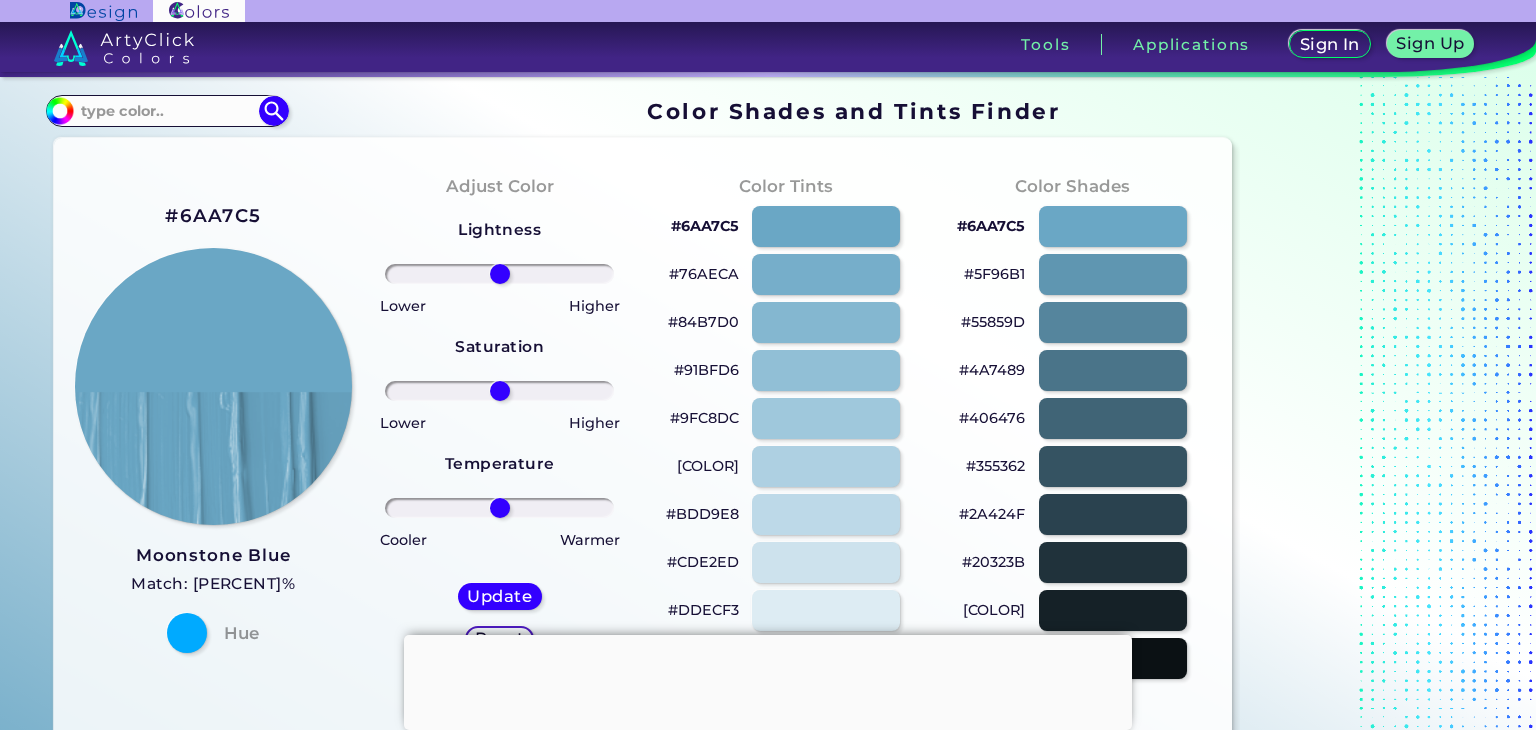 click on "#BDD9E8" at bounding box center [702, 514] 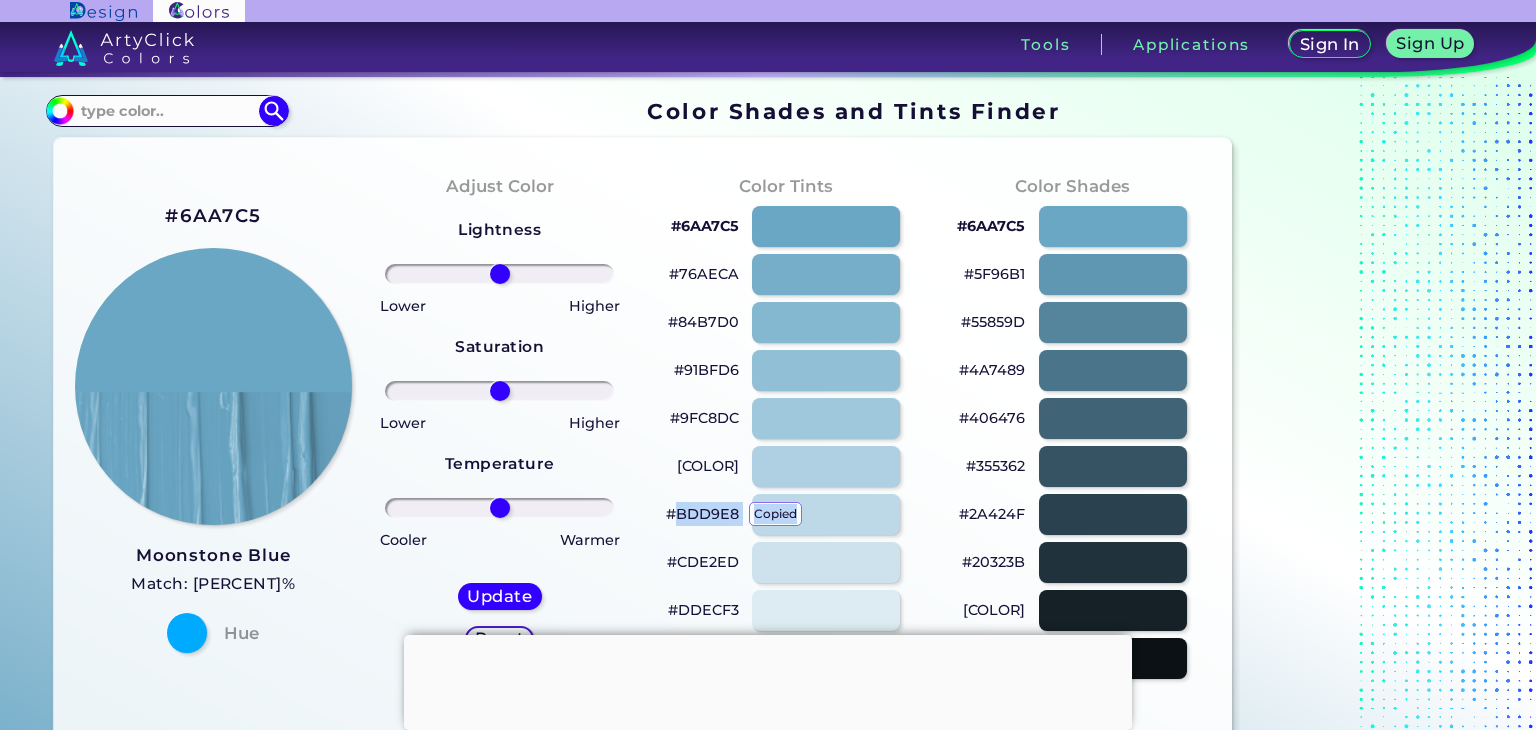 click on "#BDD9E8 copied" at bounding box center [702, 514] 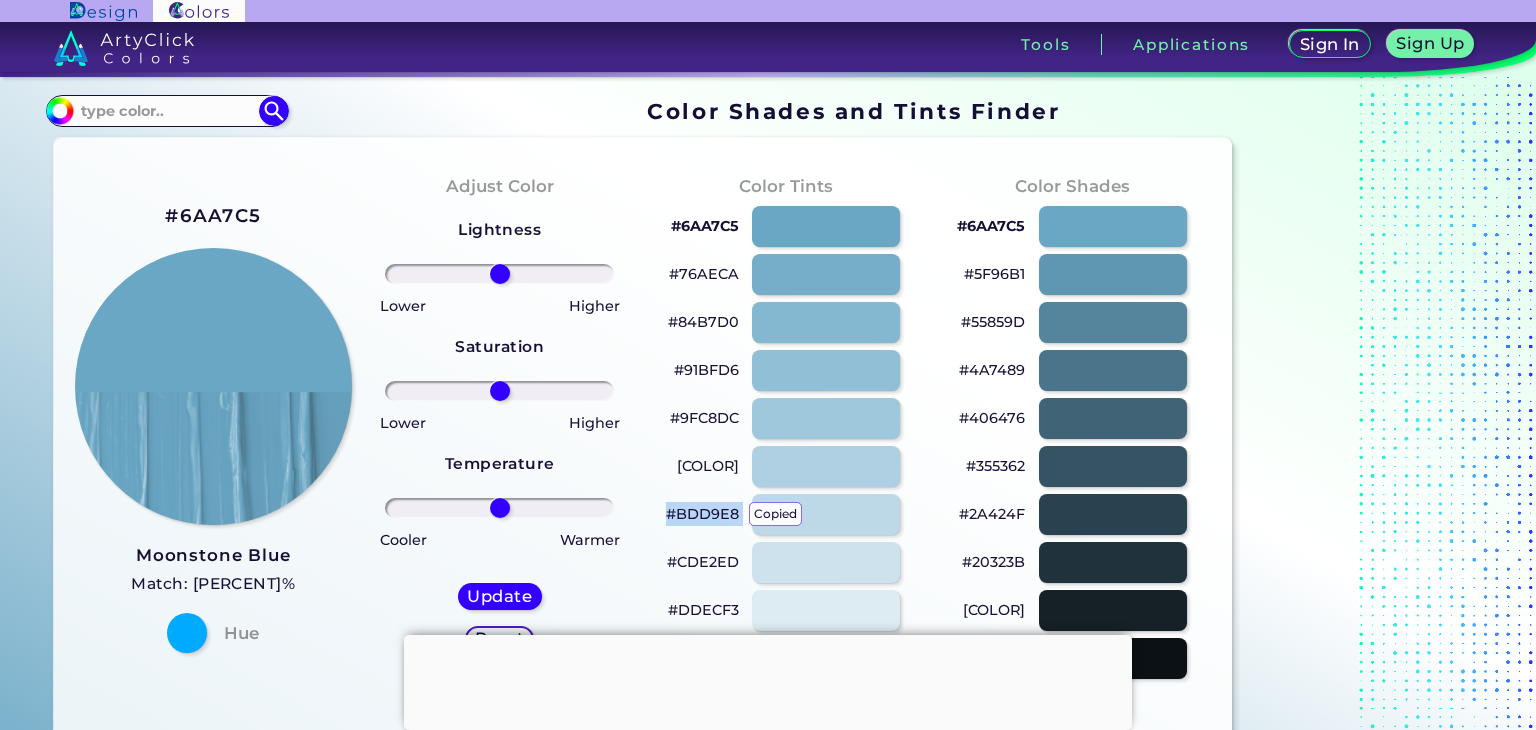 click on "[COLOR] copied copied" at bounding box center (702, 514) 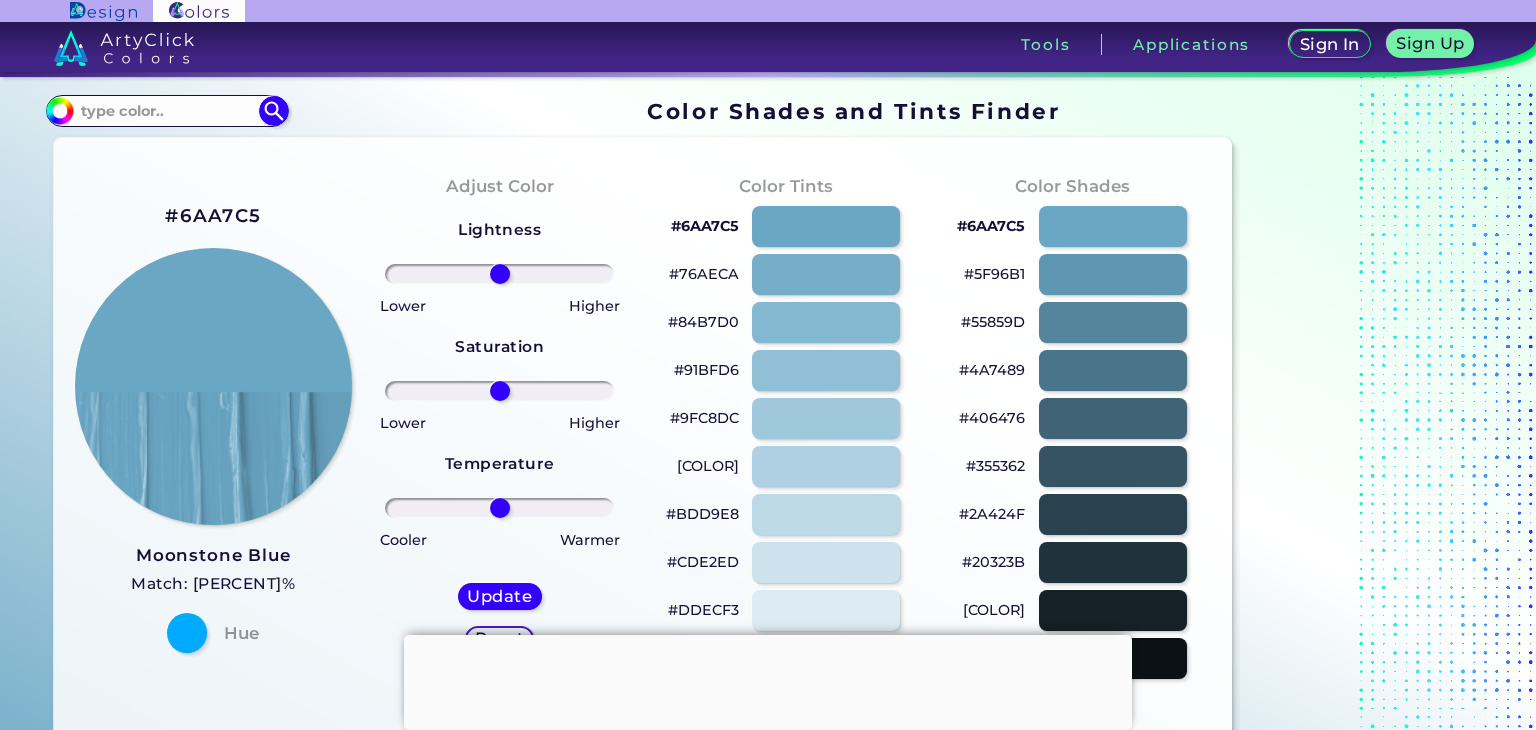 click on "#76AECA" at bounding box center [704, 274] 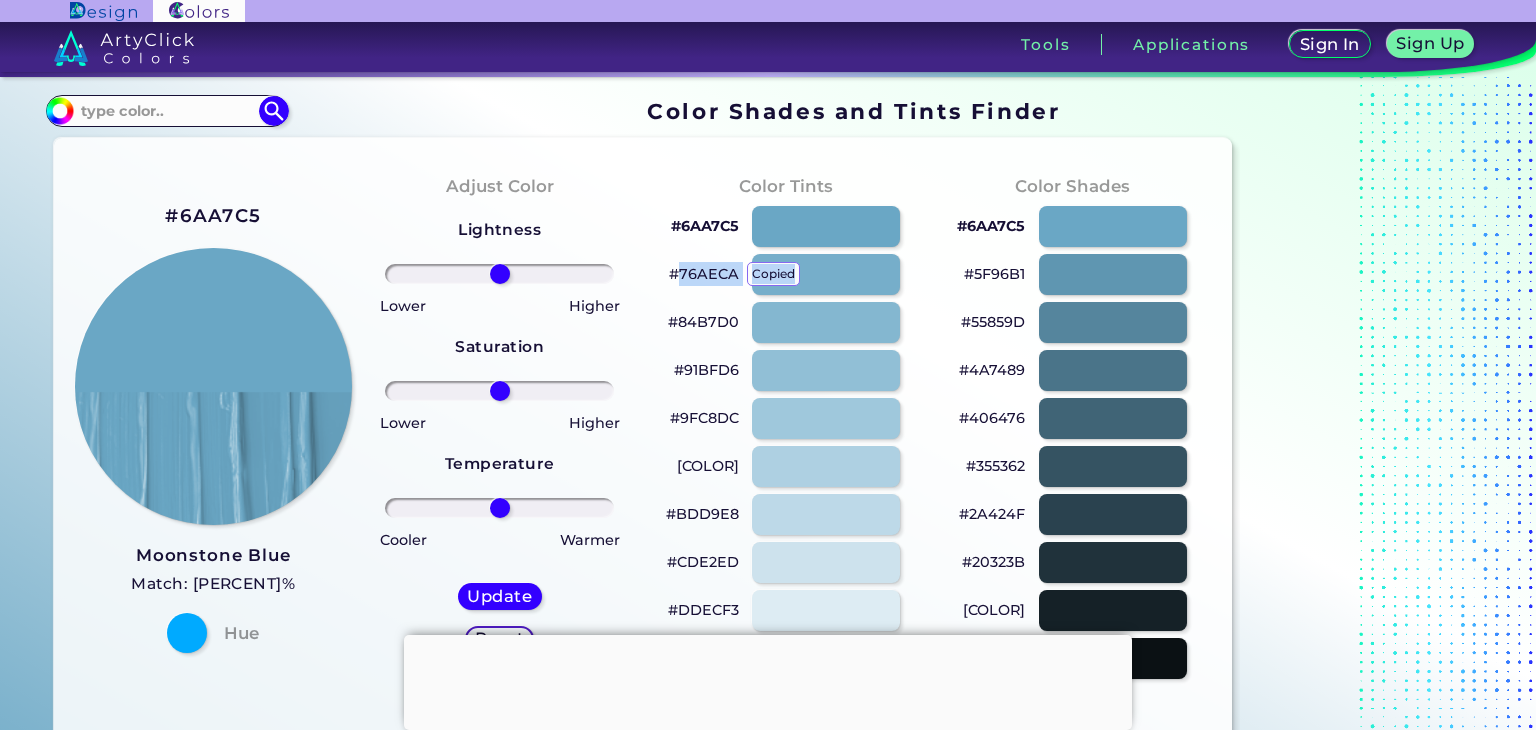 click on "#76AECA copied" at bounding box center (704, 274) 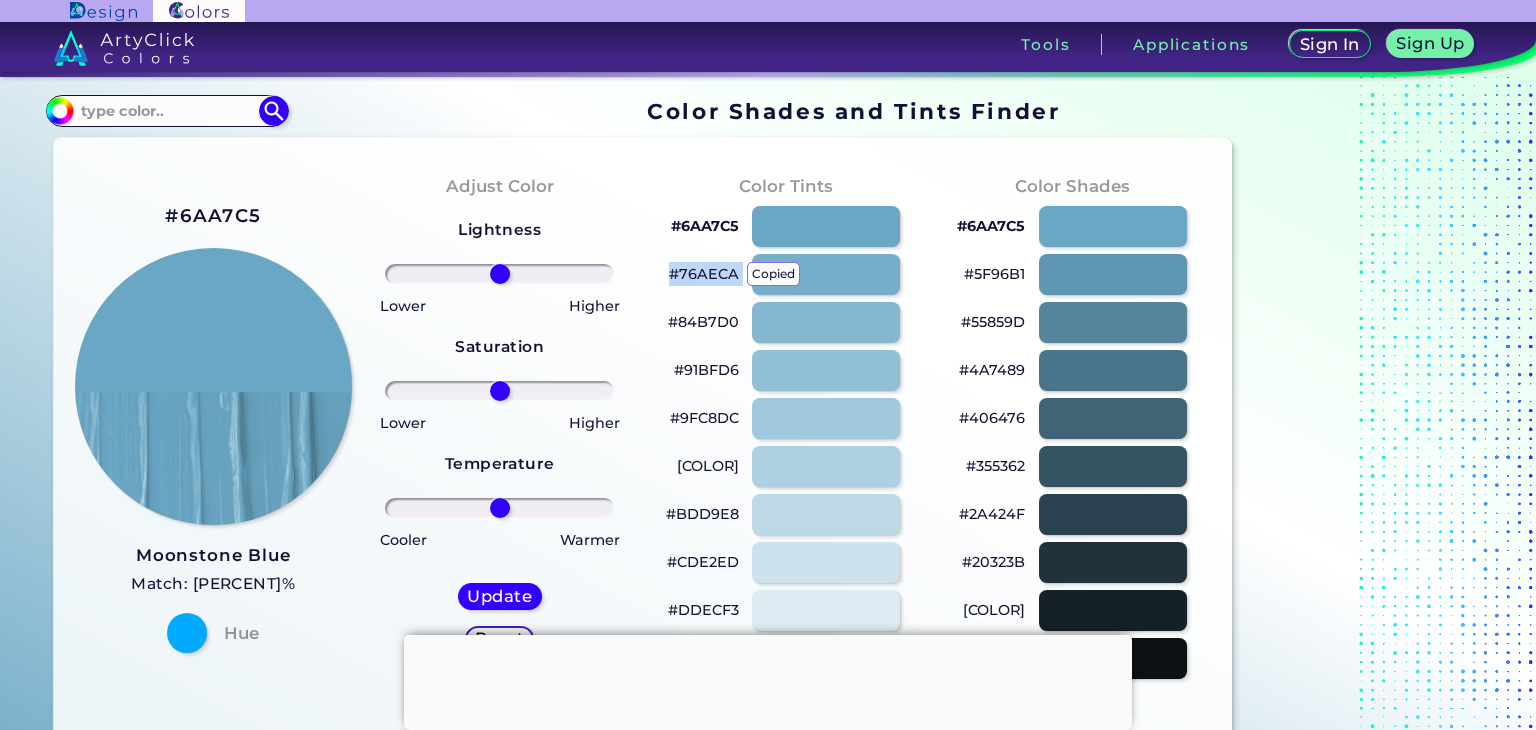 click on "#76AECA copied copied" at bounding box center [704, 274] 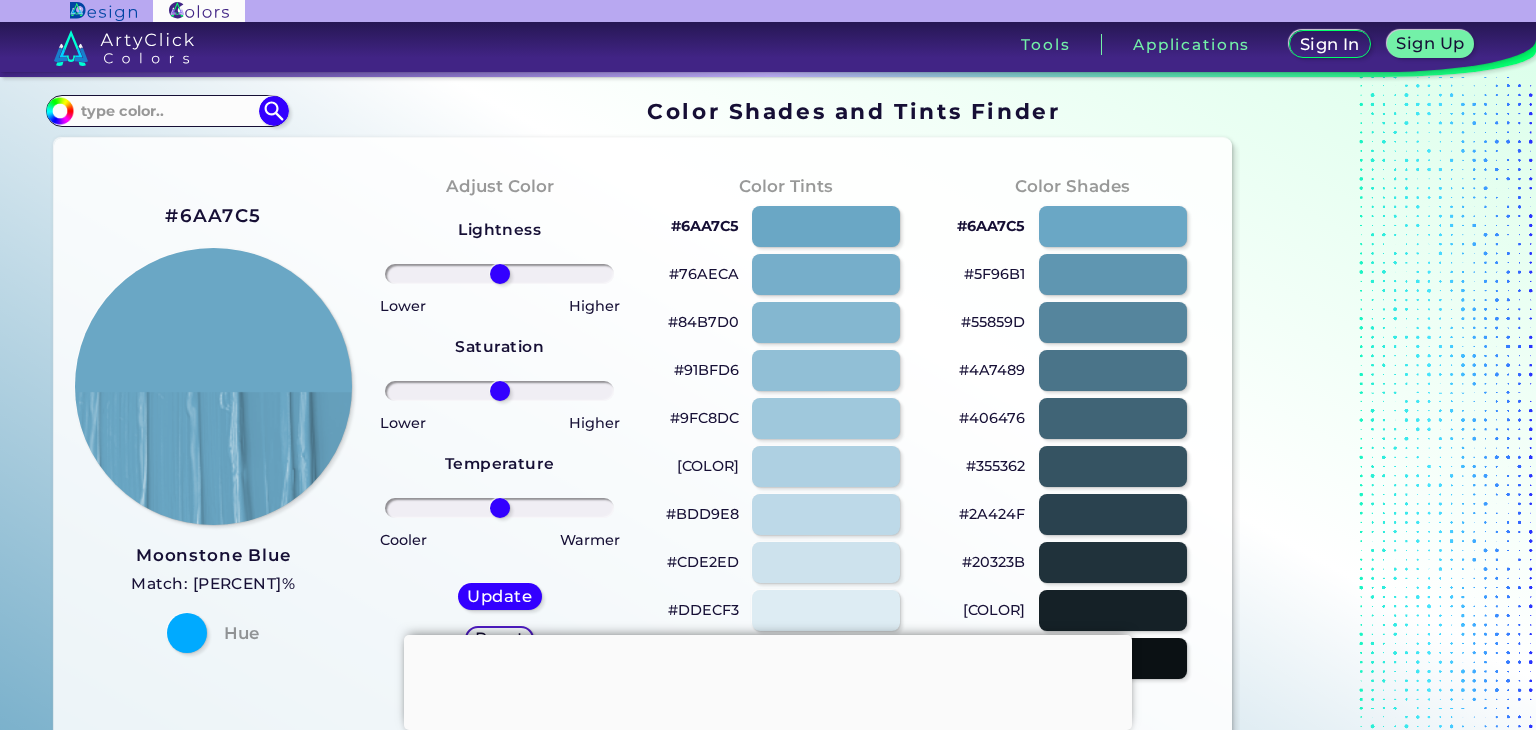 click on "#76AECA" at bounding box center (704, 274) 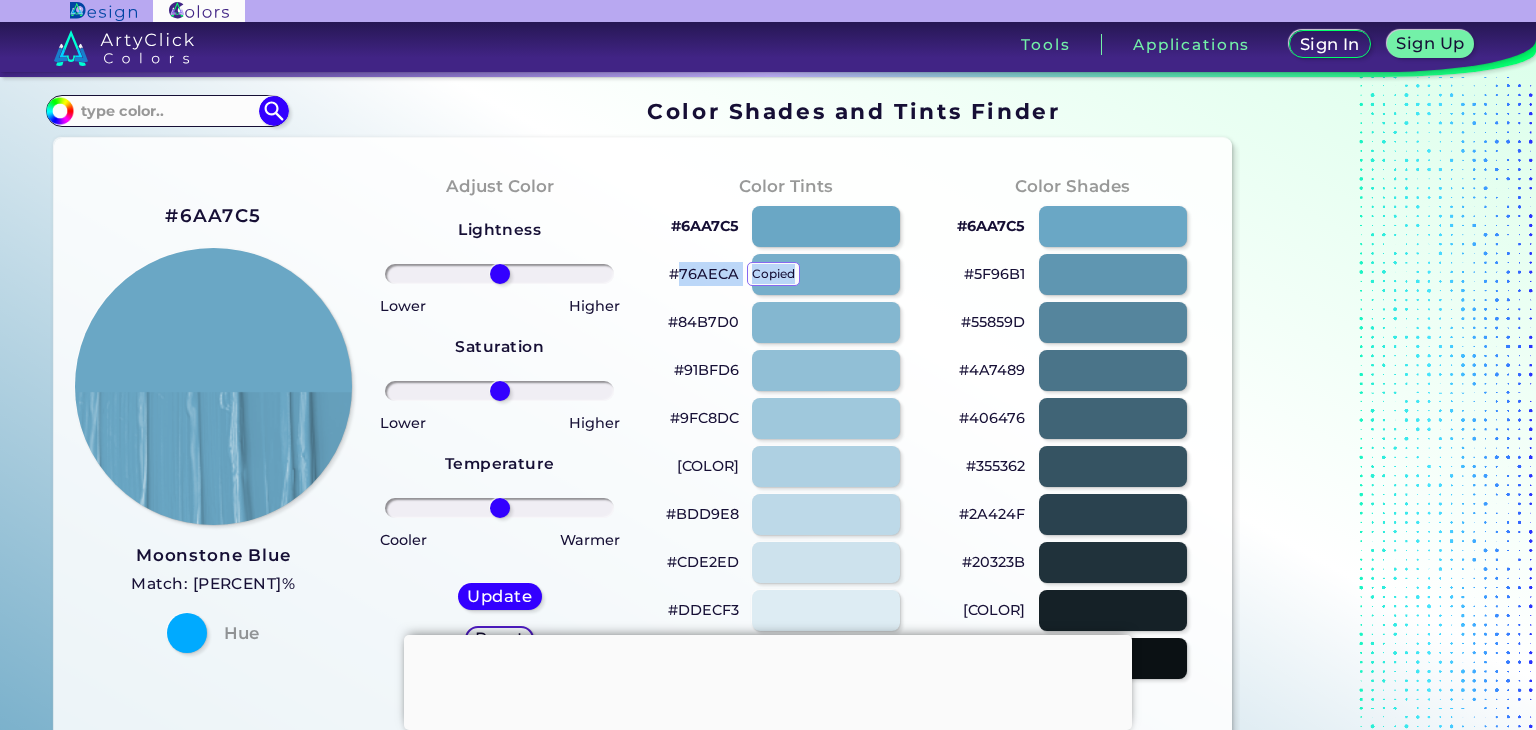 click on "#76AECA copied" at bounding box center (704, 274) 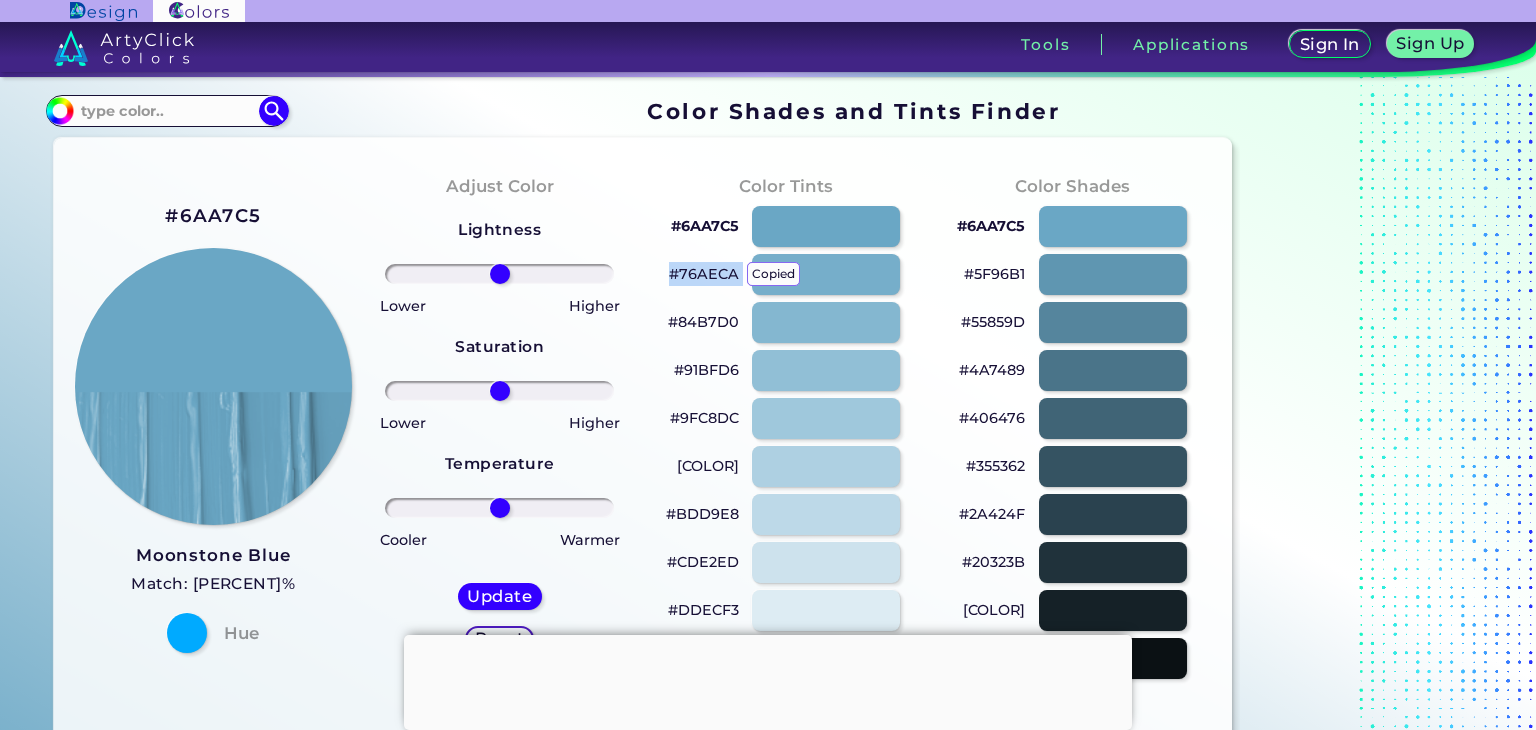 click on "#76AECA copied copied" at bounding box center [704, 274] 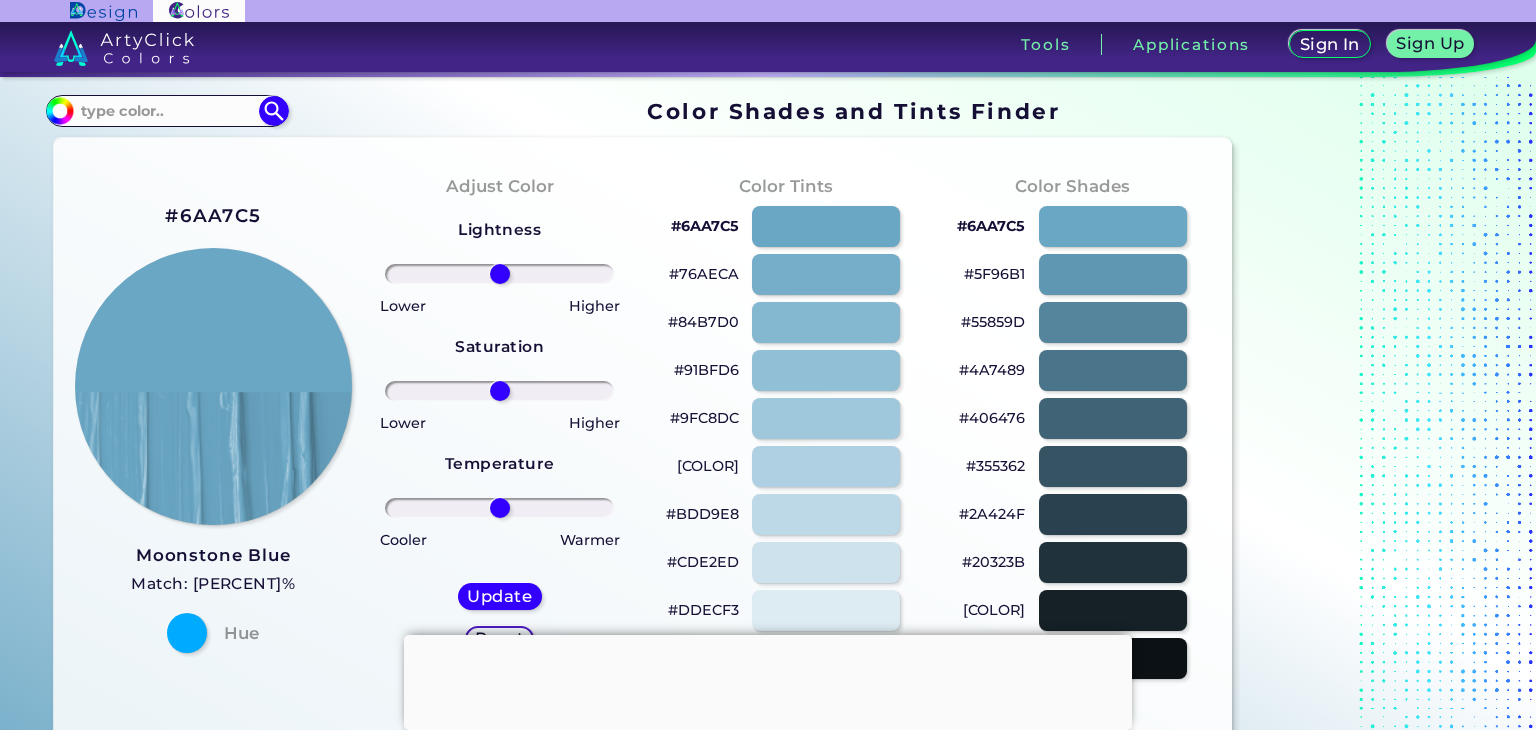 click on "#84B7D0" at bounding box center [703, 322] 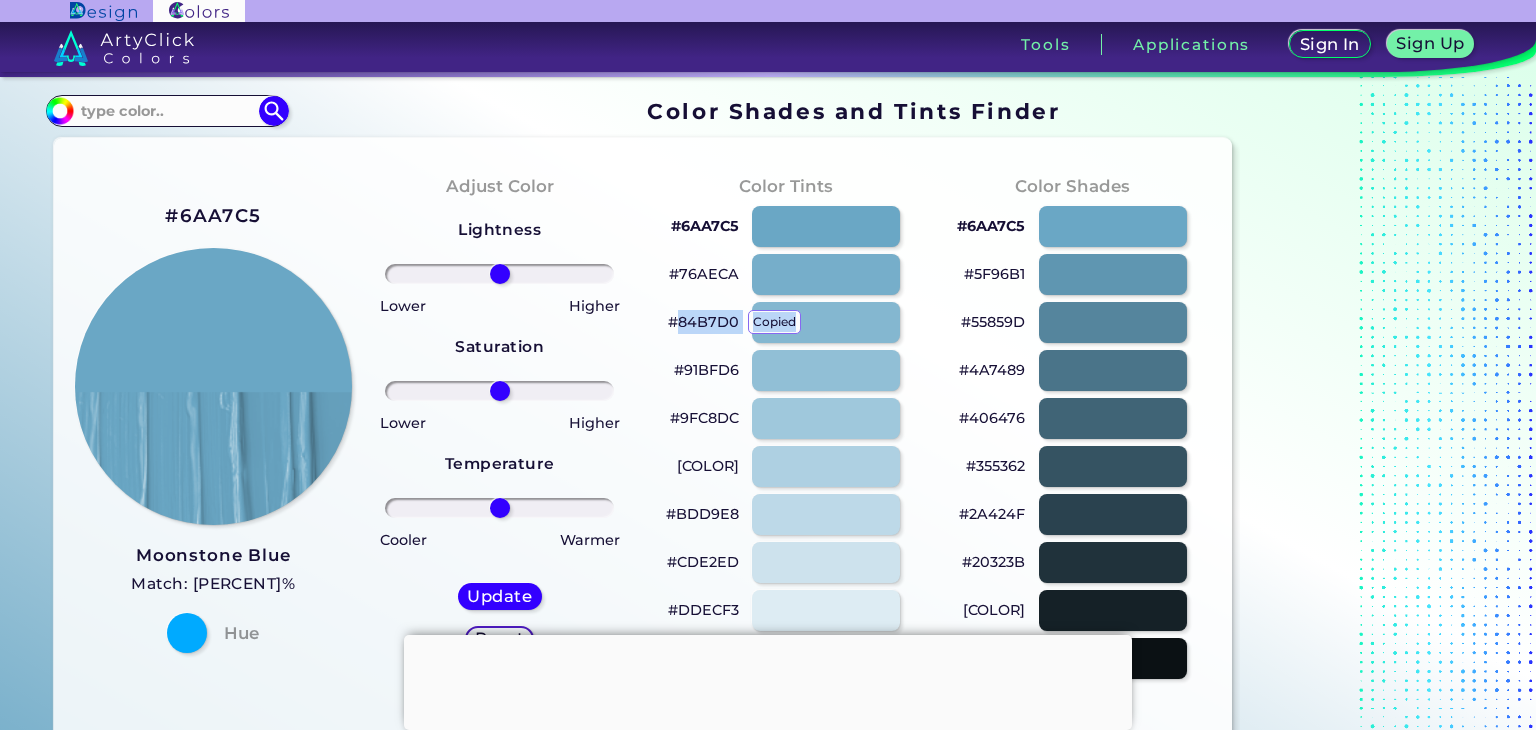 click on "[COLOR] copied" at bounding box center [703, 322] 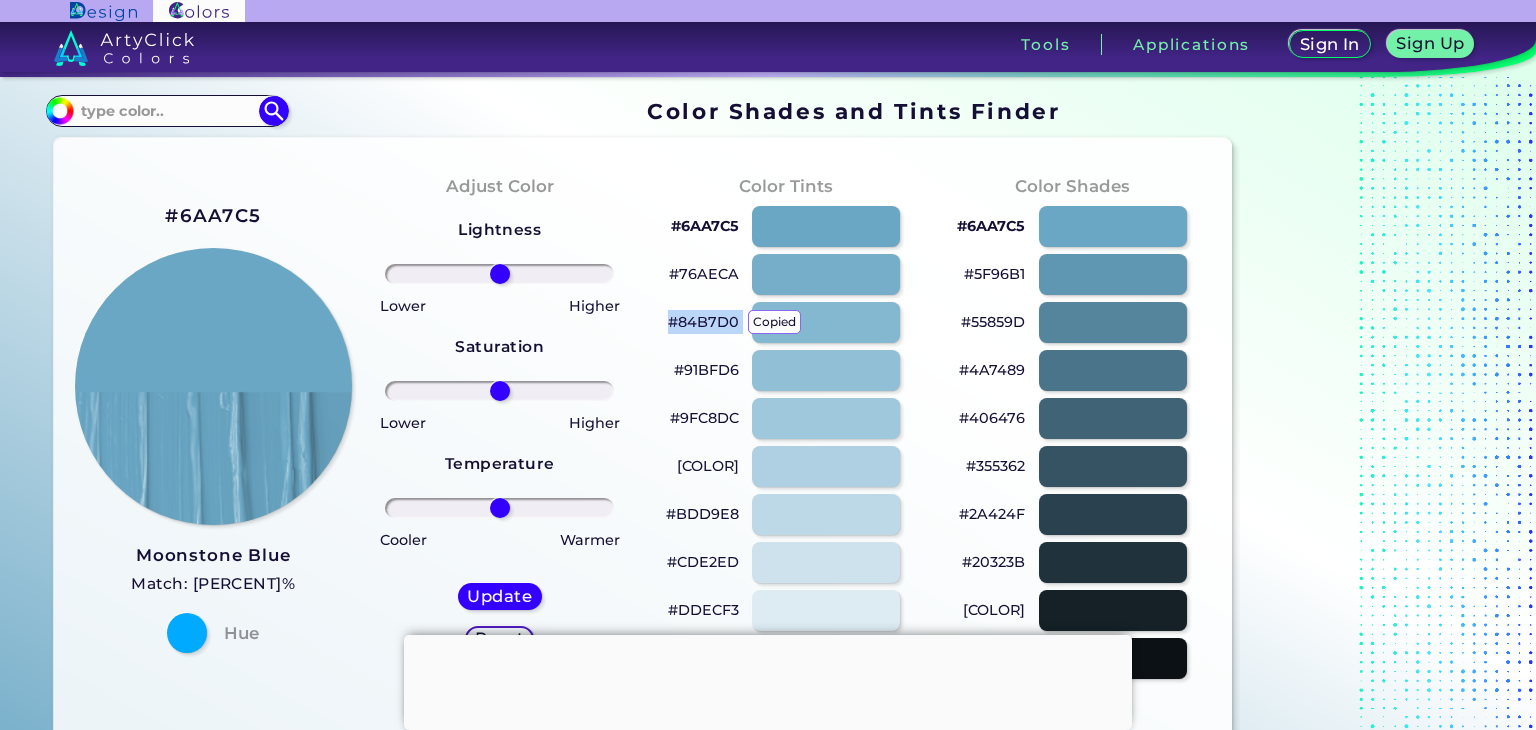 click on "#84B7D0 copied copied" at bounding box center [703, 322] 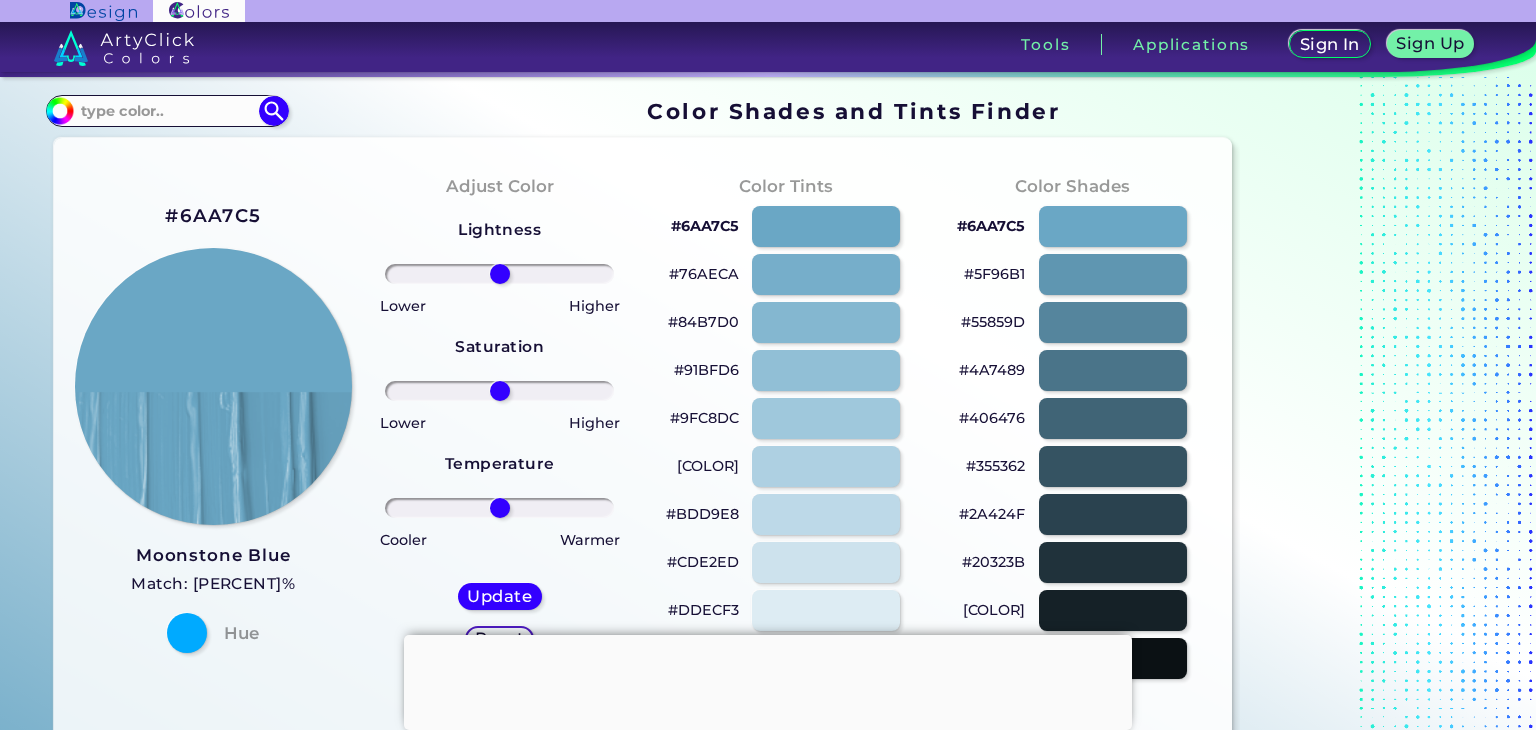 click on "#91BFD6" at bounding box center [706, 370] 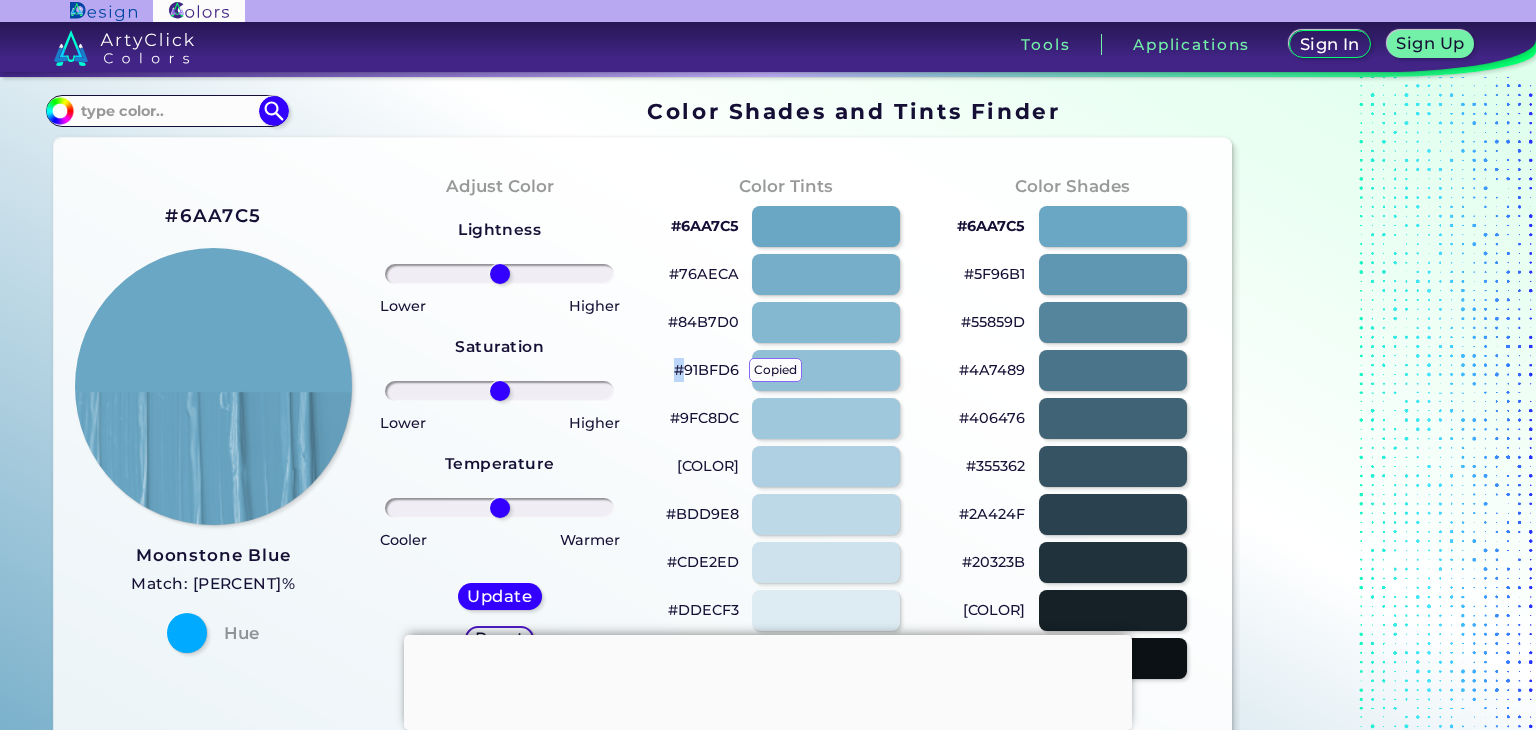 click on "#91BFD6 copied" at bounding box center [706, 370] 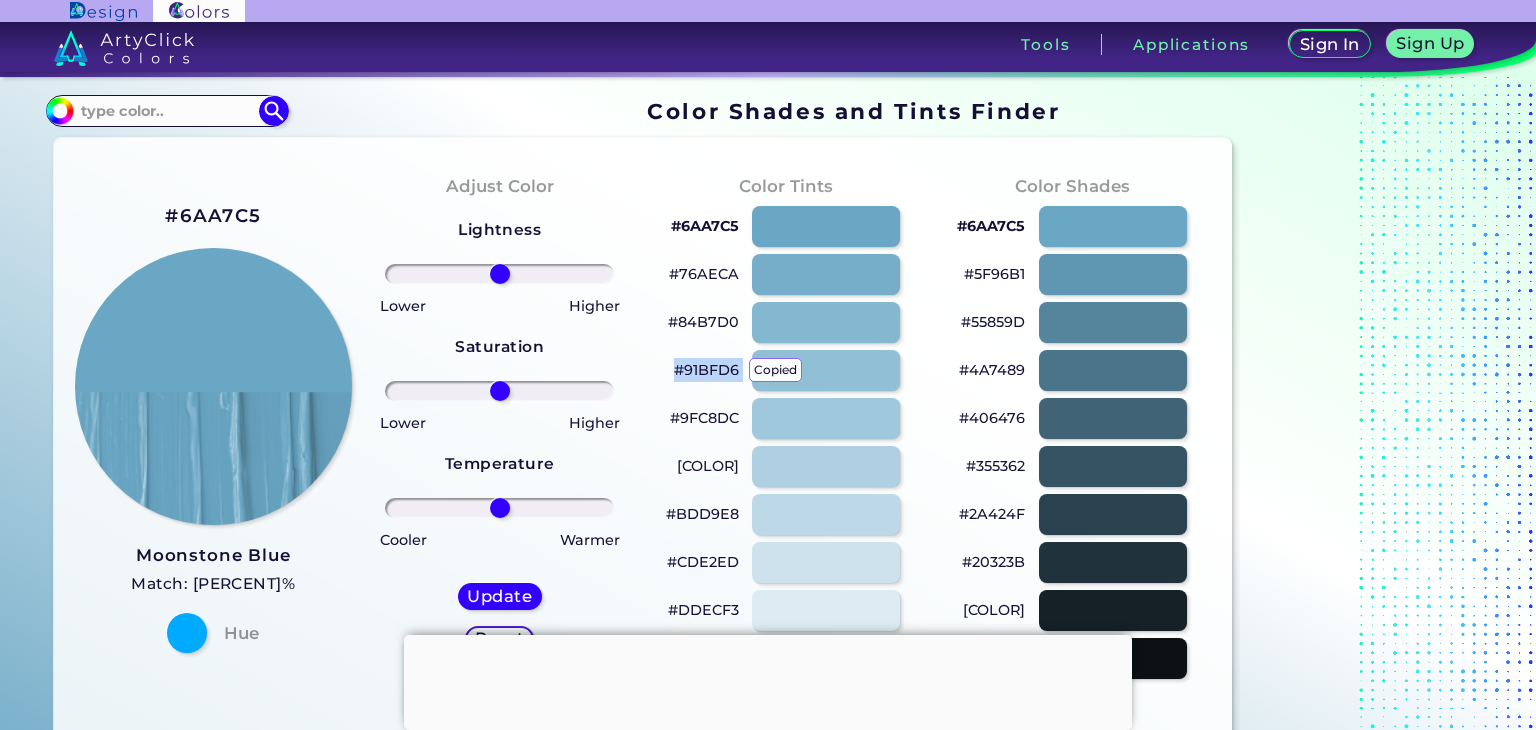 click on "#91BFD6 copied" at bounding box center (706, 370) 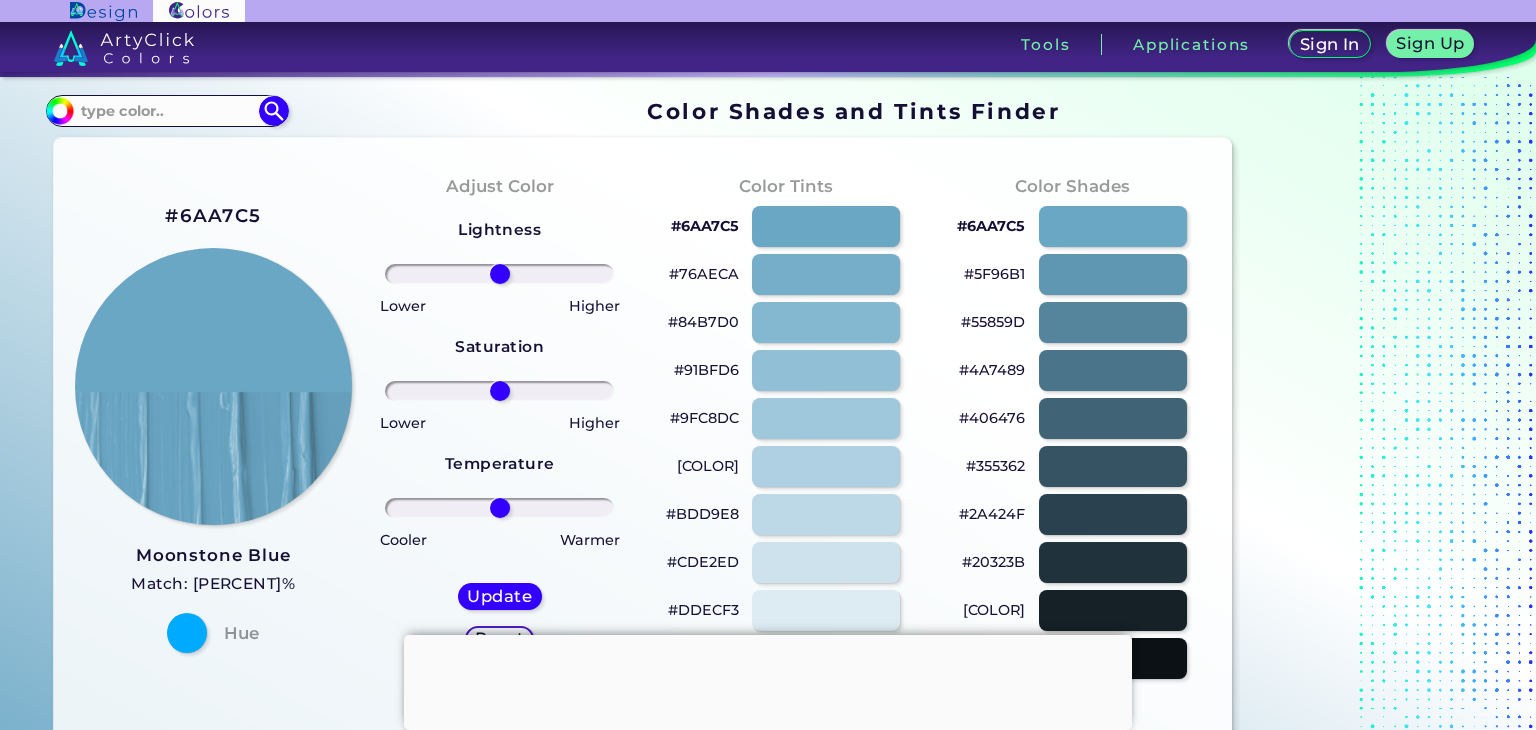 click on "#6AA7C5" at bounding box center (991, 226) 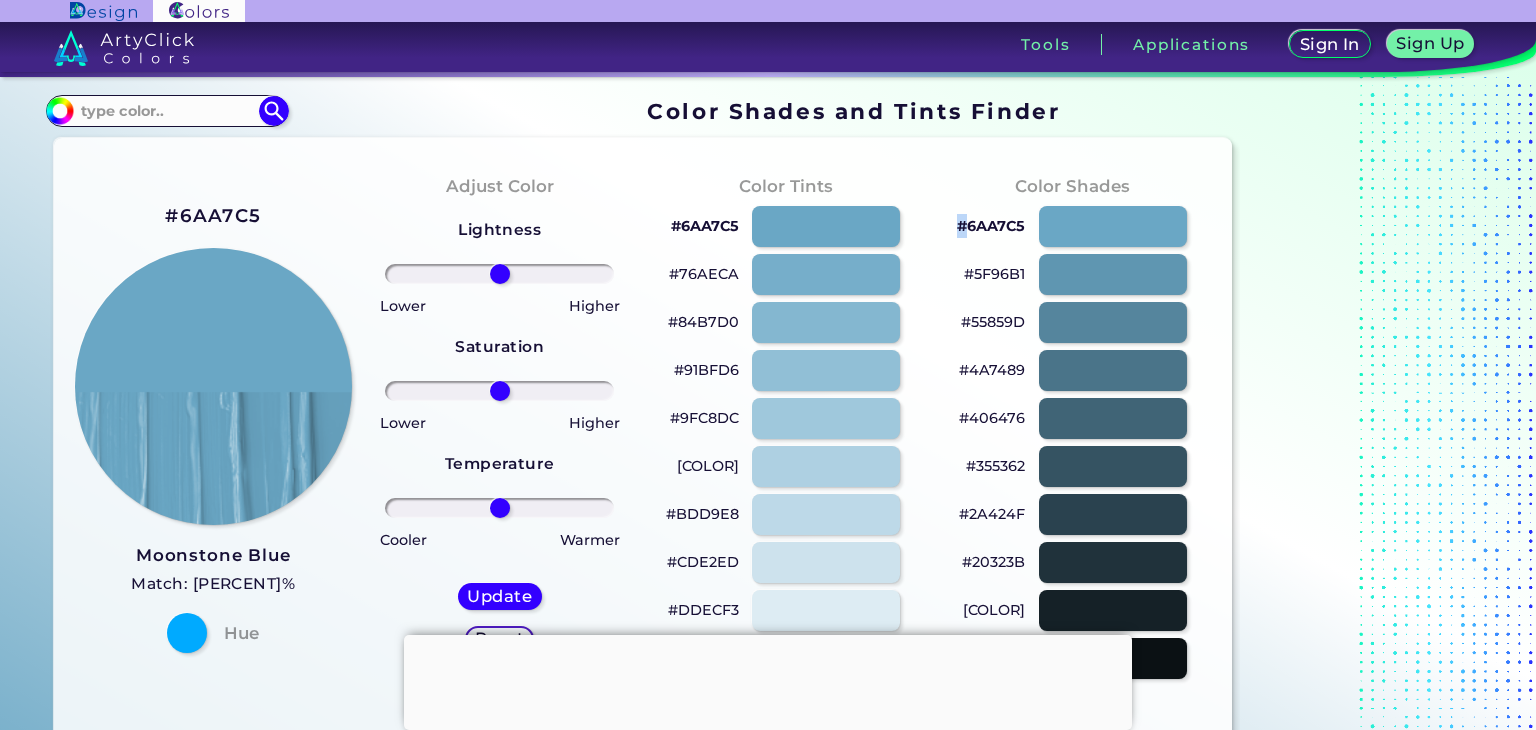 click on "#6AA7C5" at bounding box center [991, 226] 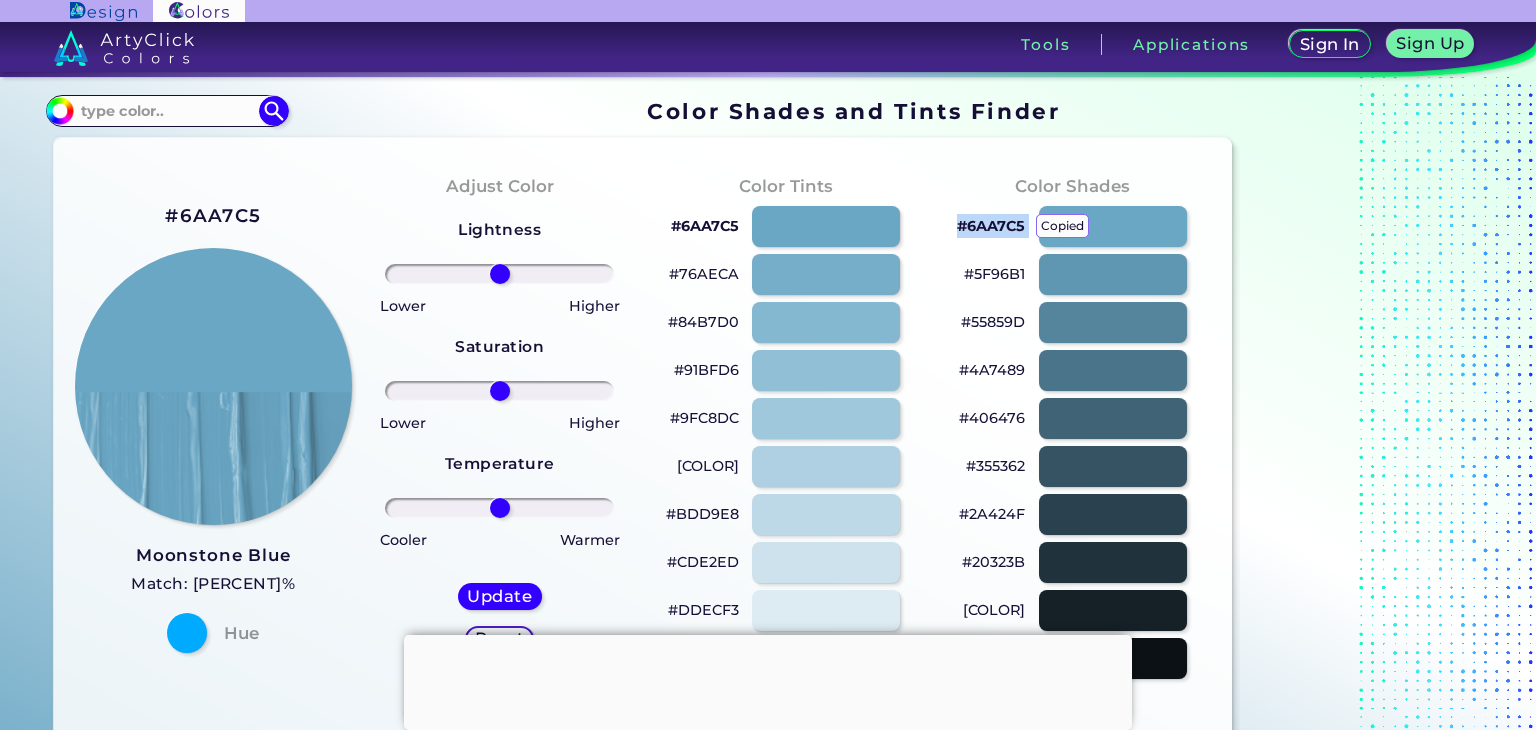 click on "#6AA7C5 copied copied" at bounding box center (991, 226) 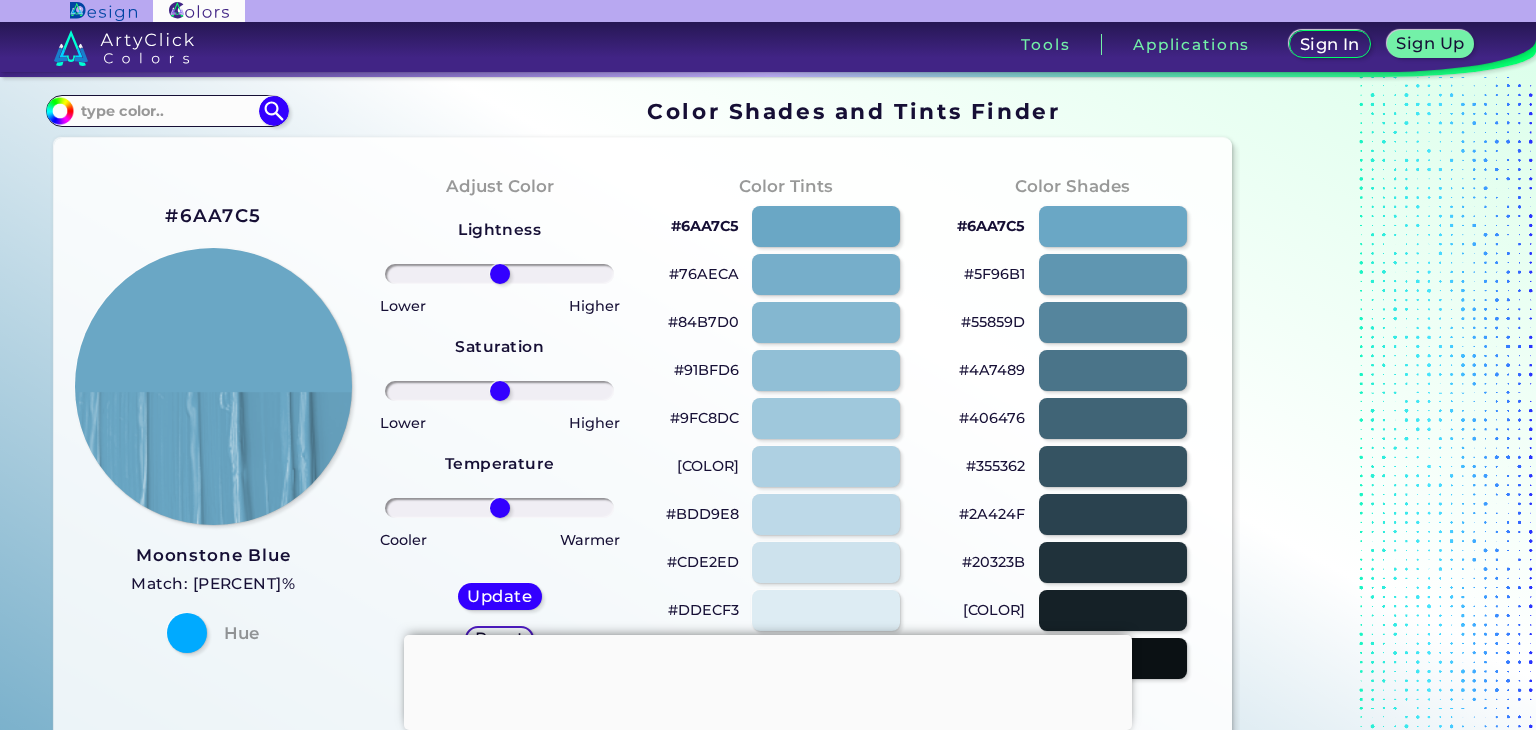 click on "#55859D" at bounding box center (993, 322) 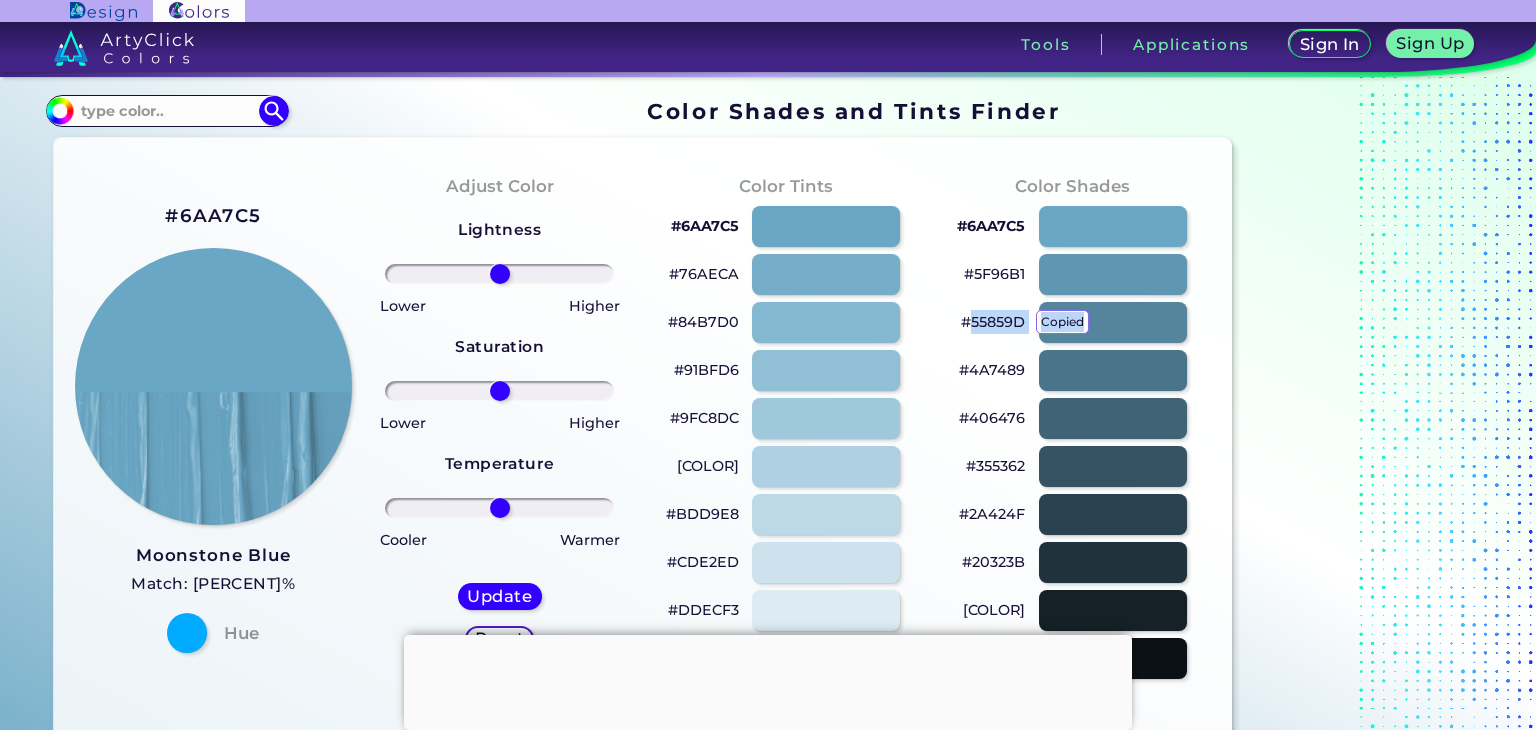 click on "#55859D copied" at bounding box center [993, 322] 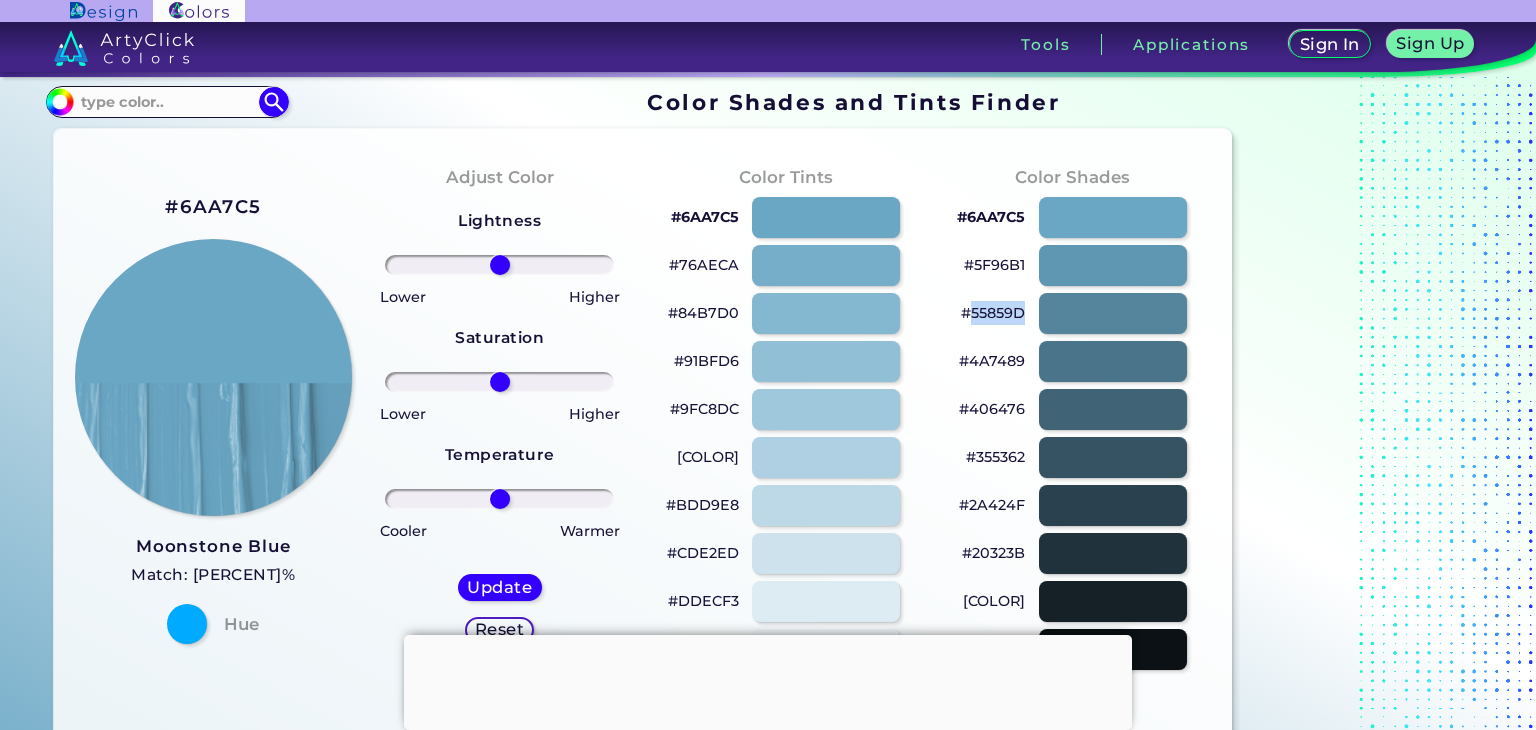 scroll, scrollTop: 0, scrollLeft: 0, axis: both 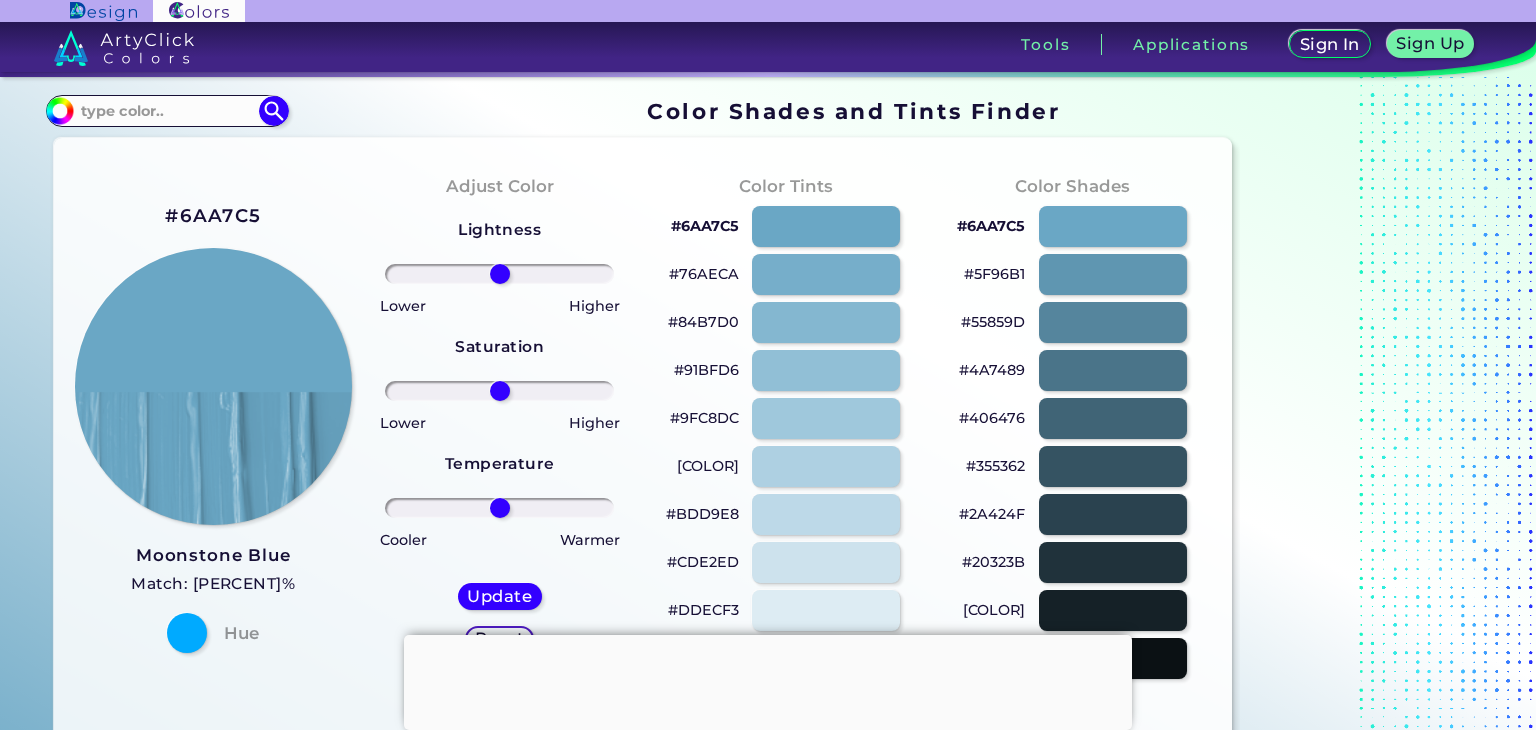 click on "#406476" at bounding box center (992, 418) 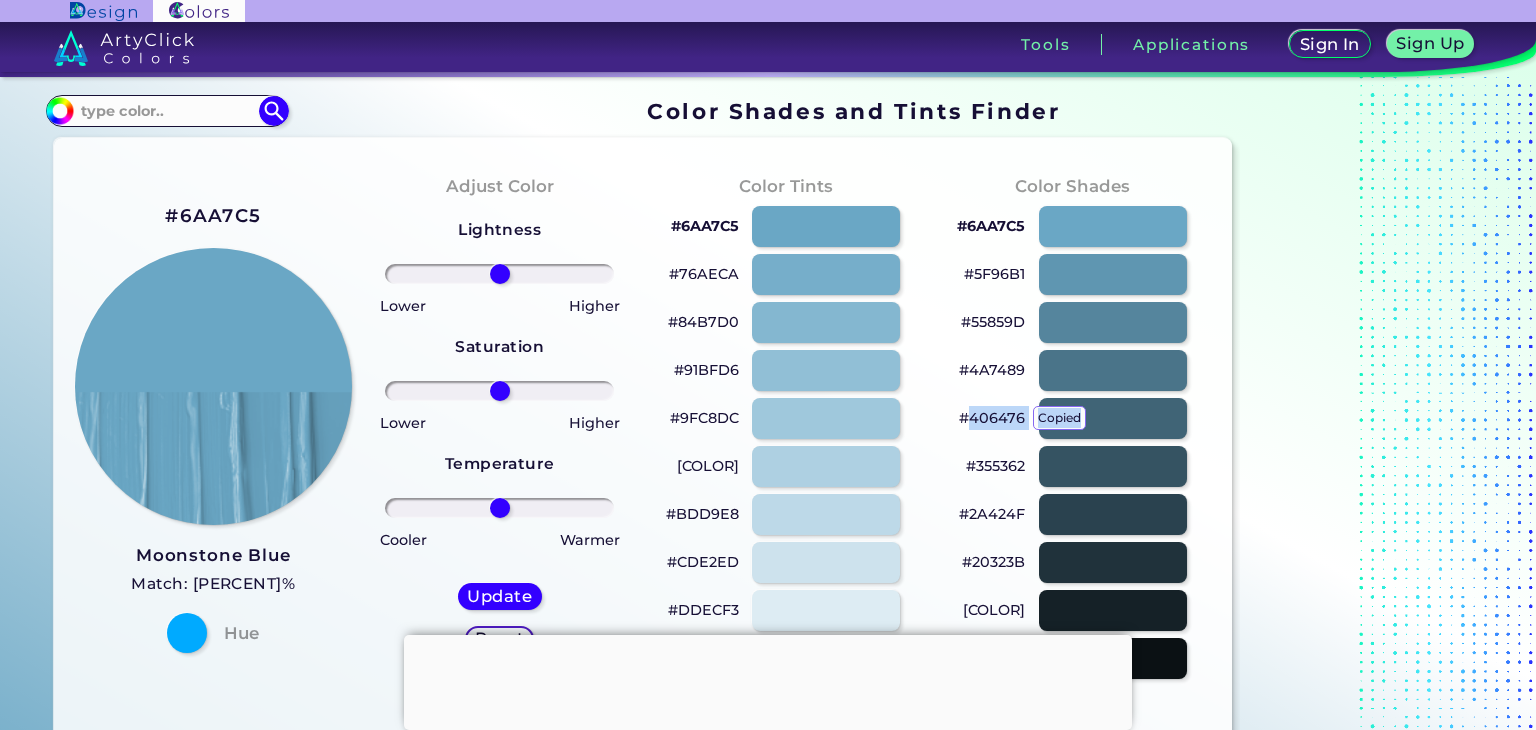 click on "[COLOR] copied" at bounding box center [992, 418] 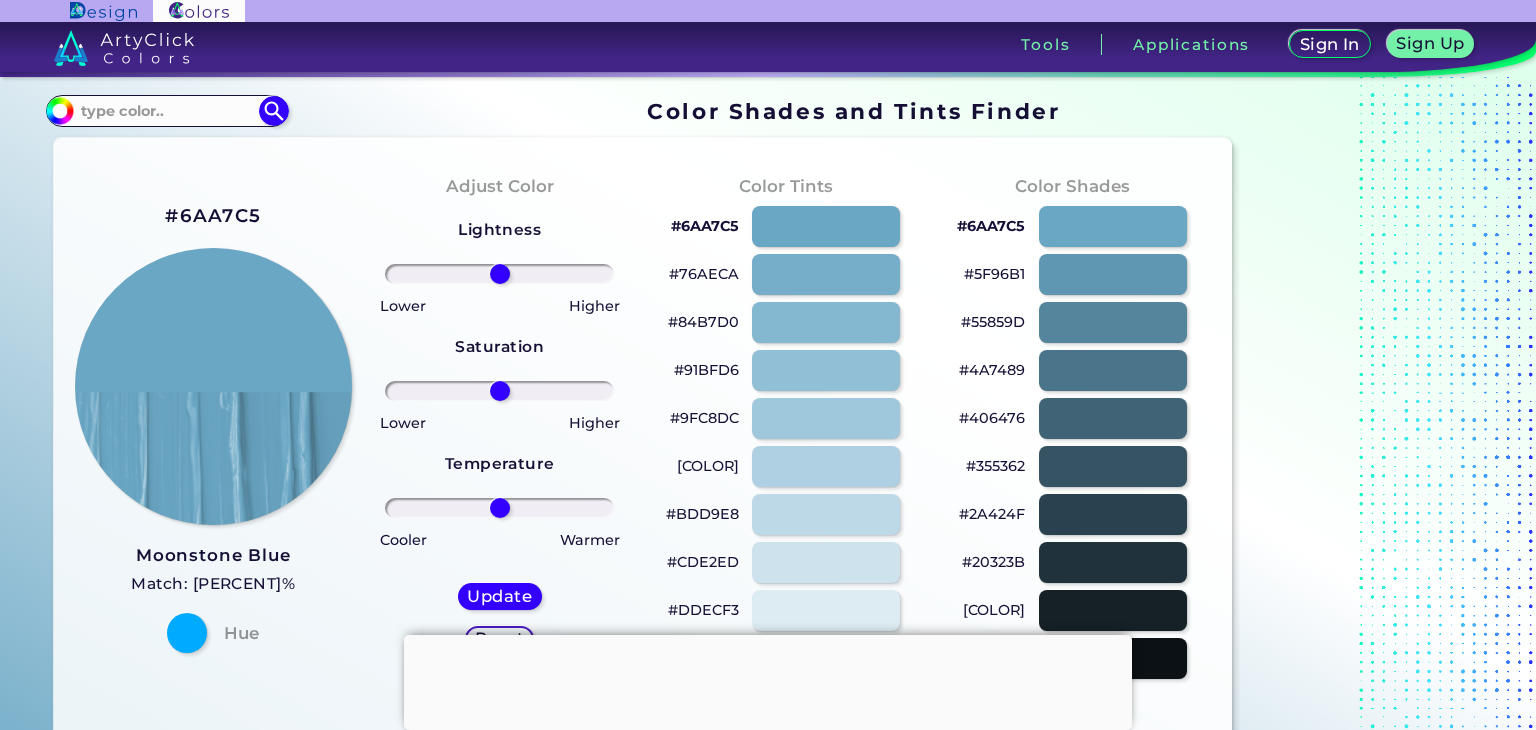 click on "#4A7489" at bounding box center [992, 370] 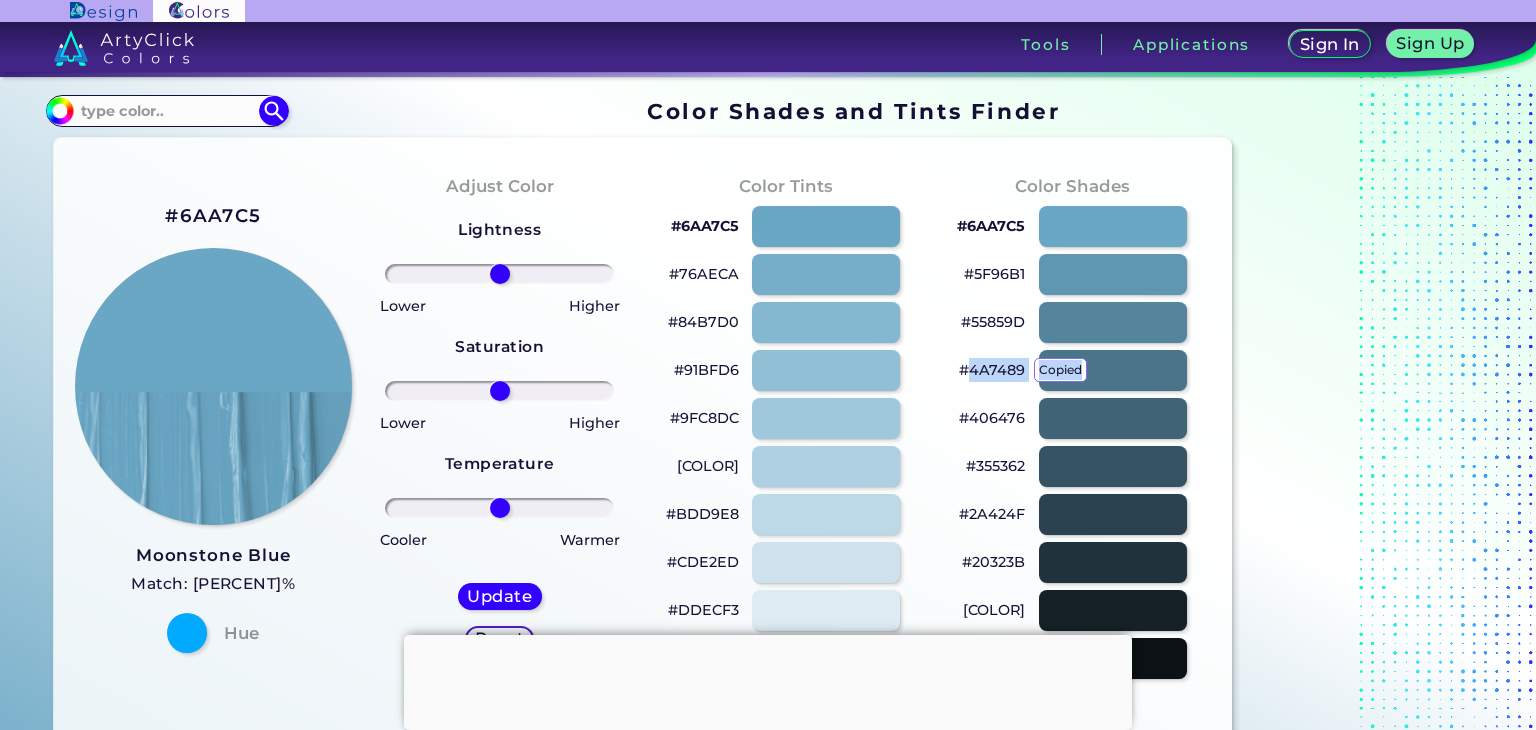 click on "[COLOR] copied" at bounding box center (992, 370) 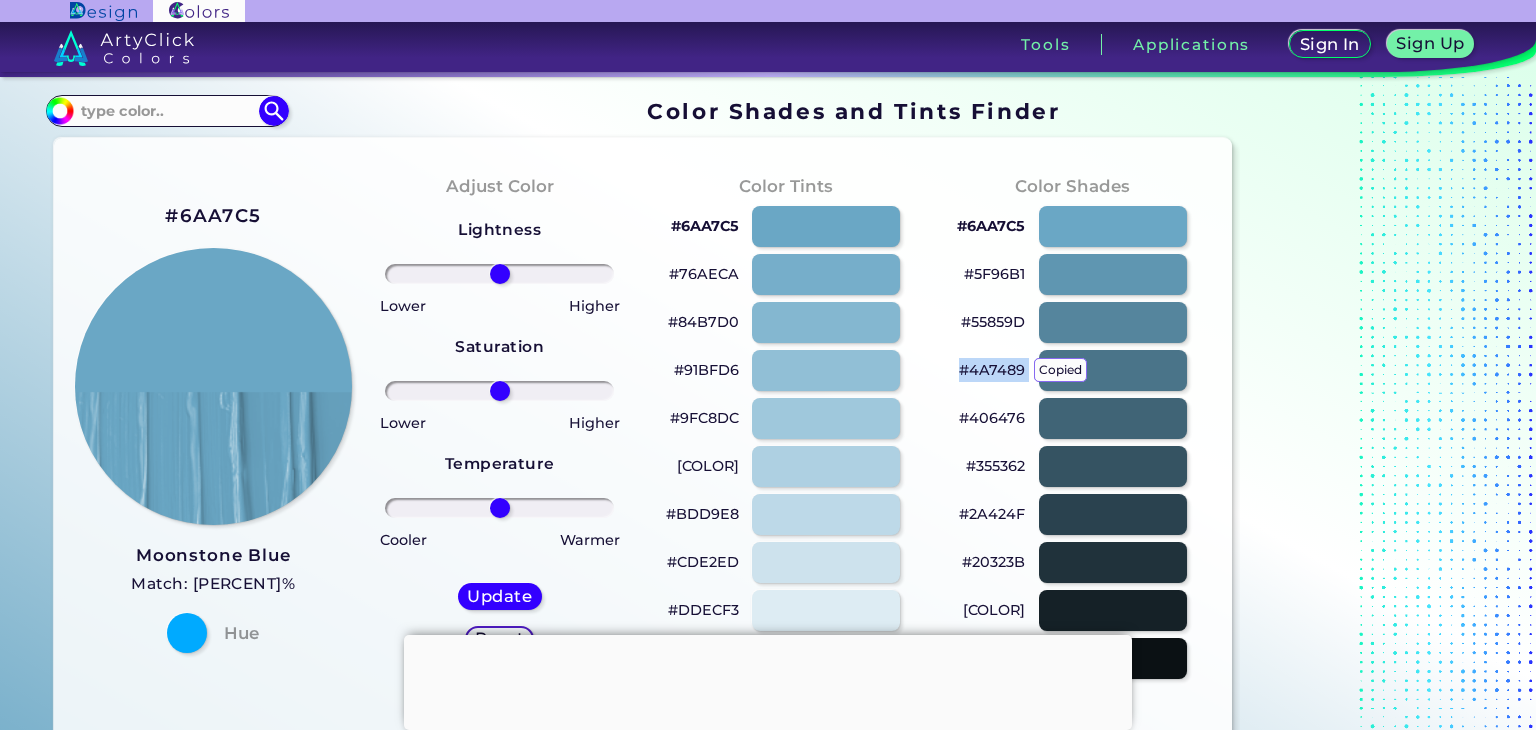click on "#4A7489 copied copied" at bounding box center [992, 370] 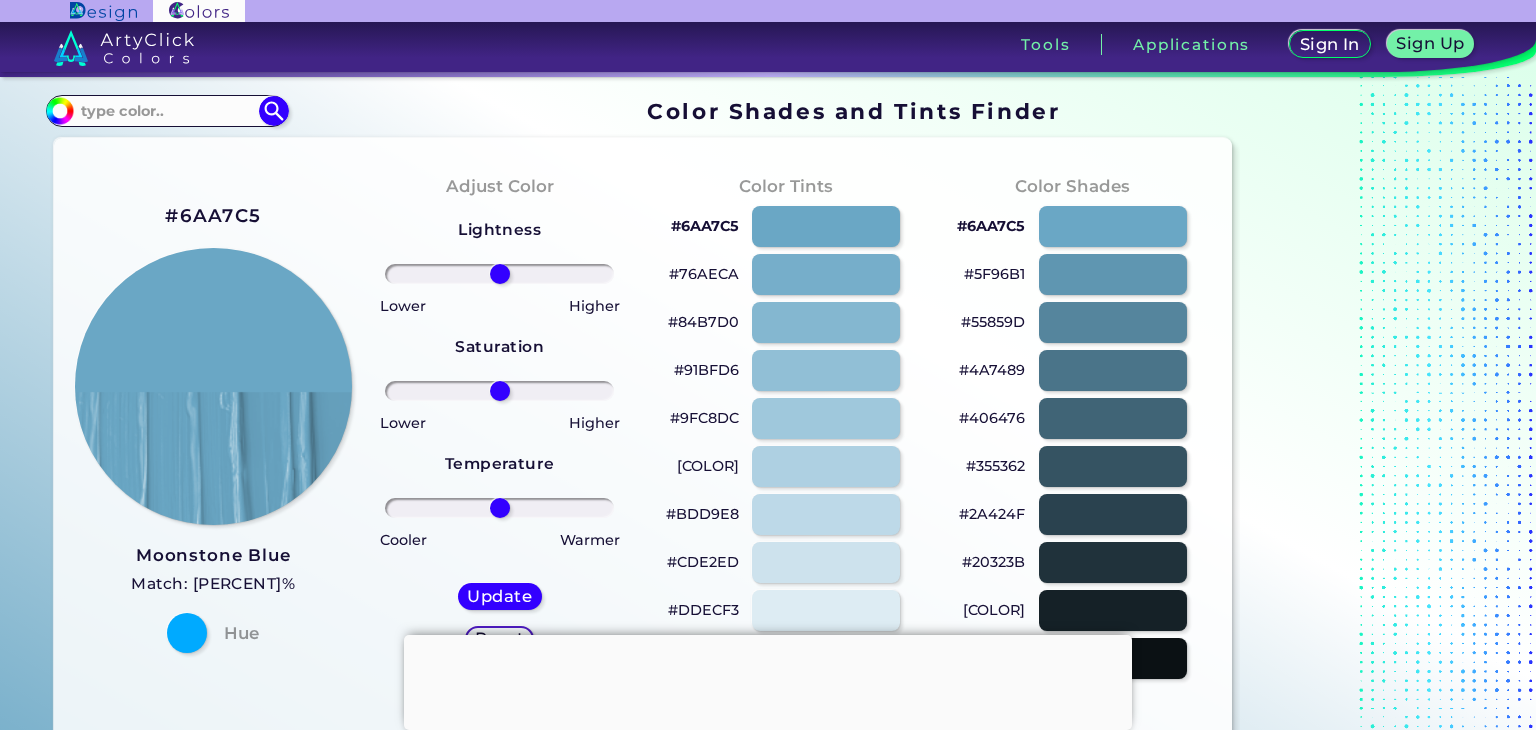 click on "#55859D" at bounding box center [993, 322] 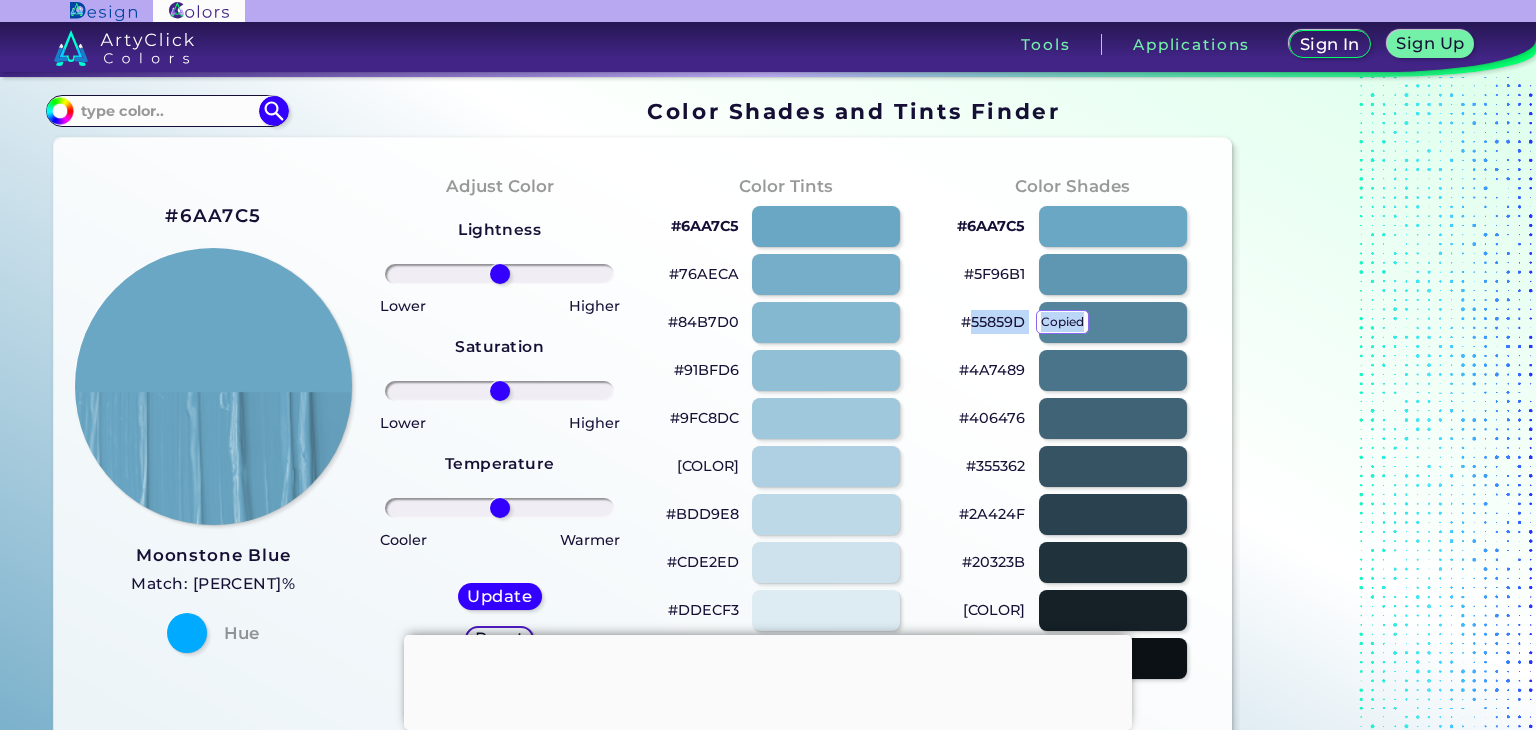 click on "#55859D copied" at bounding box center (993, 322) 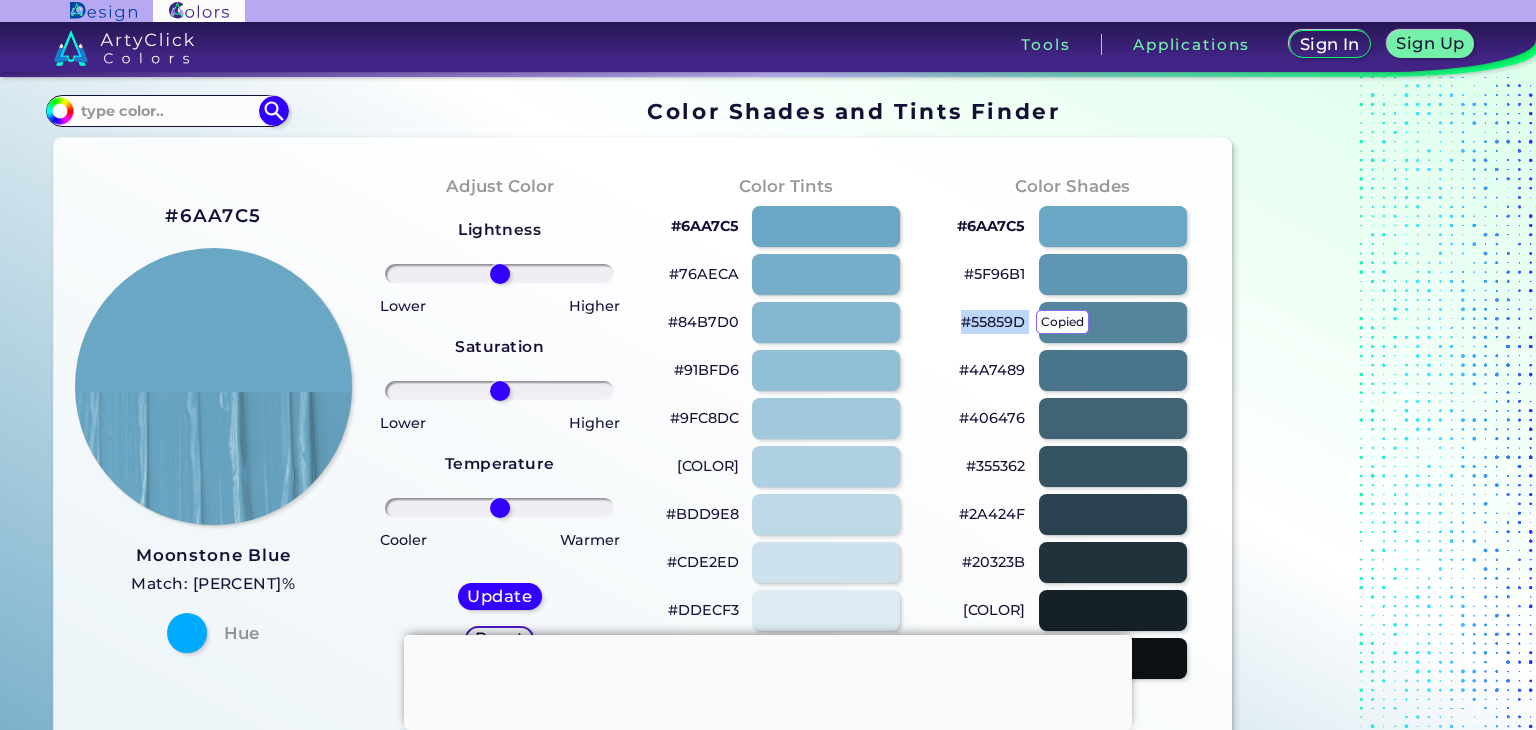 click on "#55859D copied copied" at bounding box center (993, 322) 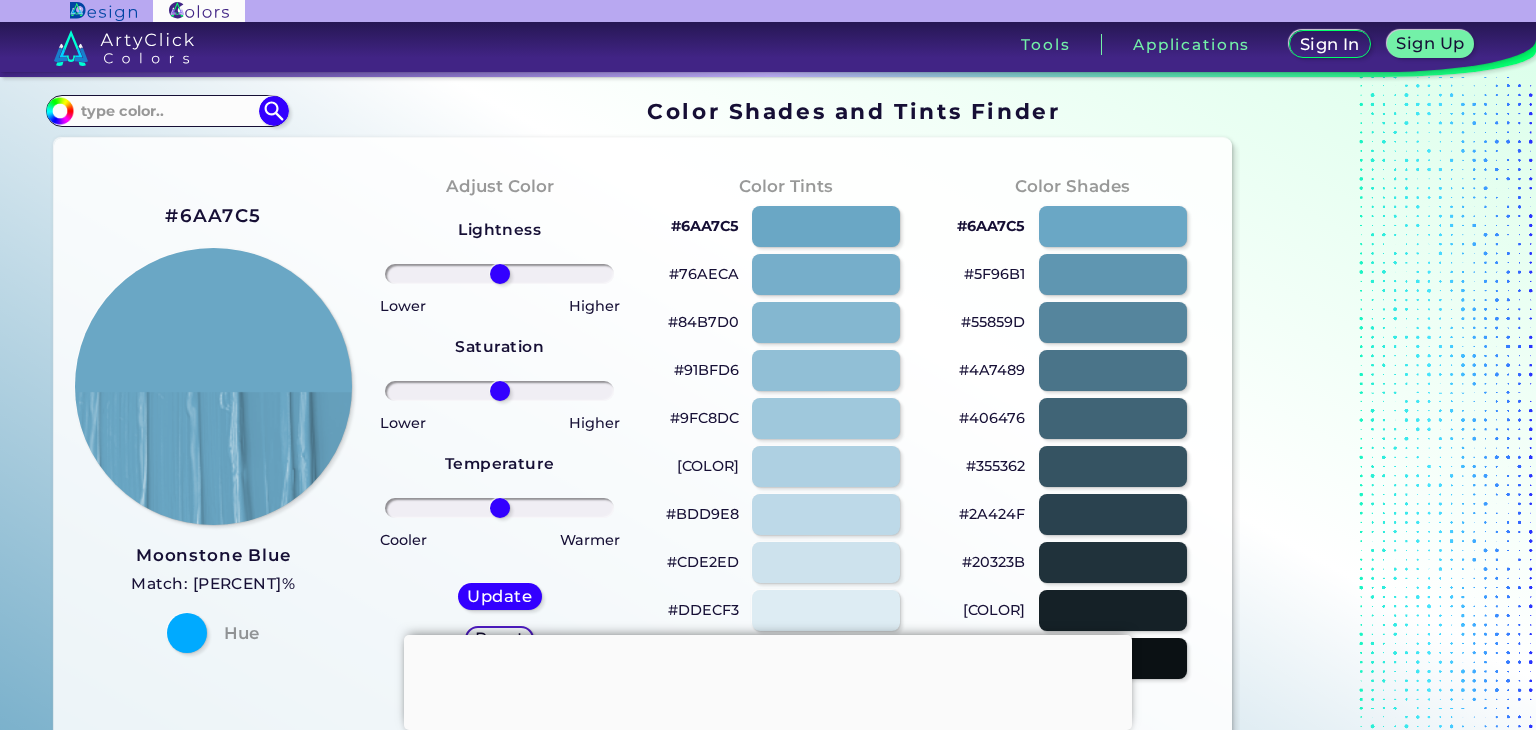 click on "#5F96B1" at bounding box center (994, 274) 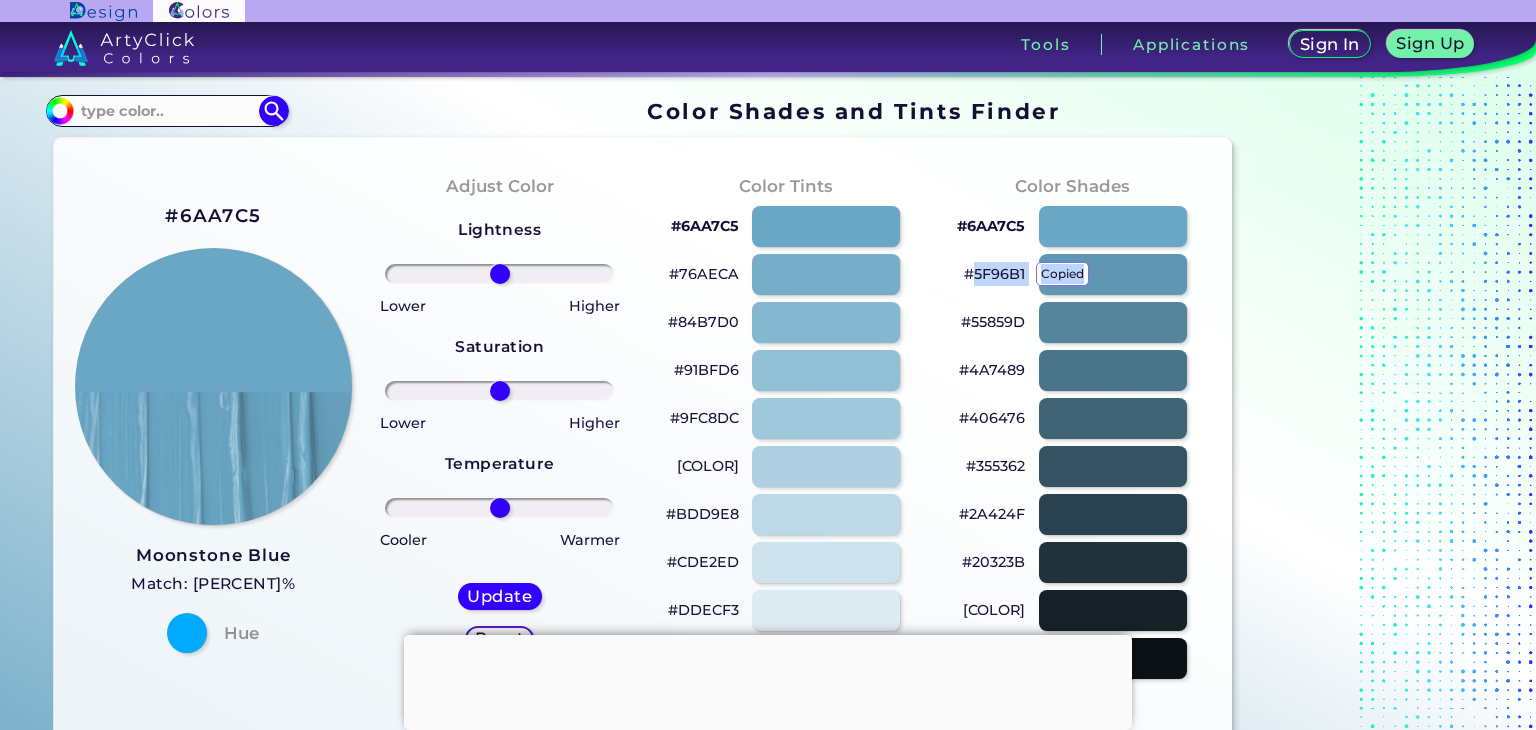 click on "[COLOR] copied" at bounding box center [994, 274] 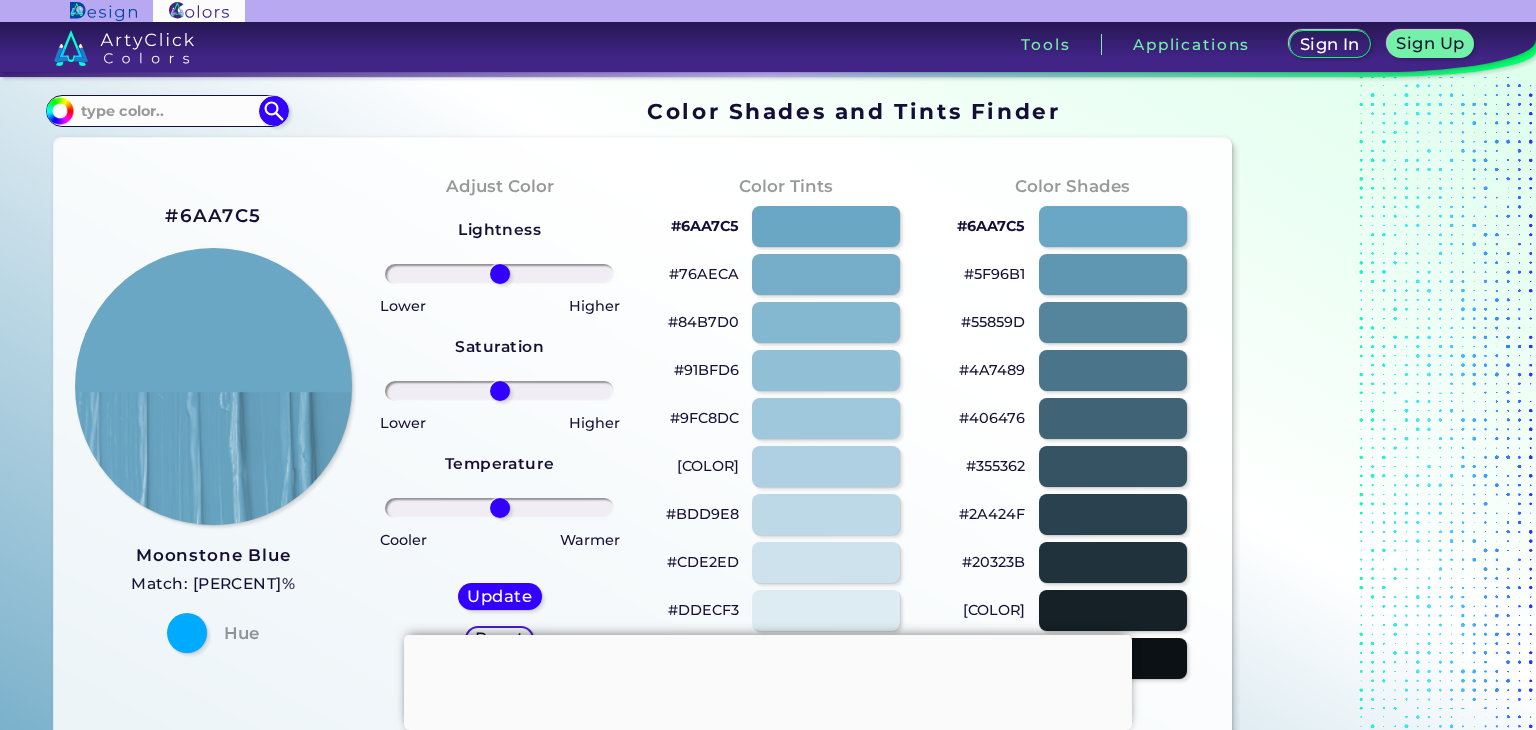 click on "#6AA7C5" at bounding box center (991, 226) 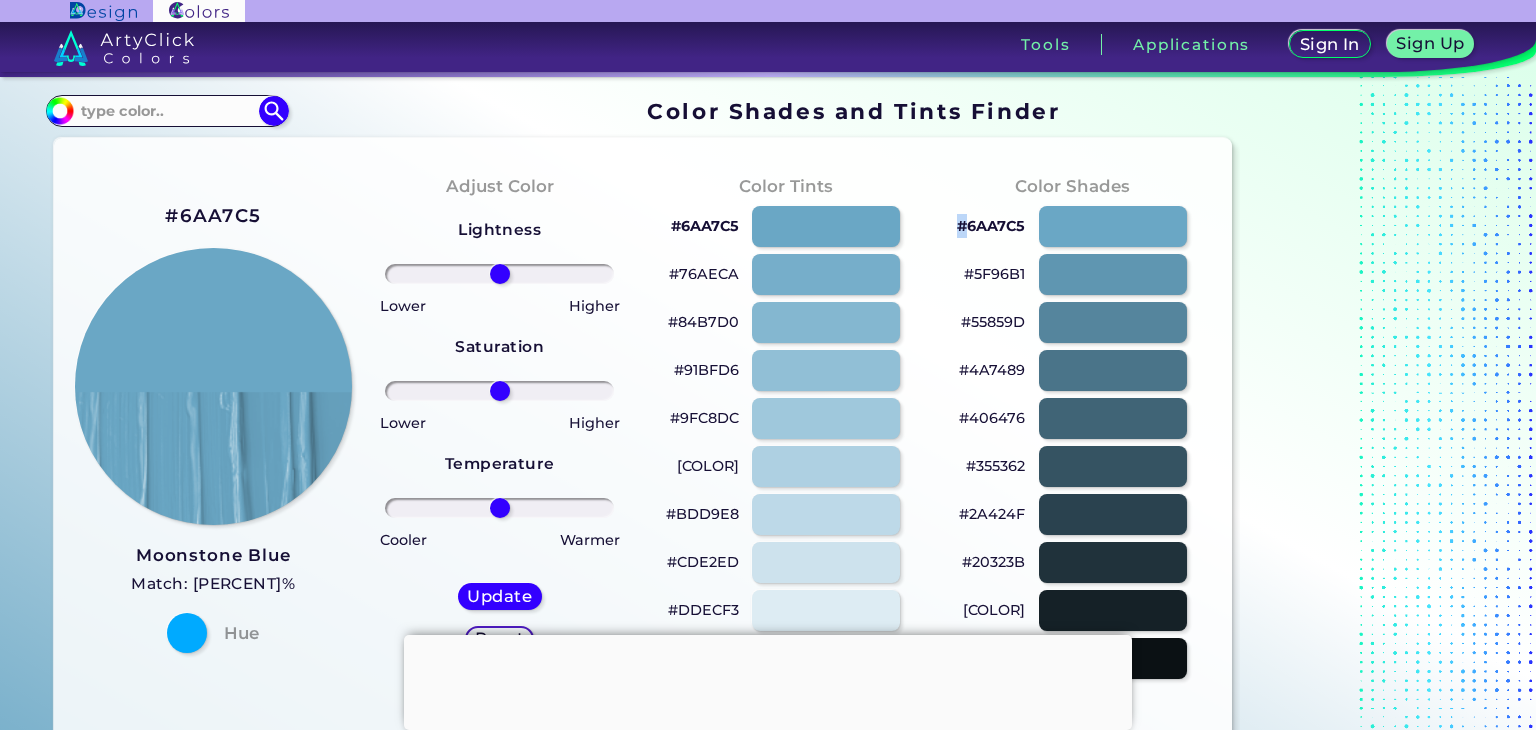 click on "#6AA7C5" at bounding box center (991, 226) 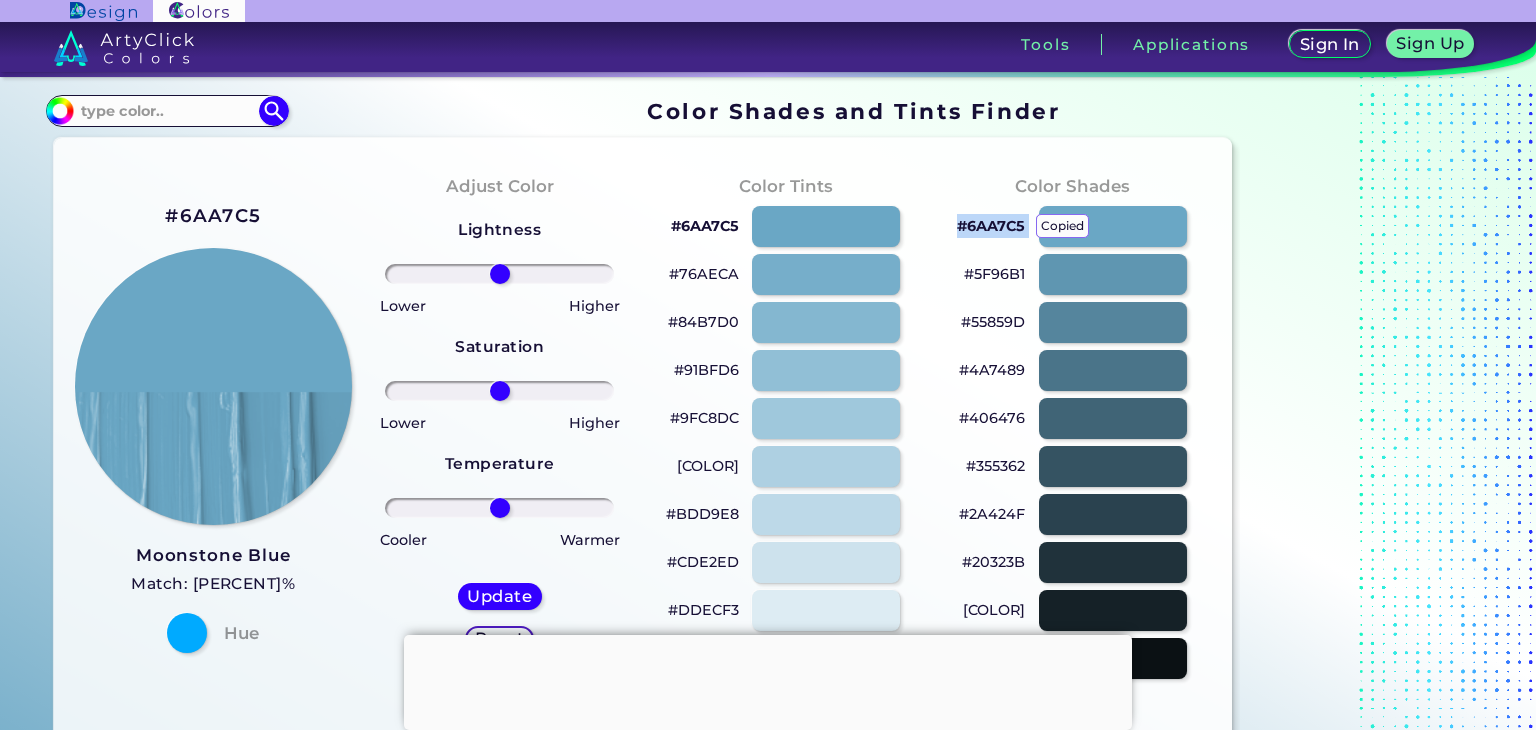 click on "#6AA7C5 copied copied" at bounding box center [991, 226] 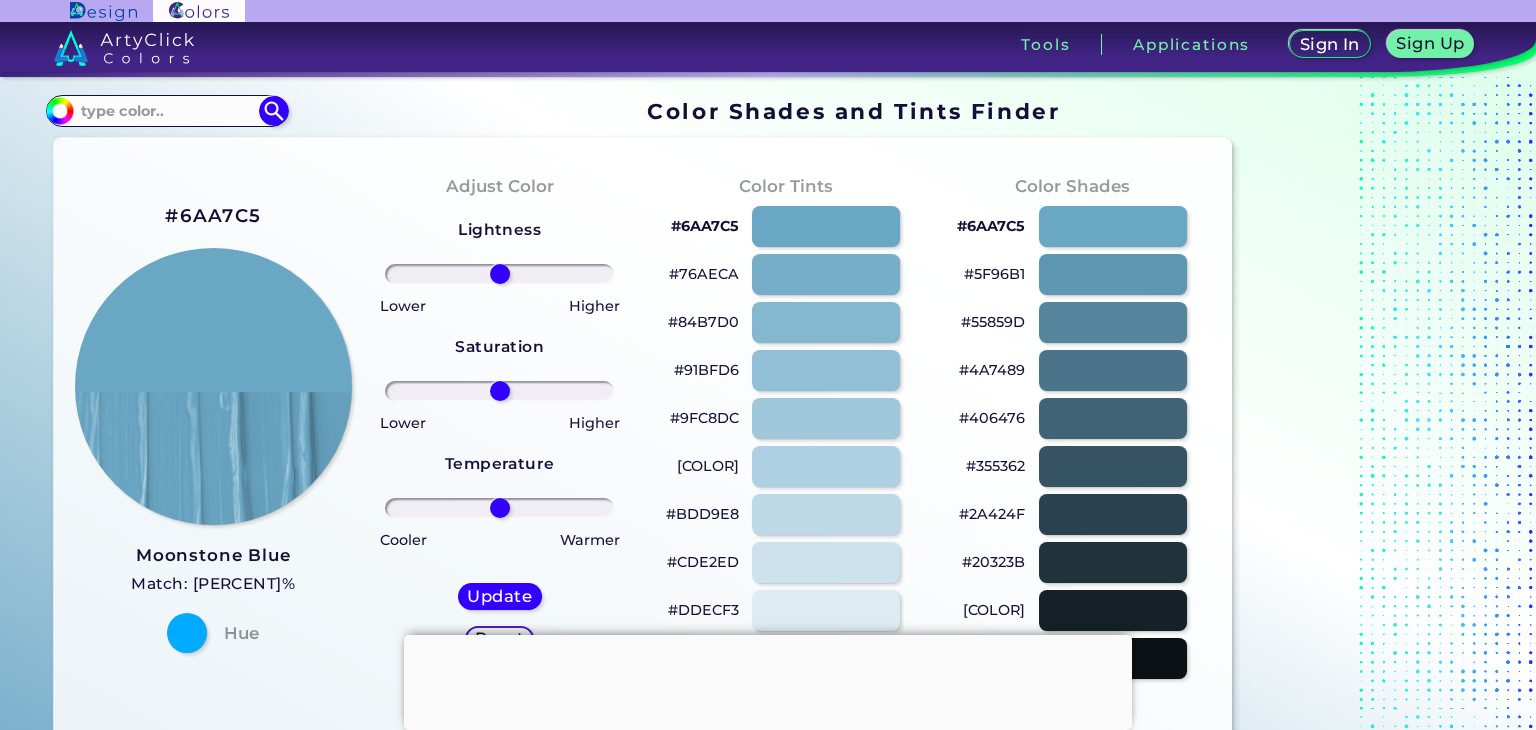 click on "#6AA7C5" at bounding box center [705, 226] 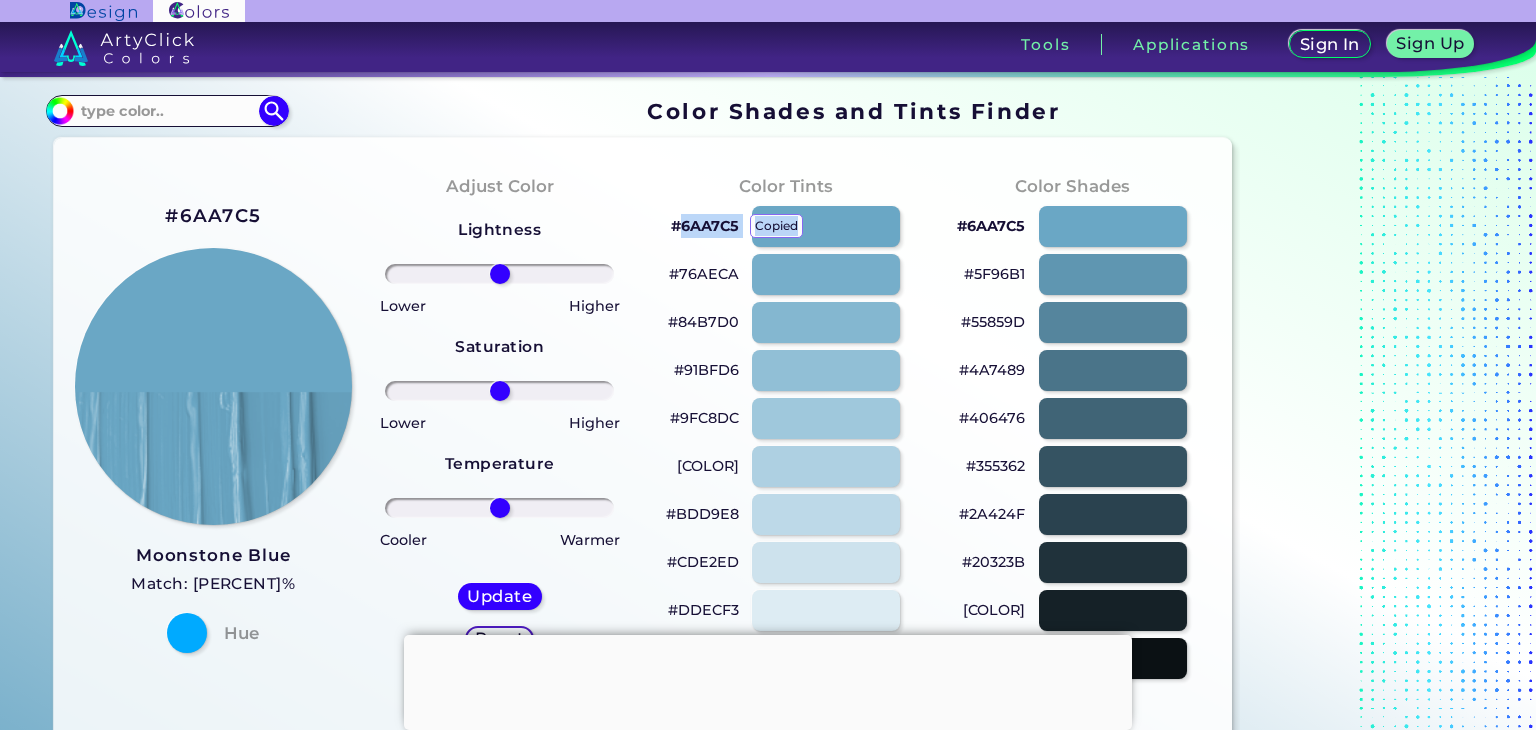 click on "#6AA7C5 copied" at bounding box center [705, 226] 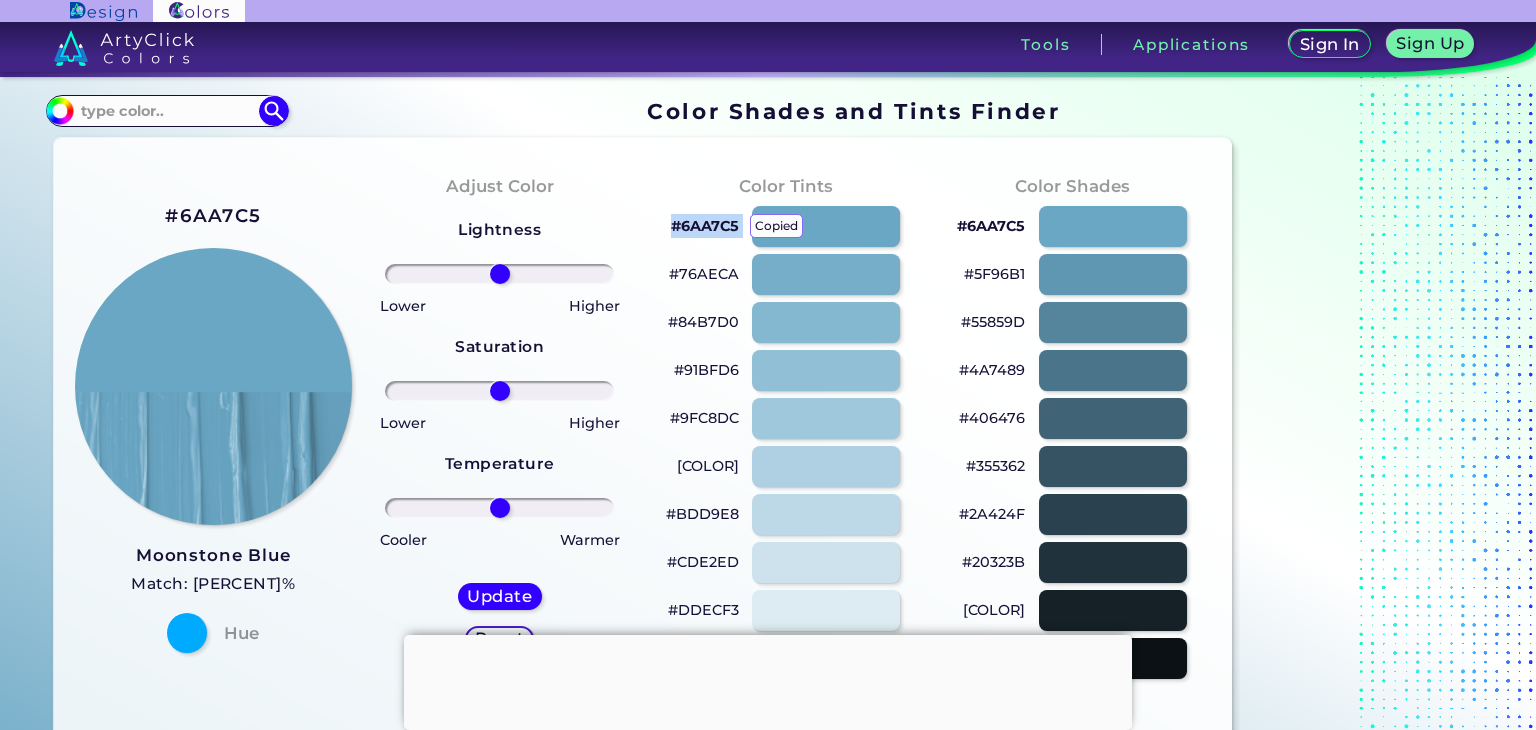 click on "#6AA7C5 copied copied" at bounding box center (705, 226) 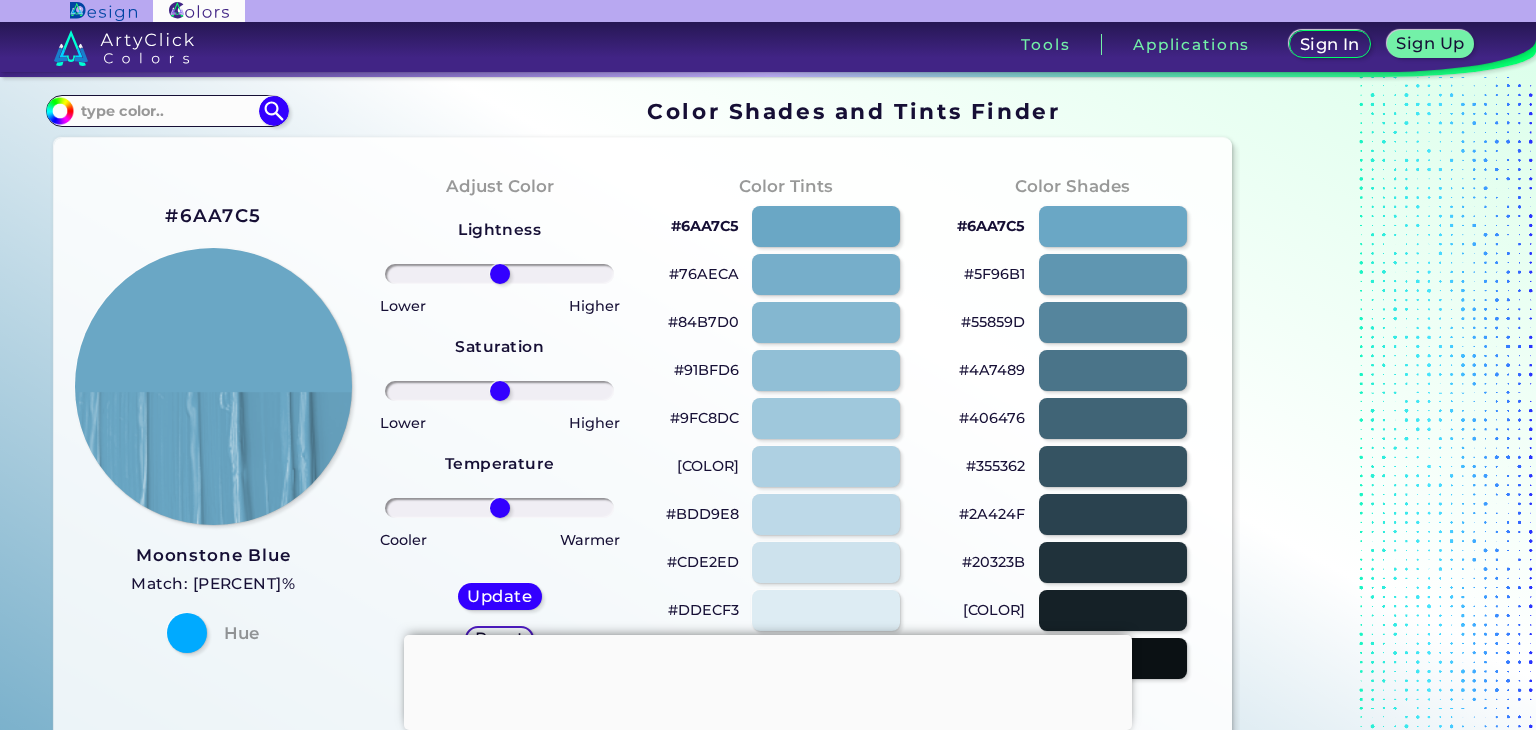 click on "#5F96B1" at bounding box center [994, 274] 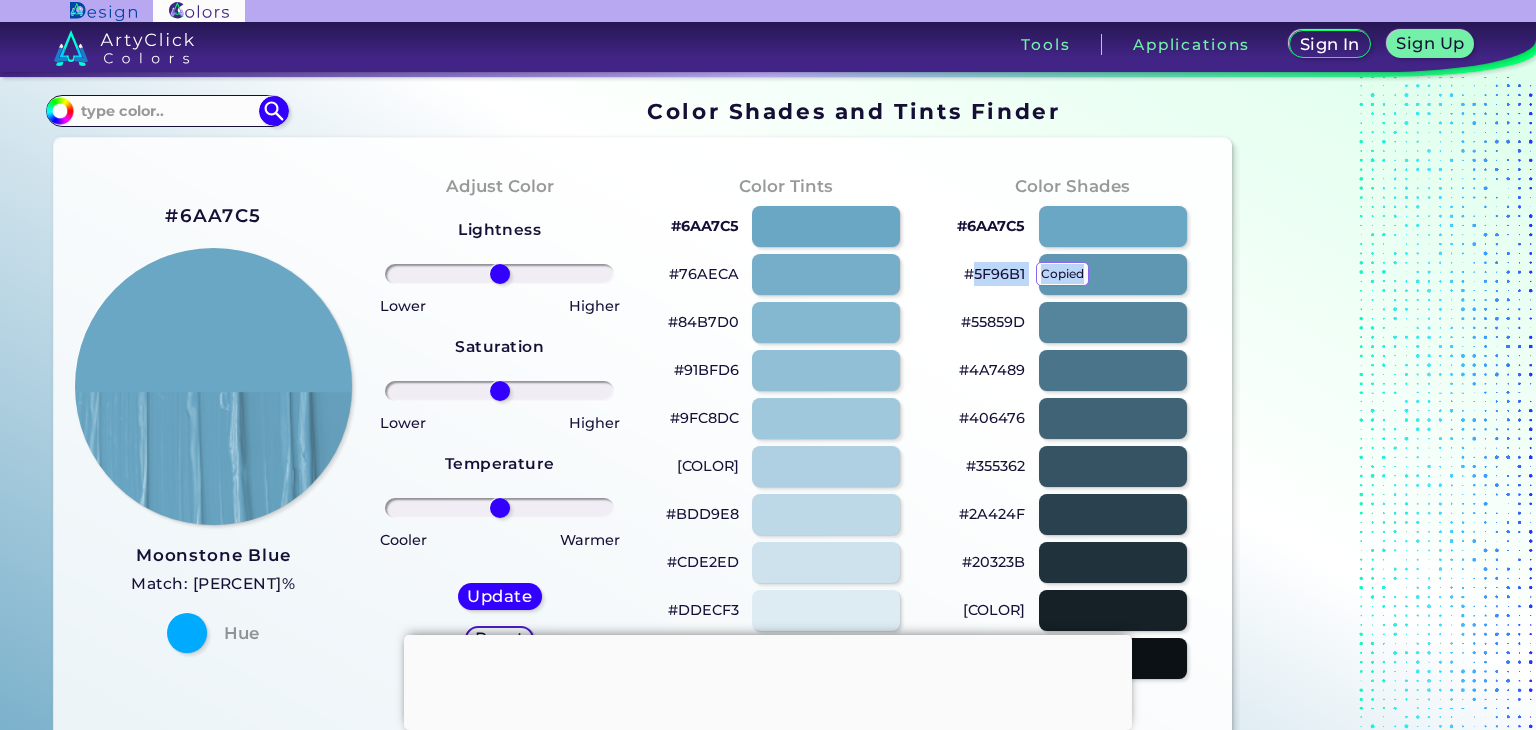 click on "[COLOR] copied" at bounding box center (994, 274) 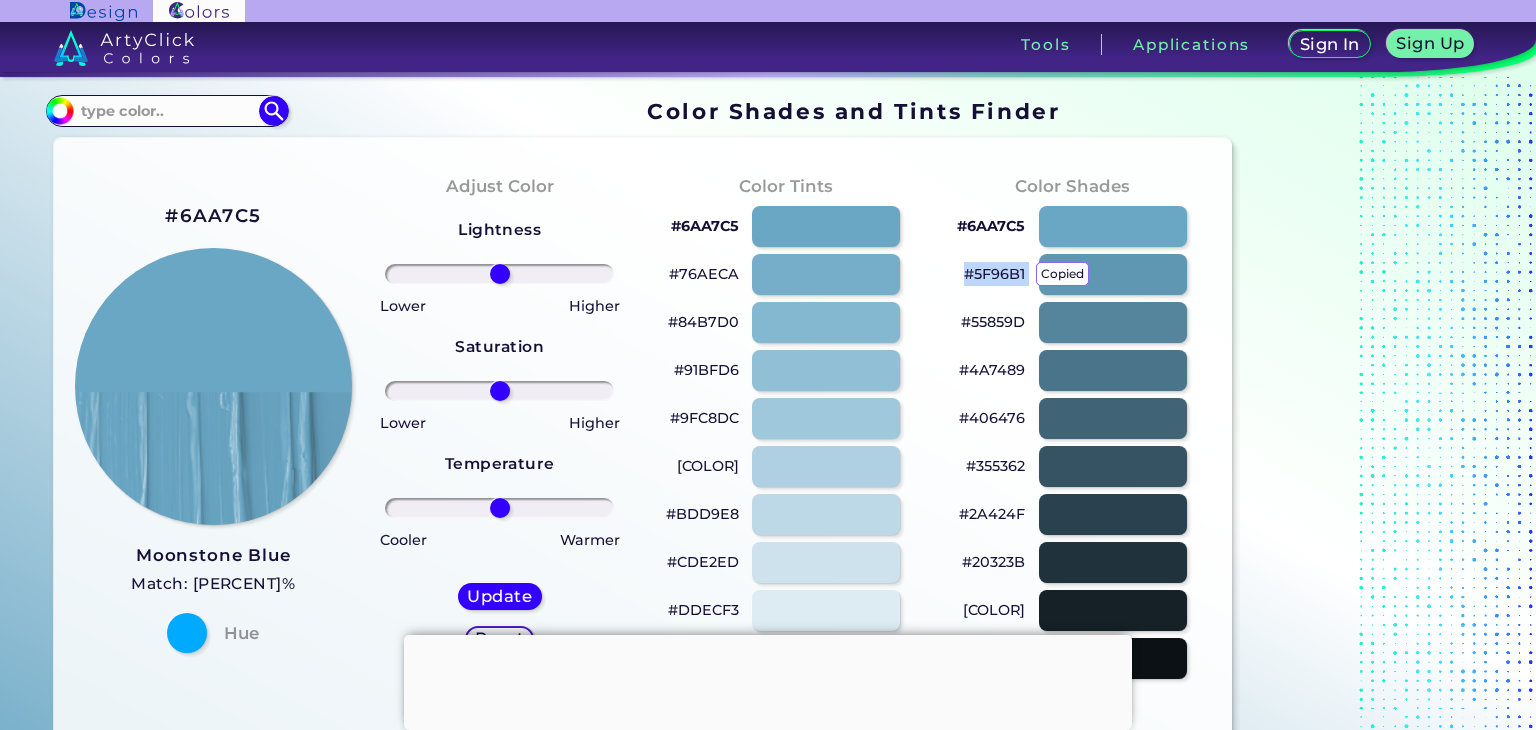 click on "#5F96B1 copied copied" at bounding box center [994, 274] 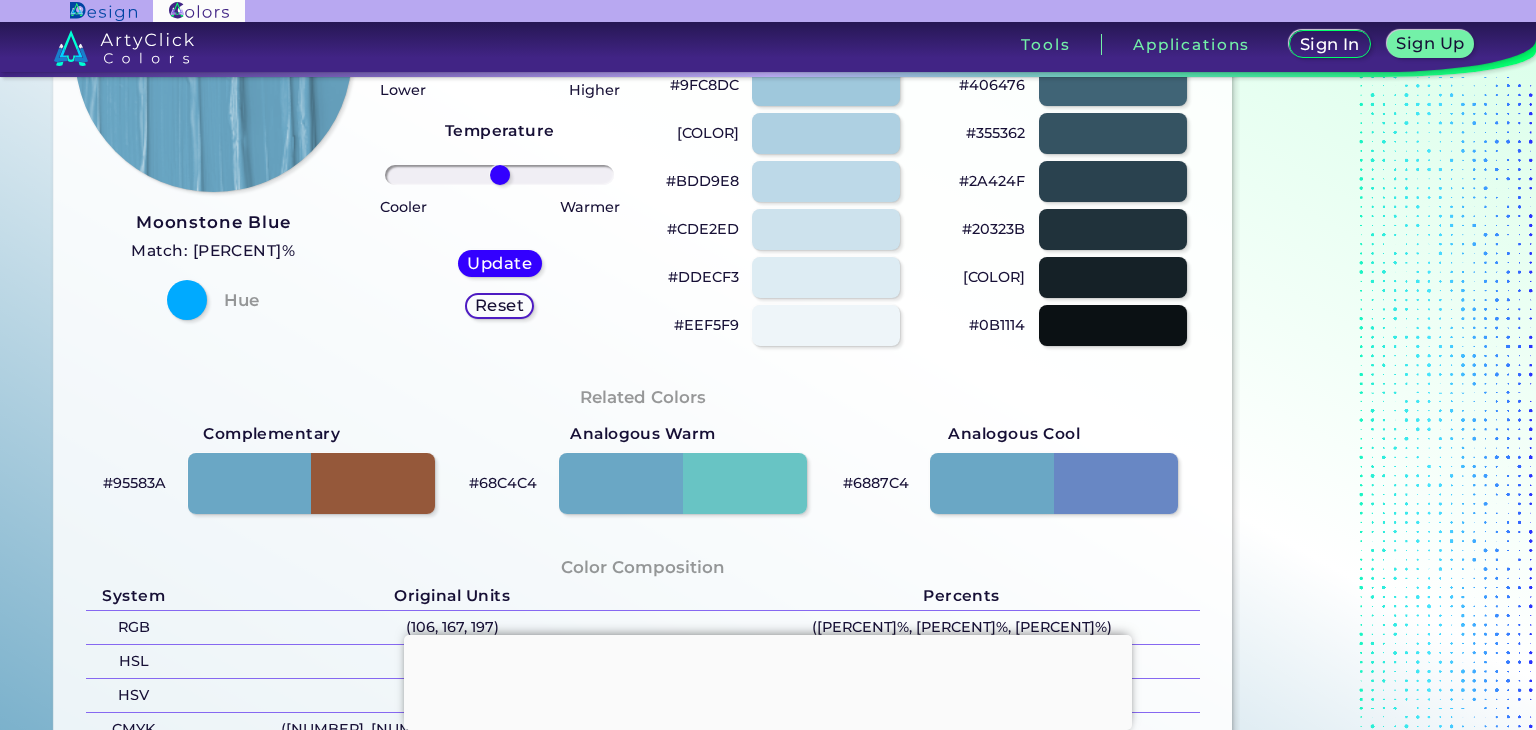 scroll, scrollTop: 0, scrollLeft: 0, axis: both 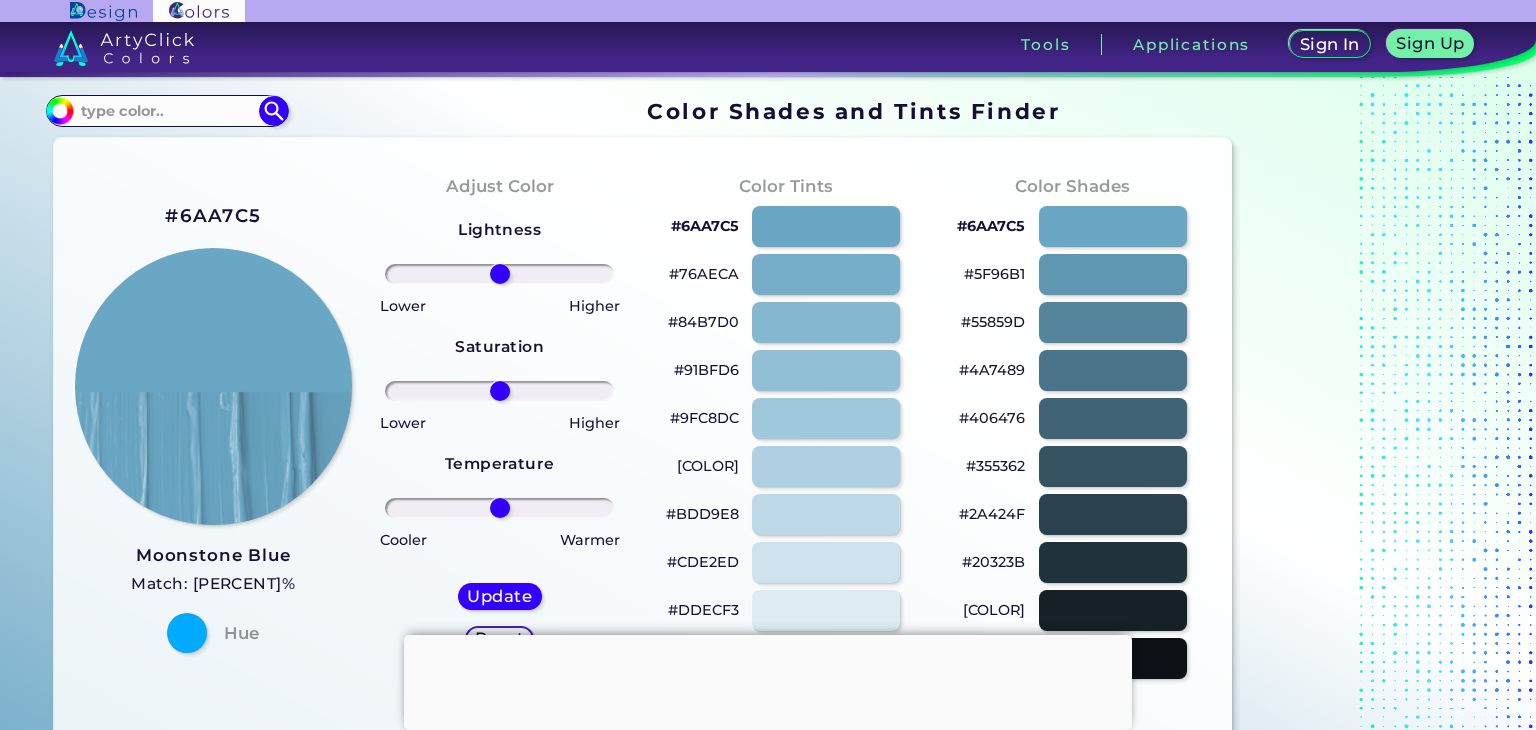 click on "#2A424F" at bounding box center (992, 514) 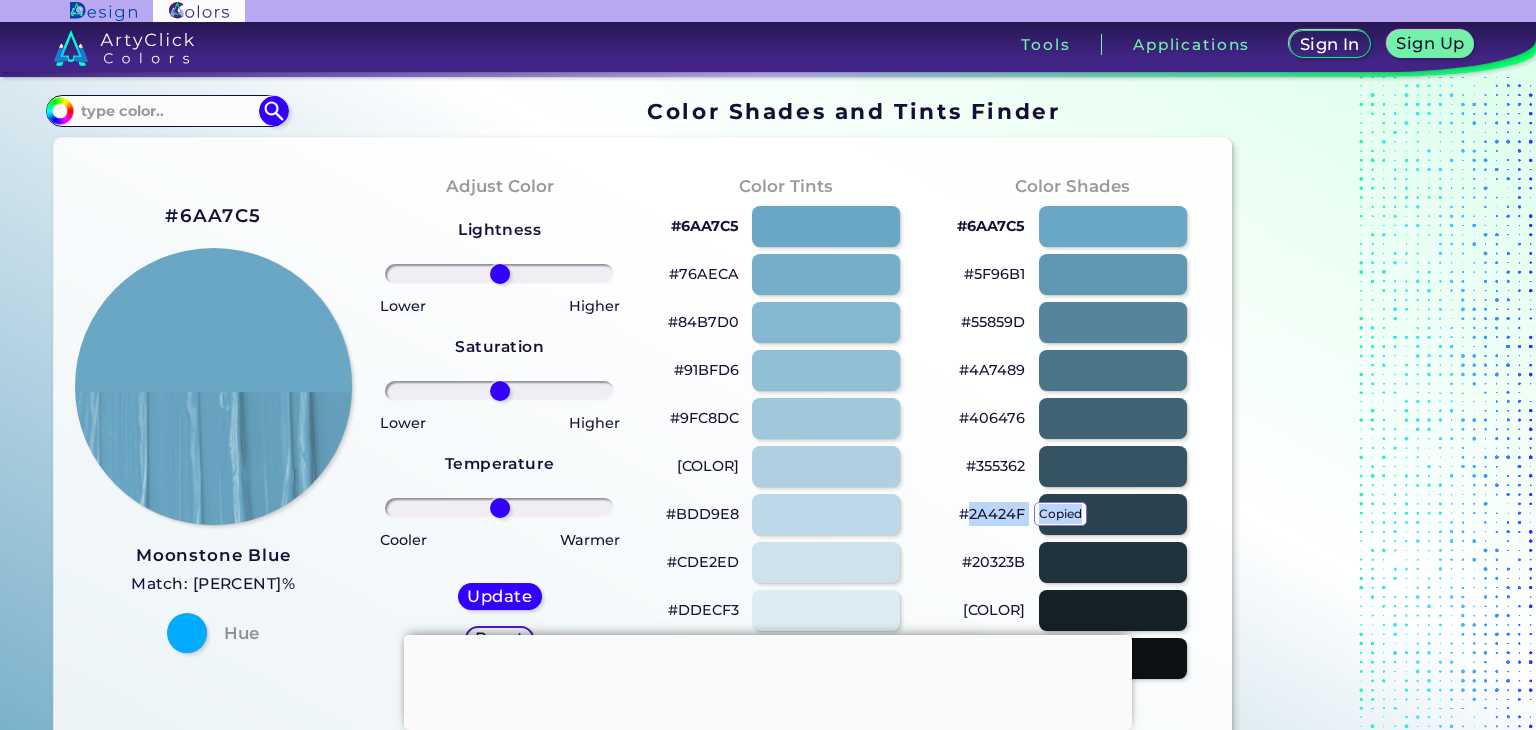 click on "#2A424F copied" at bounding box center [992, 514] 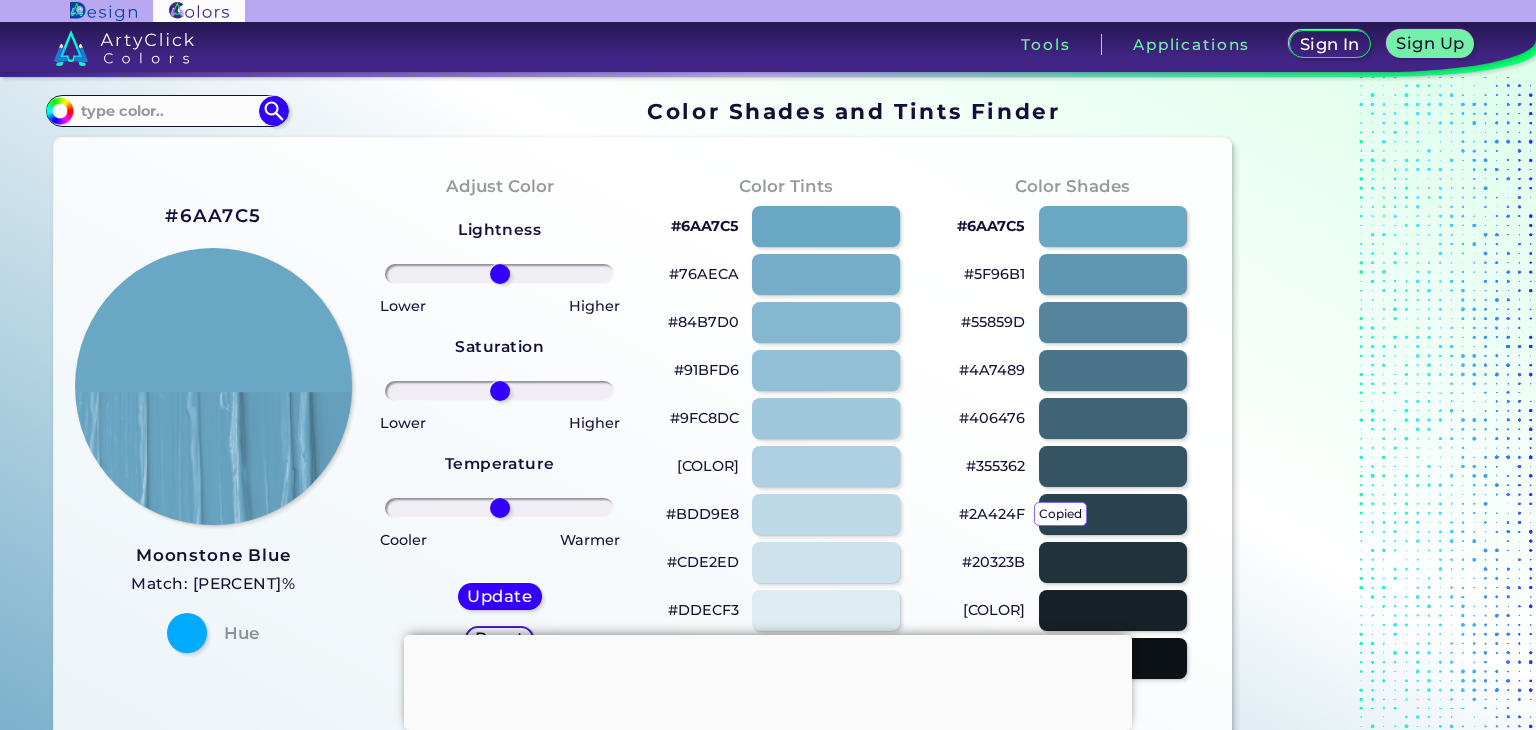 click on "#20323B" at bounding box center (993, 562) 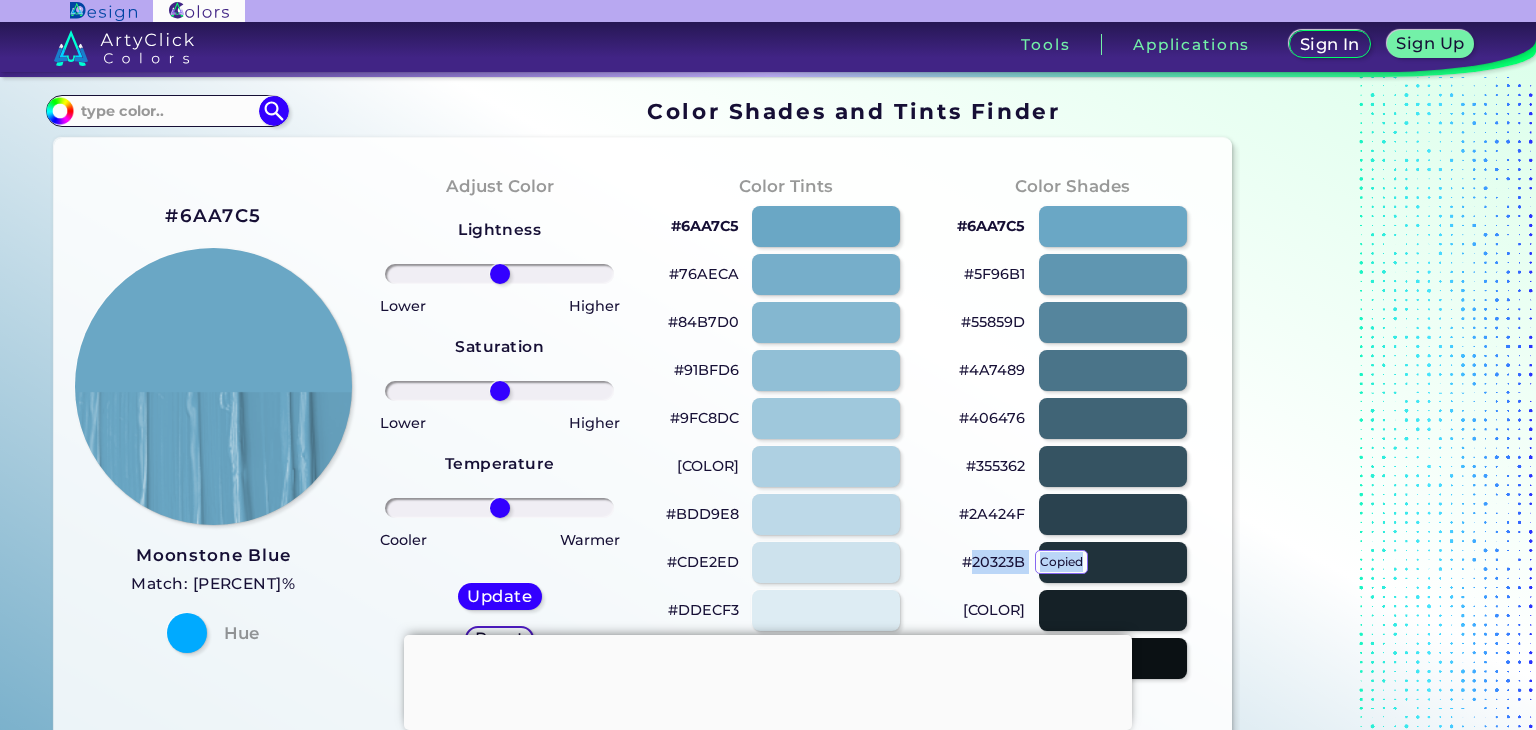 click on "#20323B copied" at bounding box center [993, 562] 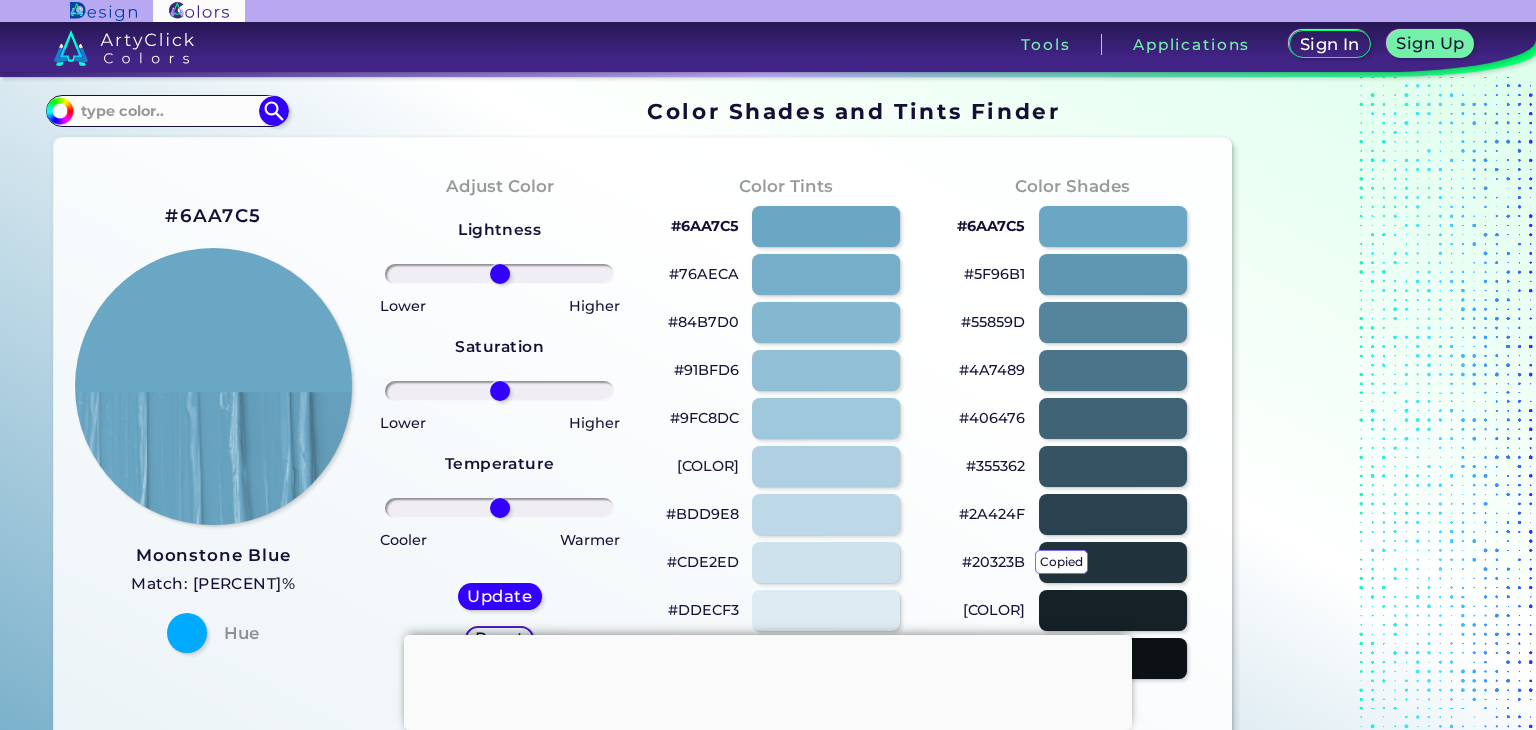 click on "#2A424F" at bounding box center (992, 514) 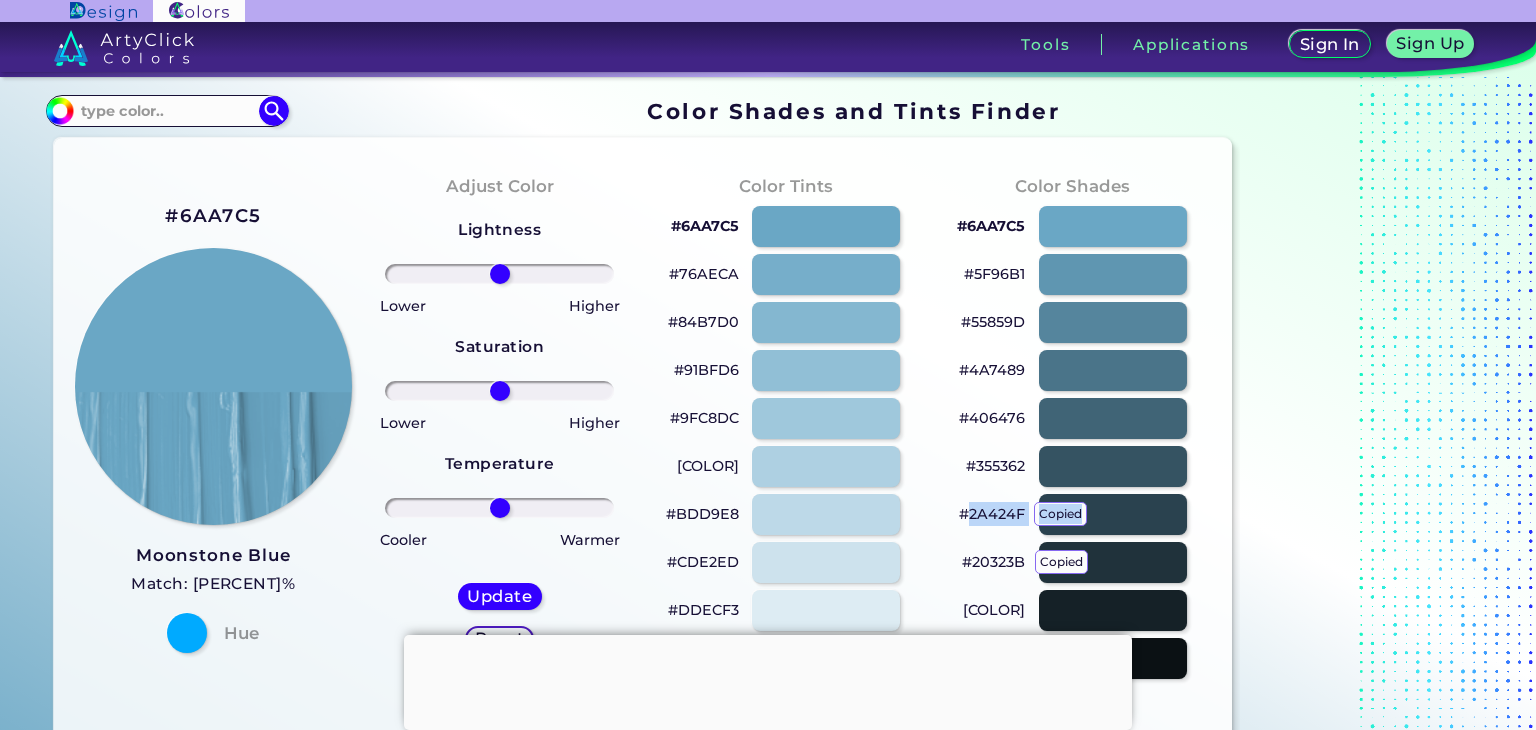 click on "#2A424F copied" at bounding box center (992, 514) 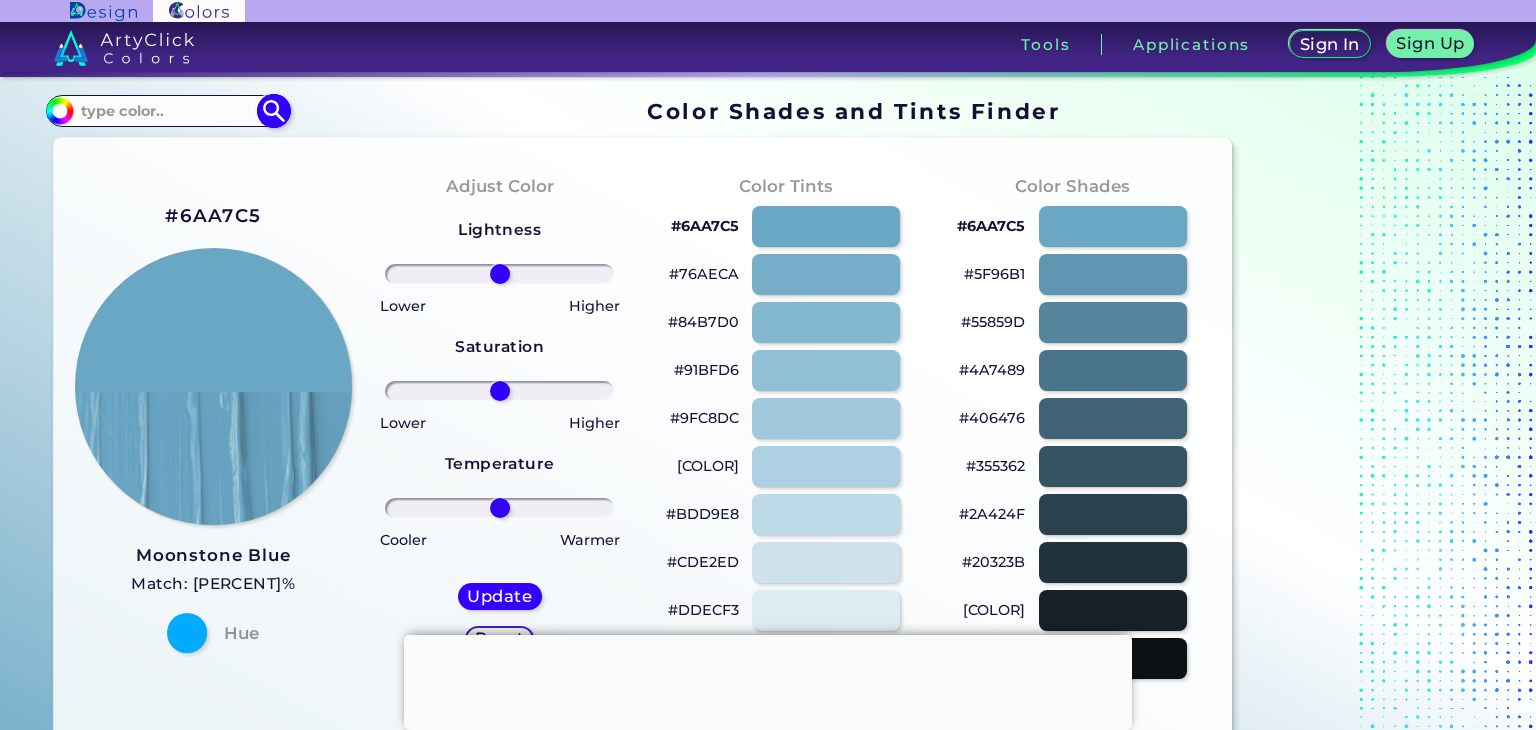 click at bounding box center [167, 110] 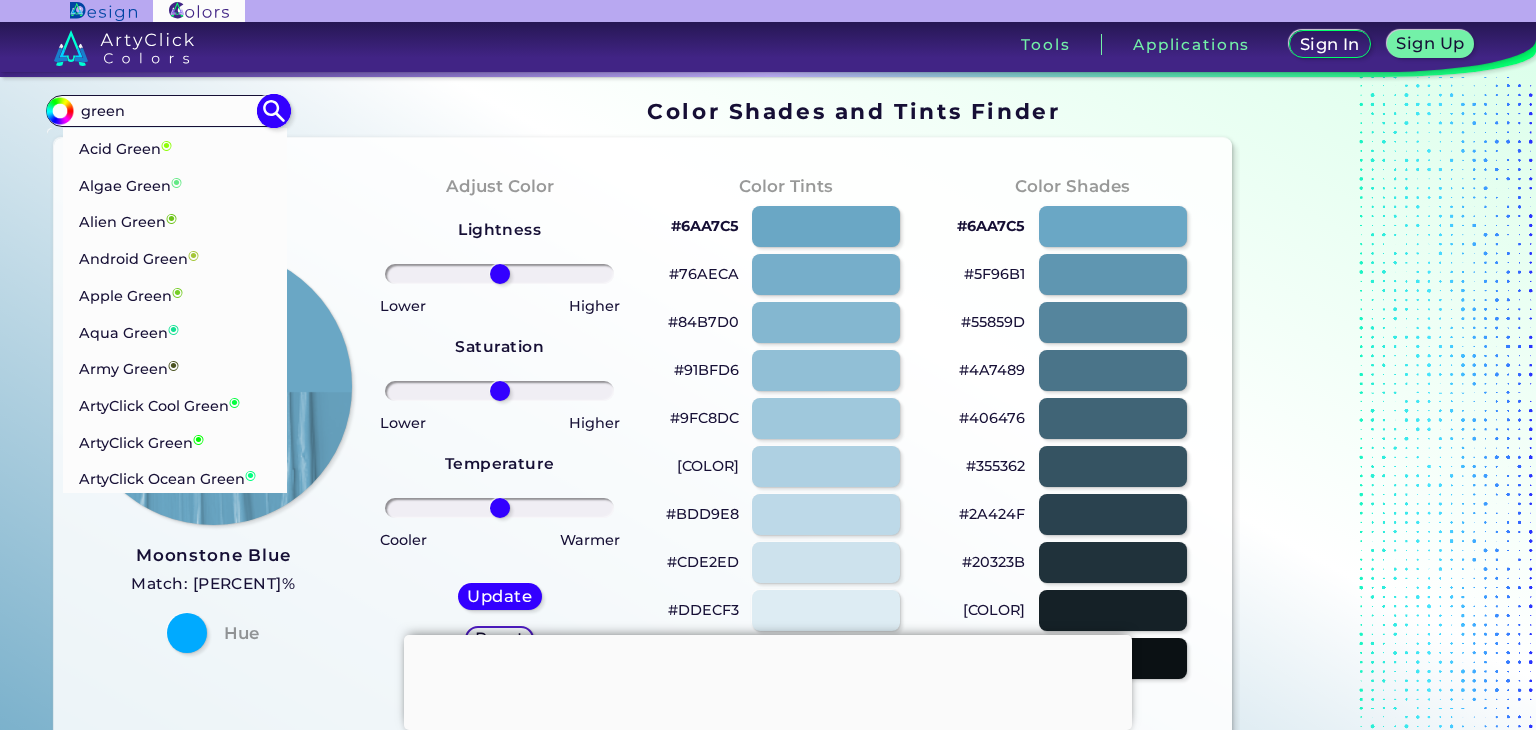 type on "green" 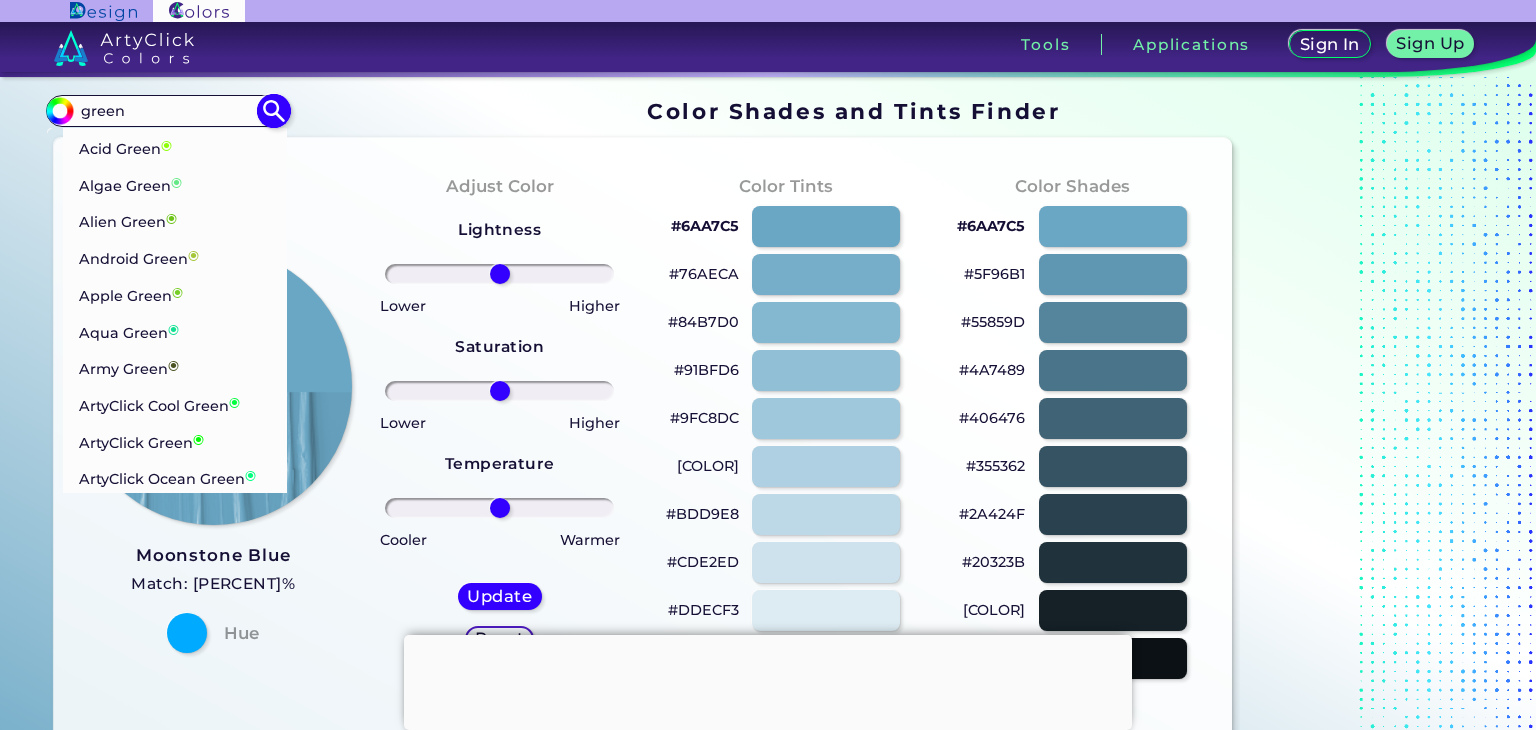 click at bounding box center (273, 110) 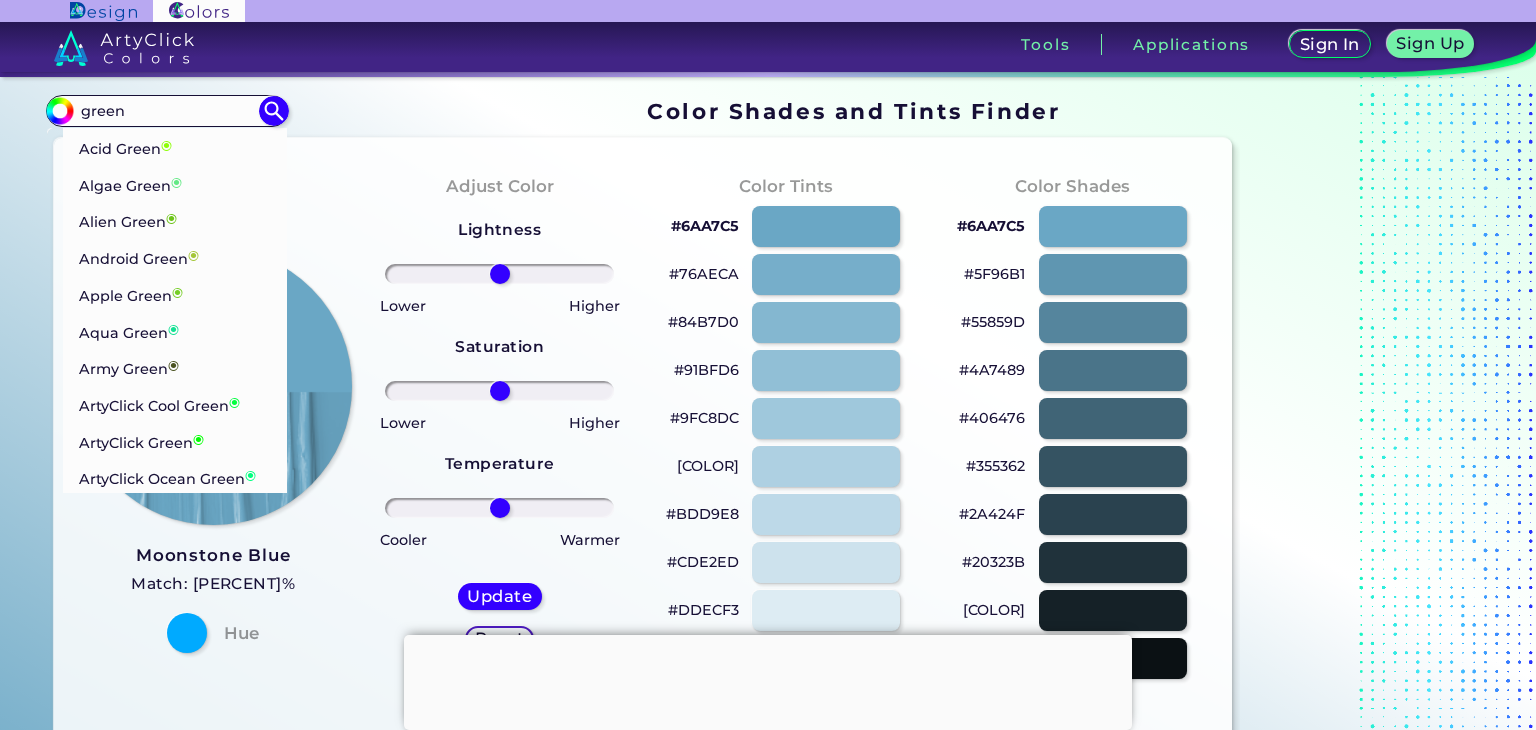 click on "#000000
green
Bottle Green   ◉ Algae Green   ◉ Alien Green   ◉ Android Green   ◉ Apple Green   ◉ Aqua Green   ◉ Army Green   ◉ ArtyClick Cool Green   ◉ ArtyClick Green   ◉ ArtyClick Ocean Green   ◉ ArtyClick Spring Green   ◉ ArtyClick Warm Green   ◉ Avocado Green   ◉ Baby Green   ◉ Barf Green   ◉ Beetle Green   ◉ Beryl Green   ◉ Blue Green   ◉ Bluish Green   ◉ Boring Green   ◉ Bottle Green   ◉ Bright Light Green   ◉ Bright Lime Green   ◉ Bright Sea Green   ◉ Bright Yellow Green   ◉ British Racing Green   ◉ Brown Green   ◉ Brownish Green   ◉ Browny Green   ◉ Camo Green   ◉ Camouflage Green   ◉ Caribbean Green   ◉ Clover Green   ◉ County Green   ◉ Dark Blue Green   ◉ Dark Forest Green   ◉ Dark Grass Green   ◉ Dark Green   ◉ Dark Green Blue   ◉ Dark Jungle Green   ◉ Dark Lime Green   ◉ Dark Mint Green   ◉ Dark Olive Green   ◉ Dark Pastel Green   ◉ Dark Sea Green   ◉  ◉" at bounding box center (643, 110) 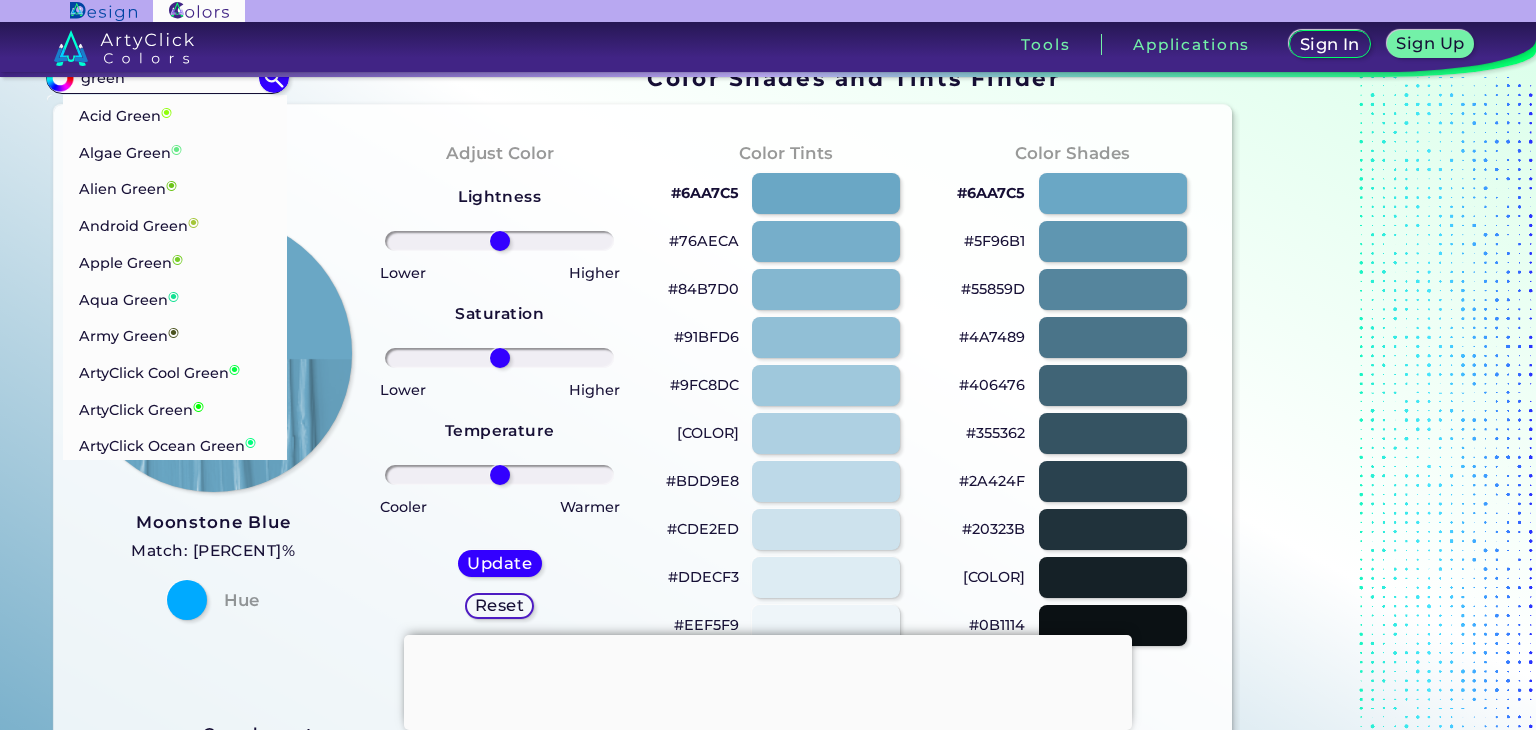 scroll, scrollTop: 0, scrollLeft: 0, axis: both 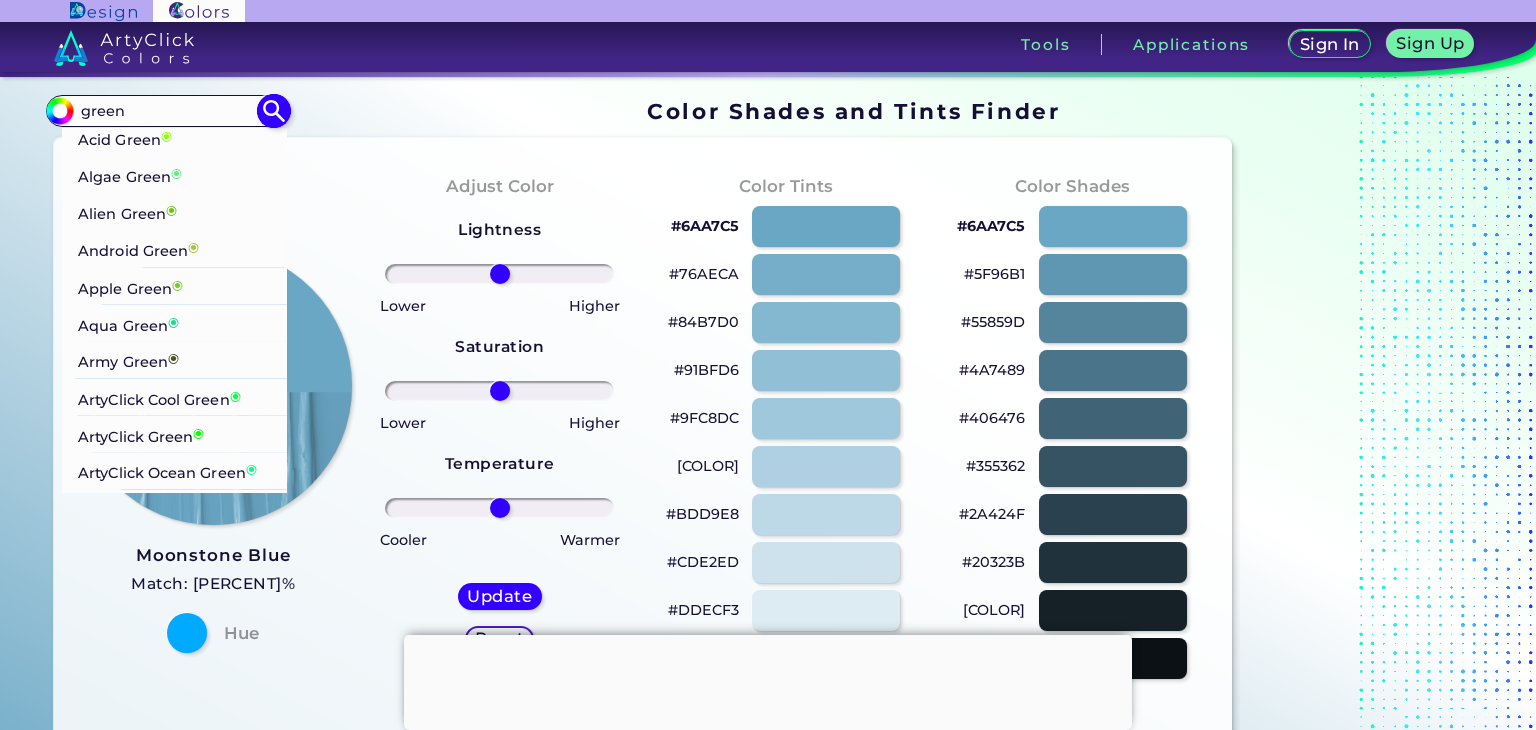 click on "Acid Green   ◉" at bounding box center (125, 137) 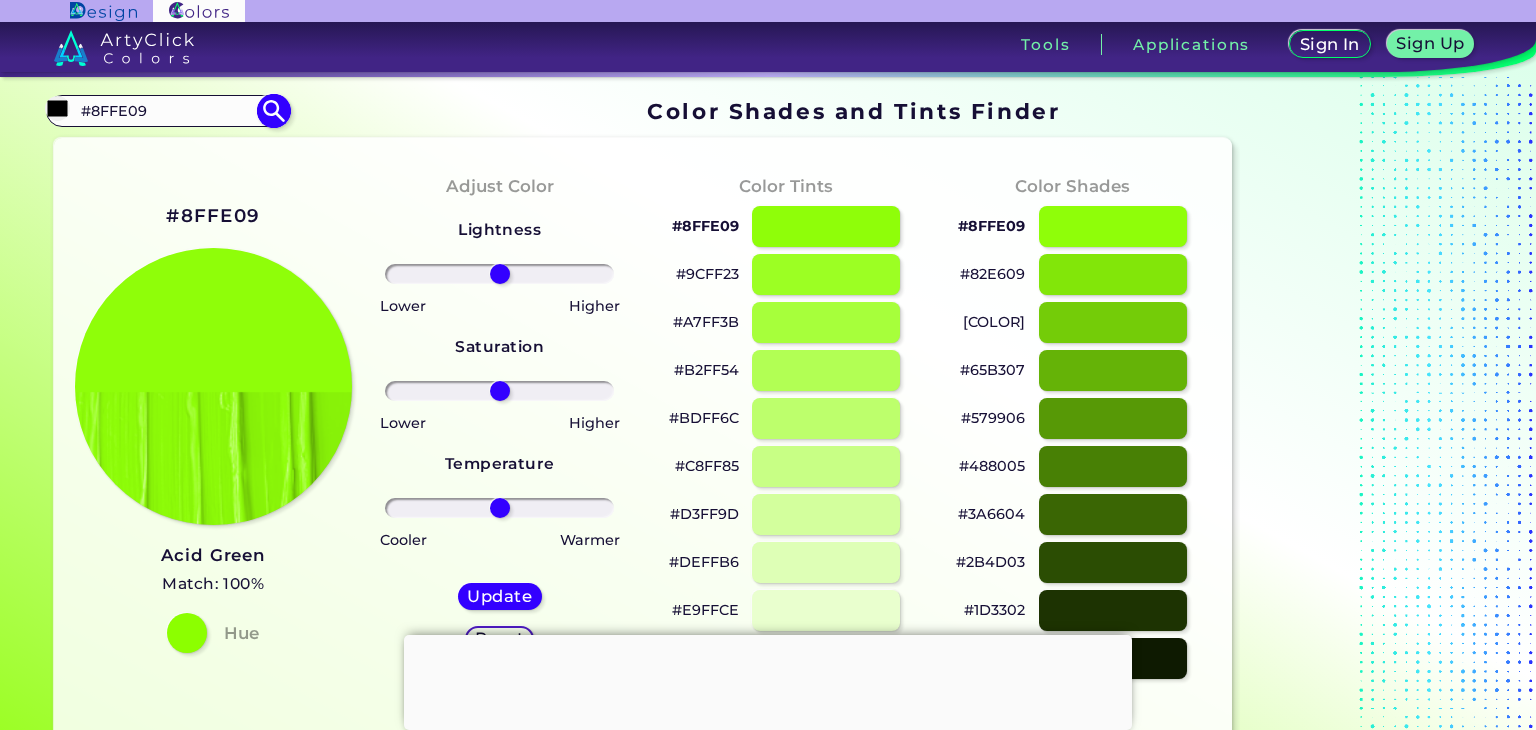click on "#8FFE09" at bounding box center (167, 110) 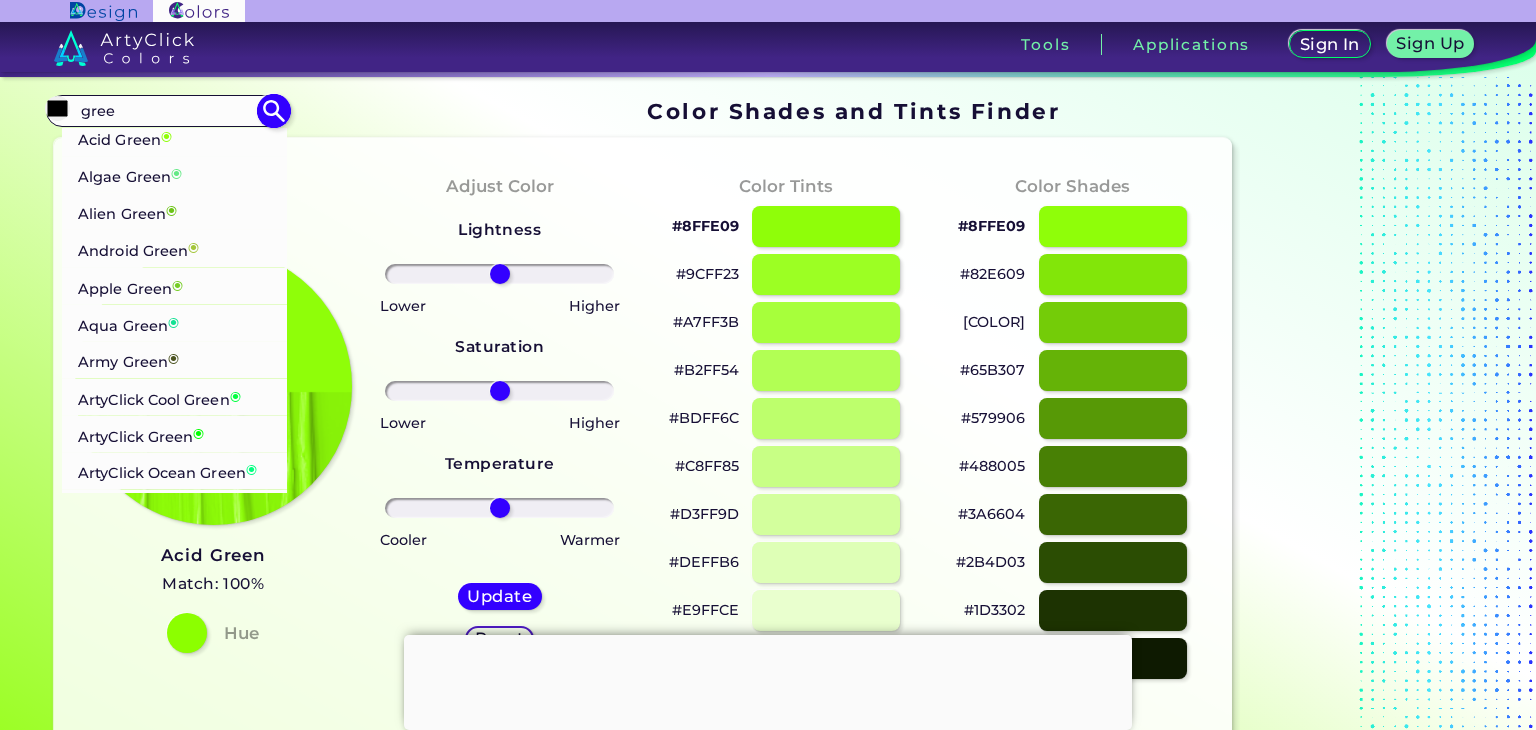 type on "gree" 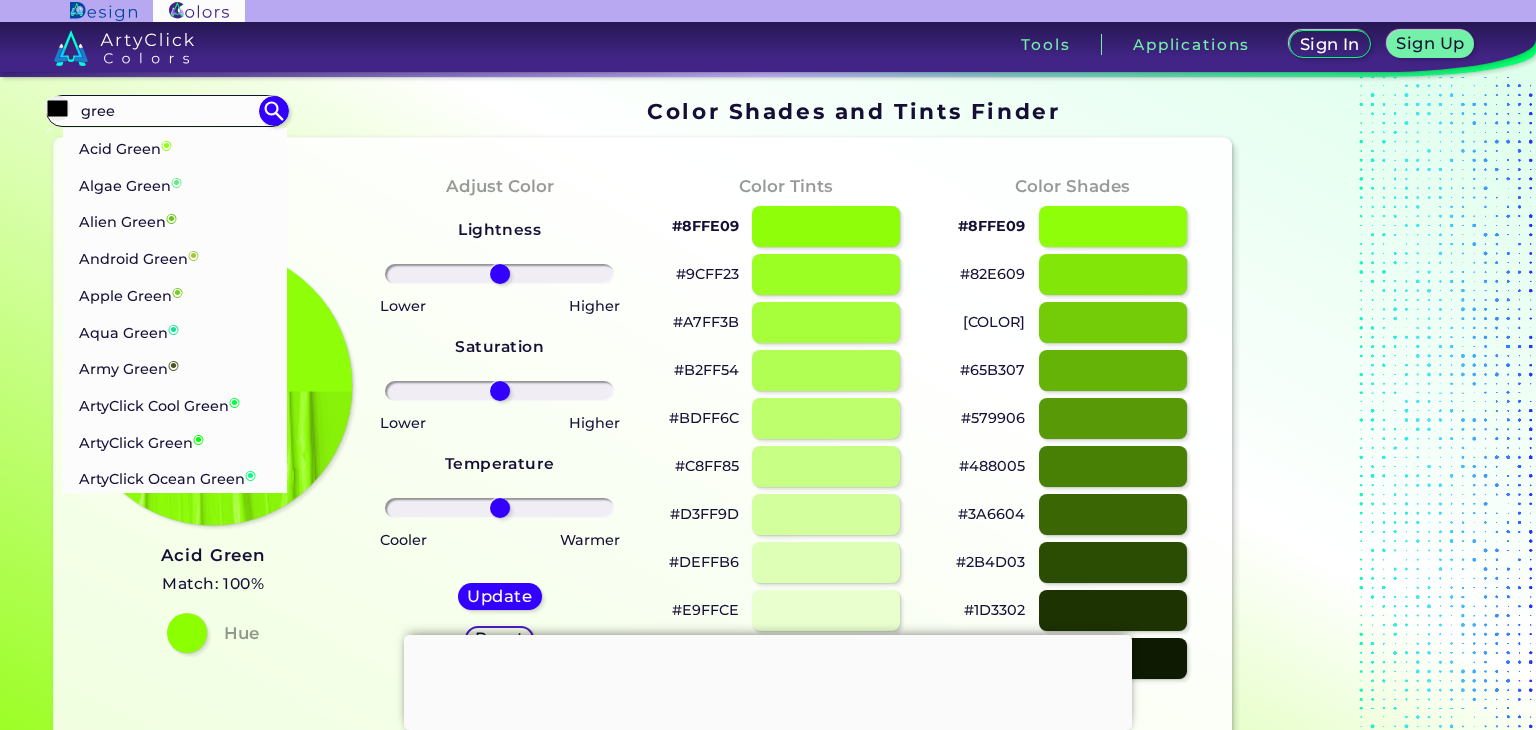 click on "Army Green   ◉" at bounding box center (129, 366) 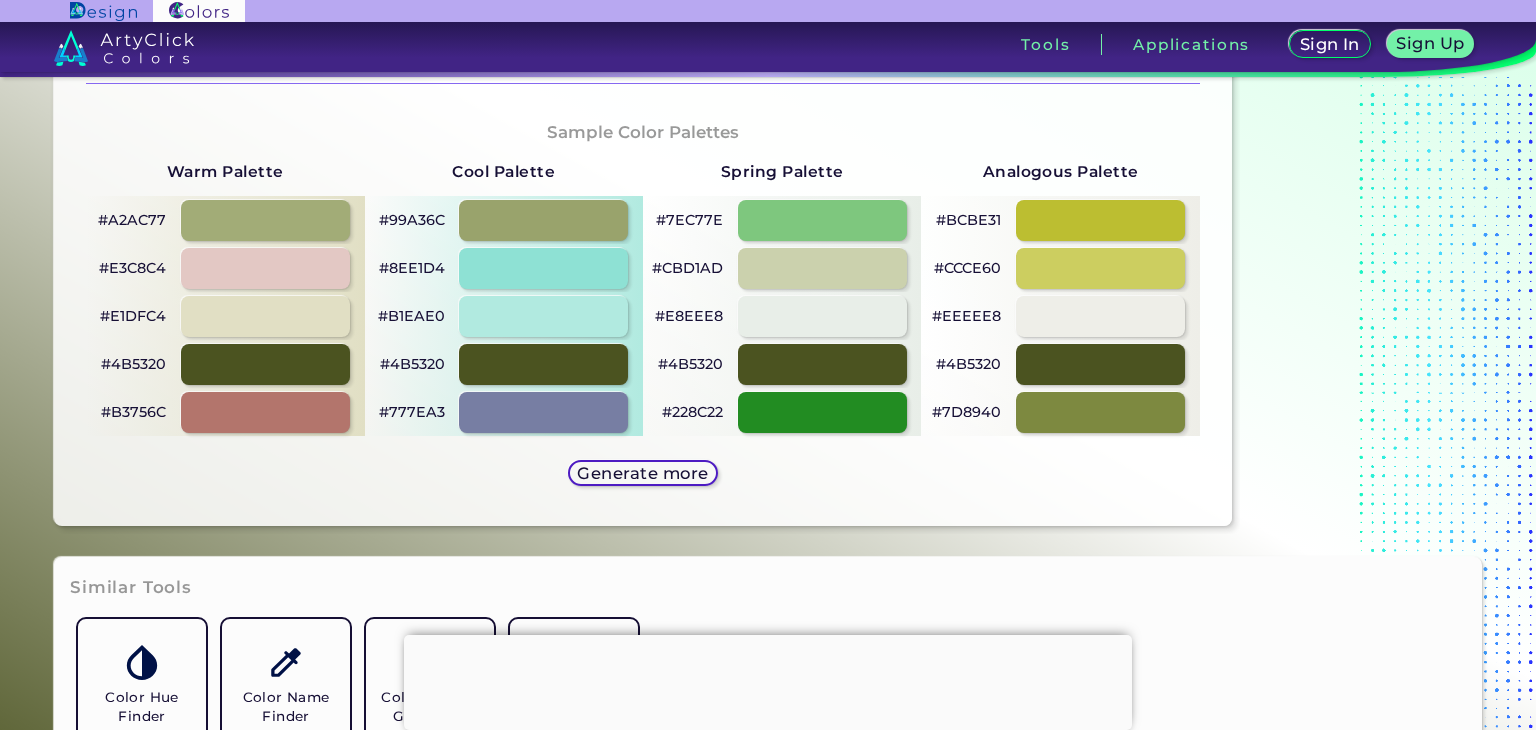 scroll, scrollTop: 1000, scrollLeft: 0, axis: vertical 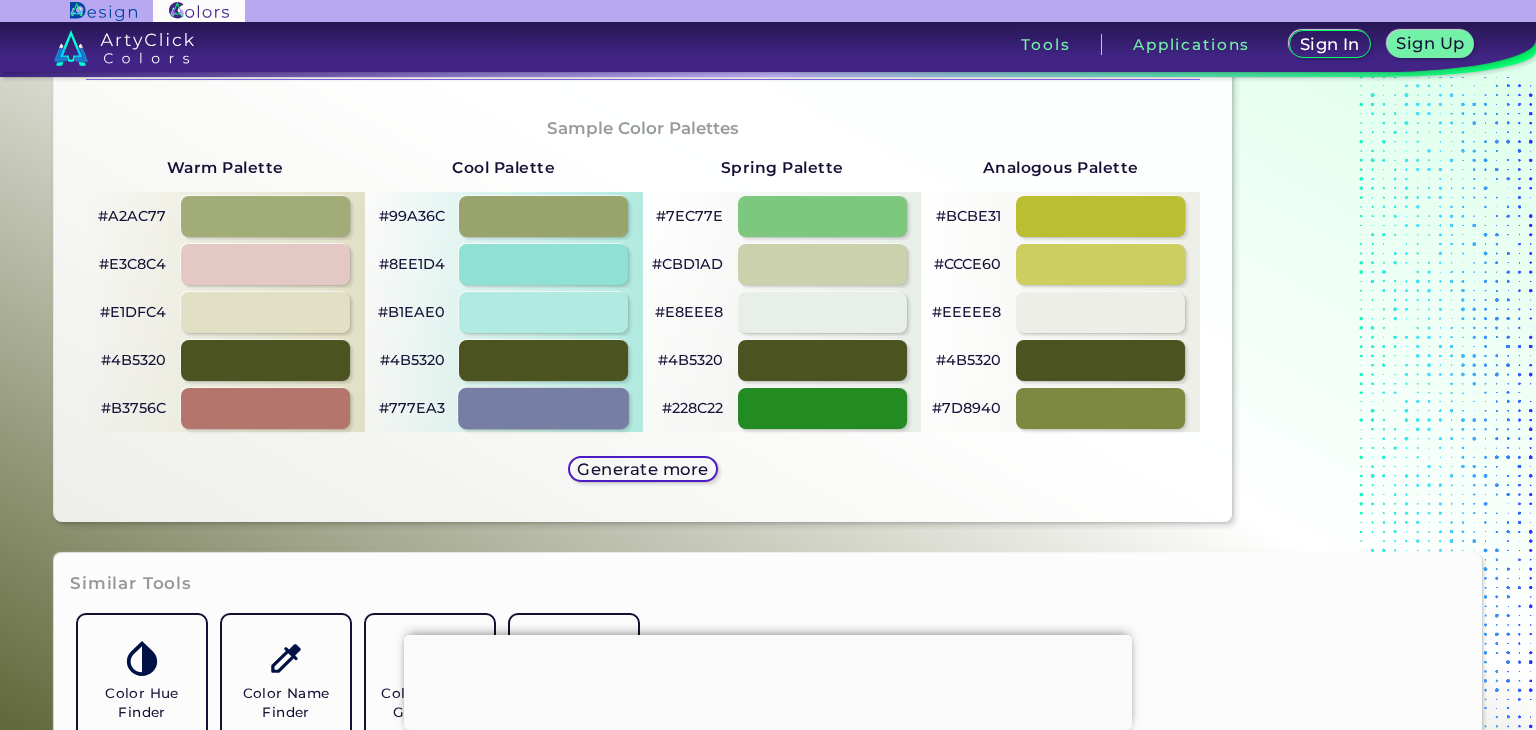 click at bounding box center (544, 408) 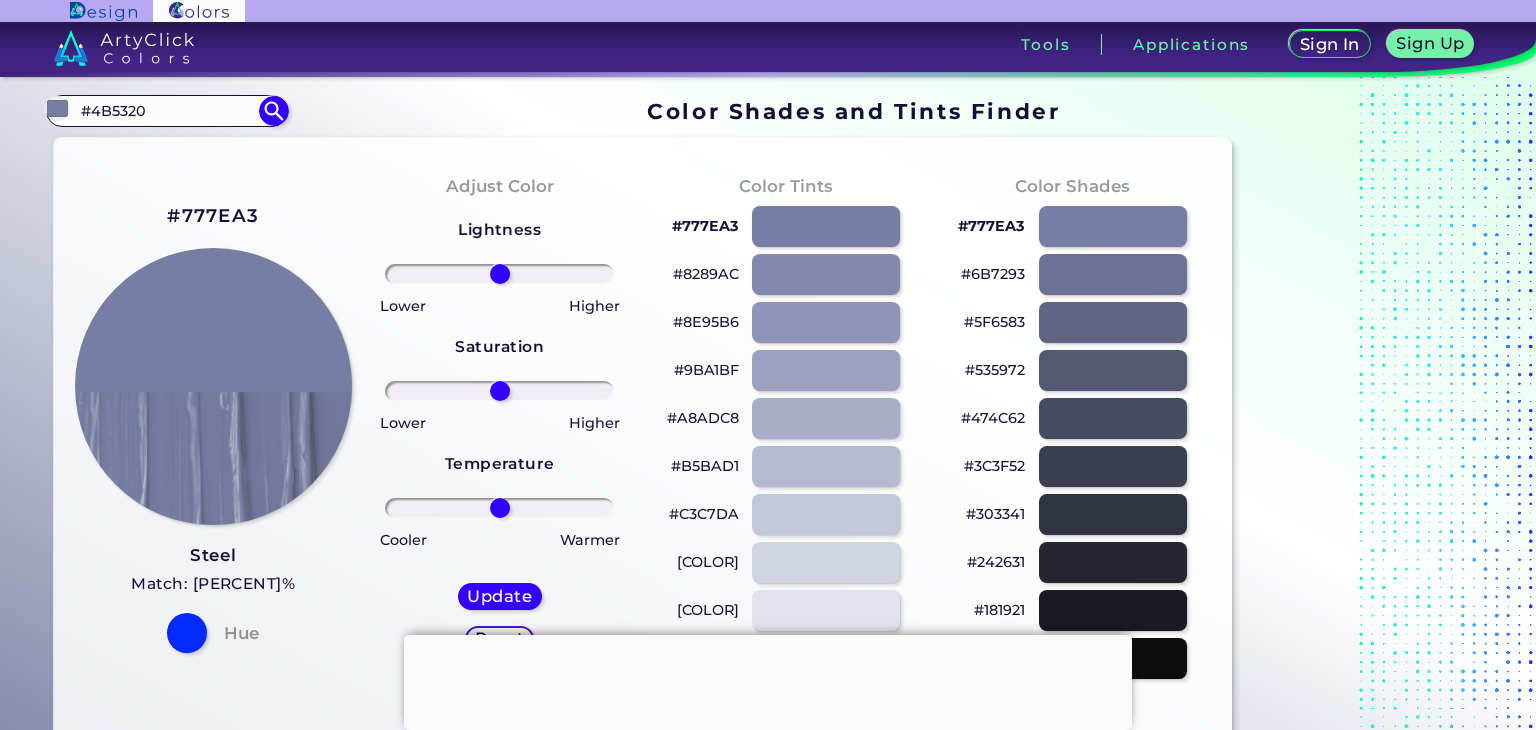scroll, scrollTop: 333, scrollLeft: 0, axis: vertical 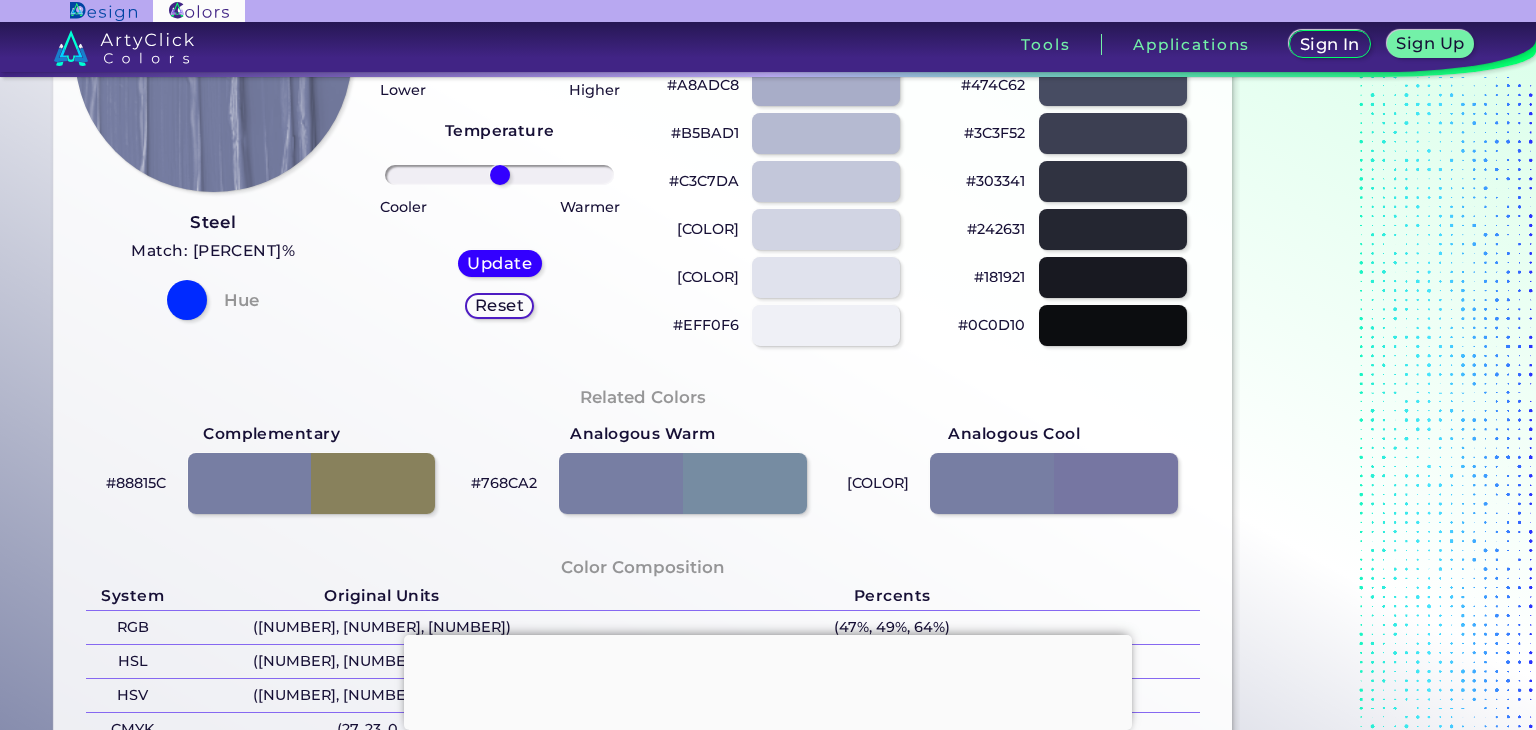 click on "[COLOR]" at bounding box center (708, 277) 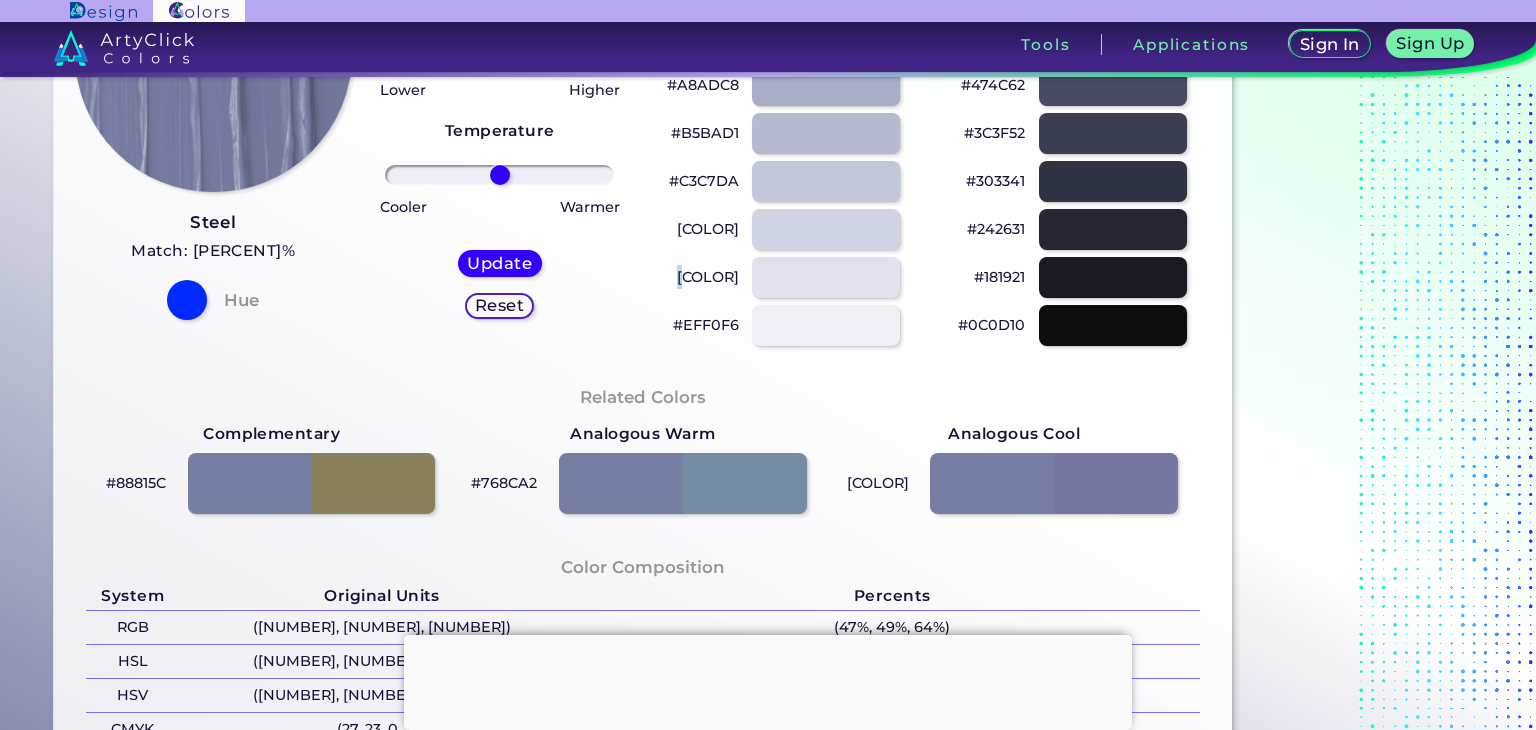 click on "[COLOR]" at bounding box center [708, 277] 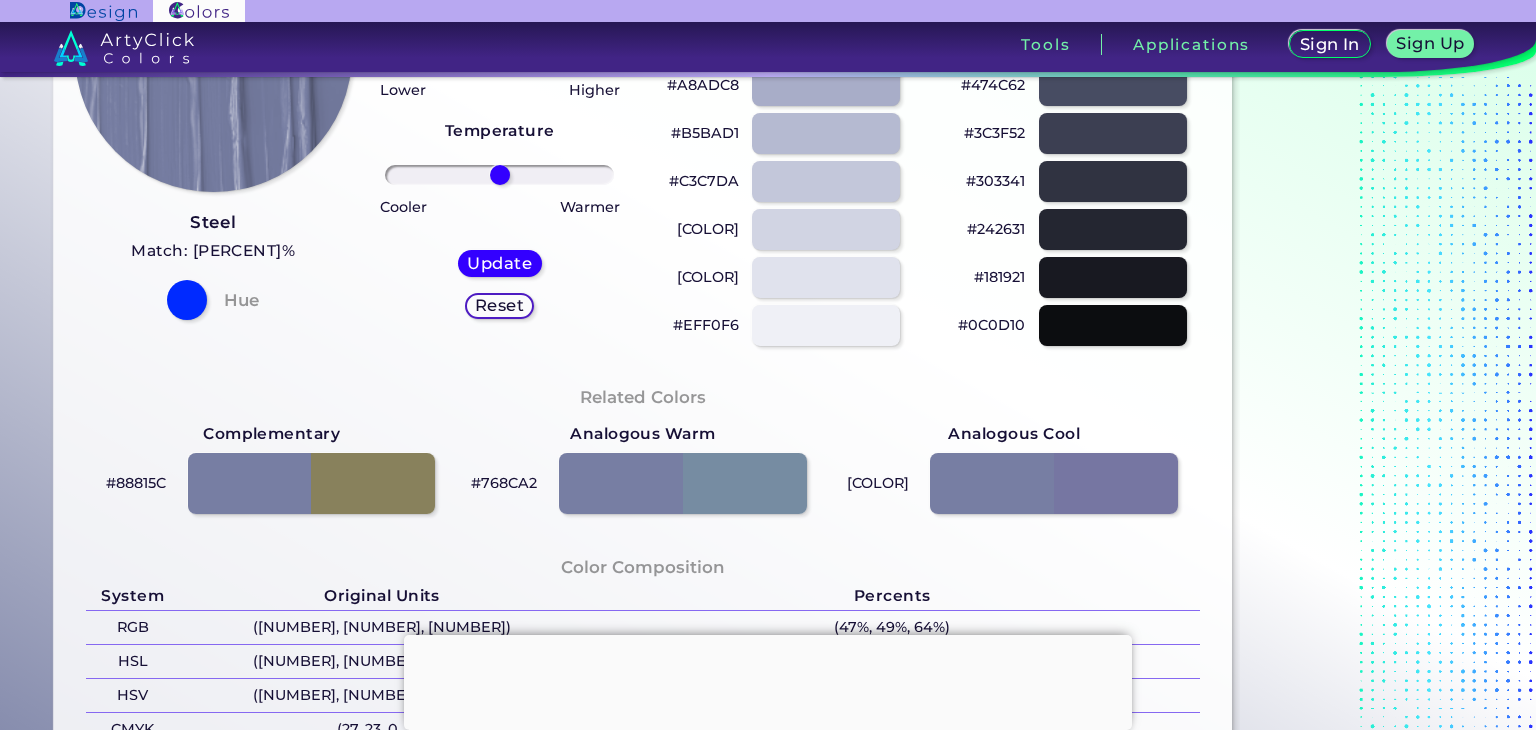 click on "[COLOR]" at bounding box center (708, 277) 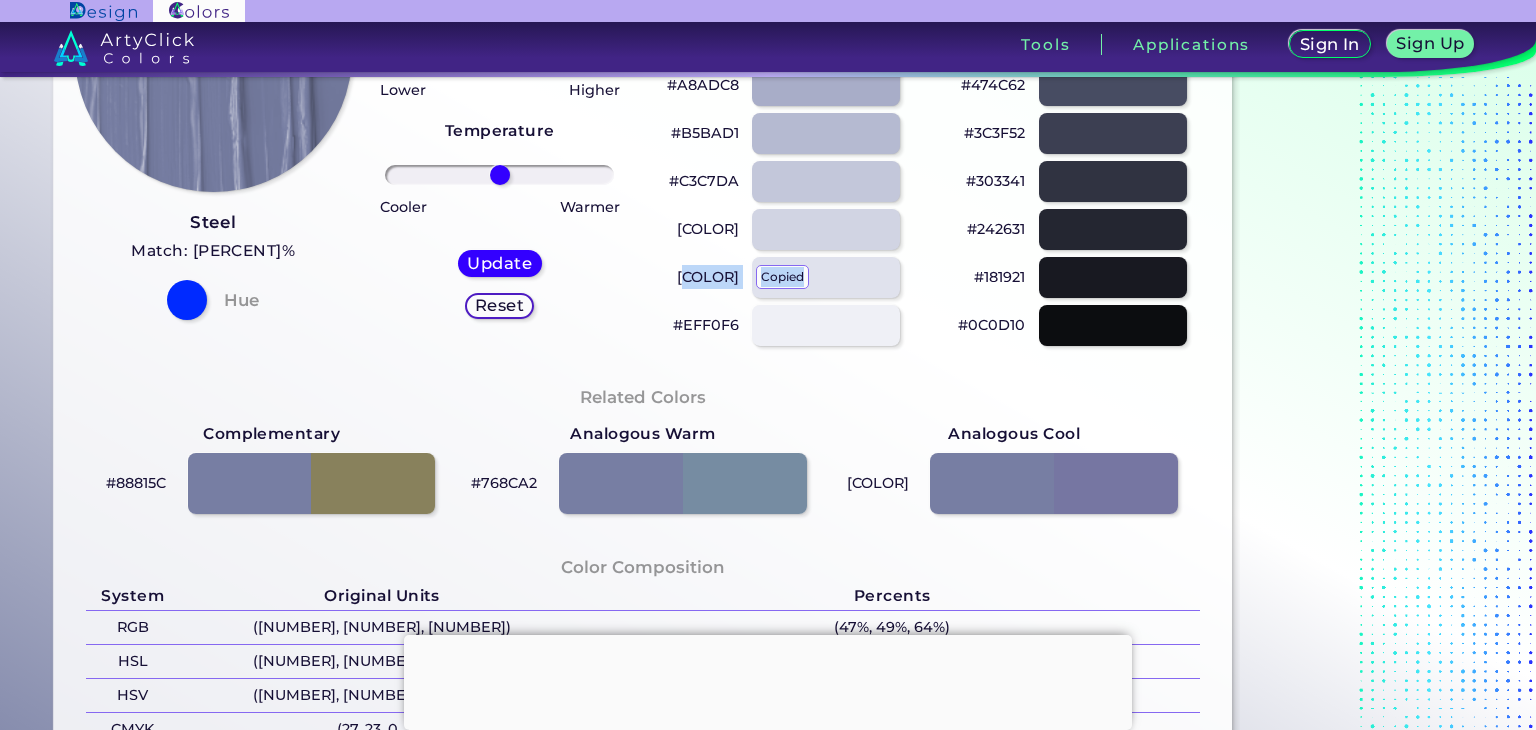 click on "#E0E2ED copied" at bounding box center (708, 277) 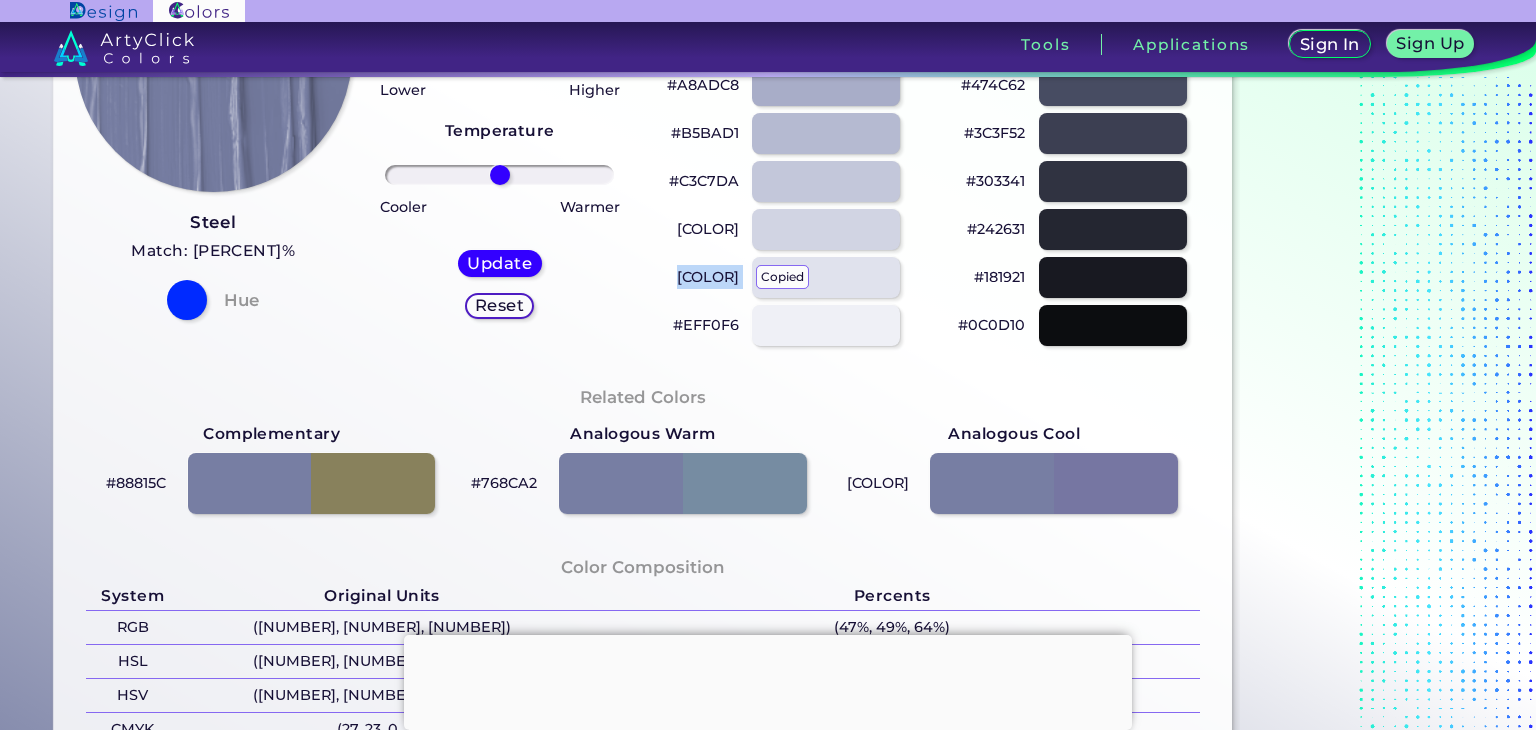click on "#E0E2ED copied copied" at bounding box center [708, 277] 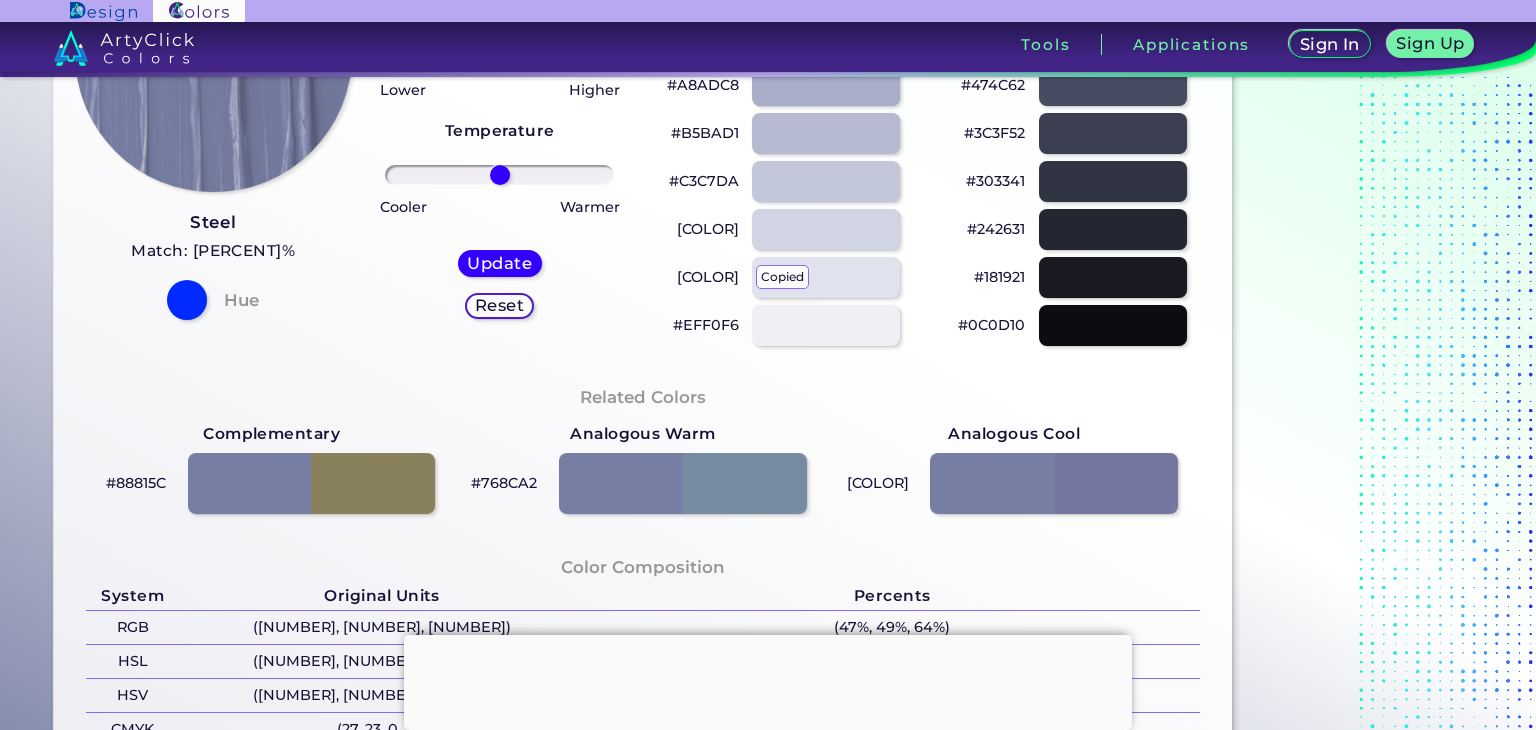 click on "#E0E2ED copied" at bounding box center (708, 277) 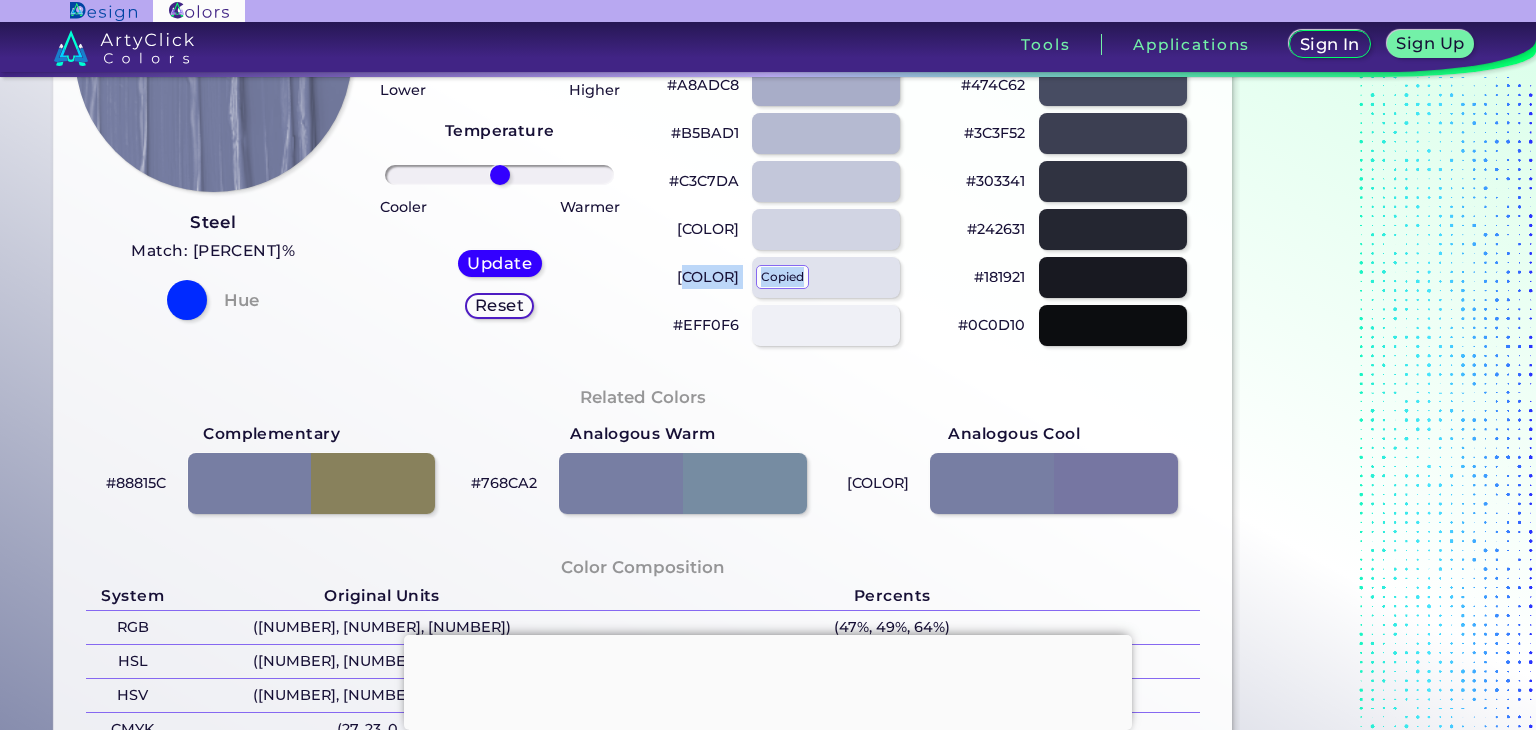 click on "#E0E2ED copied" at bounding box center (708, 277) 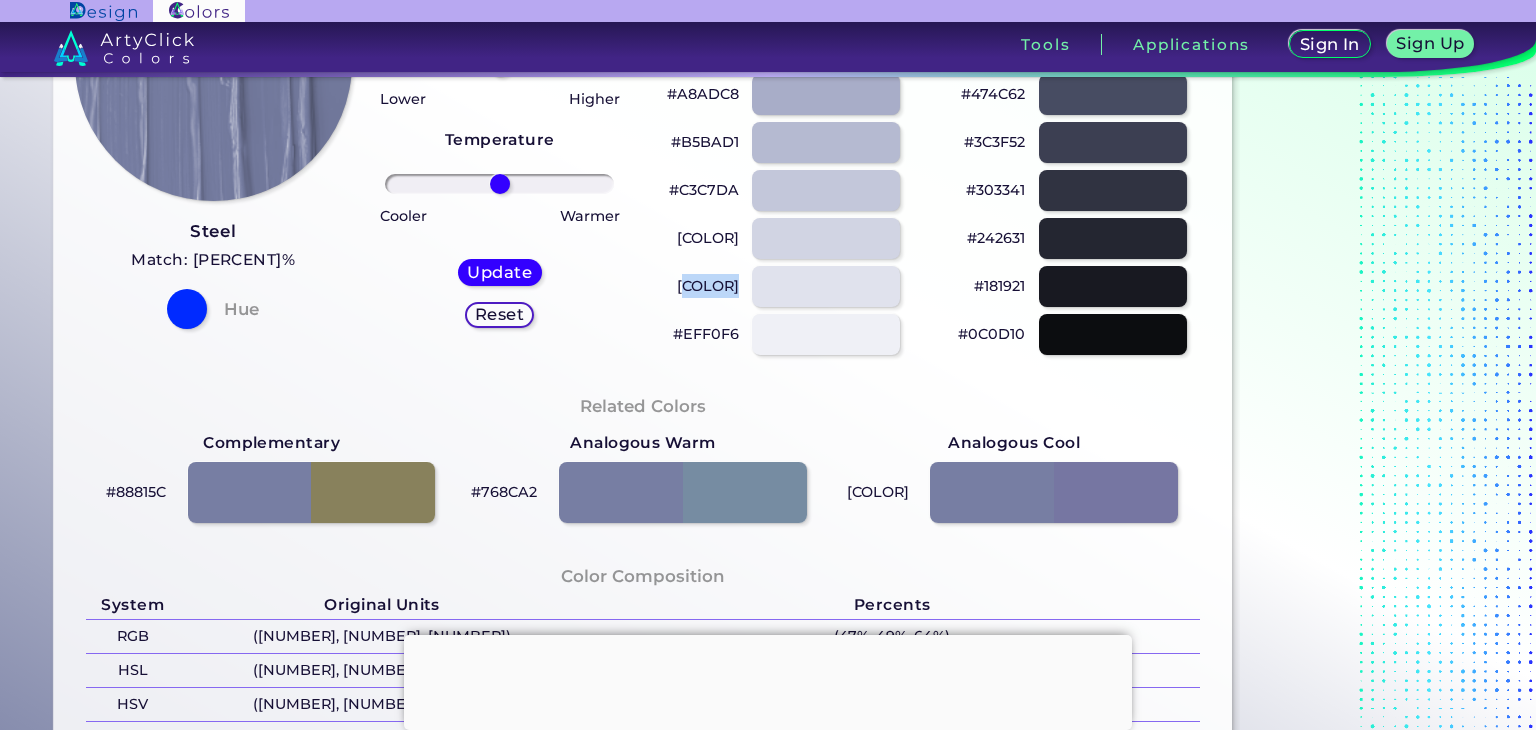 scroll, scrollTop: 333, scrollLeft: 0, axis: vertical 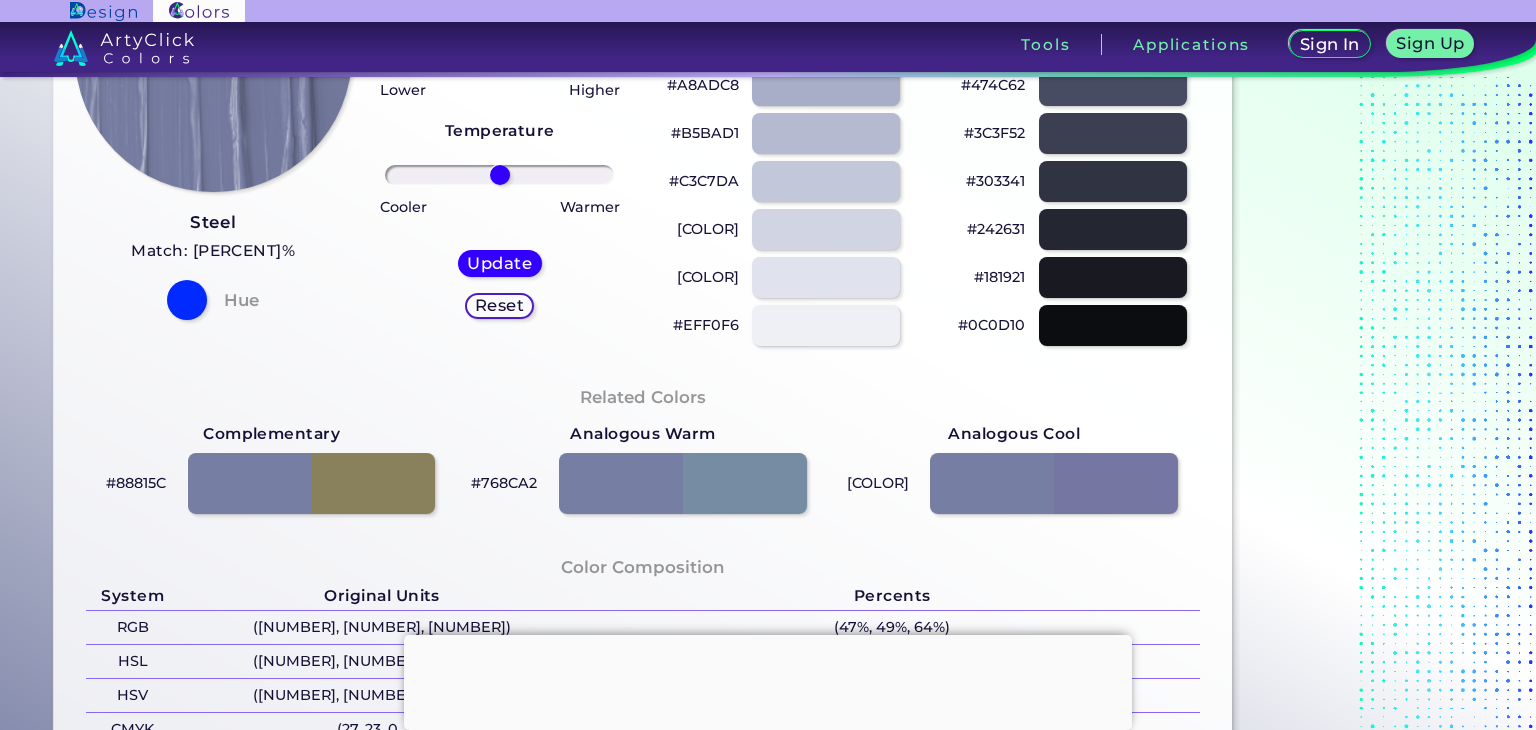 click on "[COLOR]" at bounding box center [708, 277] 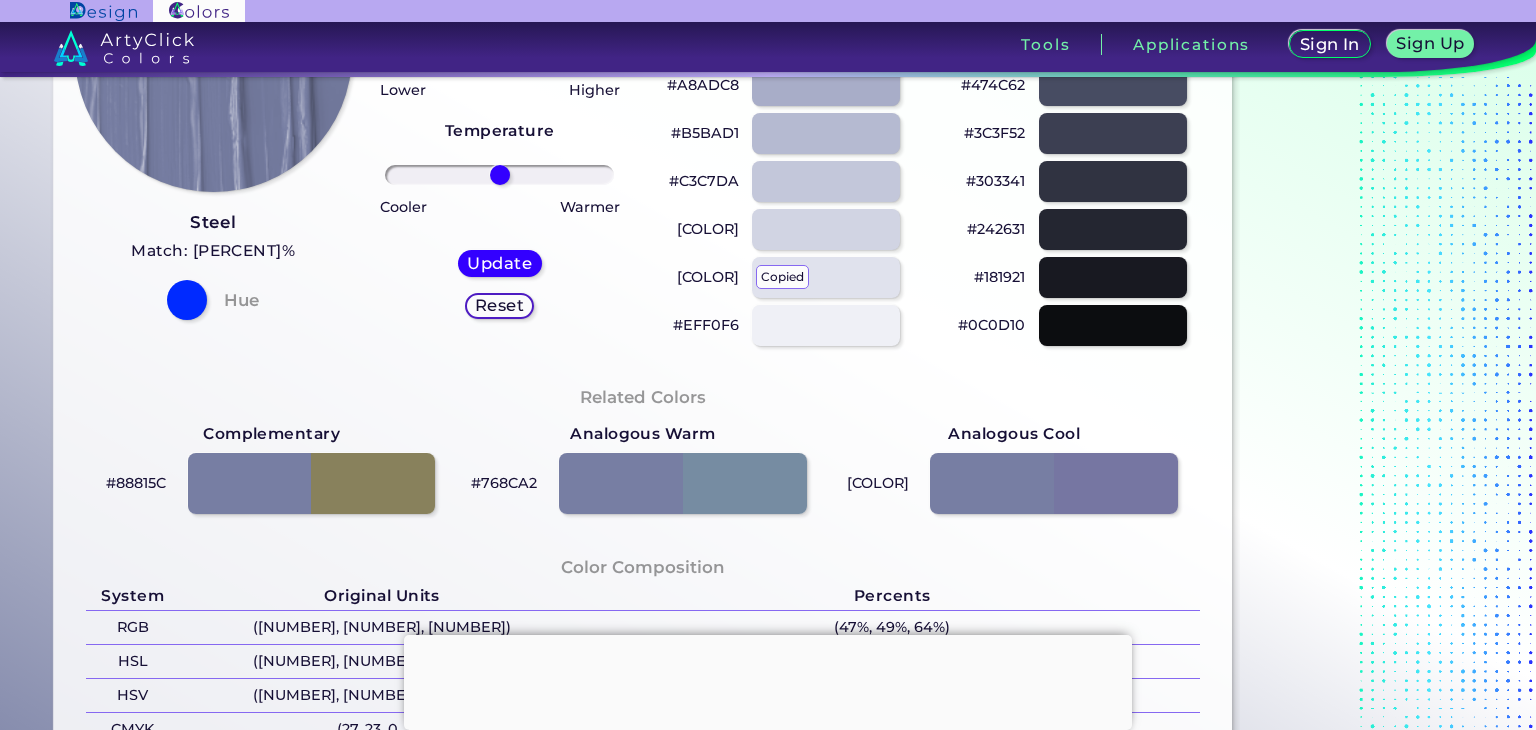 click on "#EFF0F6" at bounding box center (706, 325) 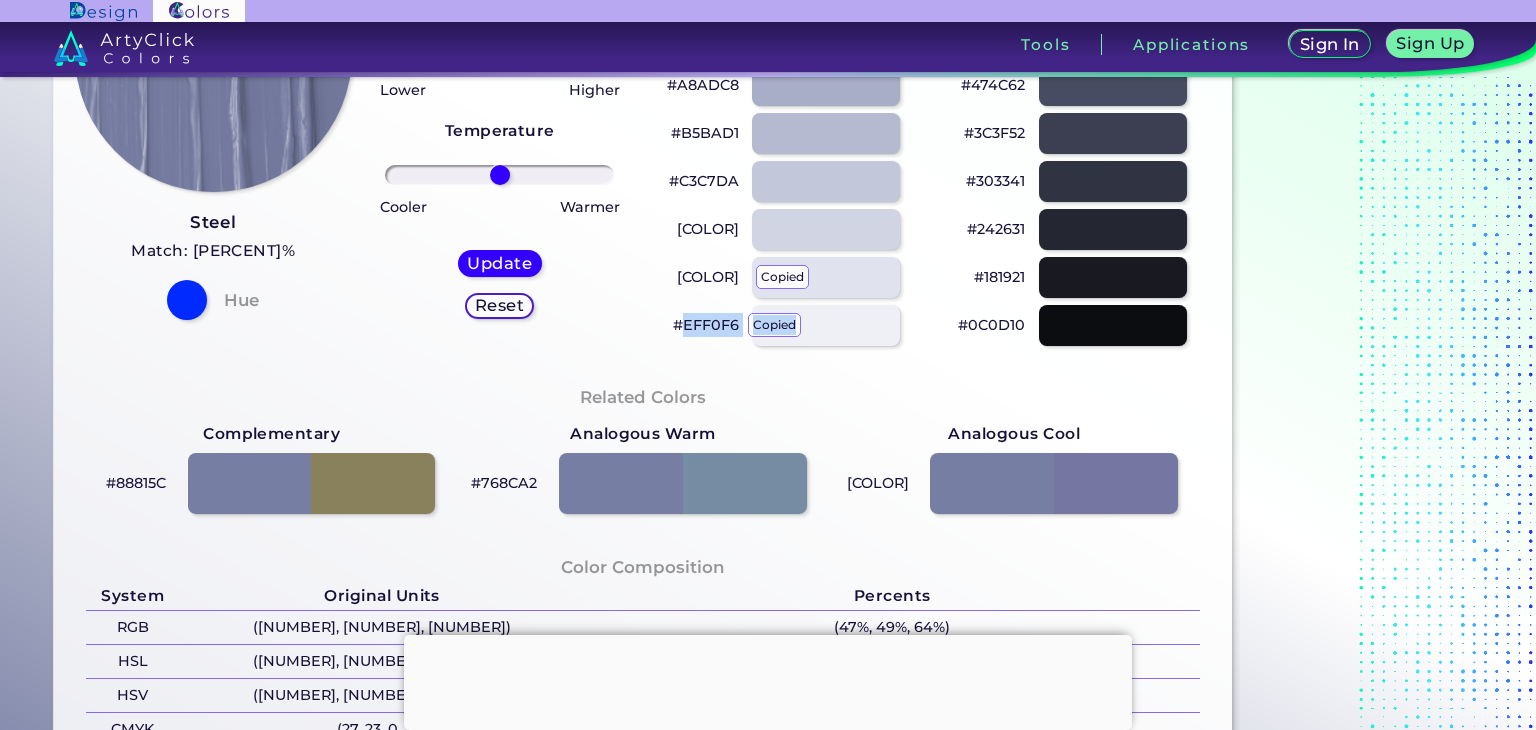 click on "#EFF0F6 copied" at bounding box center (706, 325) 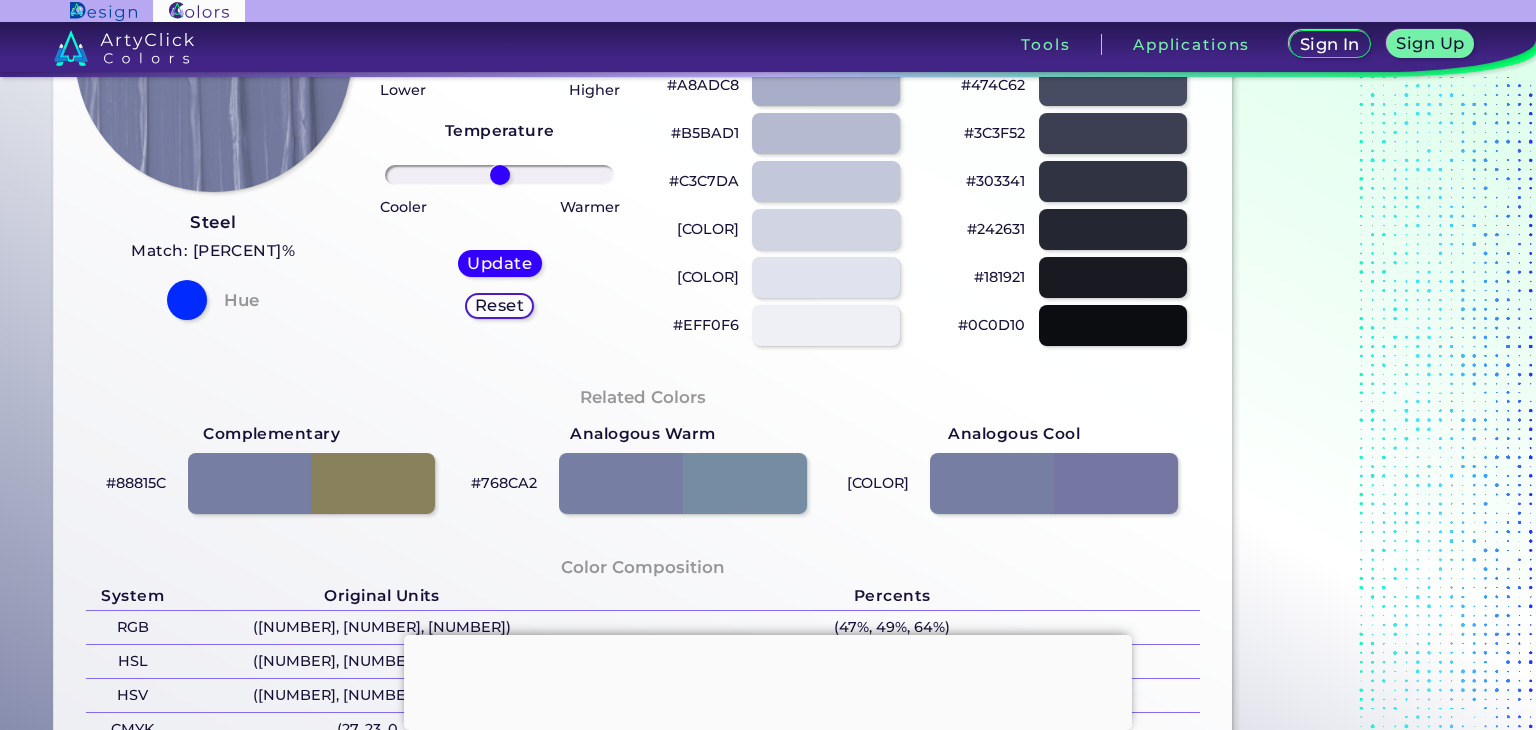 click on "[COLOR]" at bounding box center (708, 277) 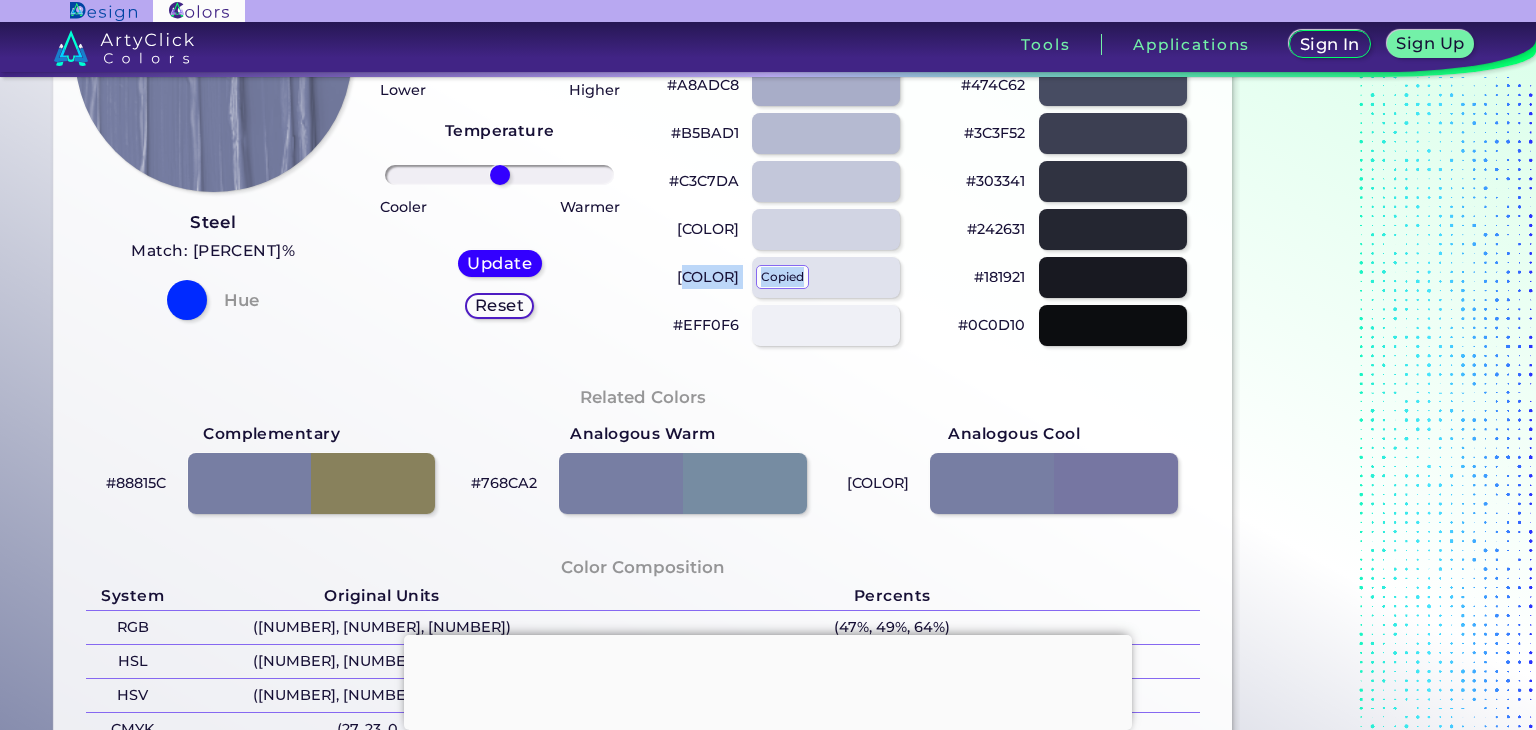 click on "#E0E2ED copied" at bounding box center [708, 277] 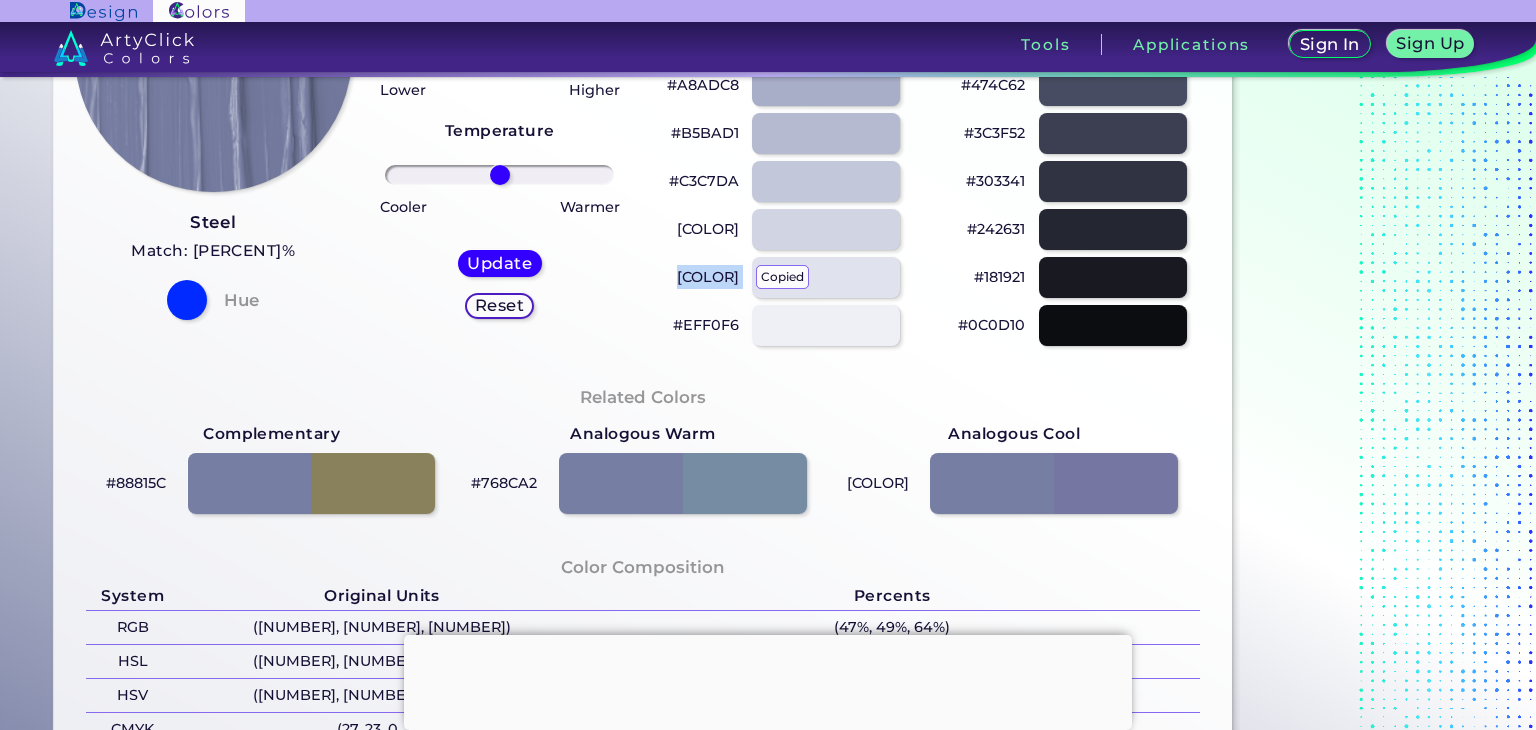 click on "#E0E2ED copied copied" at bounding box center [708, 277] 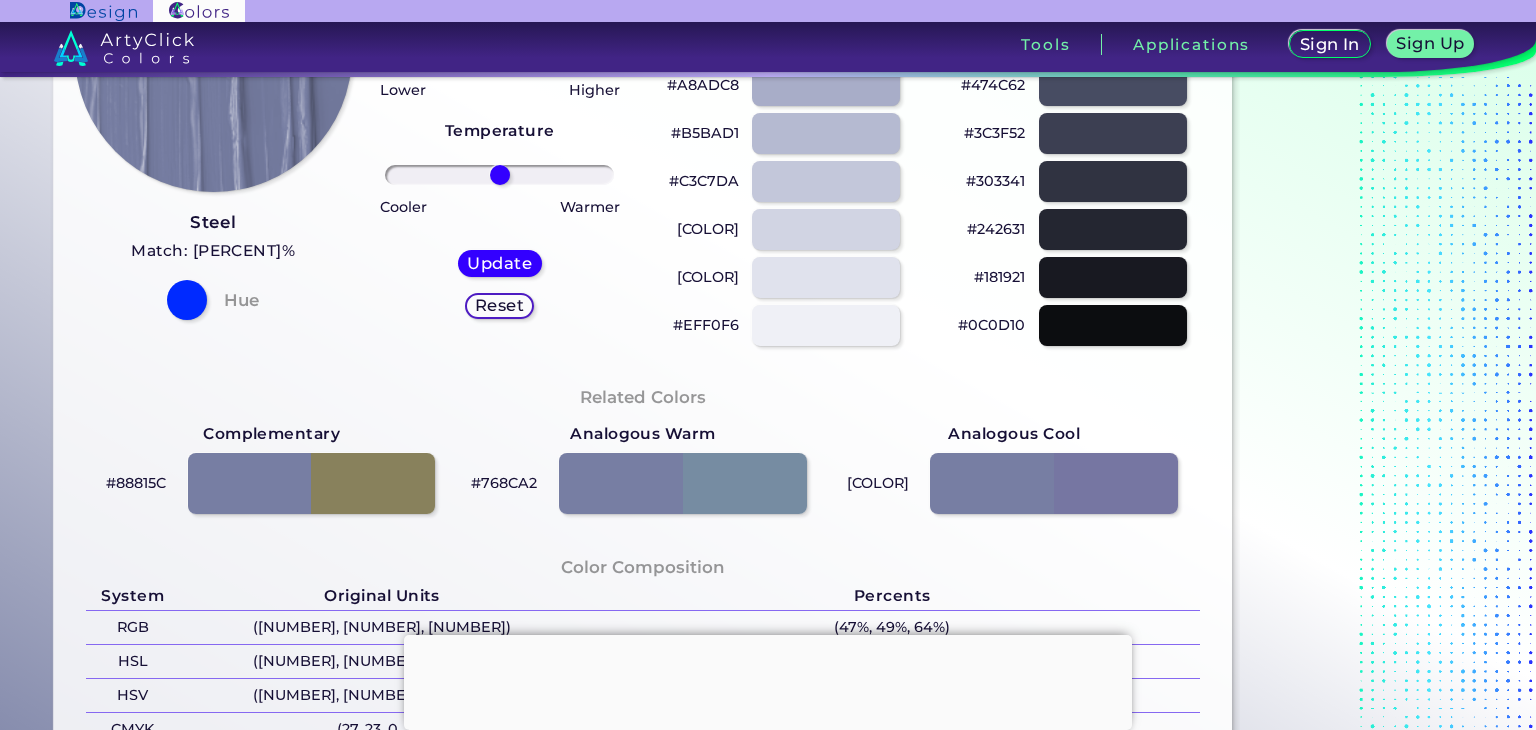 click on "#C3C7DA" at bounding box center [704, 181] 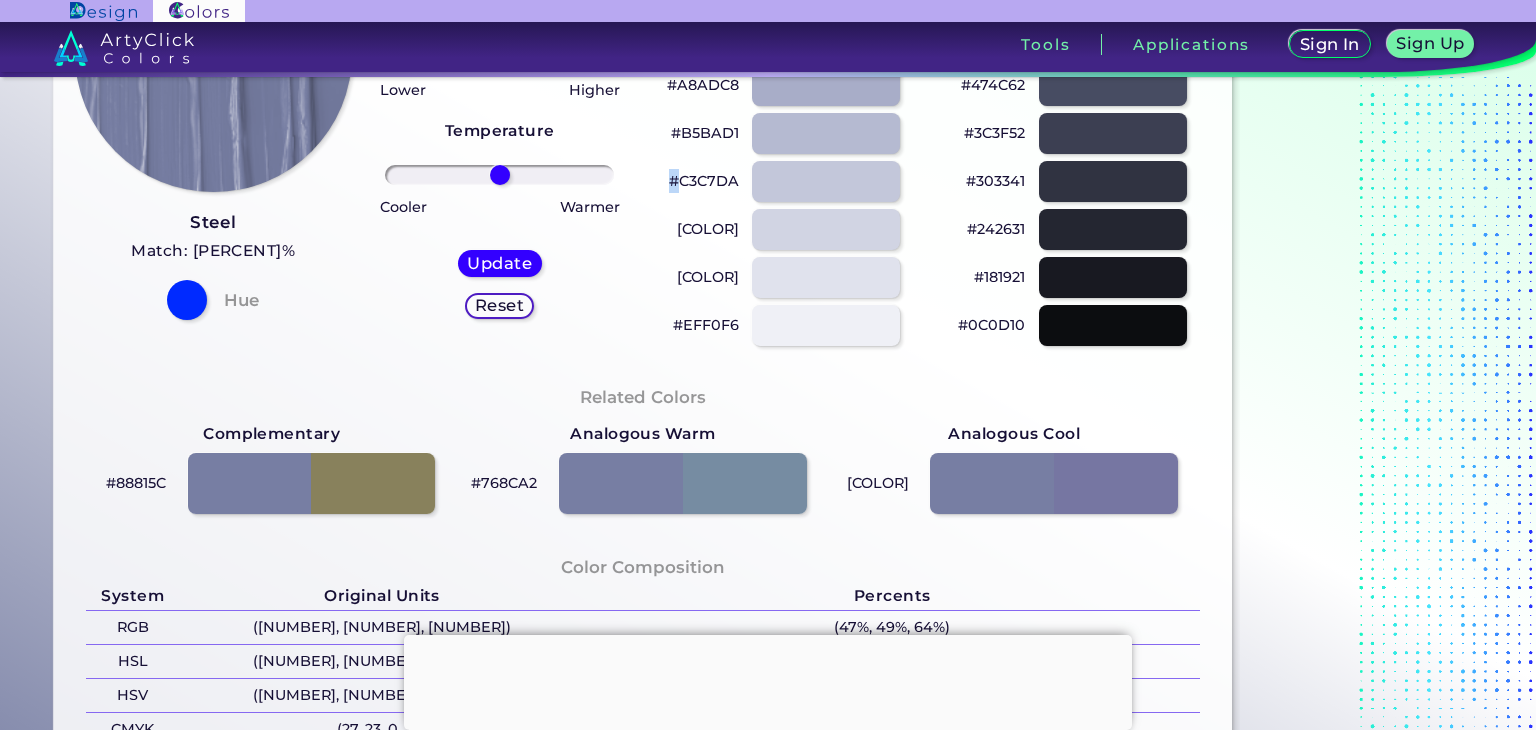 click on "#C3C7DA" at bounding box center [704, 181] 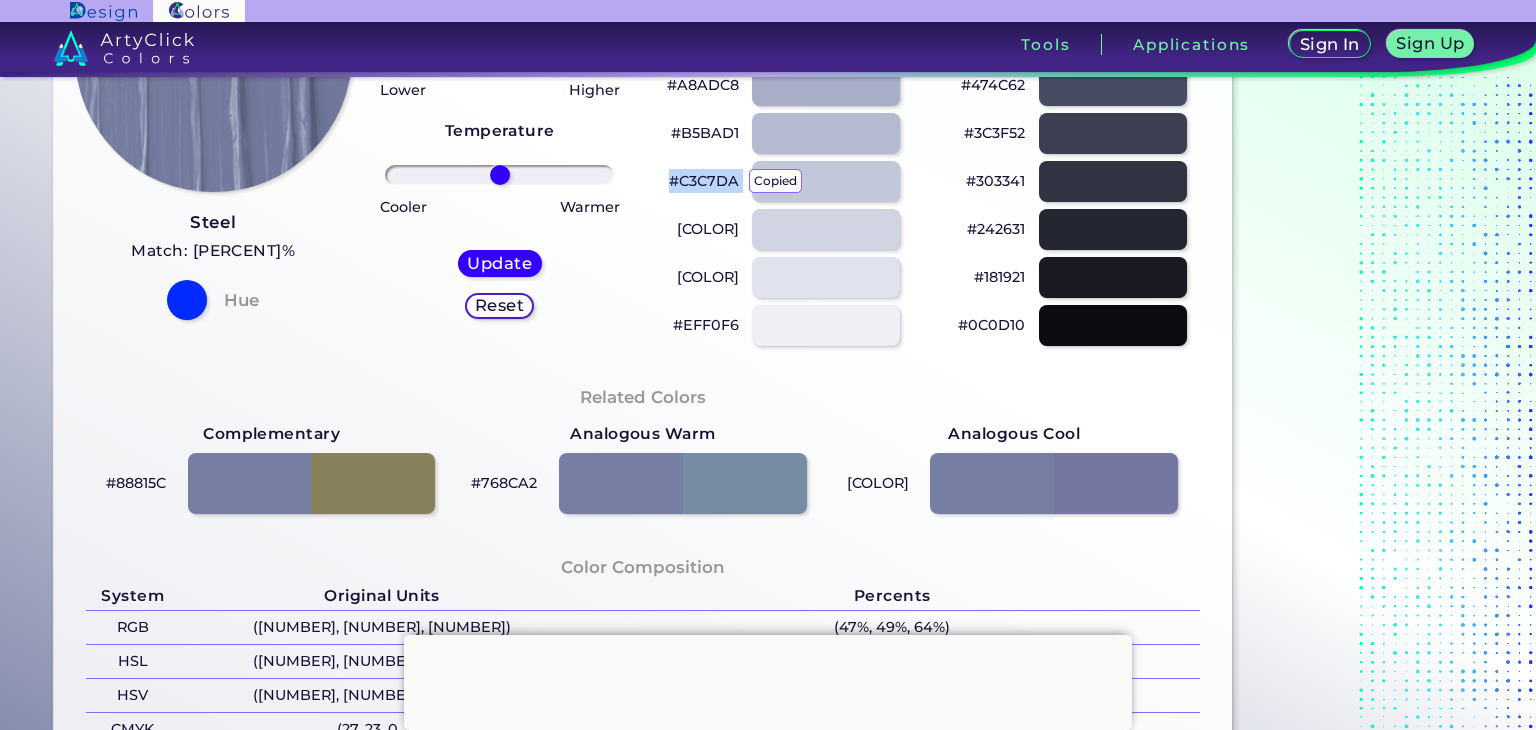 click on "#C3C7DA copied copied" at bounding box center [704, 181] 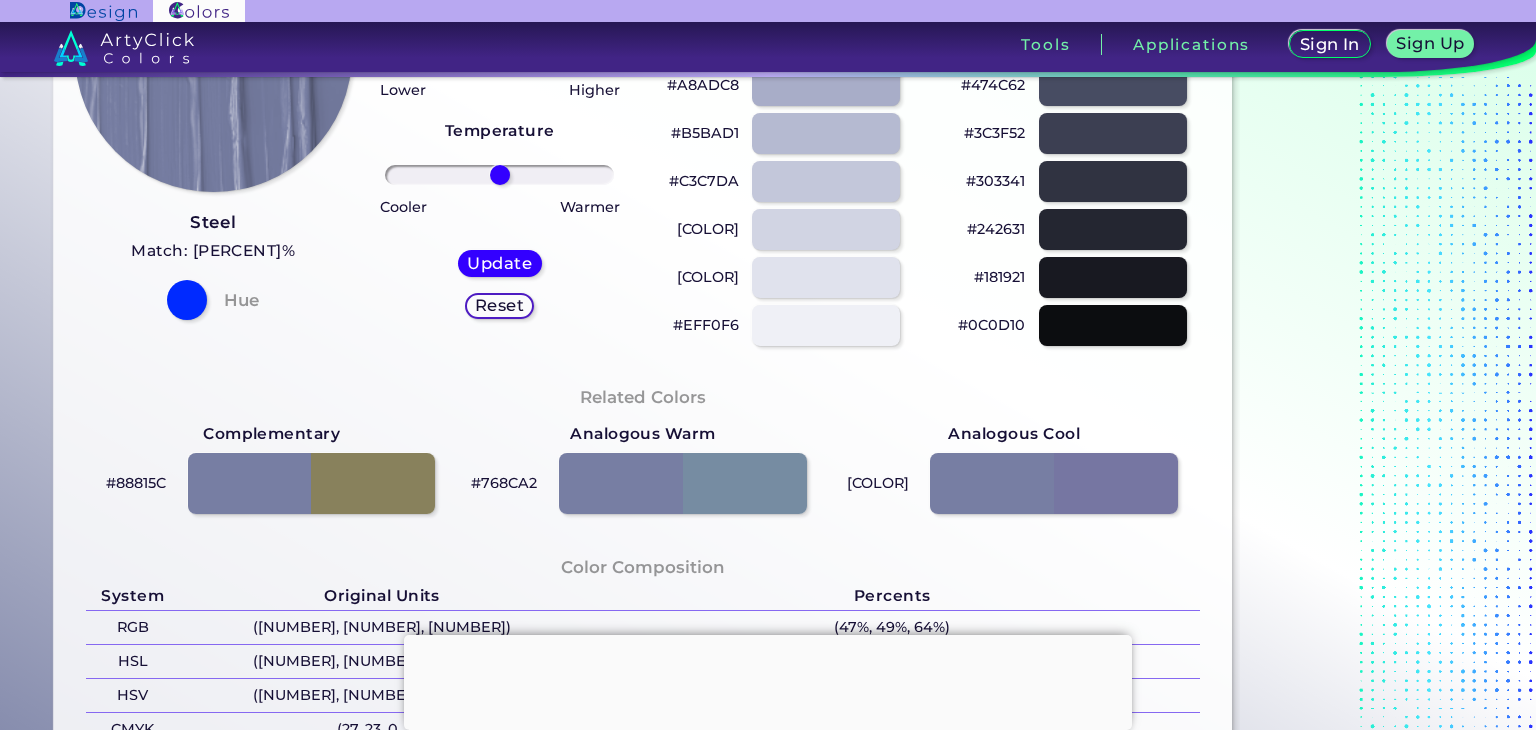 click on "#B5BAD1" at bounding box center (705, 133) 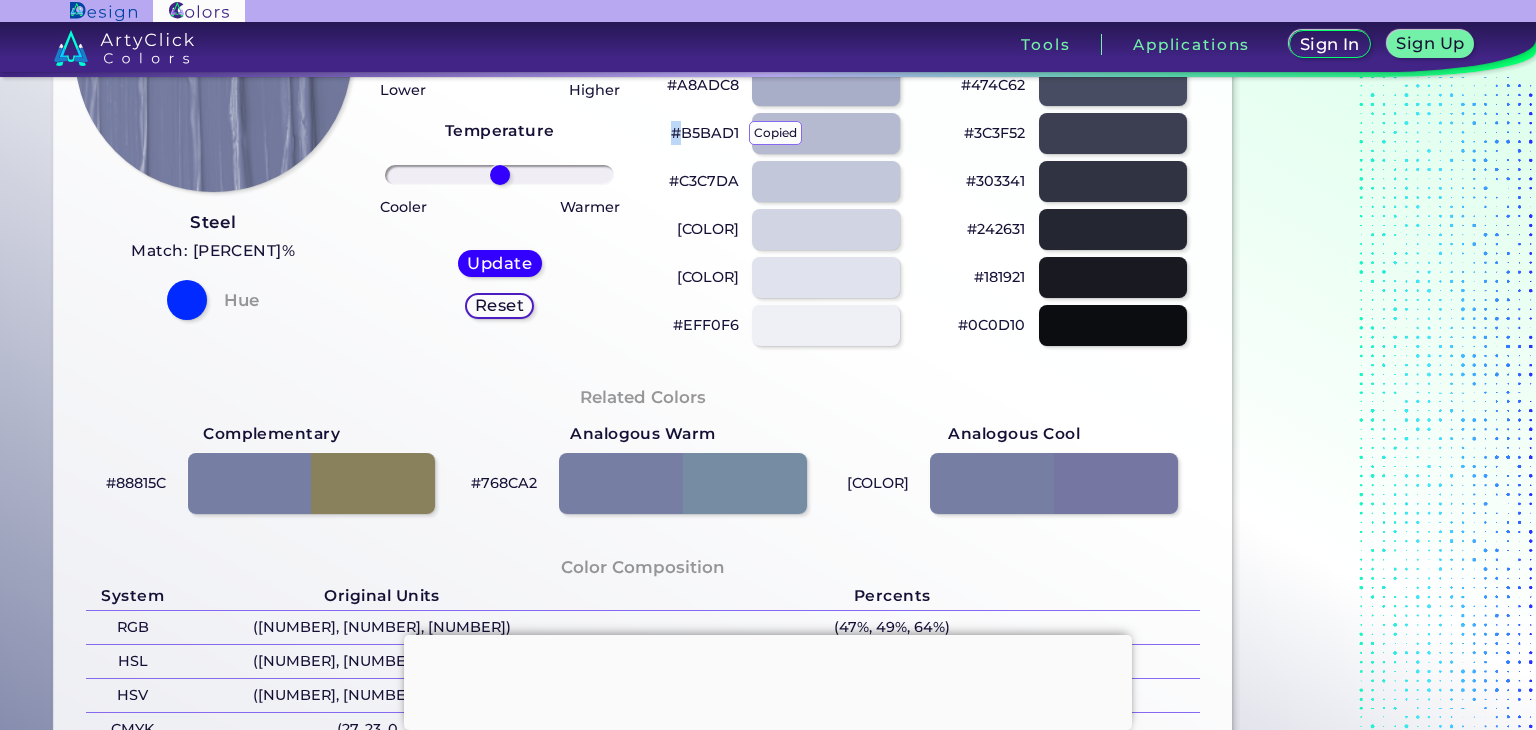 click on "#B5BAD1 copied" at bounding box center [705, 133] 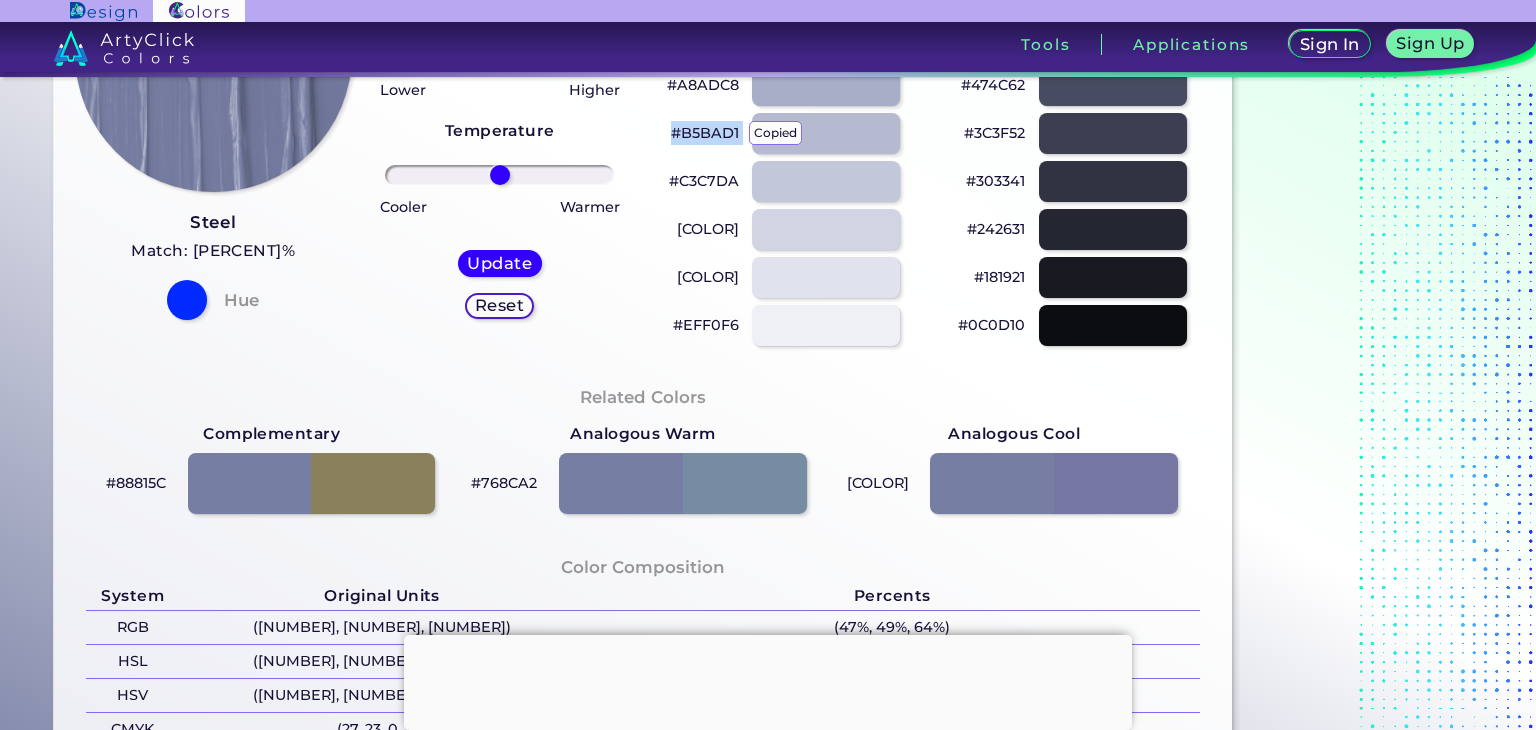 click on "#B5BAD1 copied" at bounding box center (705, 133) 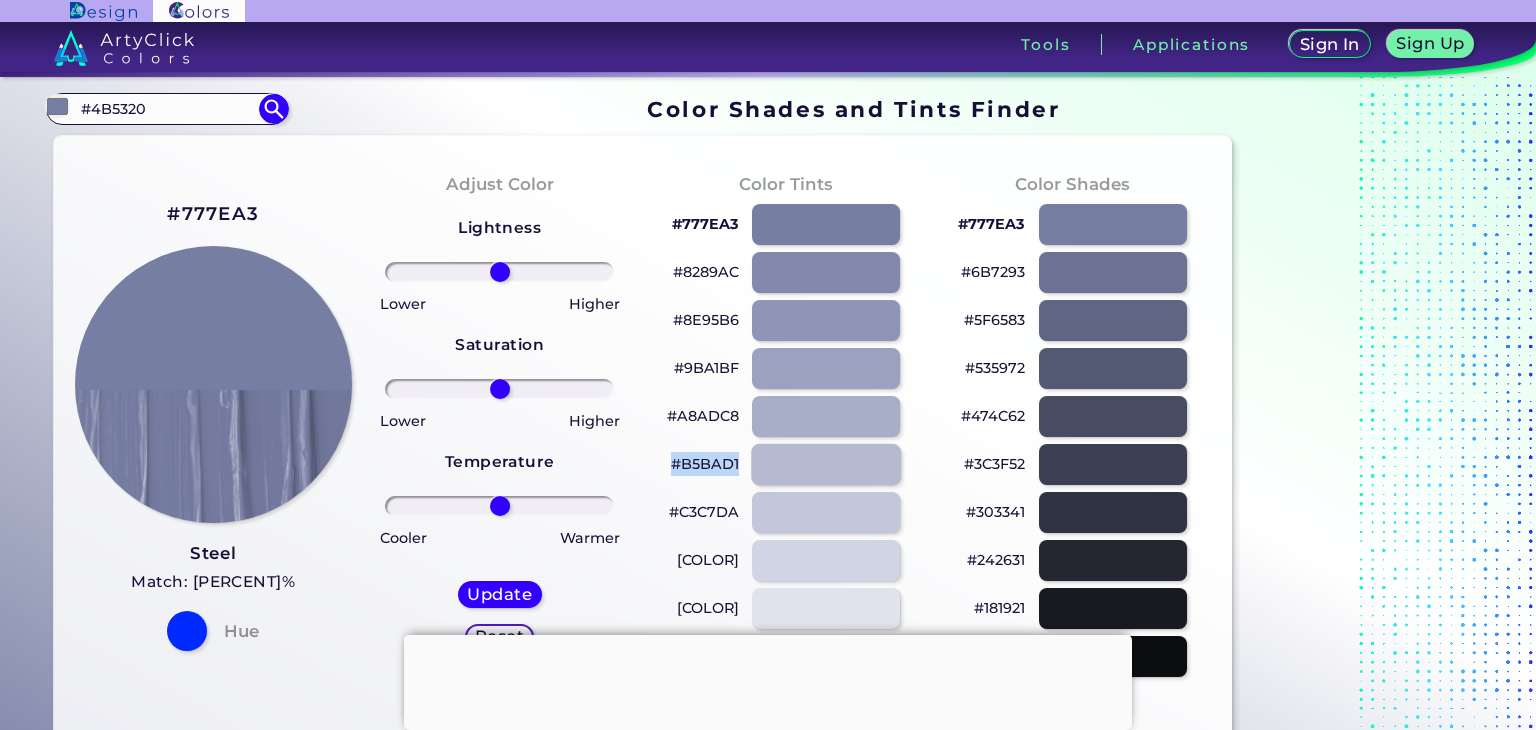 scroll, scrollTop: 0, scrollLeft: 0, axis: both 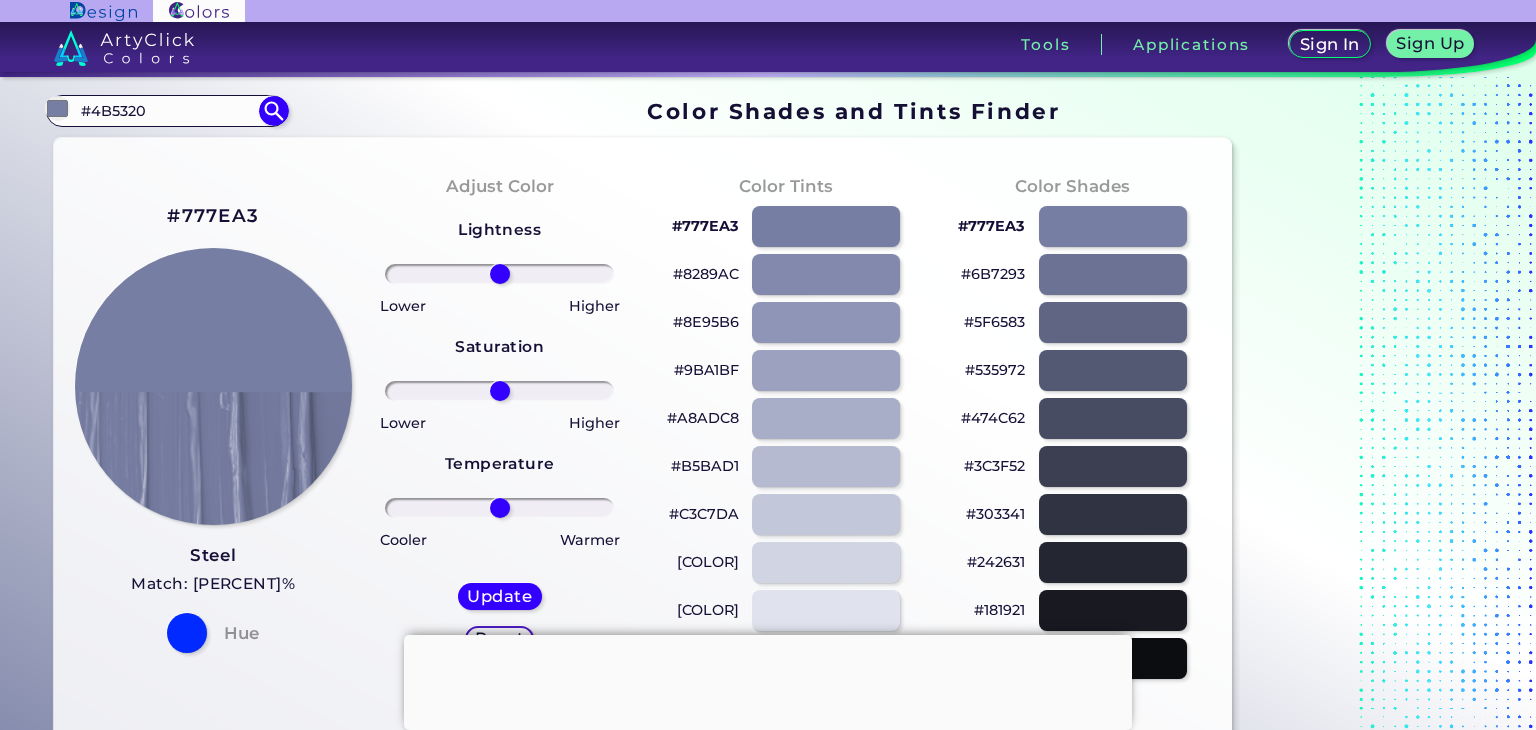 click on "#9BA1BF" at bounding box center (706, 370) 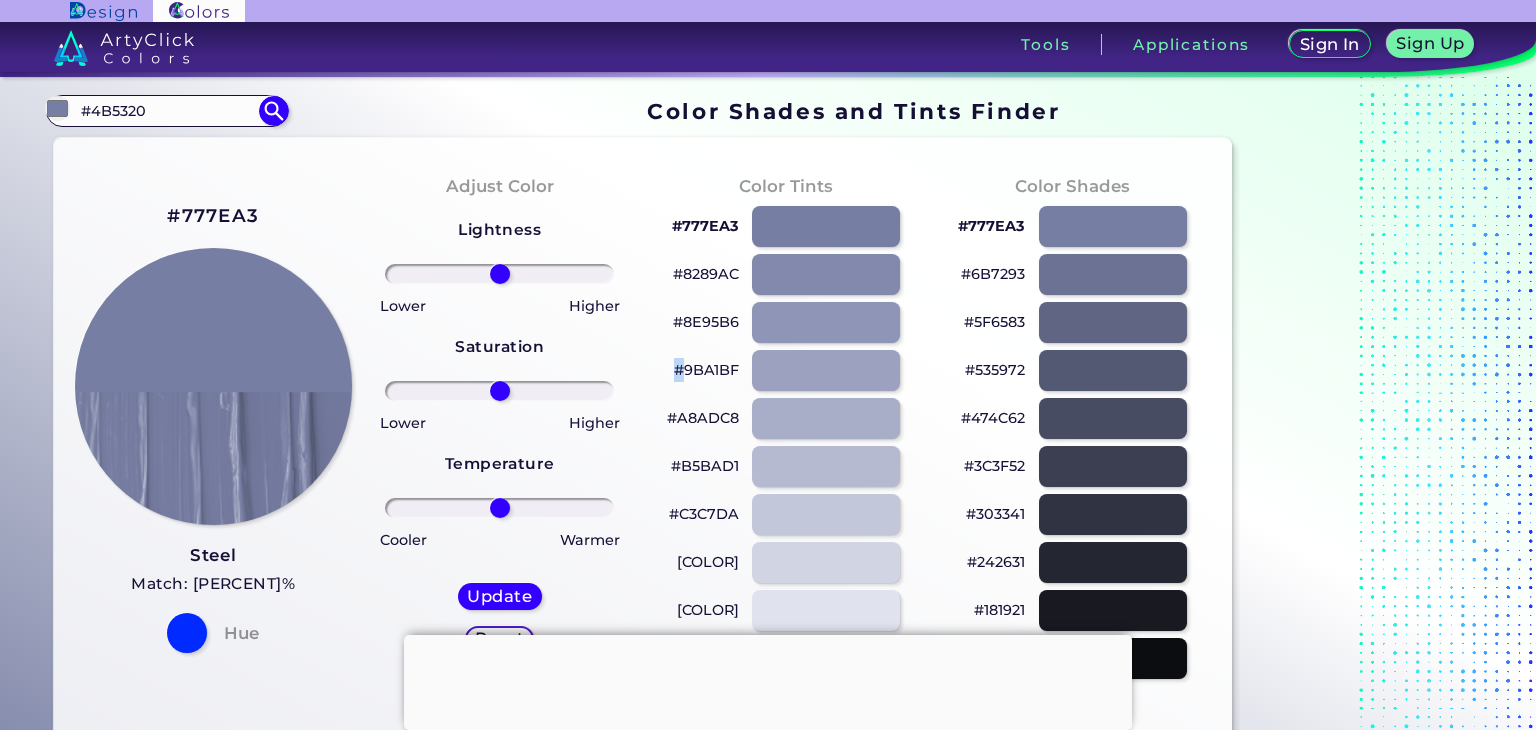 click on "#9BA1BF" at bounding box center (706, 370) 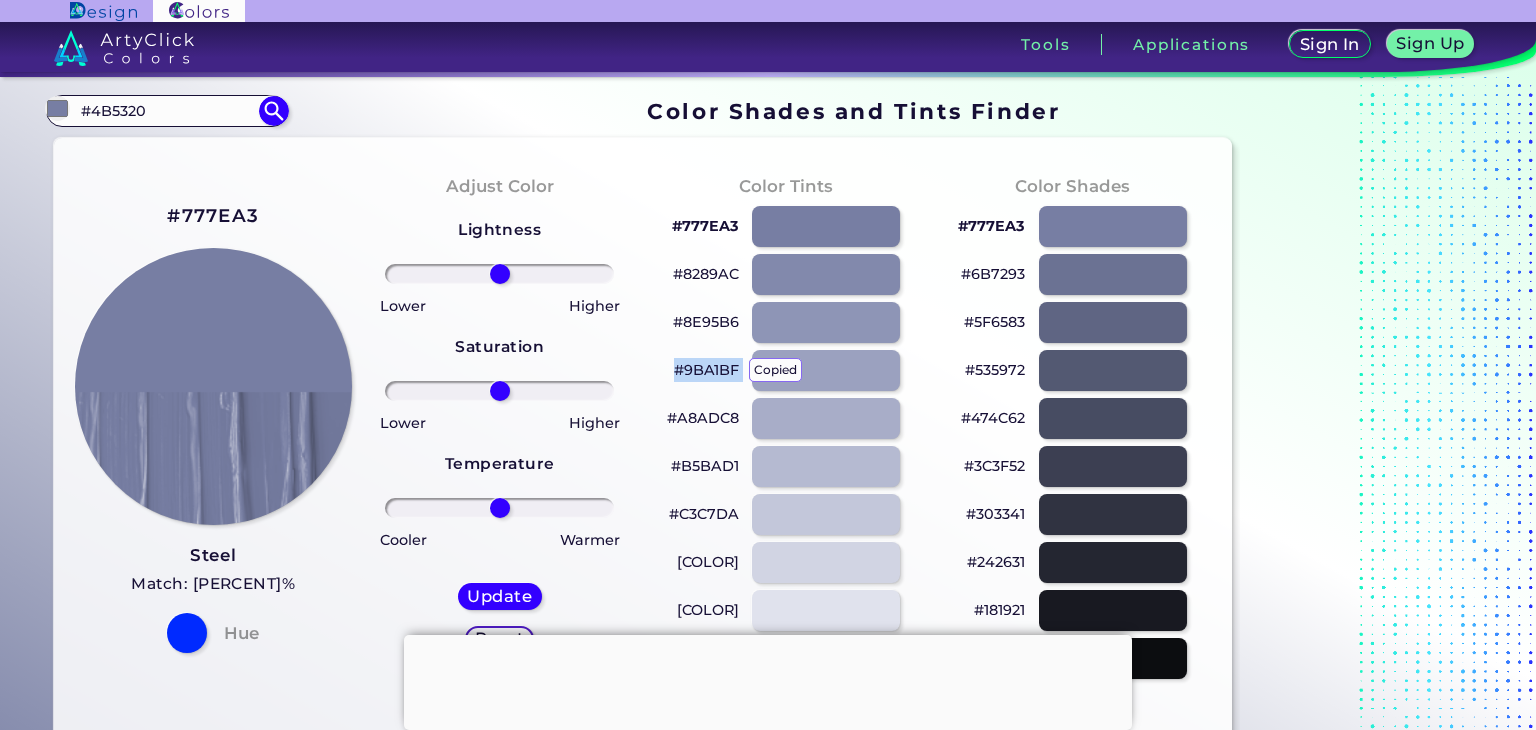 click on "#9BA1BF copied copied" at bounding box center (706, 370) 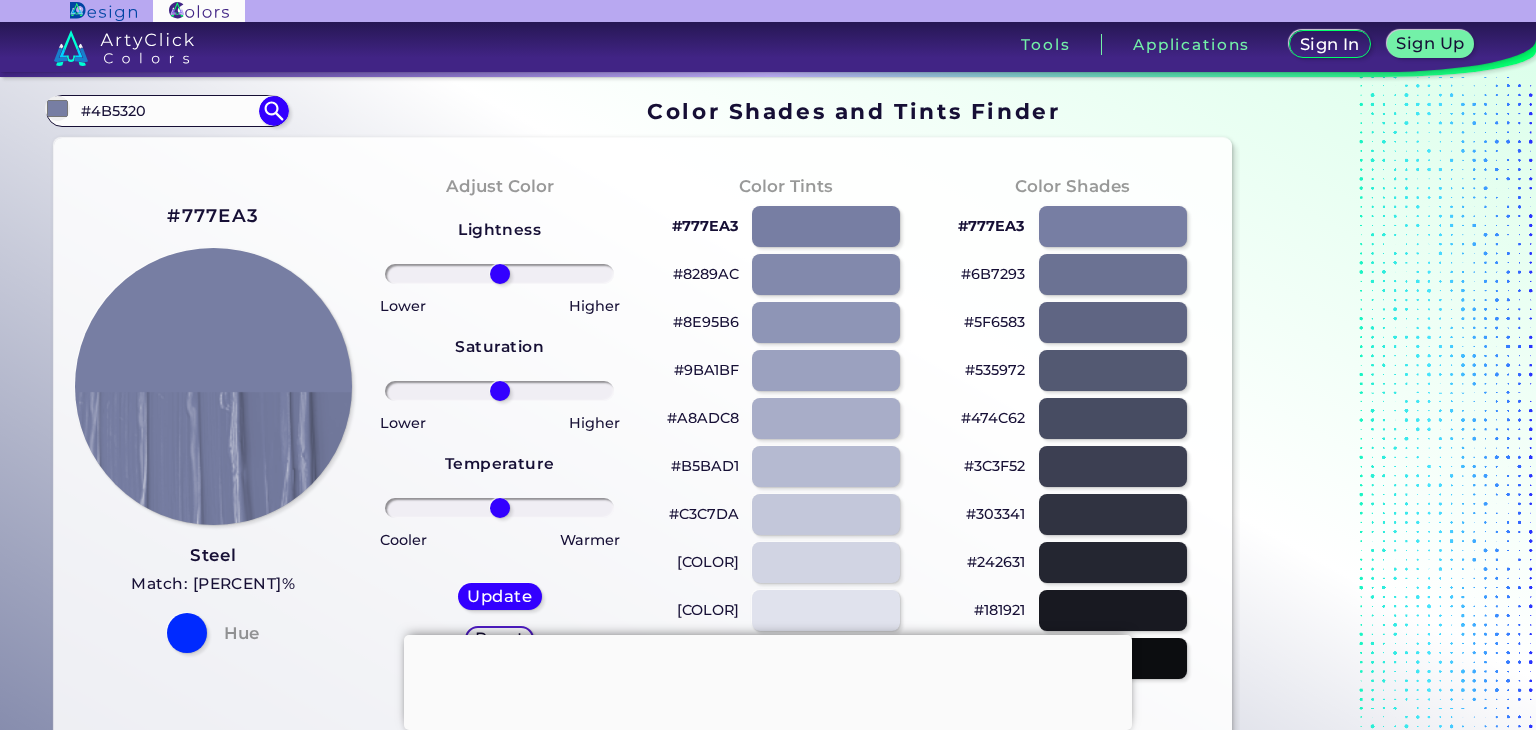 click on "#8289AC" at bounding box center (706, 274) 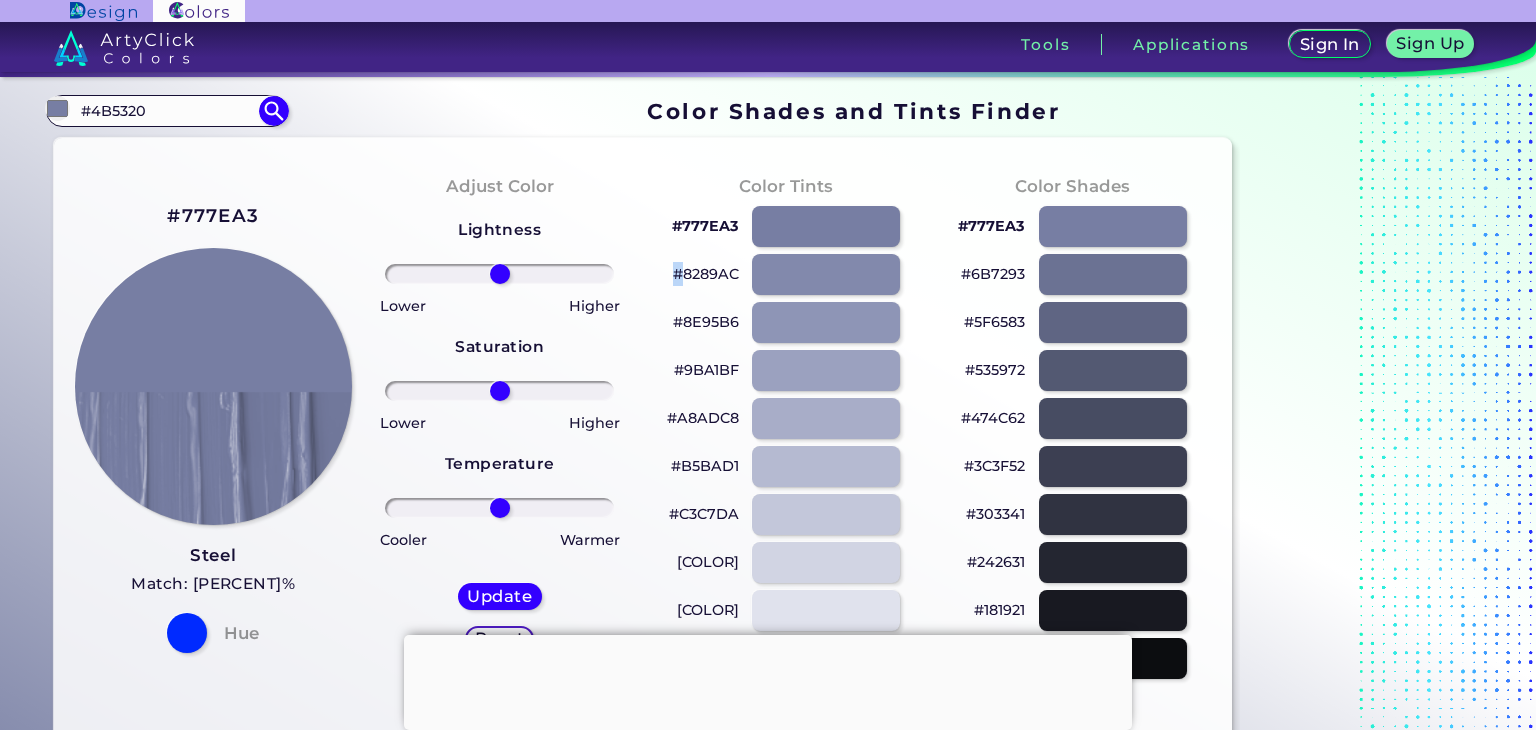 click on "#8289AC" at bounding box center [706, 274] 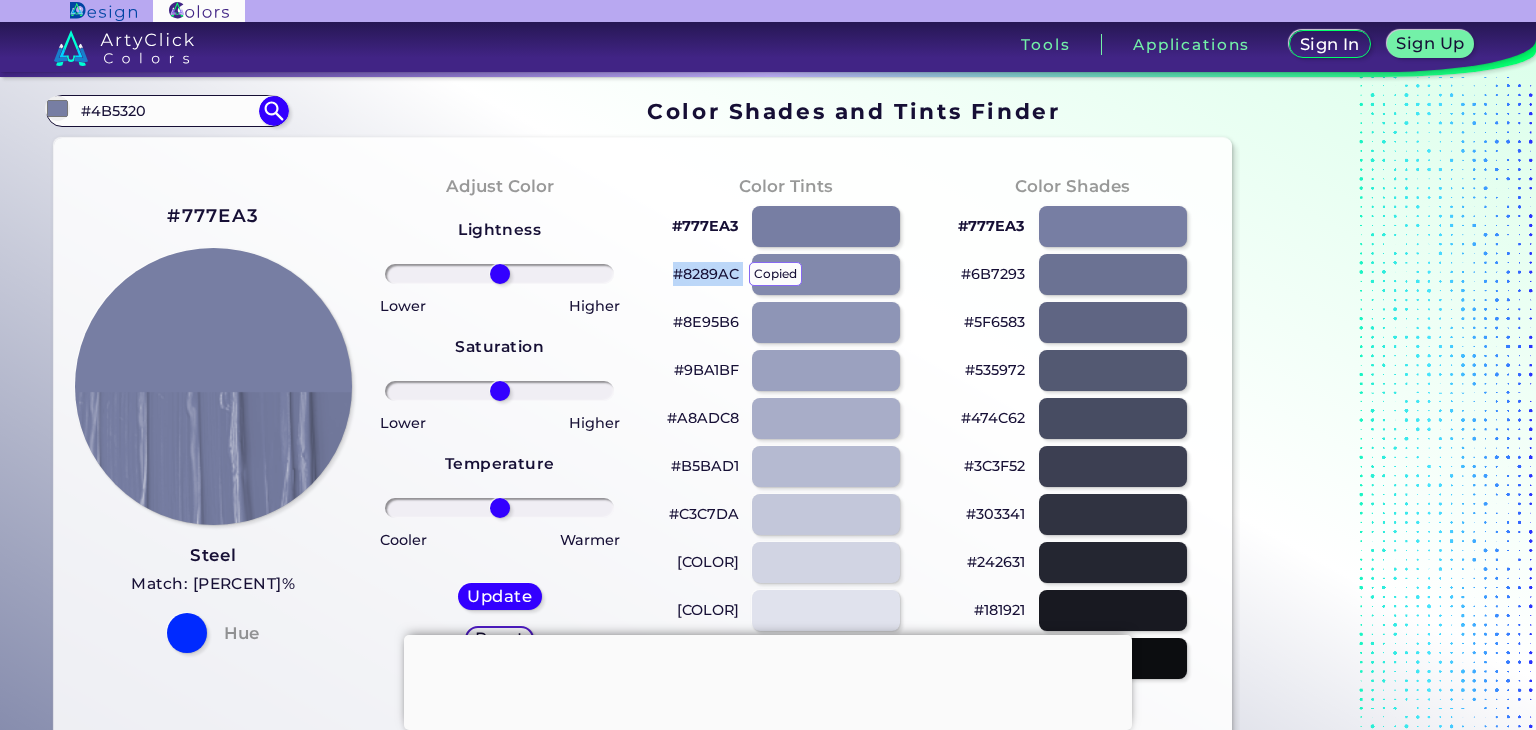 click on "#8289AC copied copied" at bounding box center (706, 274) 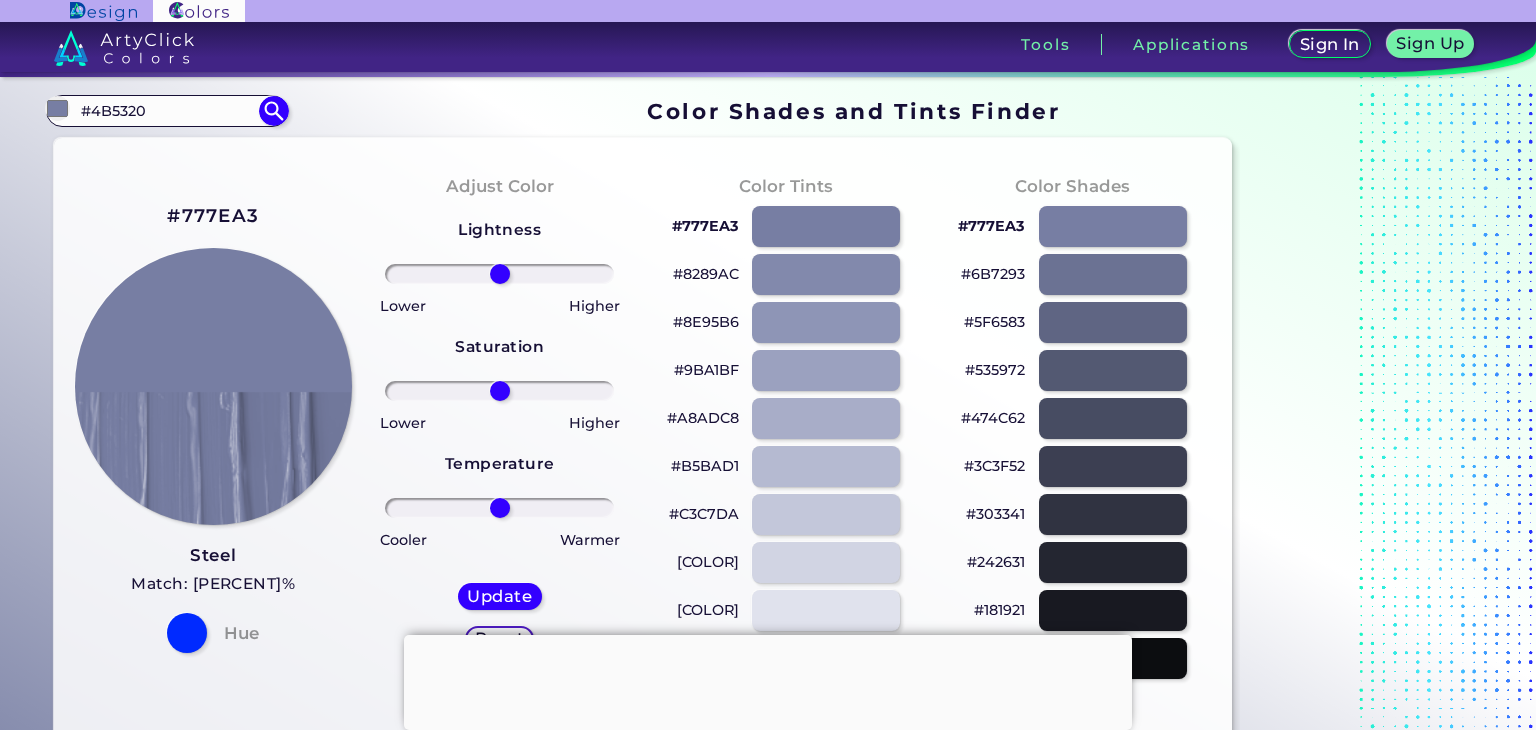 click on "#5F6583" at bounding box center [994, 322] 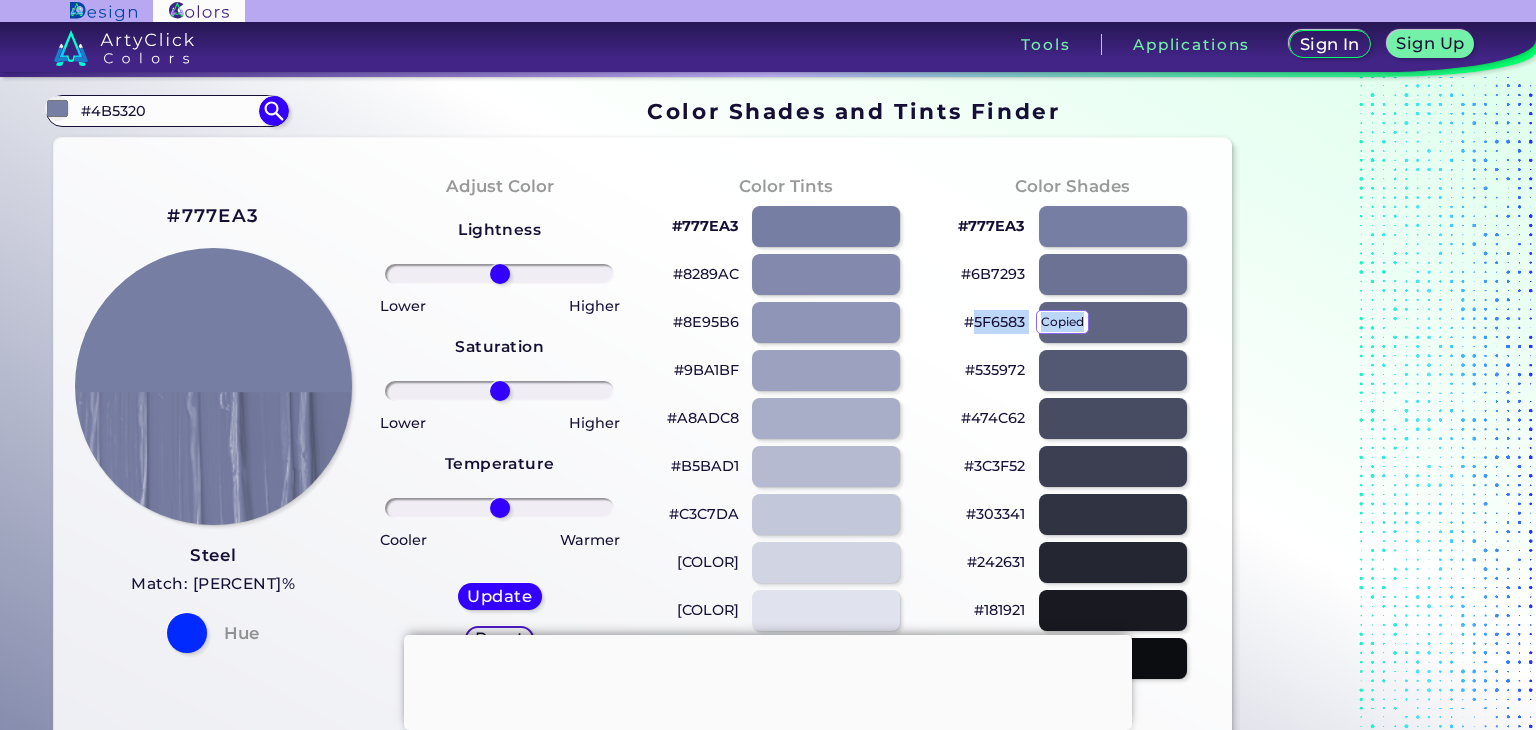 click on "#5F6583 copied" at bounding box center (994, 322) 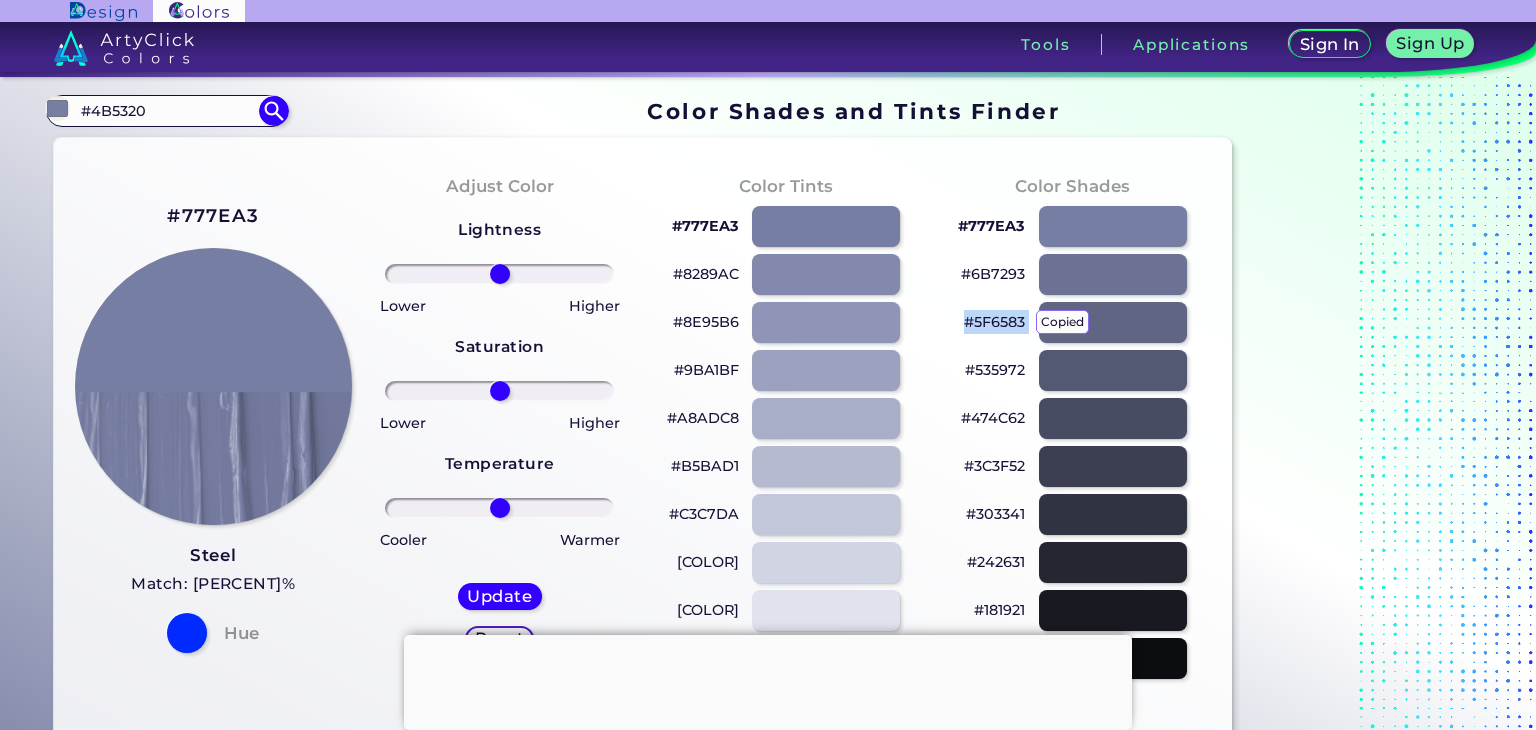 click on "#5F6583 copied" at bounding box center [994, 322] 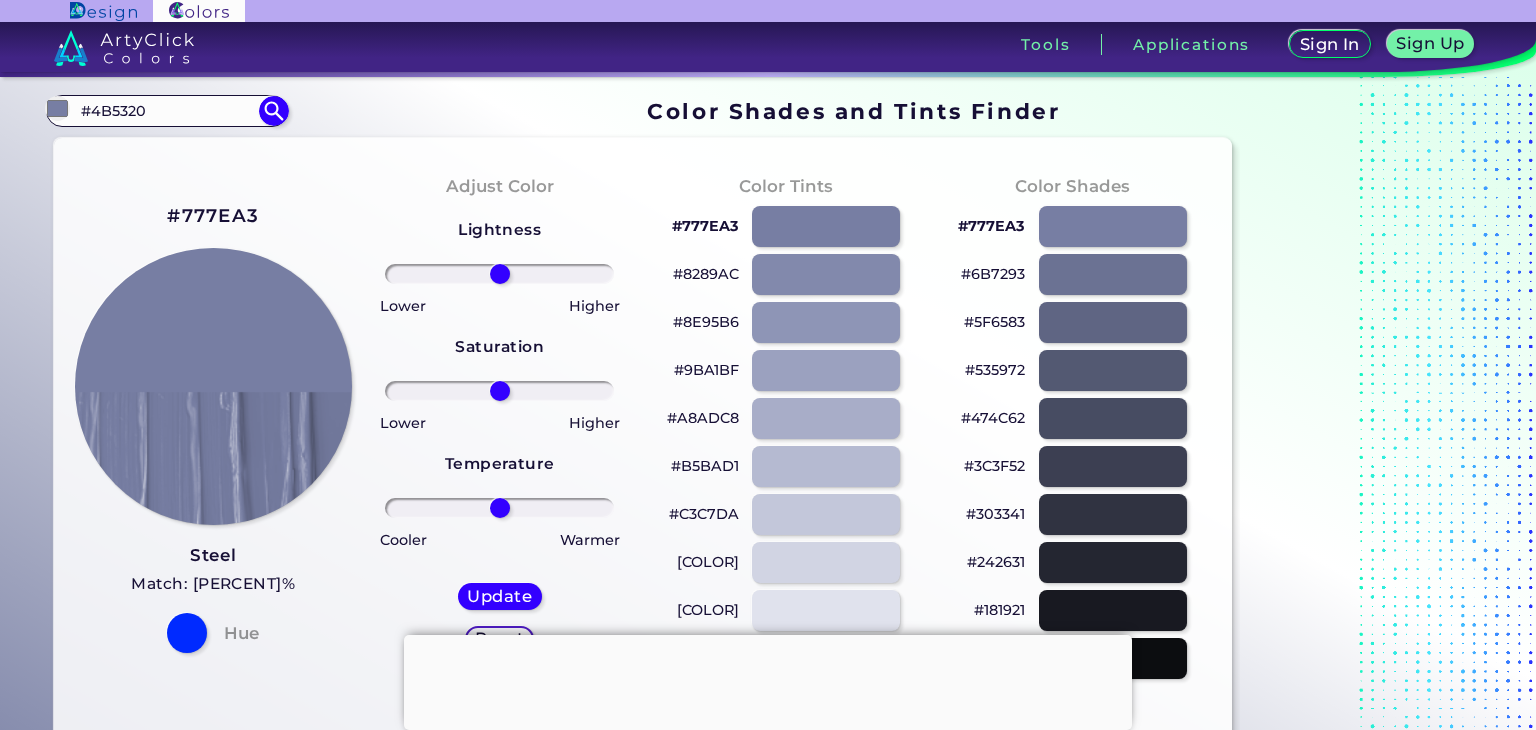 click on "#3C3F52" at bounding box center [994, 466] 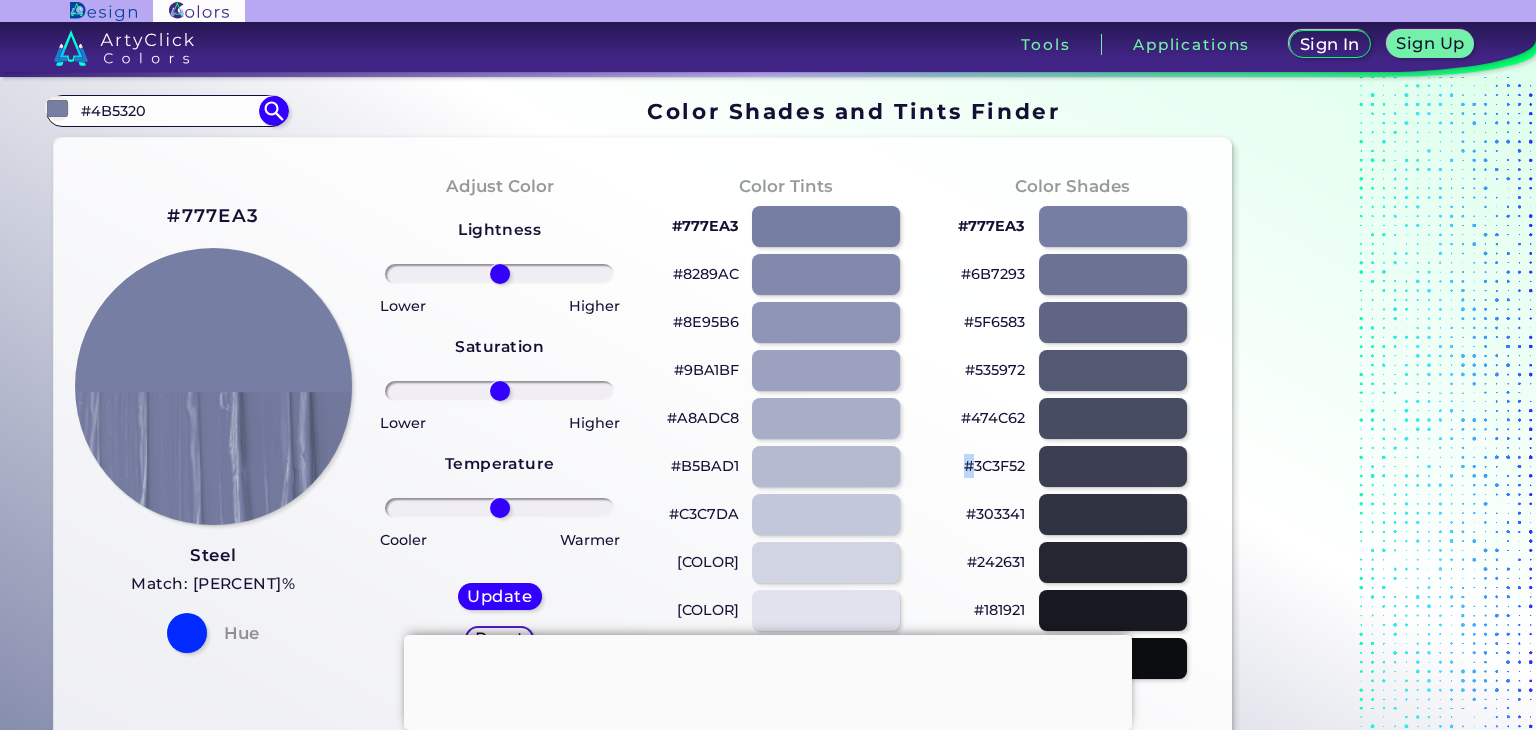 click on "#3C3F52" at bounding box center [994, 466] 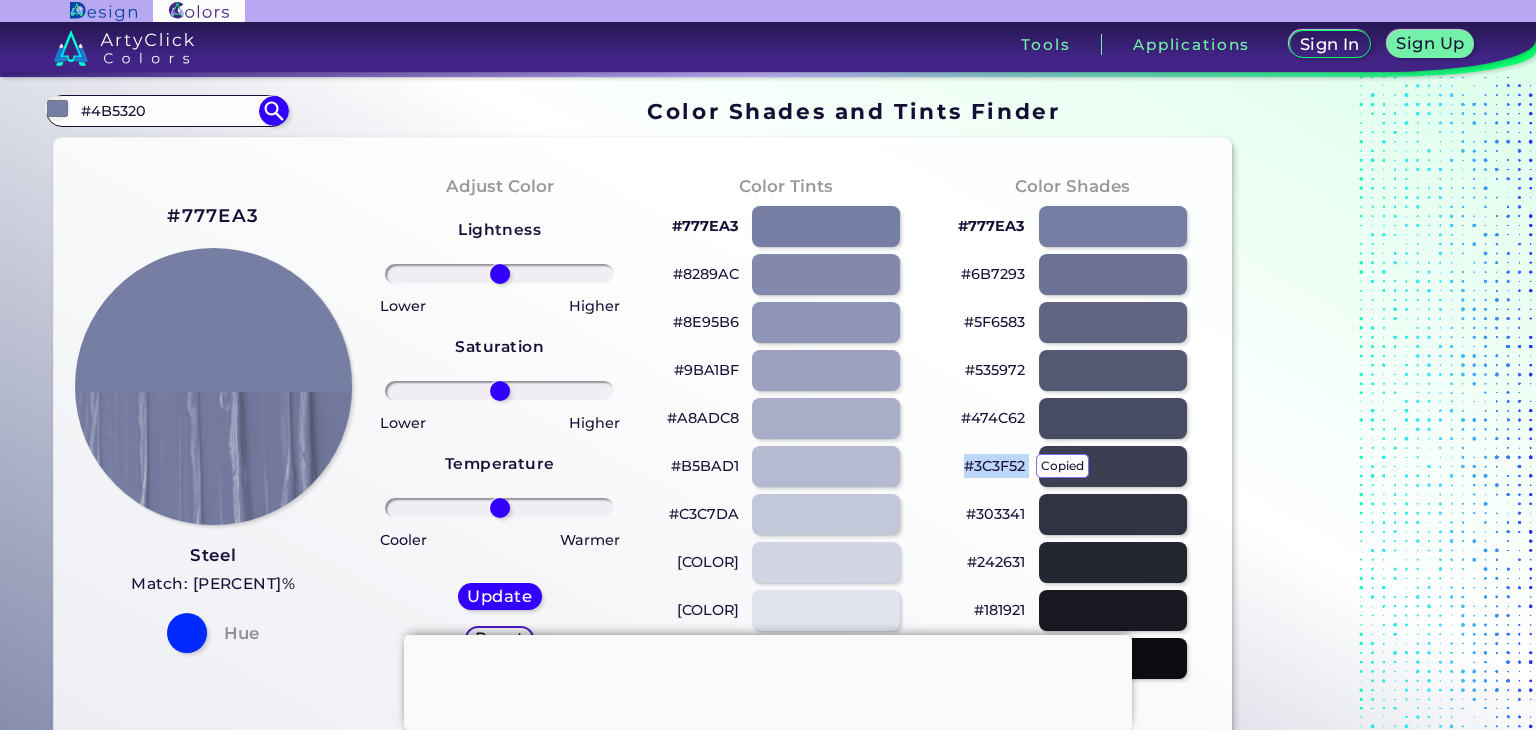 click on "#3C3F52 copied copied" at bounding box center (994, 466) 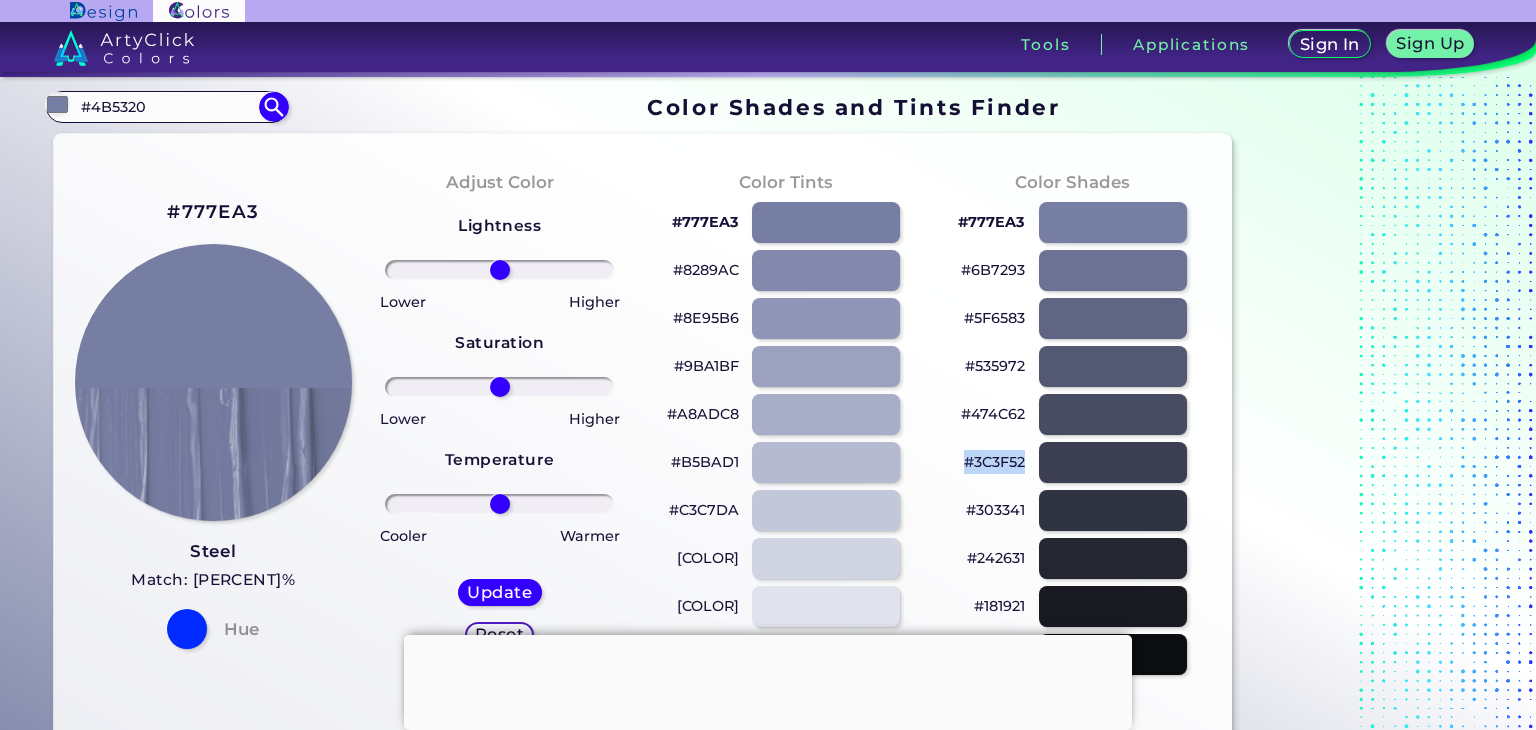 scroll, scrollTop: 0, scrollLeft: 0, axis: both 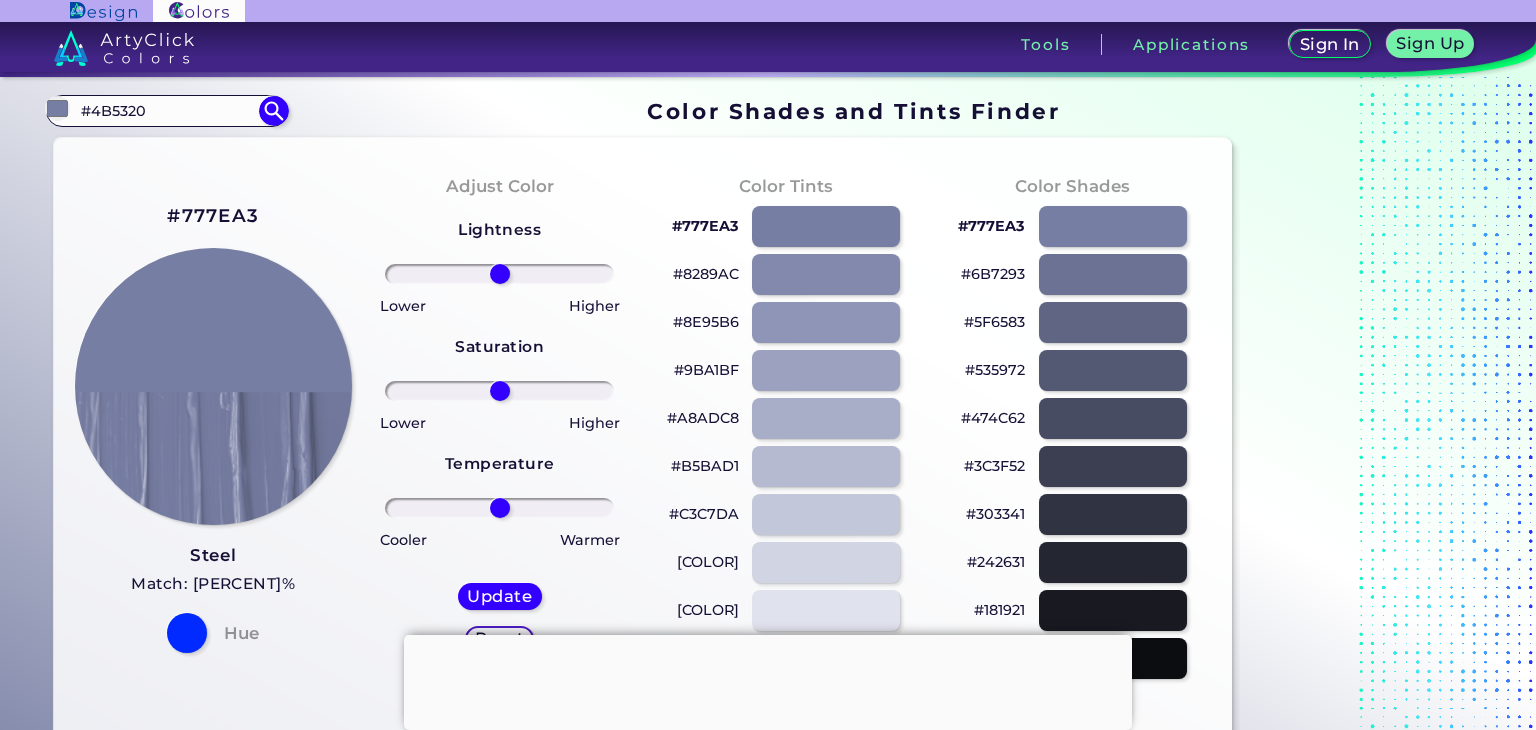 click on "#C3C7DA" at bounding box center [704, 514] 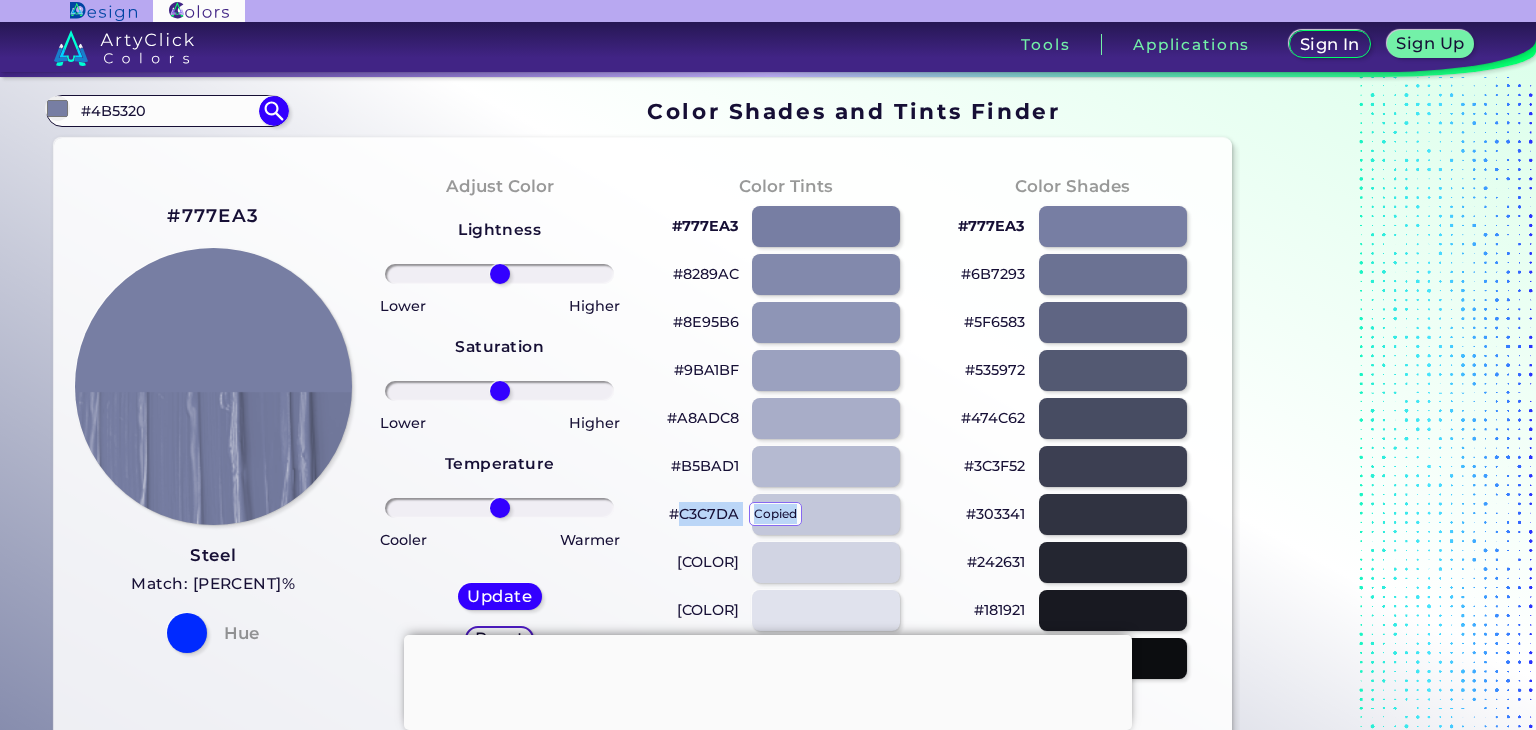 click on "#C3C7DA copied" at bounding box center [704, 514] 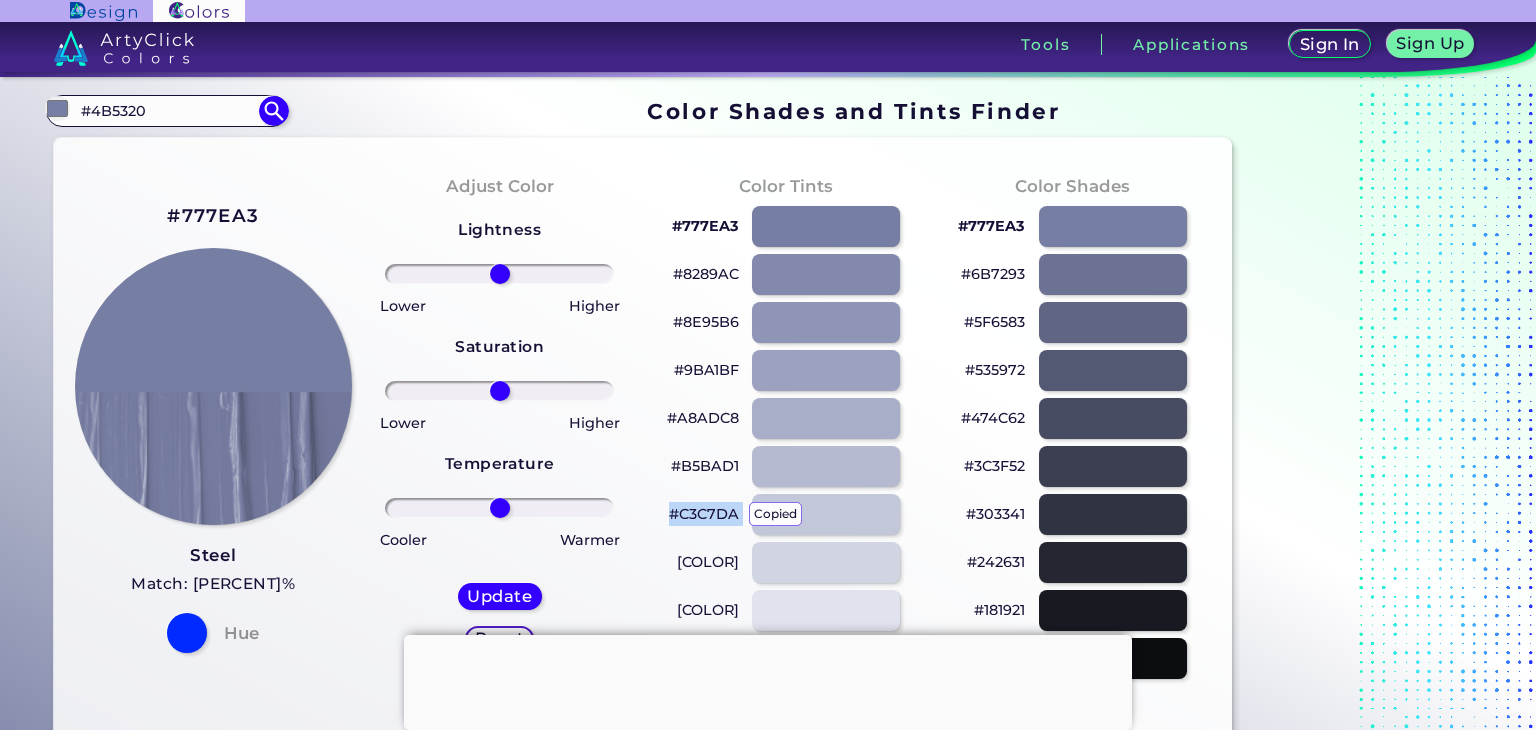 click on "#C3C7DA copied copied" at bounding box center [704, 514] 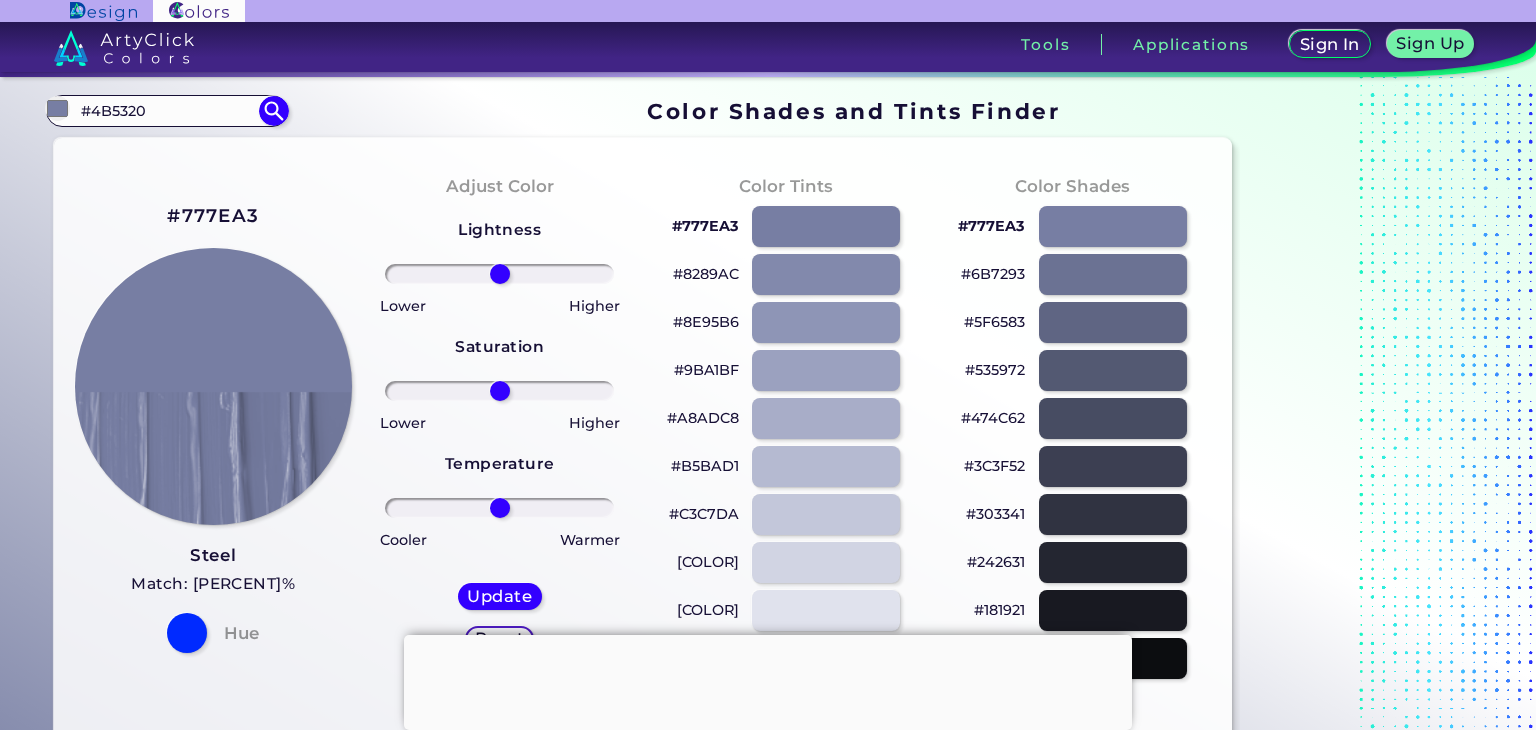 click on "#A8ADC8" at bounding box center (703, 418) 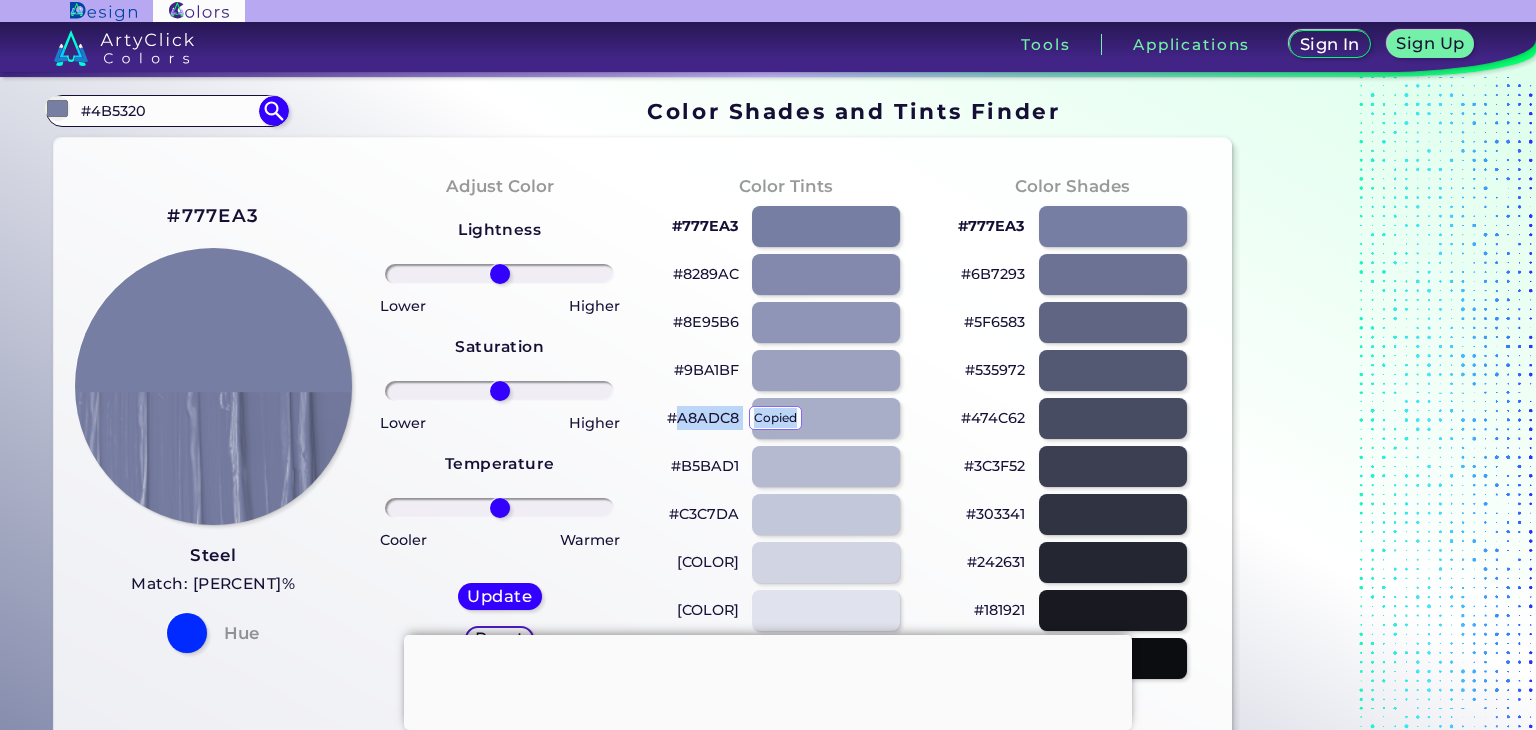 click on "[COLOR] copied" at bounding box center (703, 418) 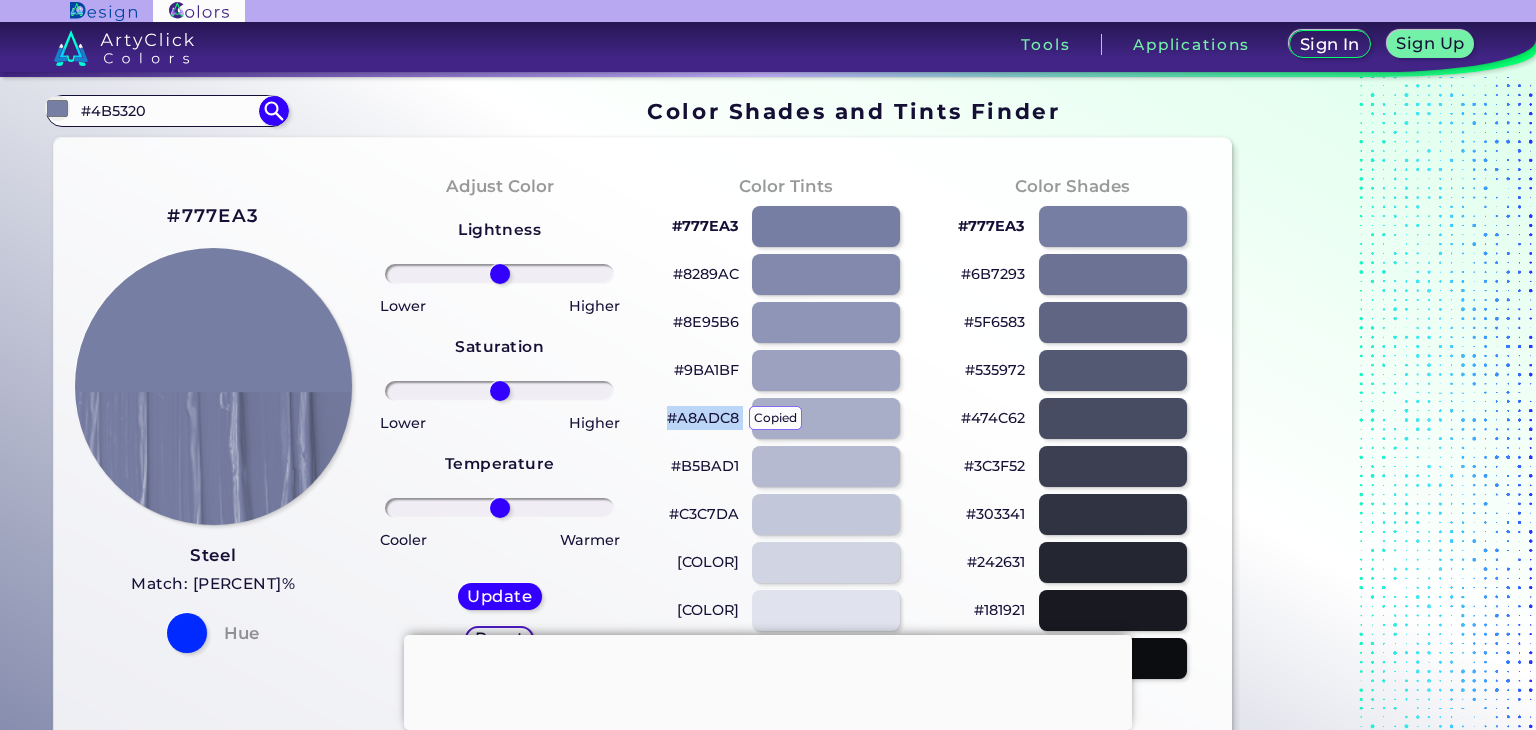 click on "#A8ADC8 copied copied" at bounding box center [703, 418] 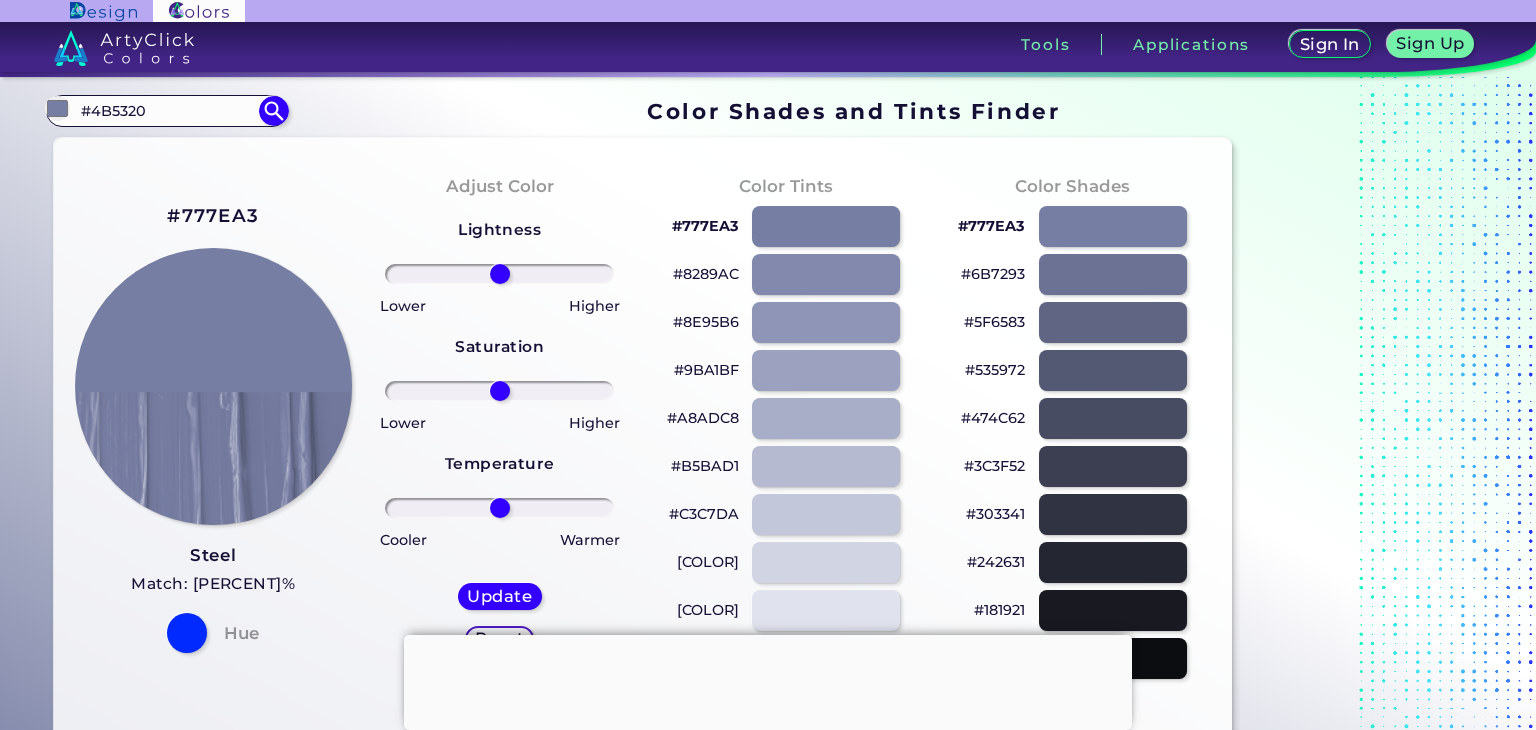 click on "#8E95B6" at bounding box center [706, 322] 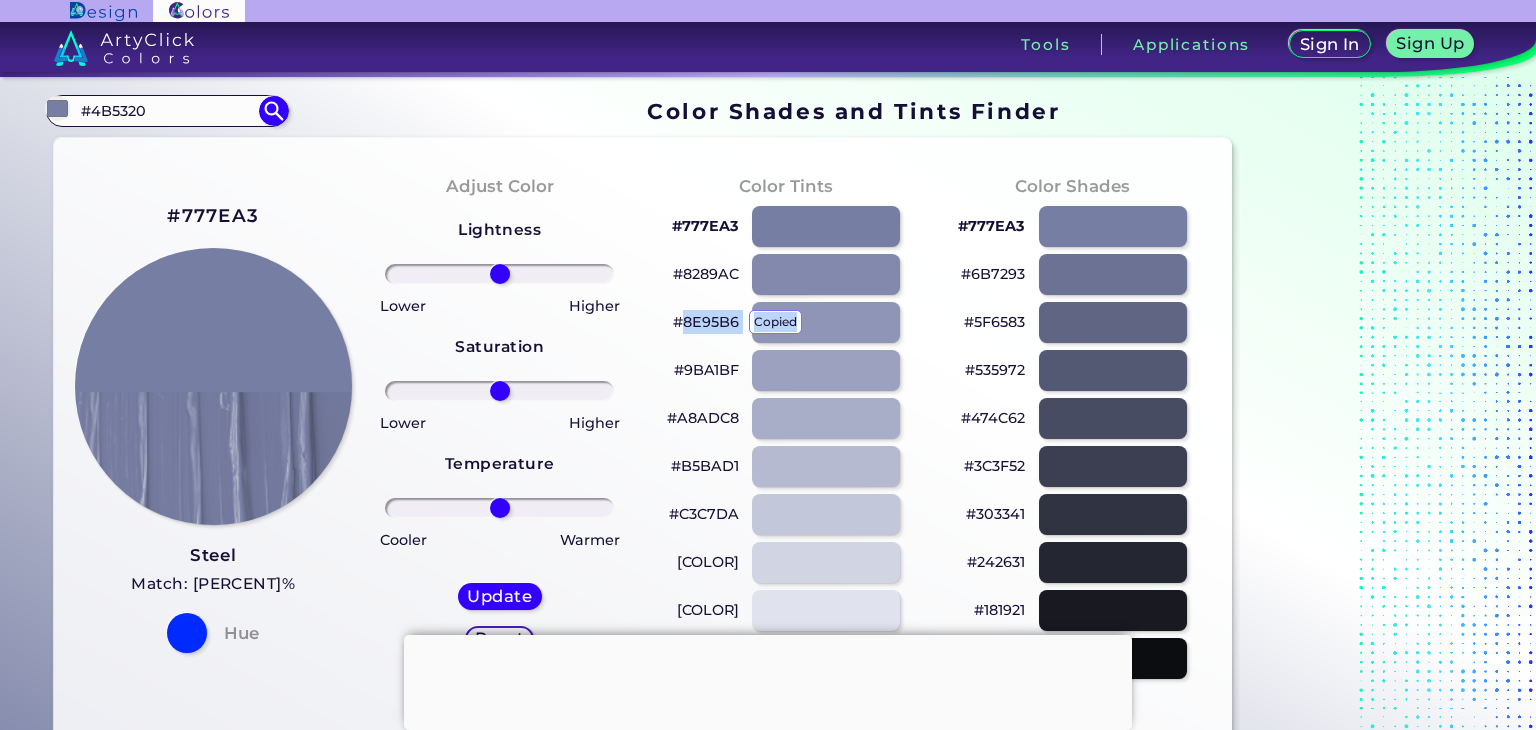 click on "#8E95B6 copied" at bounding box center [706, 322] 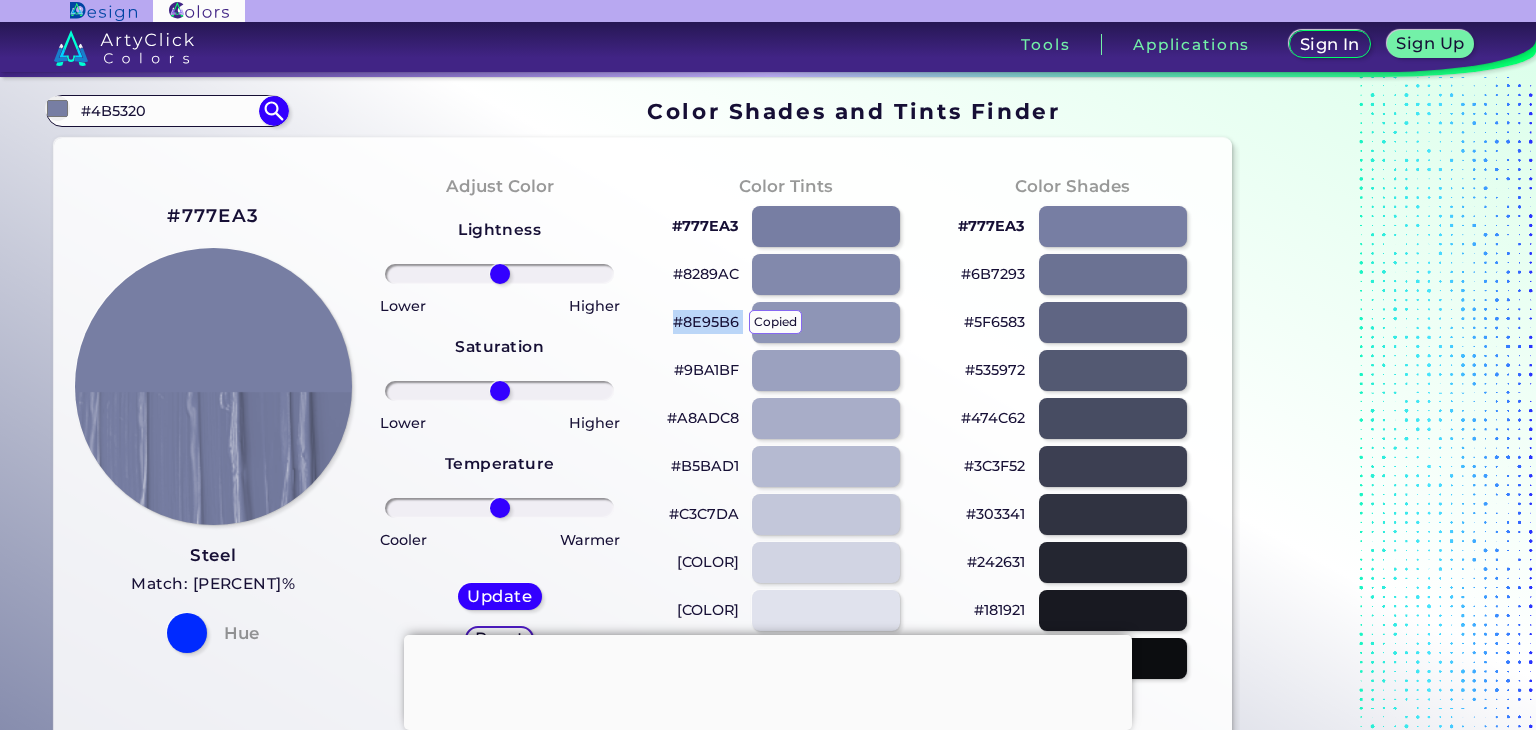click on "#8E95B6 copied copied" at bounding box center [706, 322] 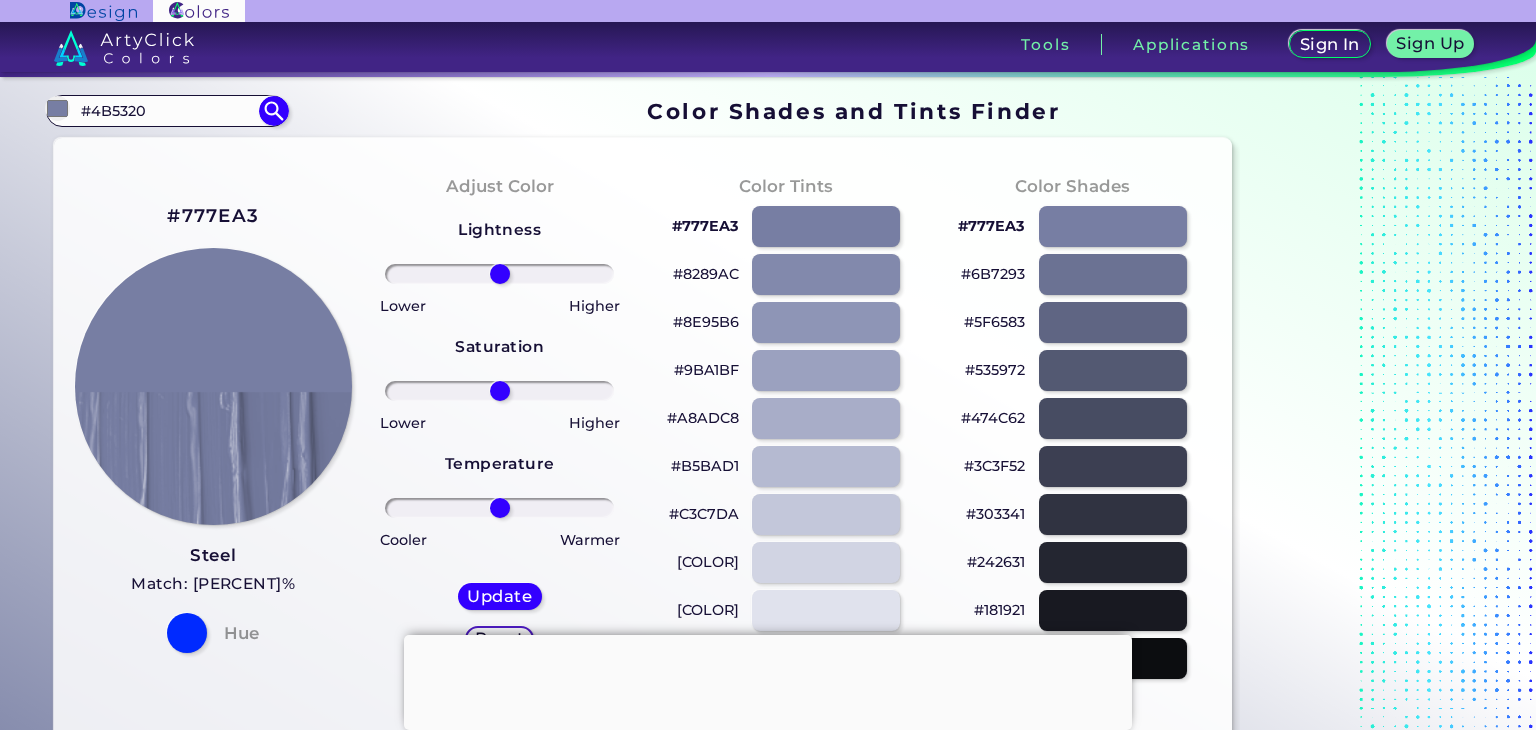 click on "#6B7293" at bounding box center (993, 274) 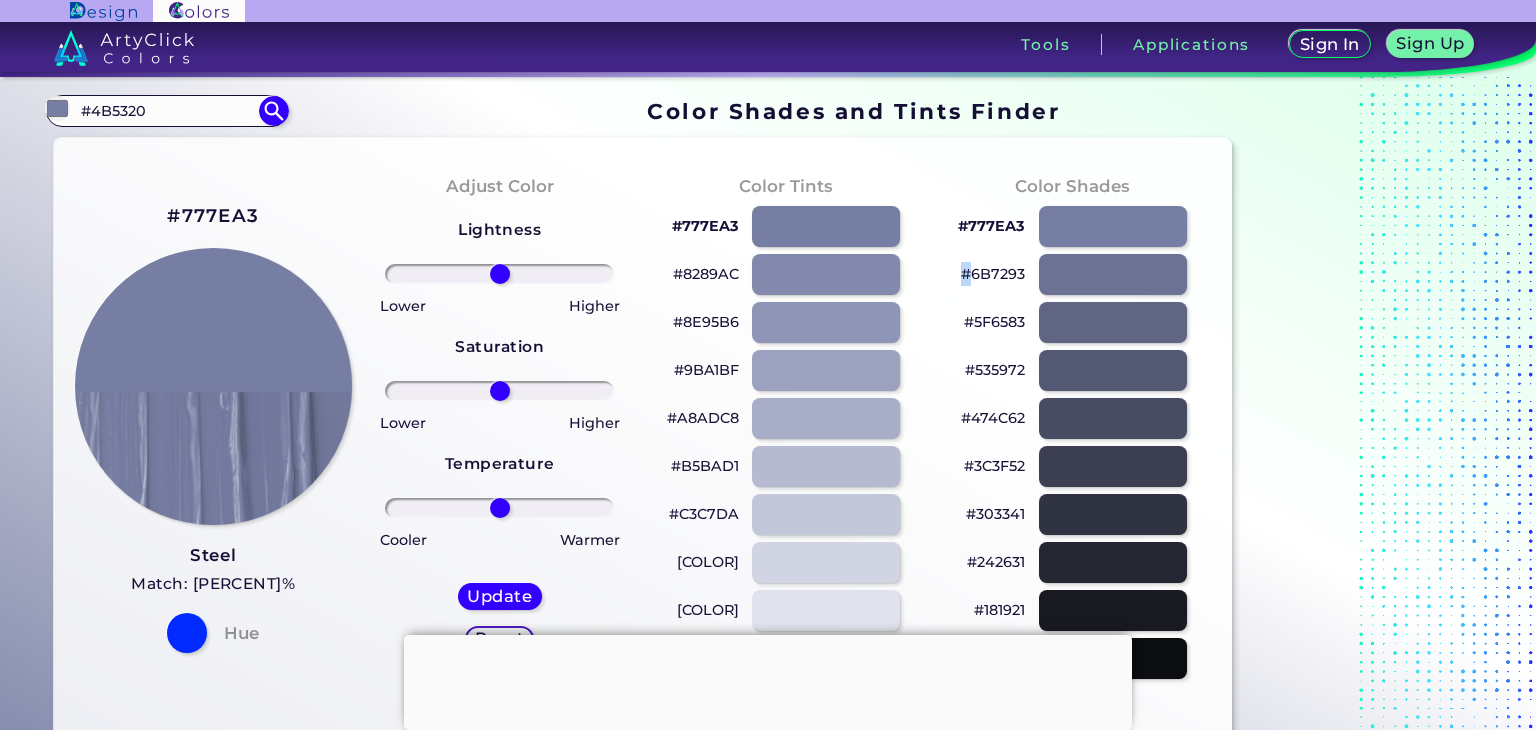 click on "#6B7293" at bounding box center (993, 274) 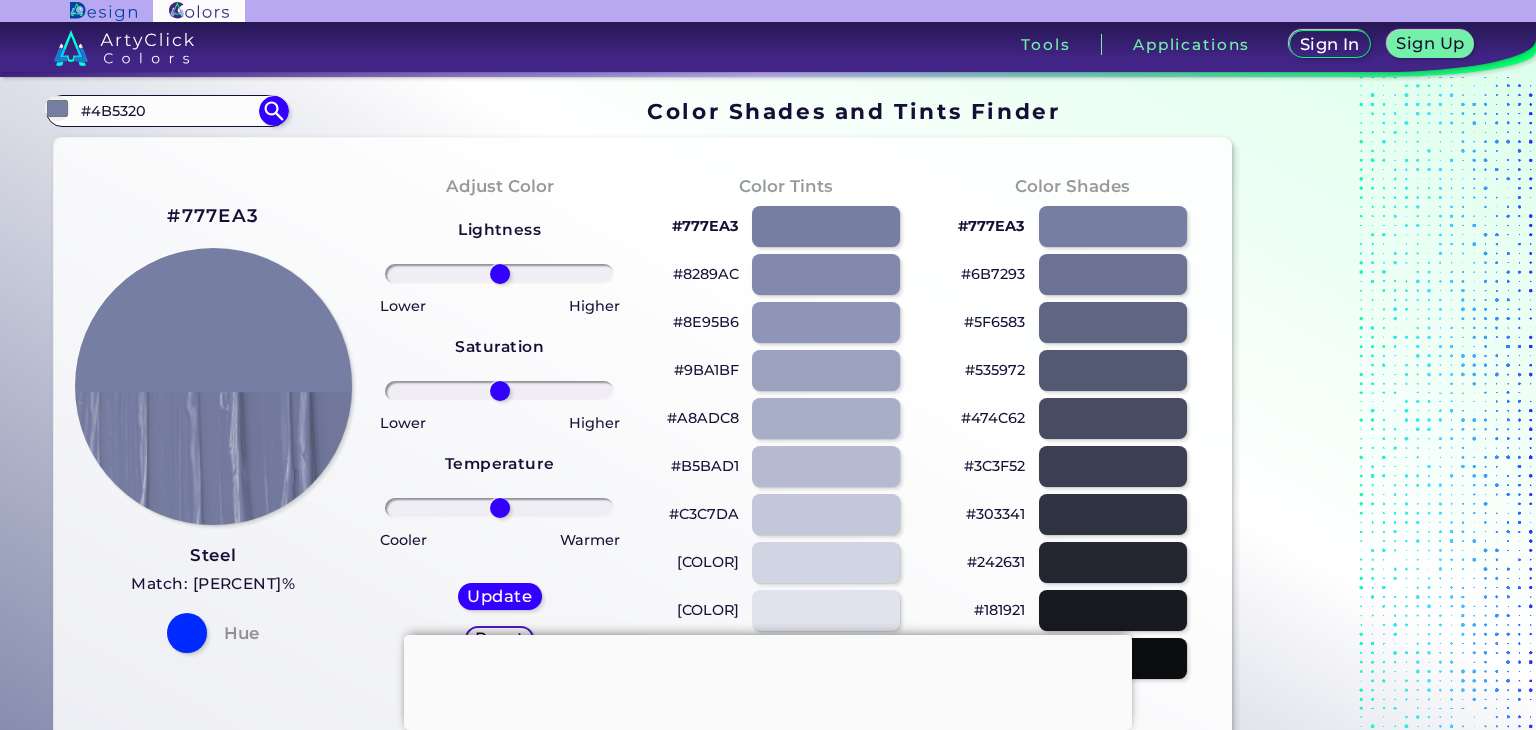 click on "#5F6583" at bounding box center [994, 322] 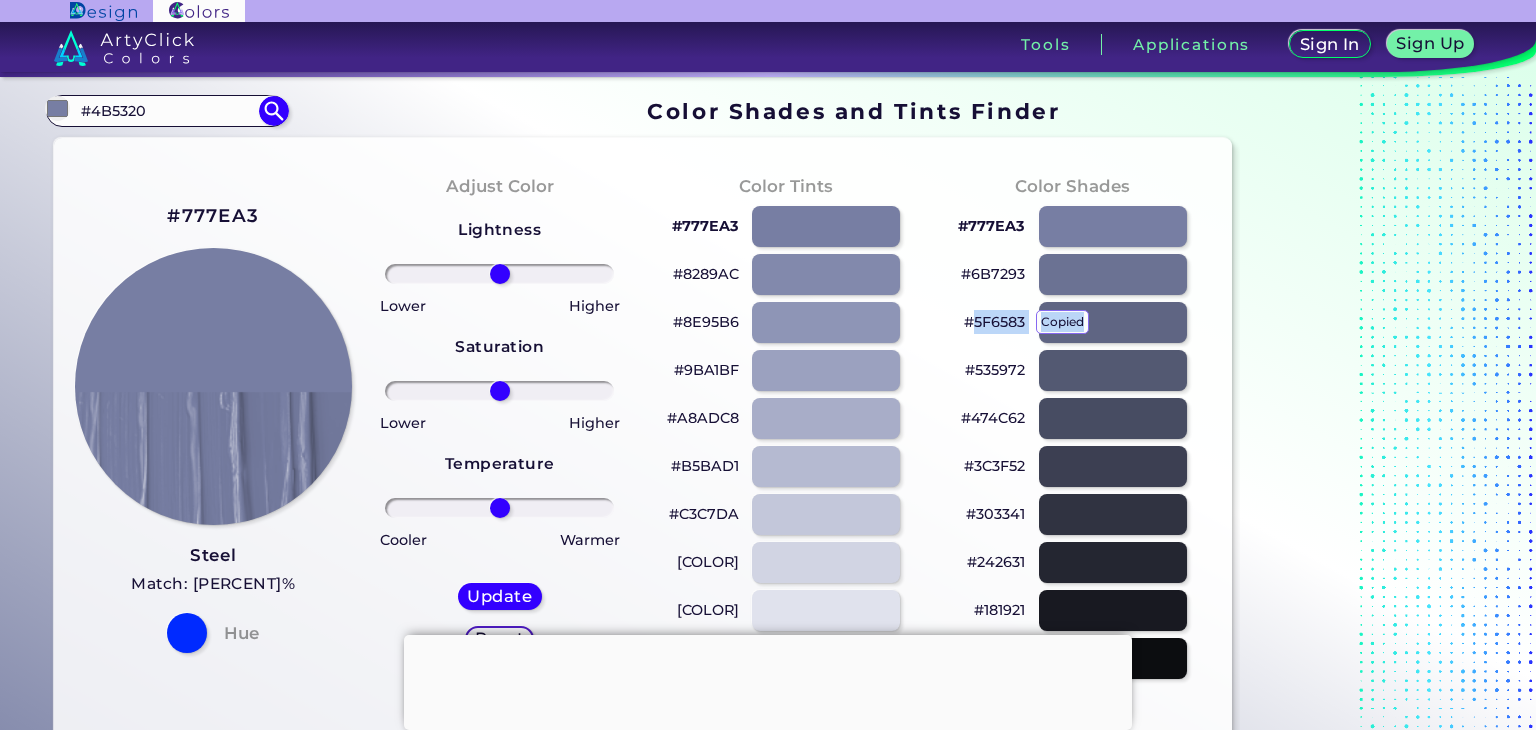 click on "#5F6583 copied" at bounding box center [994, 322] 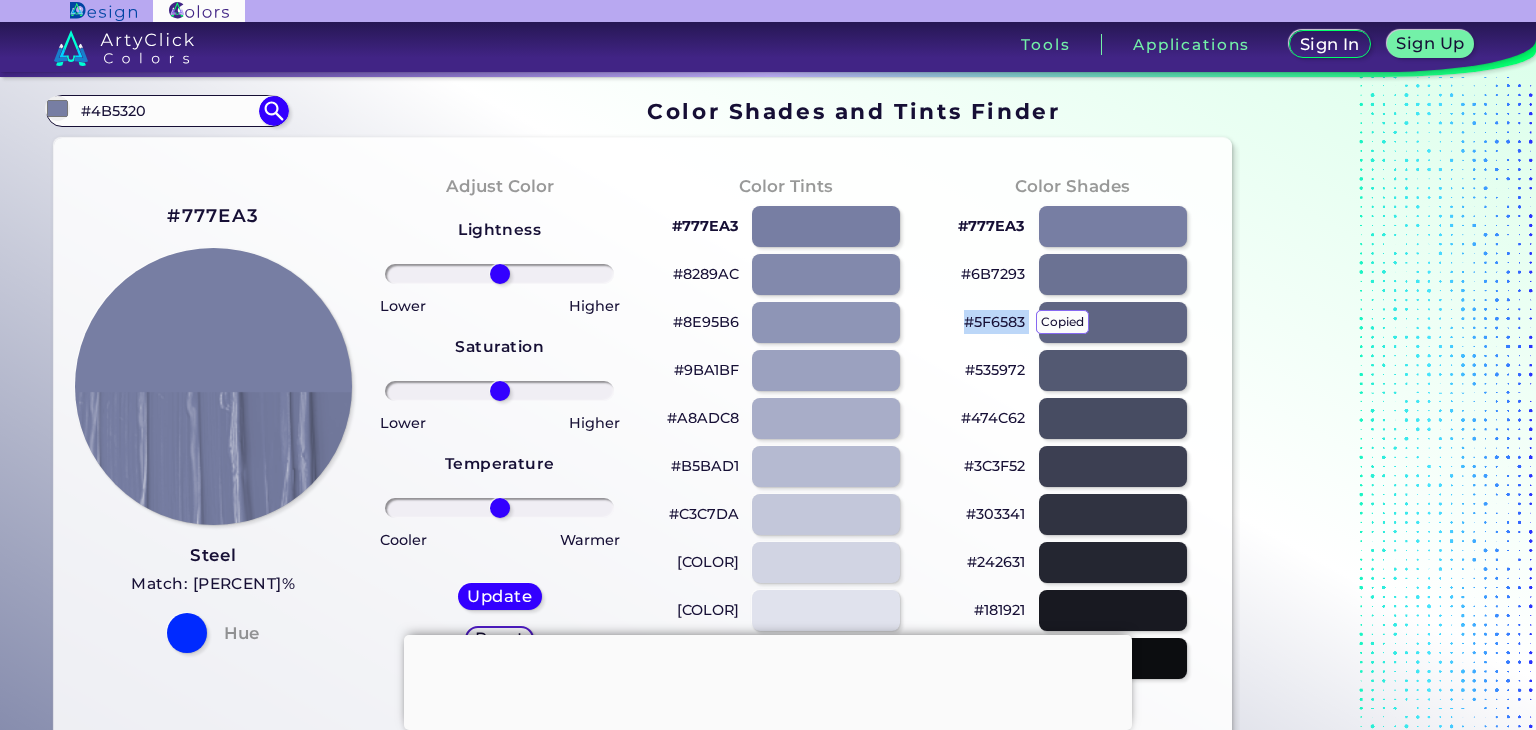 click on "#5F6583 copied copied" at bounding box center (994, 322) 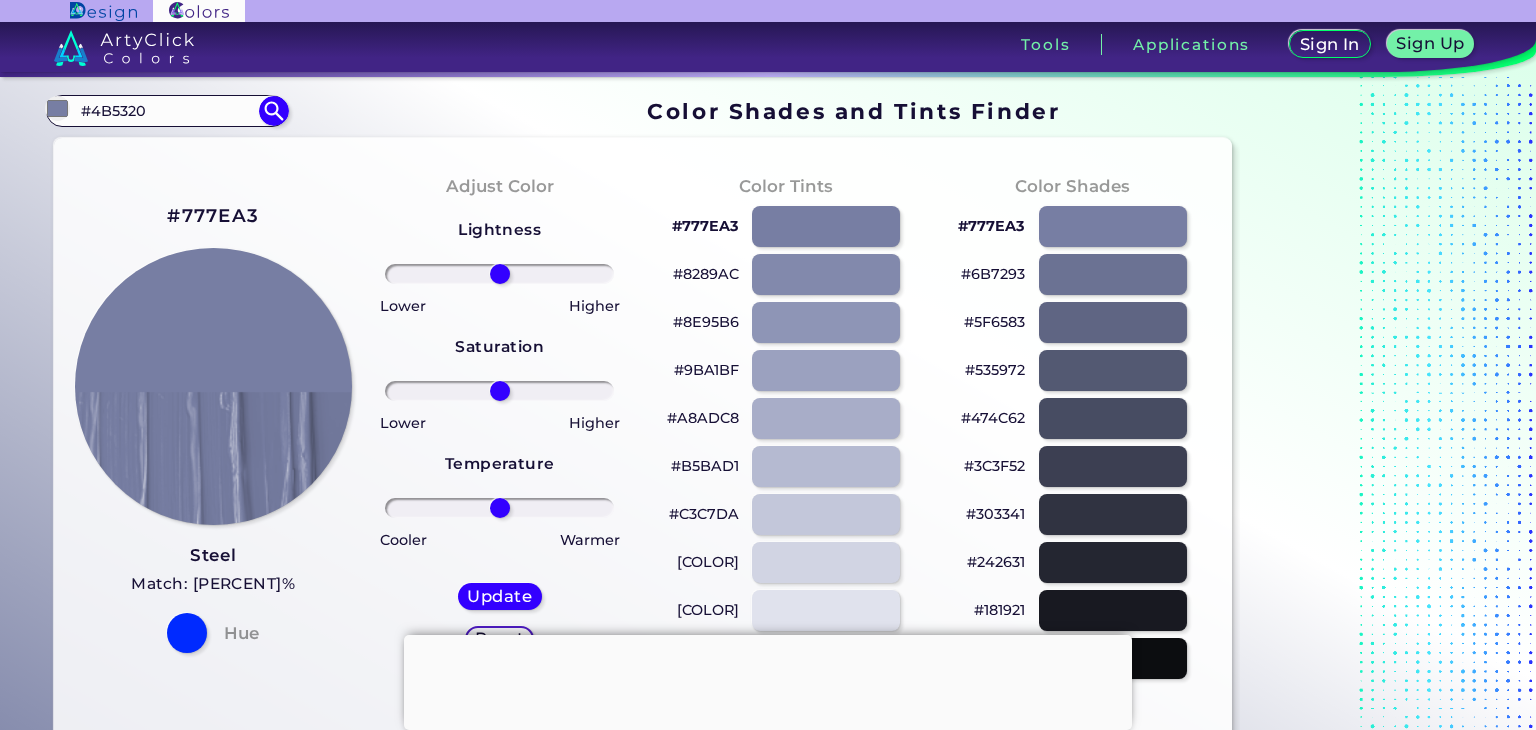 click on "#303341" at bounding box center [995, 514] 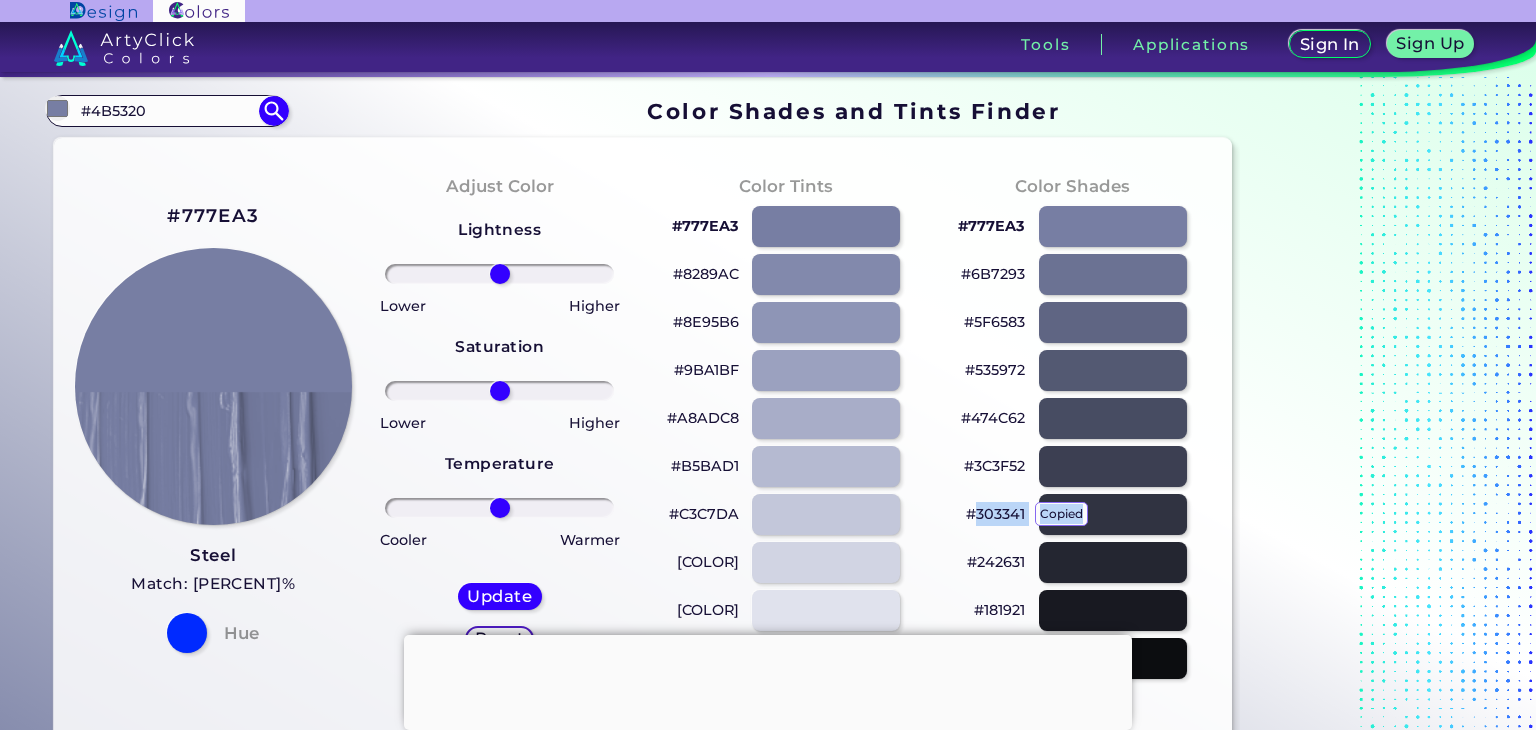 click on "#303341 copied" at bounding box center (995, 514) 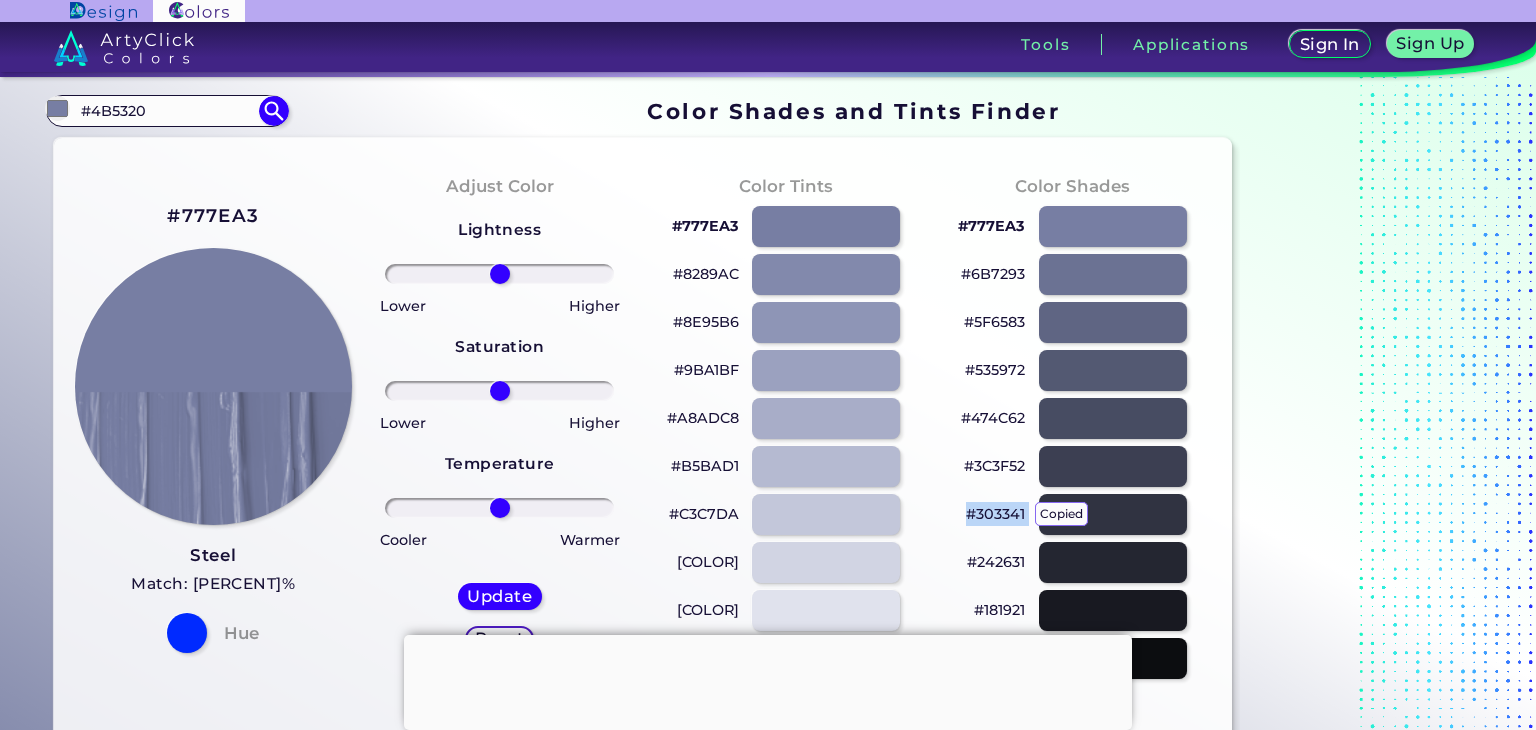 click on "#303341 copied copied" at bounding box center [995, 514] 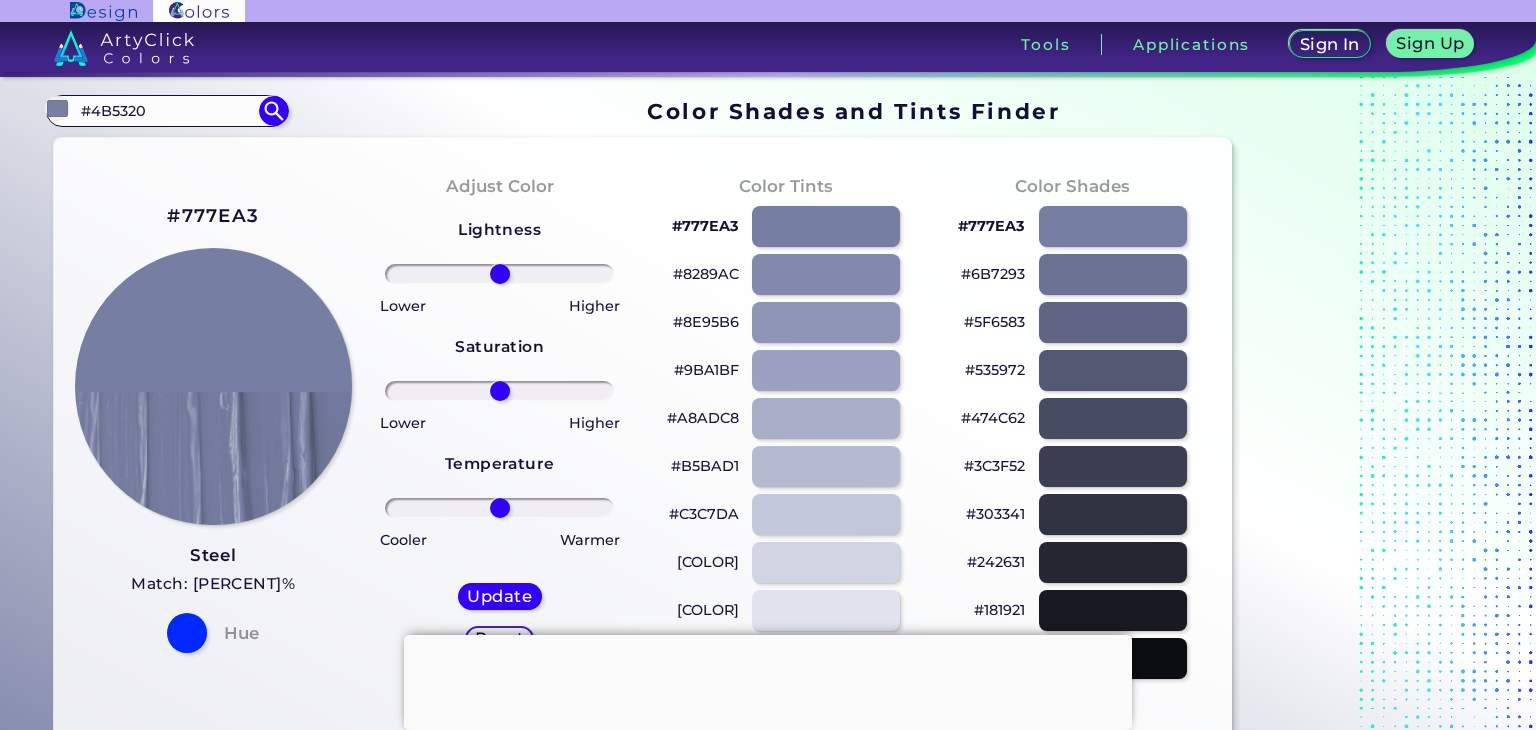 click on "#5F6583" at bounding box center (994, 322) 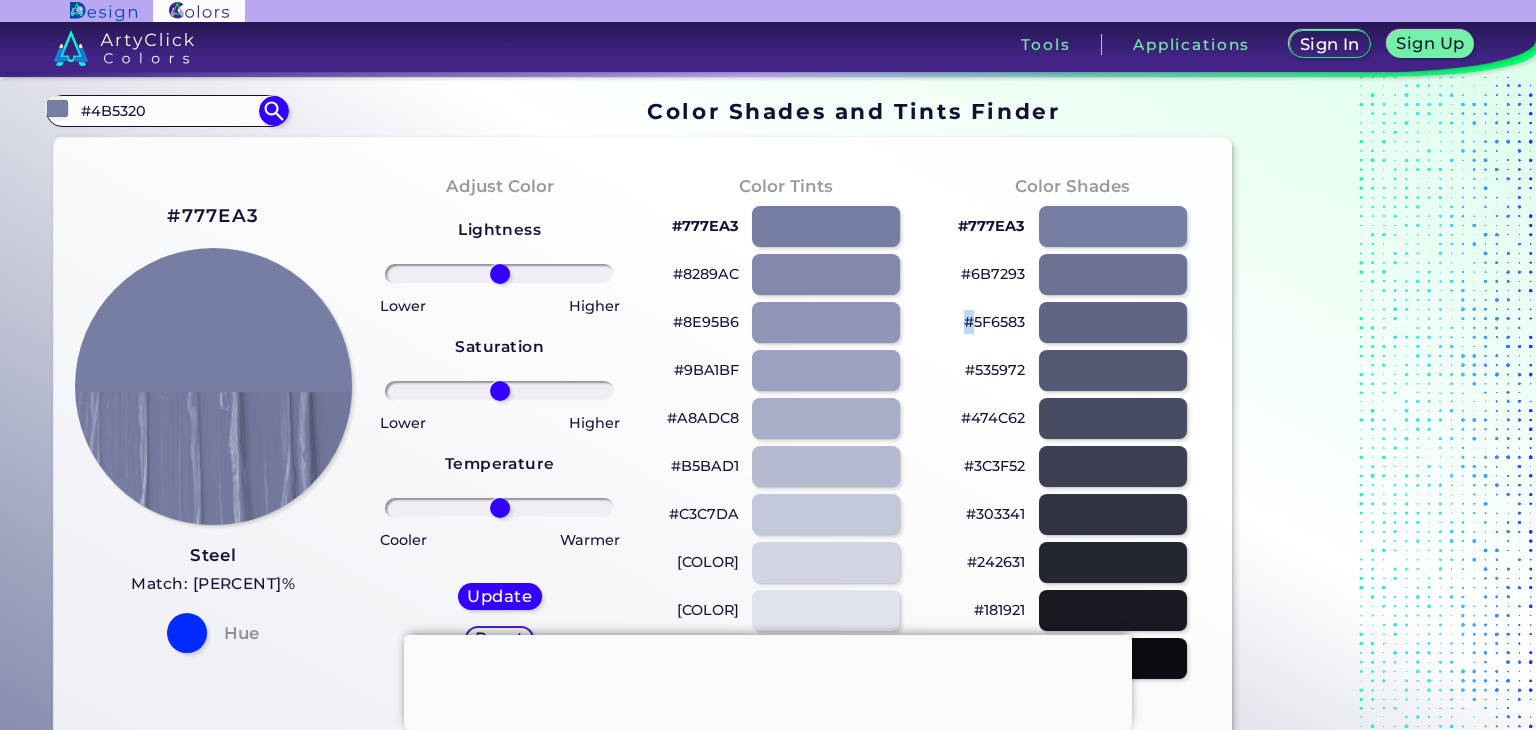 click on "#5F6583" at bounding box center (994, 322) 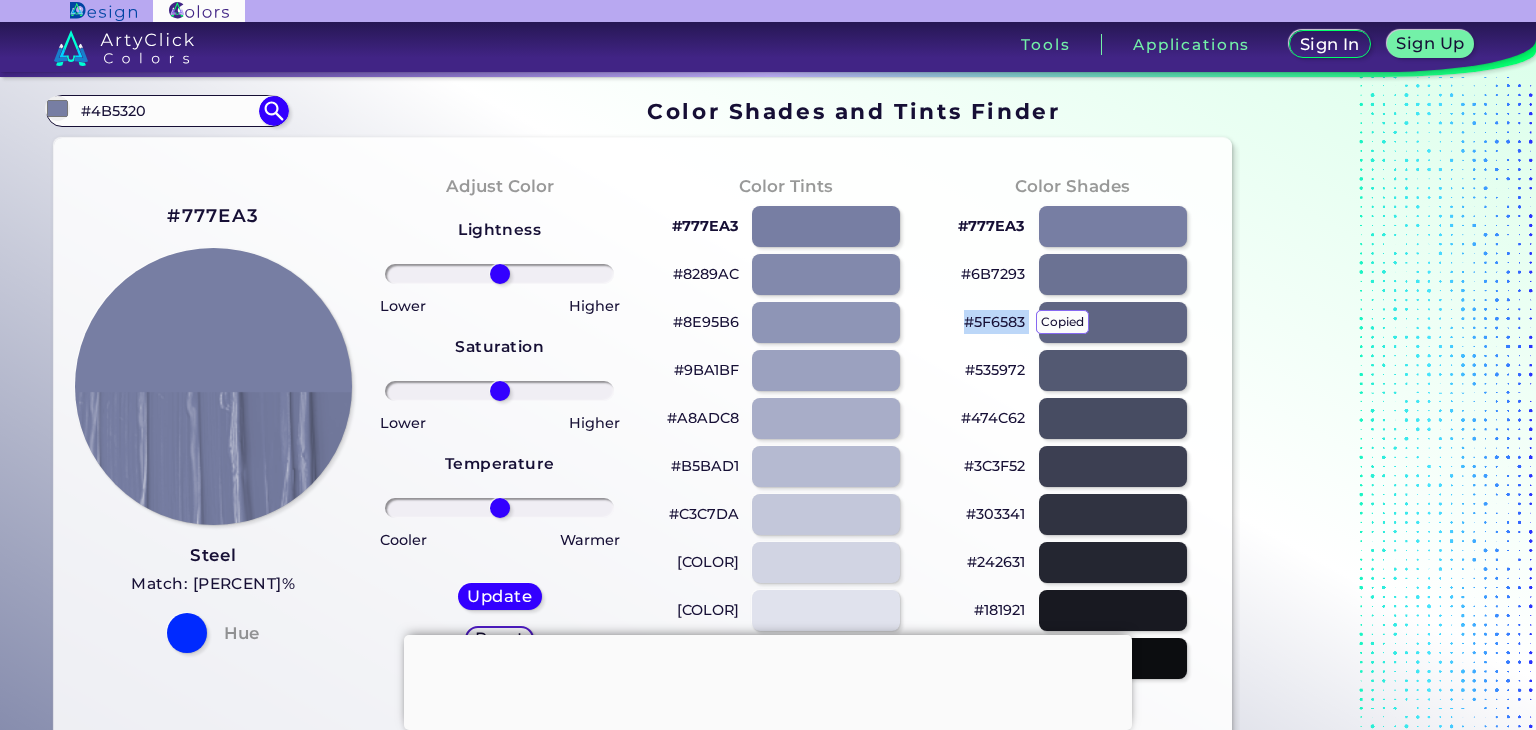 click on "#5F6583 copied copied" at bounding box center [994, 322] 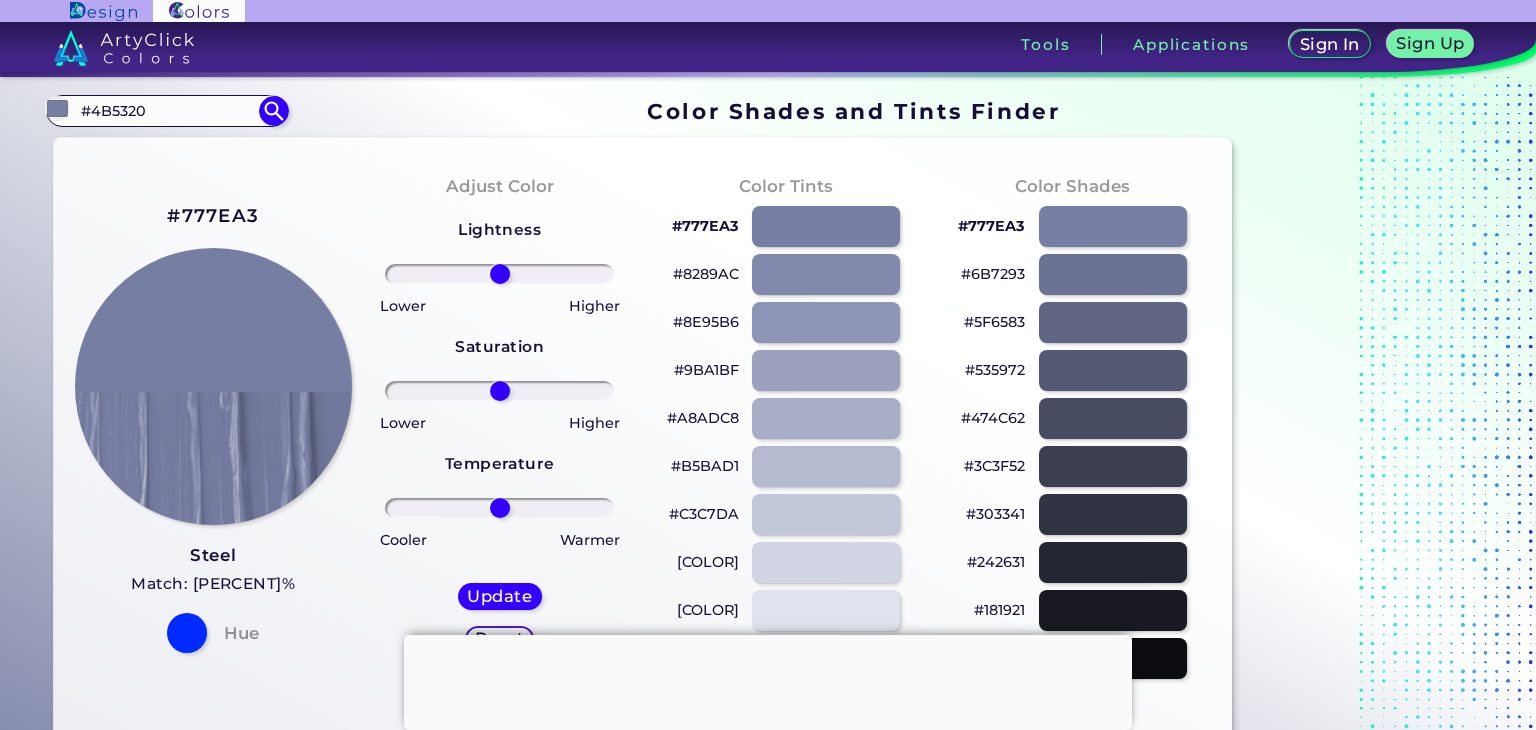 click on "#777EA3" at bounding box center [991, 226] 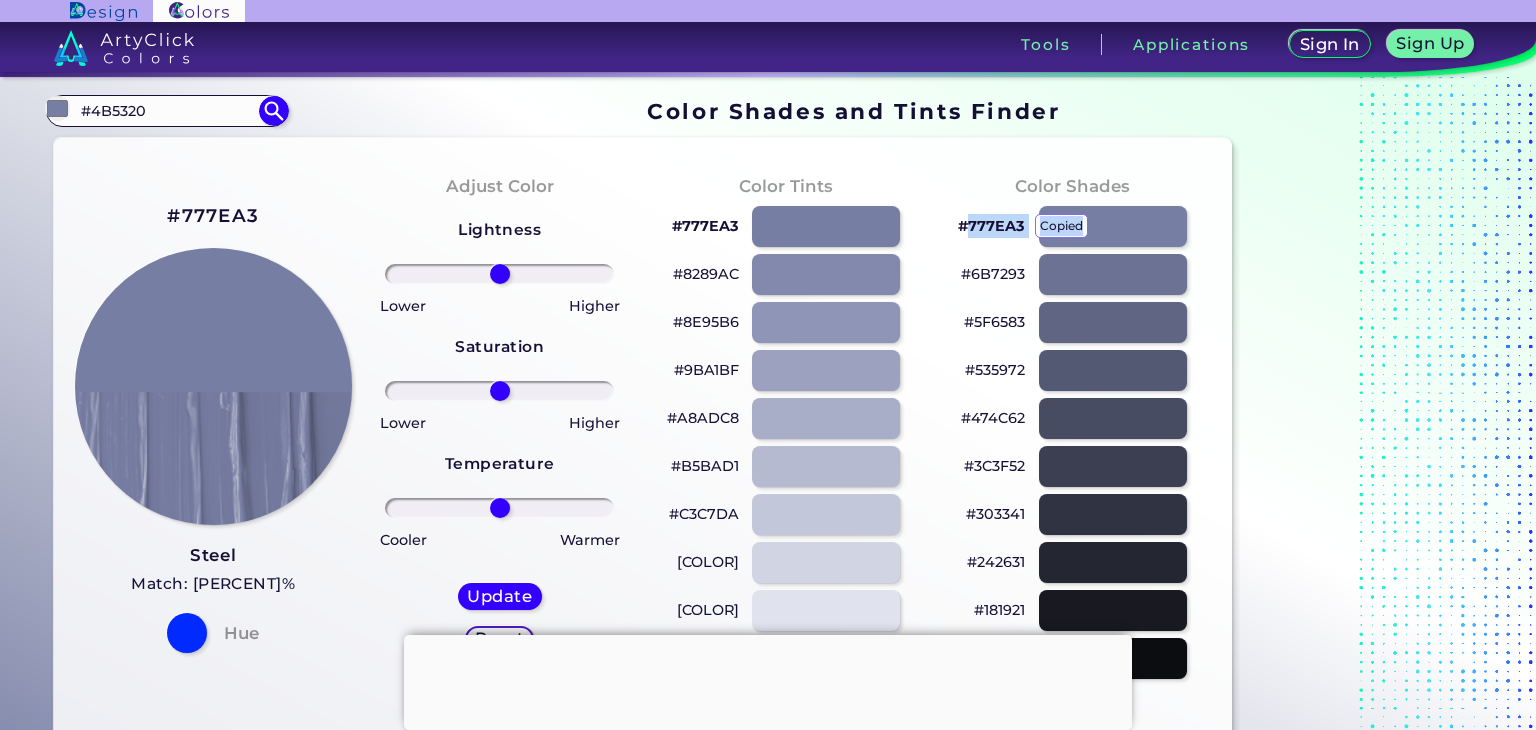 click on "#777EA3 copied" at bounding box center [991, 226] 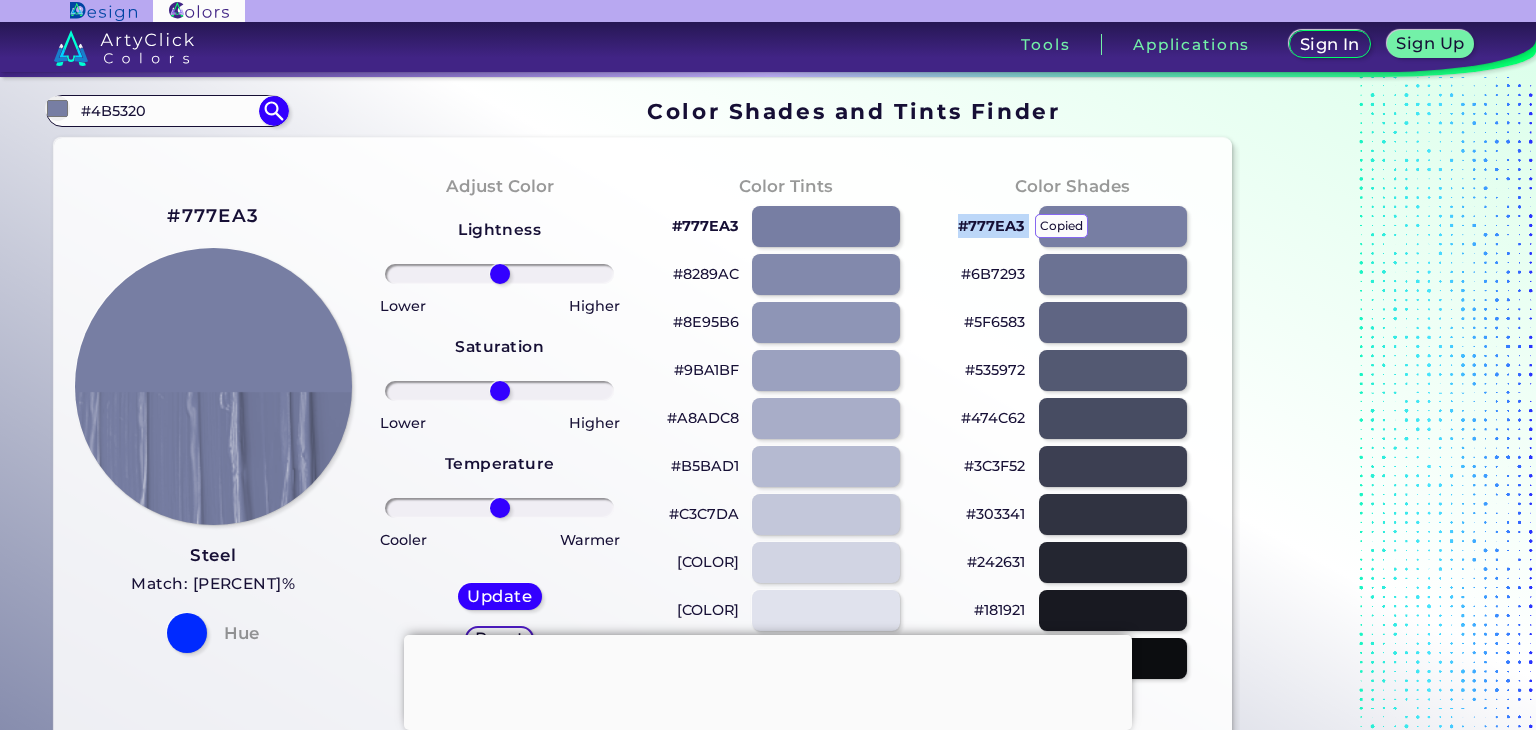 click on "#777EA3 copied copied" at bounding box center (991, 226) 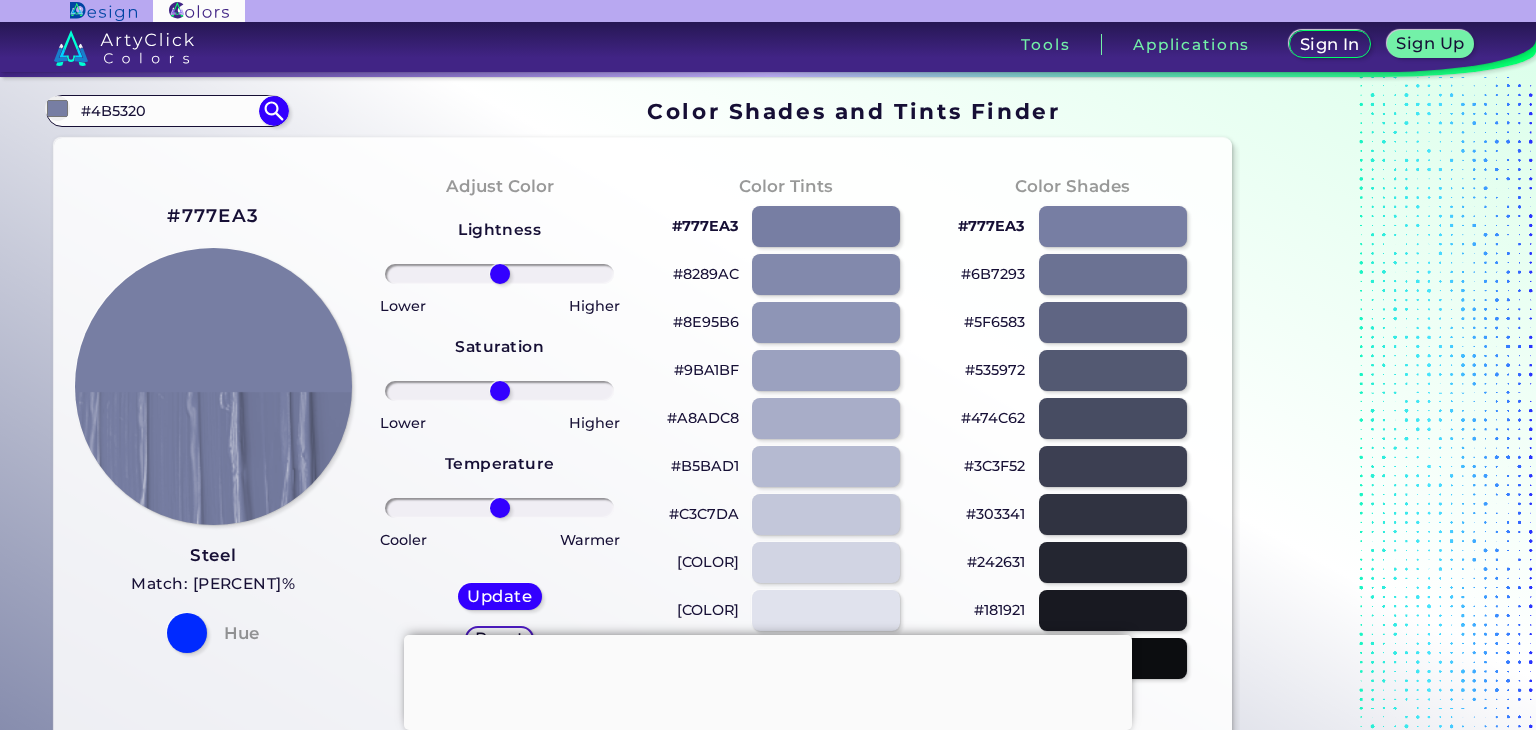 click on "#242631" at bounding box center (996, 562) 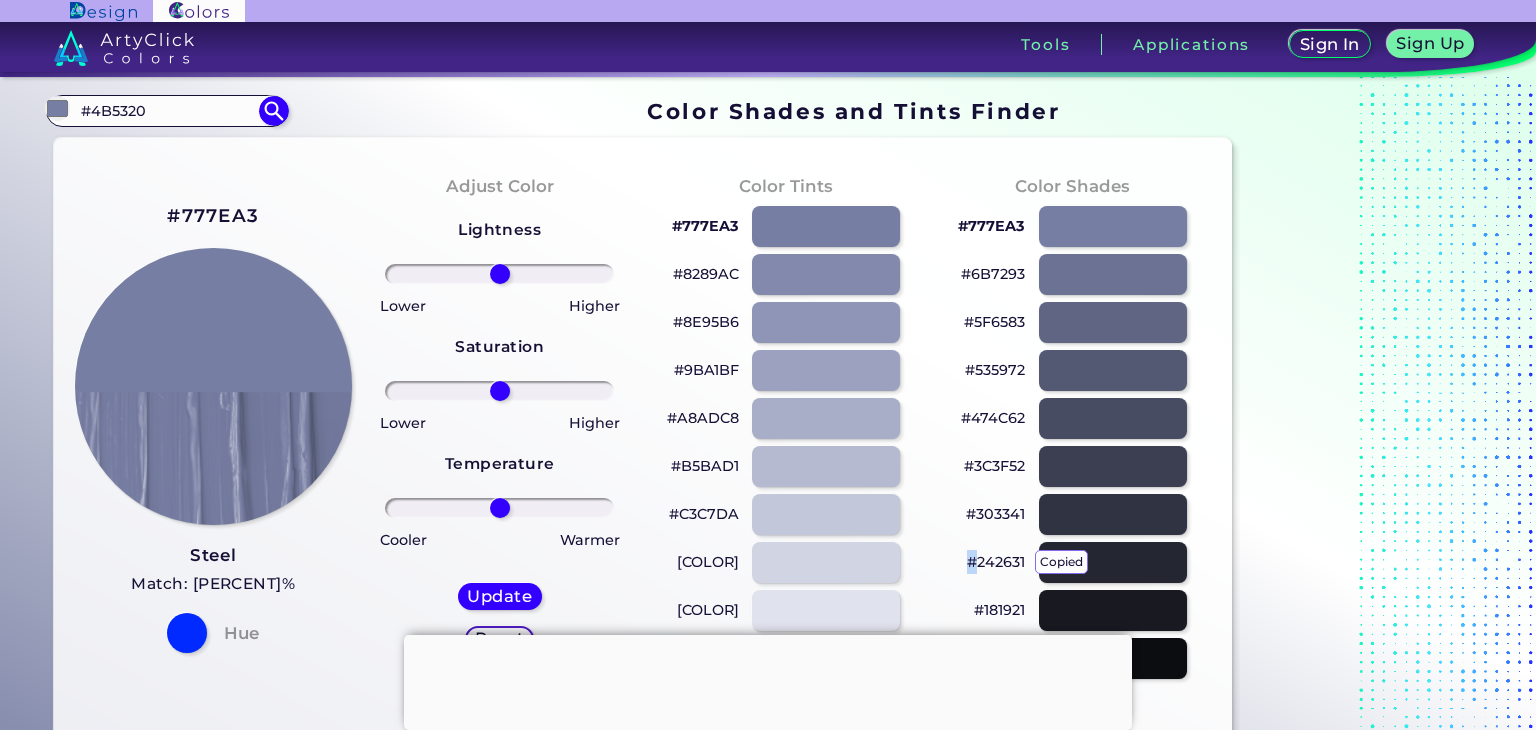 click on "#242631 copied" at bounding box center (996, 562) 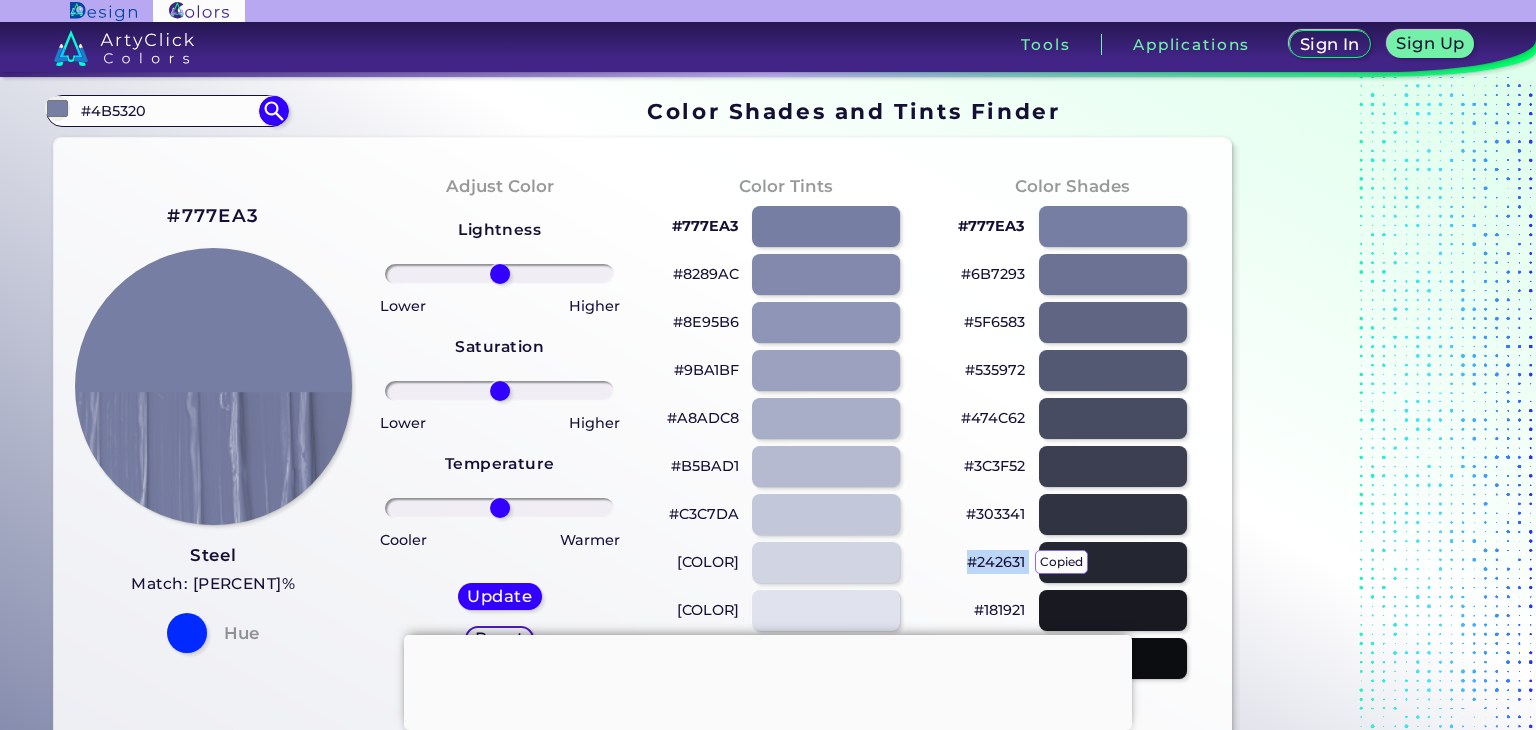 click on "#242631 copied" at bounding box center (996, 562) 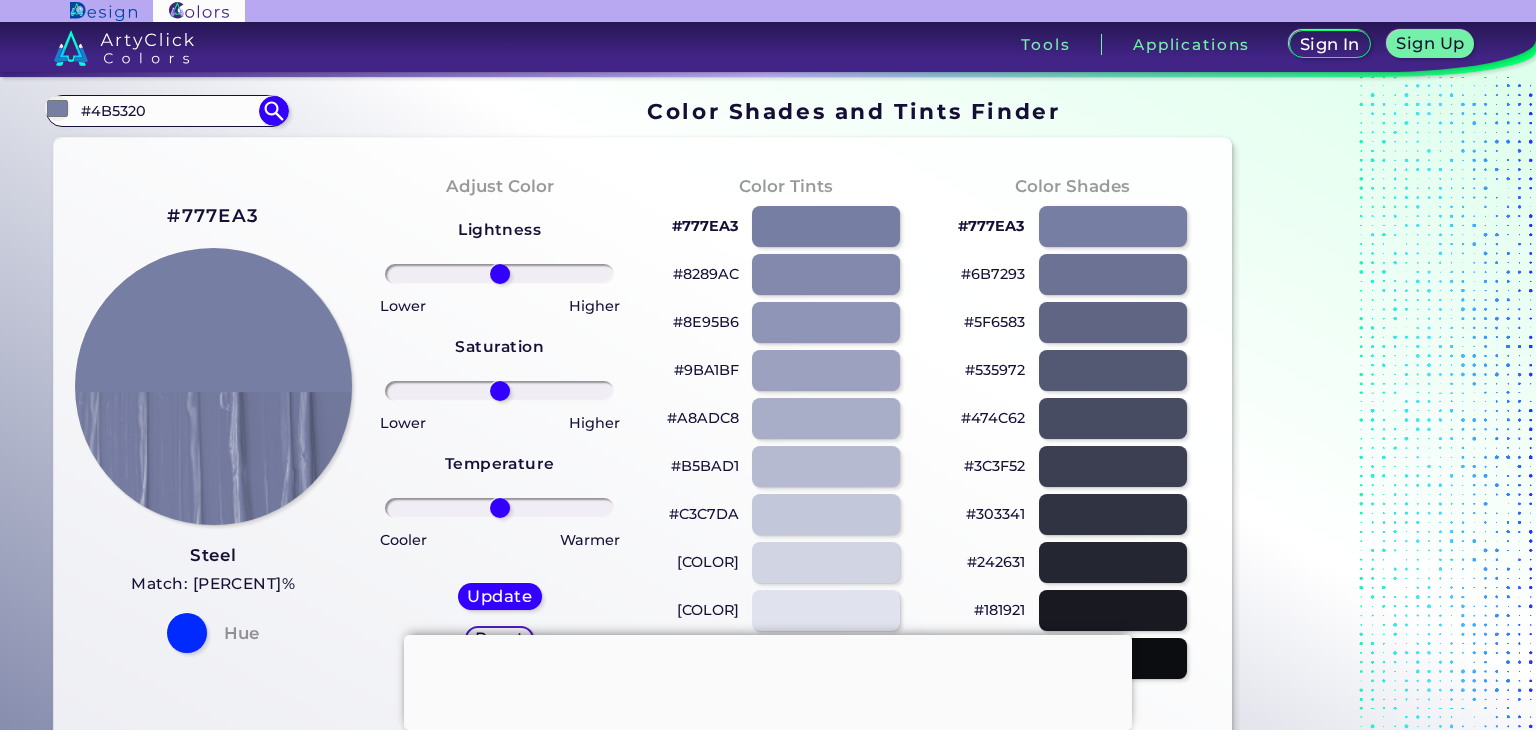 click on "#3C3F52" at bounding box center (994, 466) 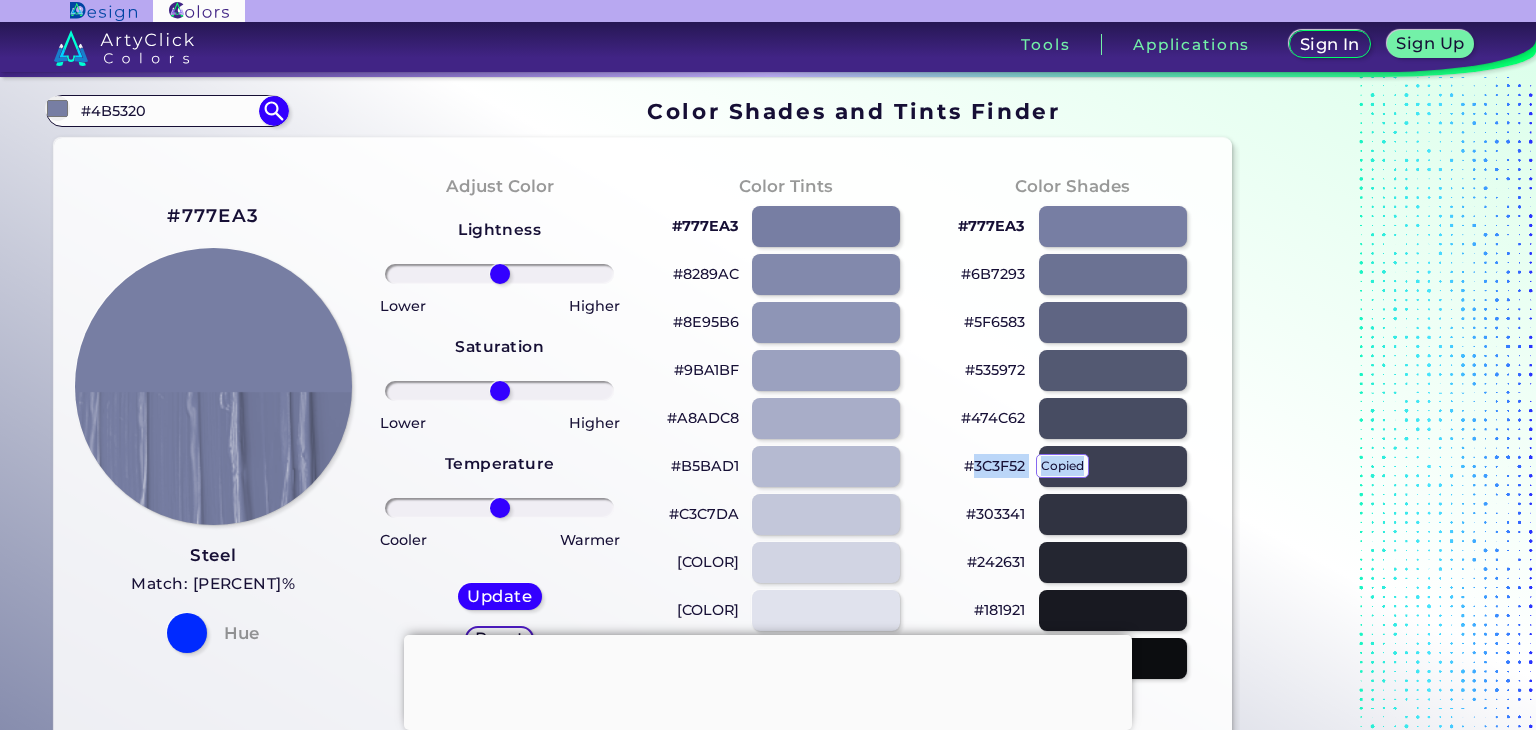 click on "#3C3F52 copied" at bounding box center (994, 466) 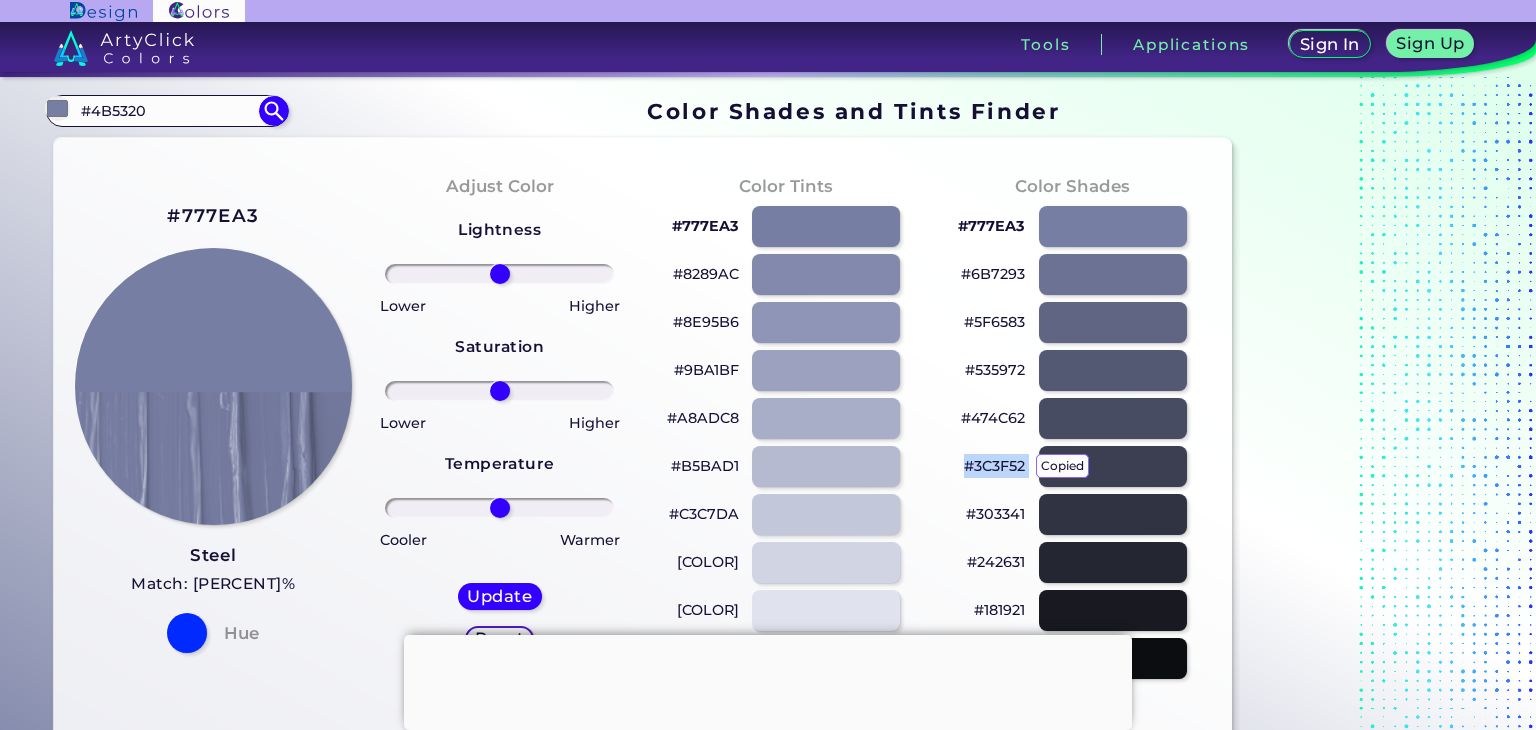 click on "#3C3F52 copied copied" at bounding box center [994, 466] 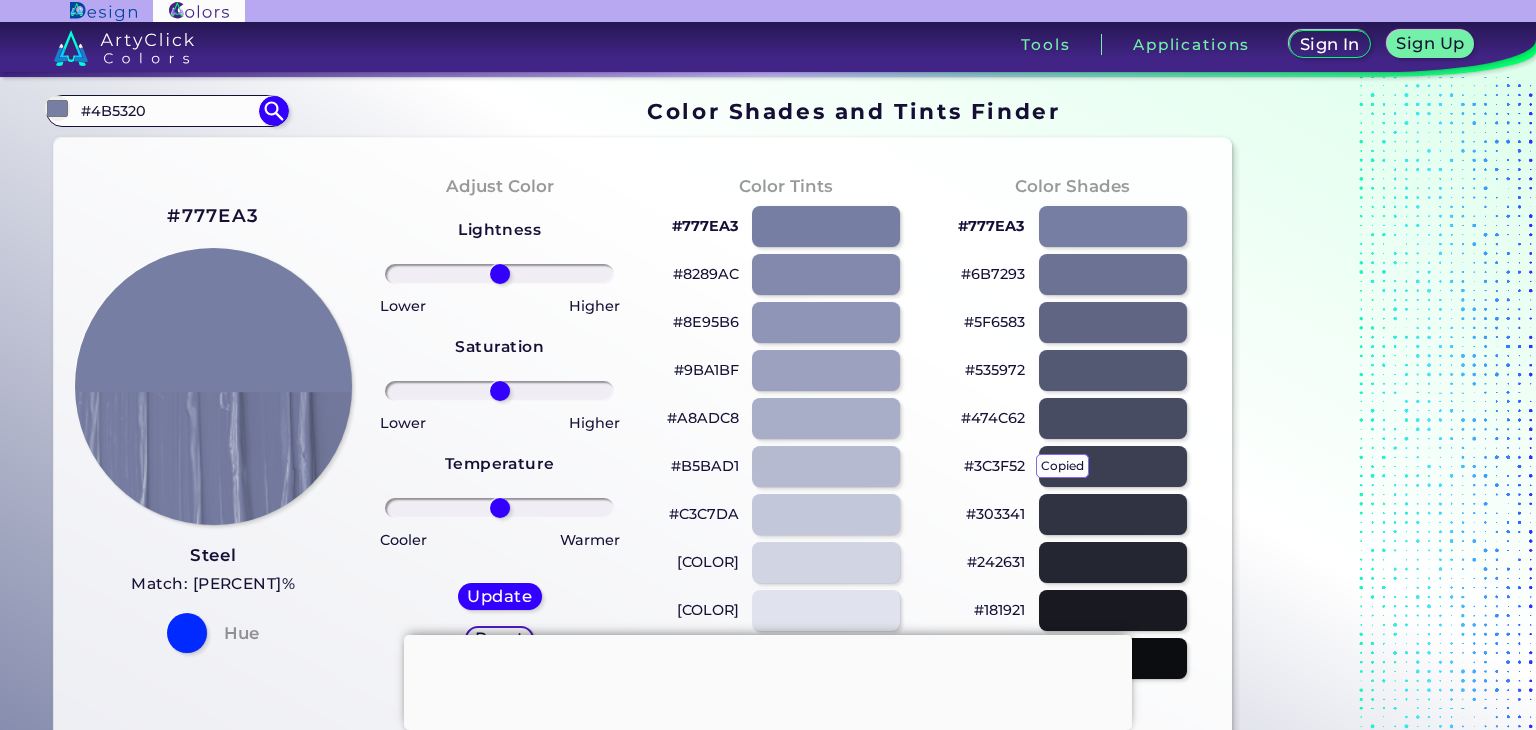 click on "#474C62" at bounding box center (993, 418) 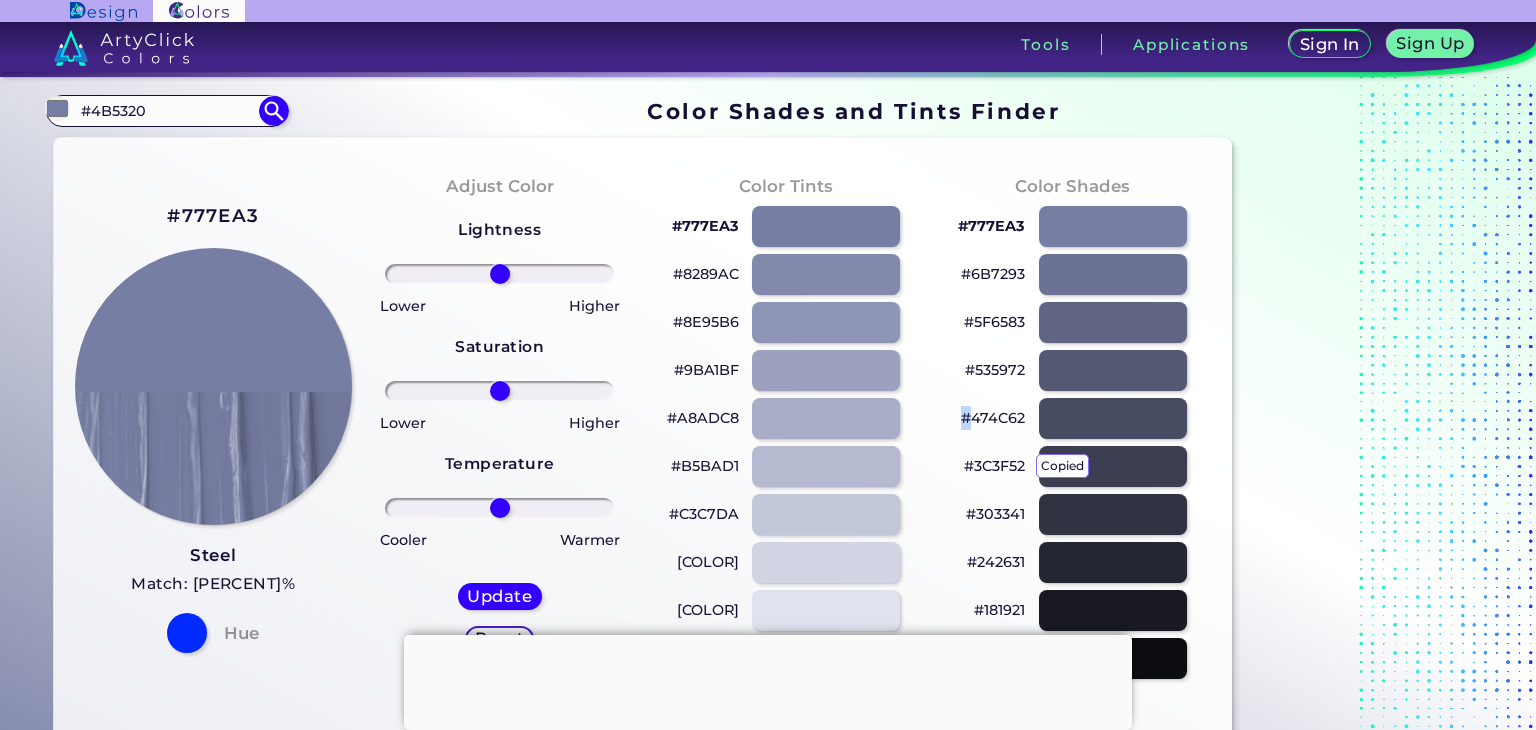 click on "#474C62" at bounding box center (993, 418) 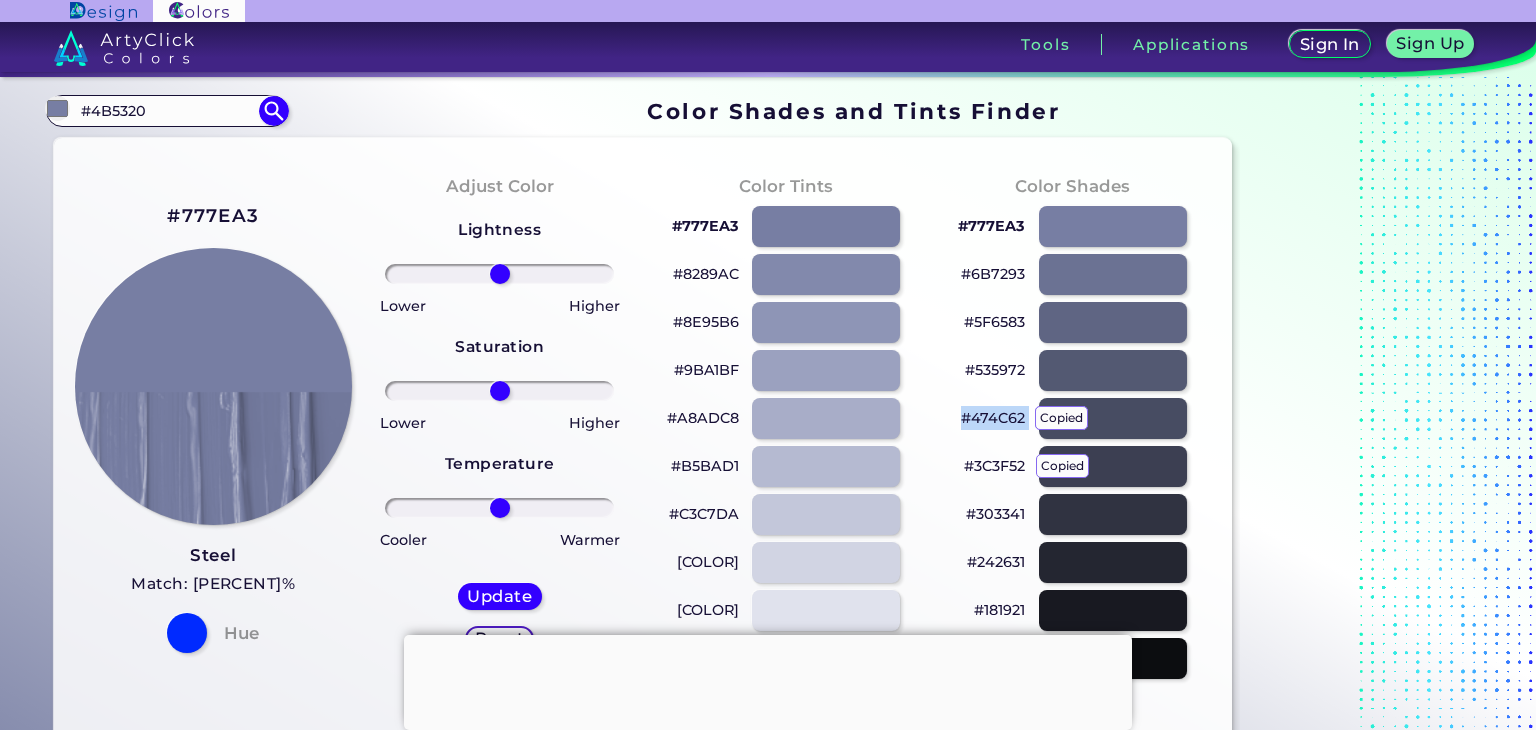 click on "#474C62 copied copied" at bounding box center (993, 418) 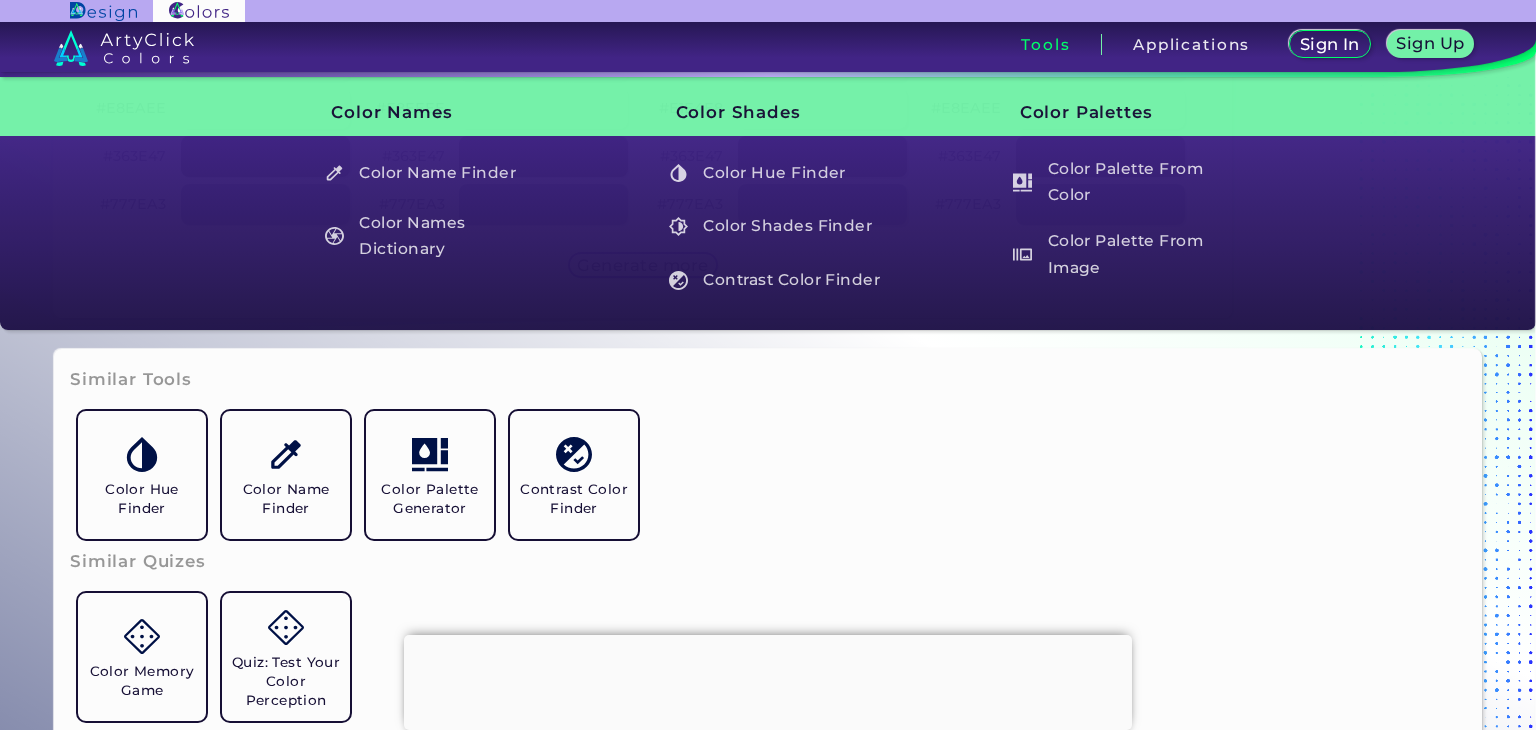 scroll, scrollTop: 1666, scrollLeft: 0, axis: vertical 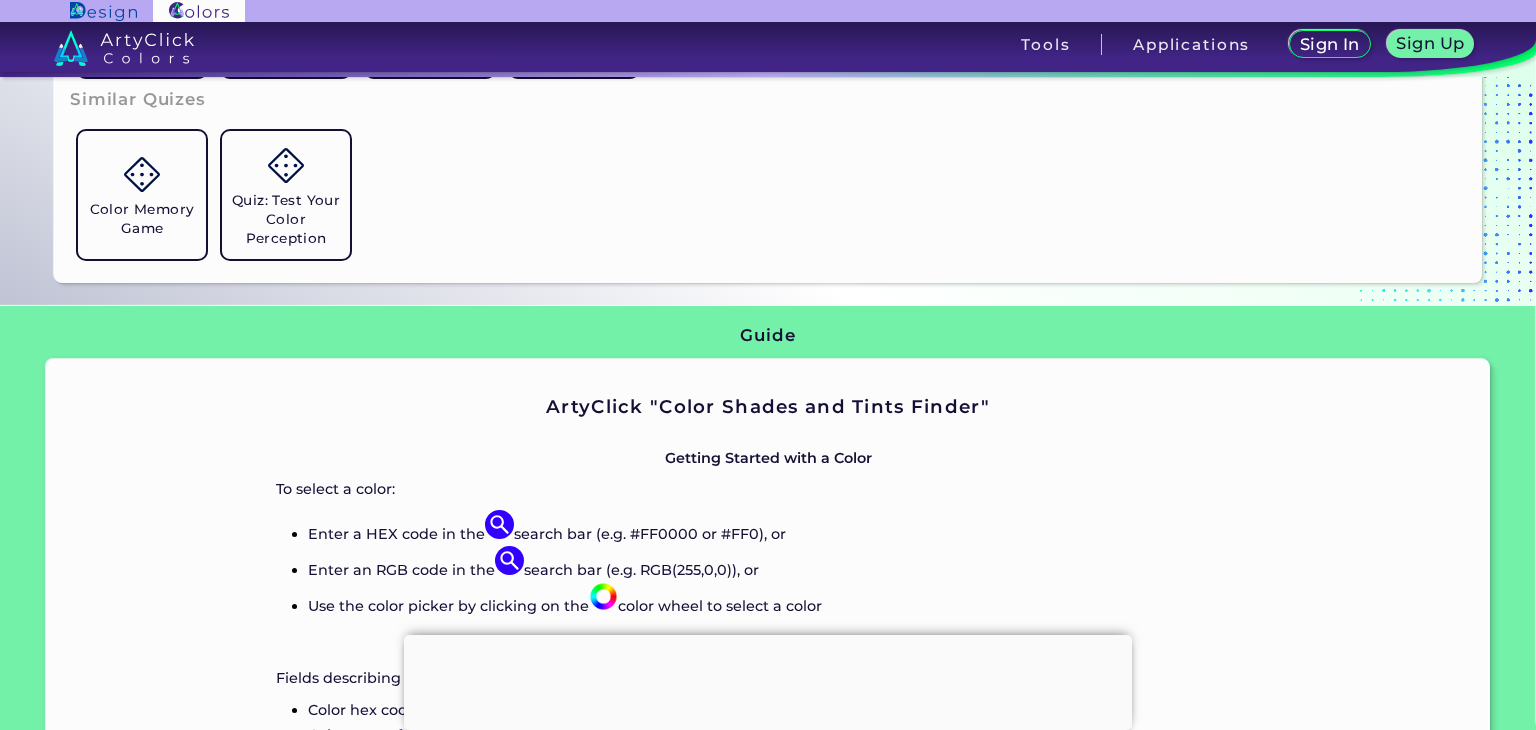 click on "Guide
ArtyClick "Color Shades and Tints Finder"
Getting Started with a Color
To select a color:
Enter a HEX code in the   search bar (e.g. #FF0000 or #FF0), or
Enter an RGB code in the   search bar (e.g. RGB(255,0,0)), or
Use the color picker by clicking on the   color wheel to select a color
Color Overview
Fields describing the selected color:
Color hex code (e.g. "#00BFFF")
Color name from the  ArtyClick Color Dictionary (e.g. Sky Blue)
Color name match score (between 0% and 100%)
Color hue: the respective color in its full saturation and brightness
Control Panel for Fine-Tuning a Color
Sliders used to adjust a color:
Lightness: low (adding black) to high (adding white)
Saturation: low (adding grey) to high (reducing grey)" at bounding box center [768, 1726] 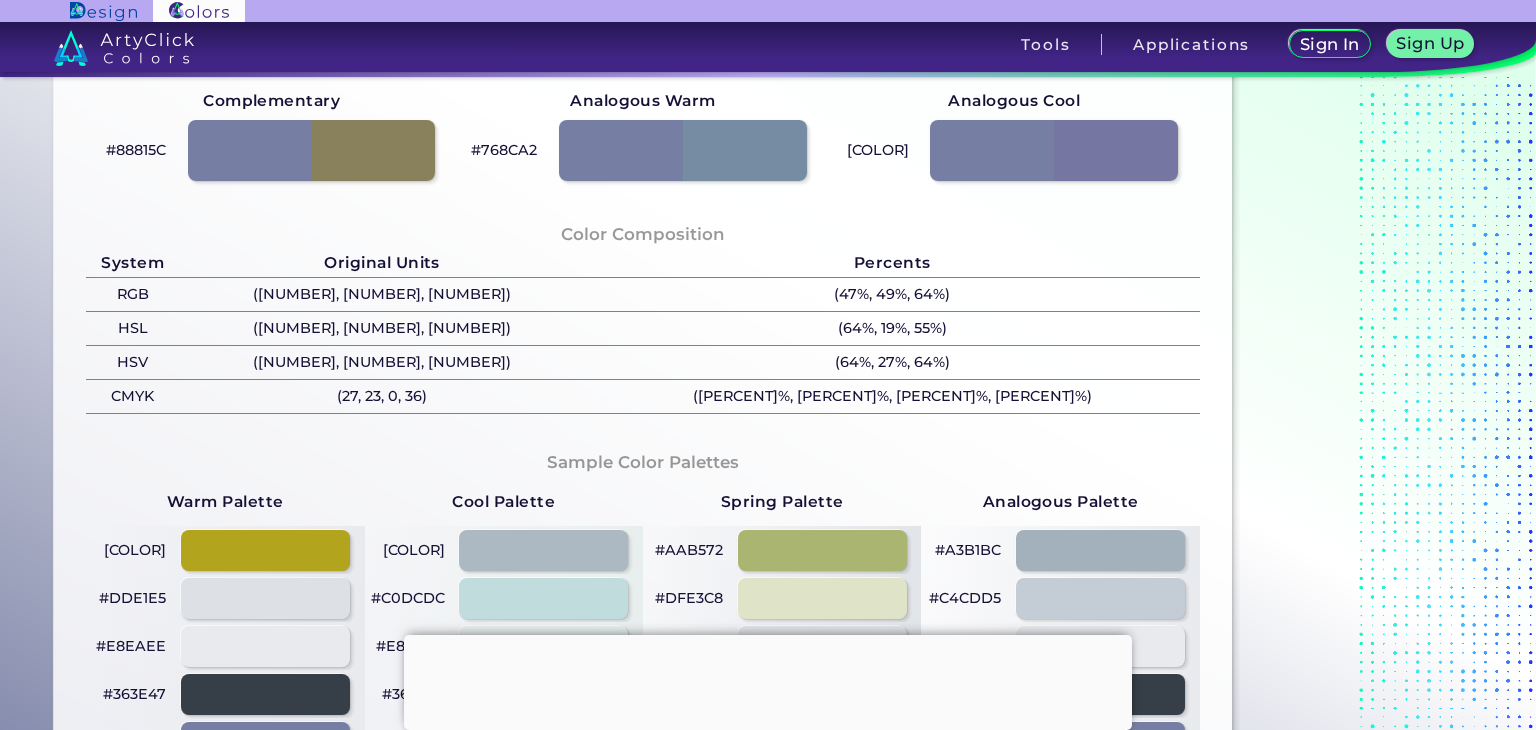 scroll, scrollTop: 1000, scrollLeft: 0, axis: vertical 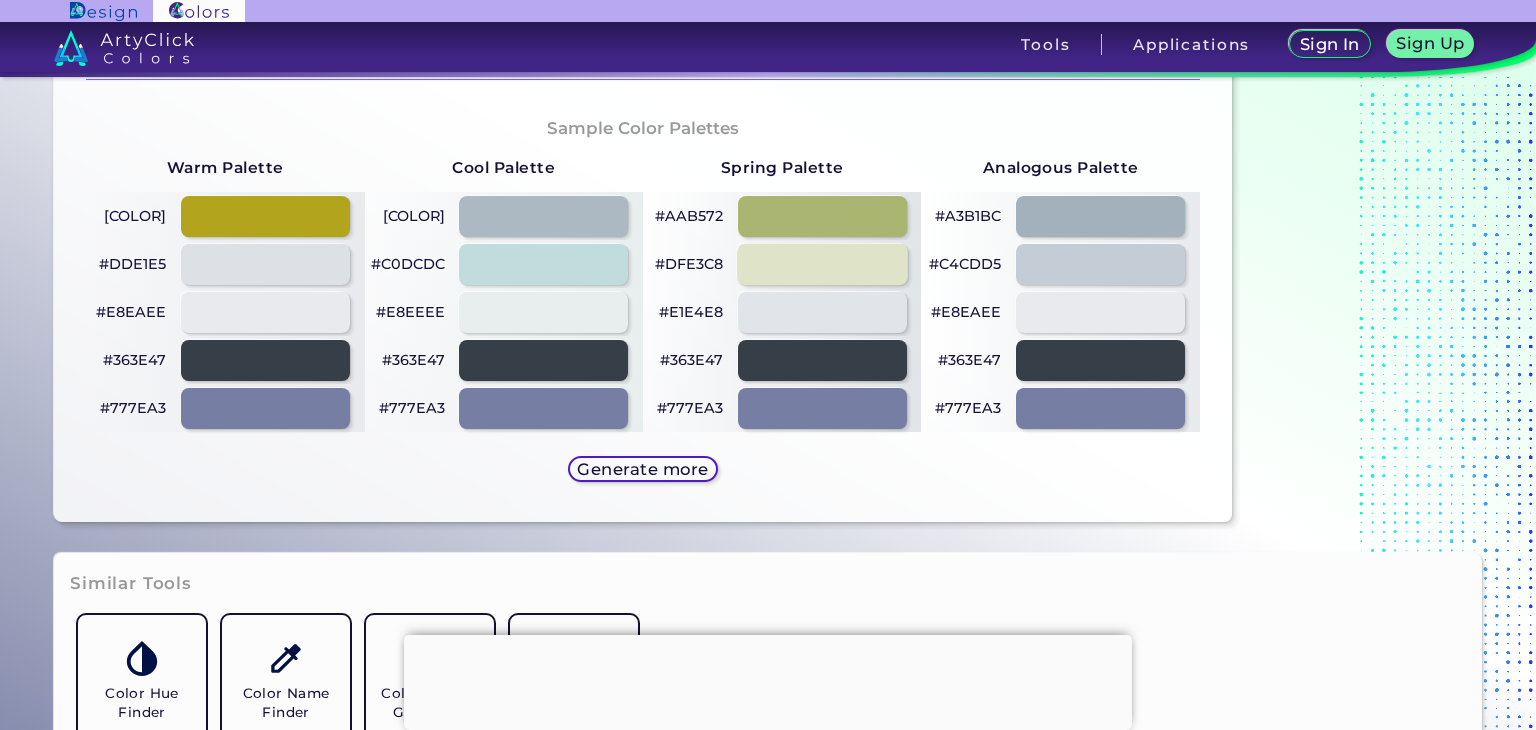 click at bounding box center (822, 264) 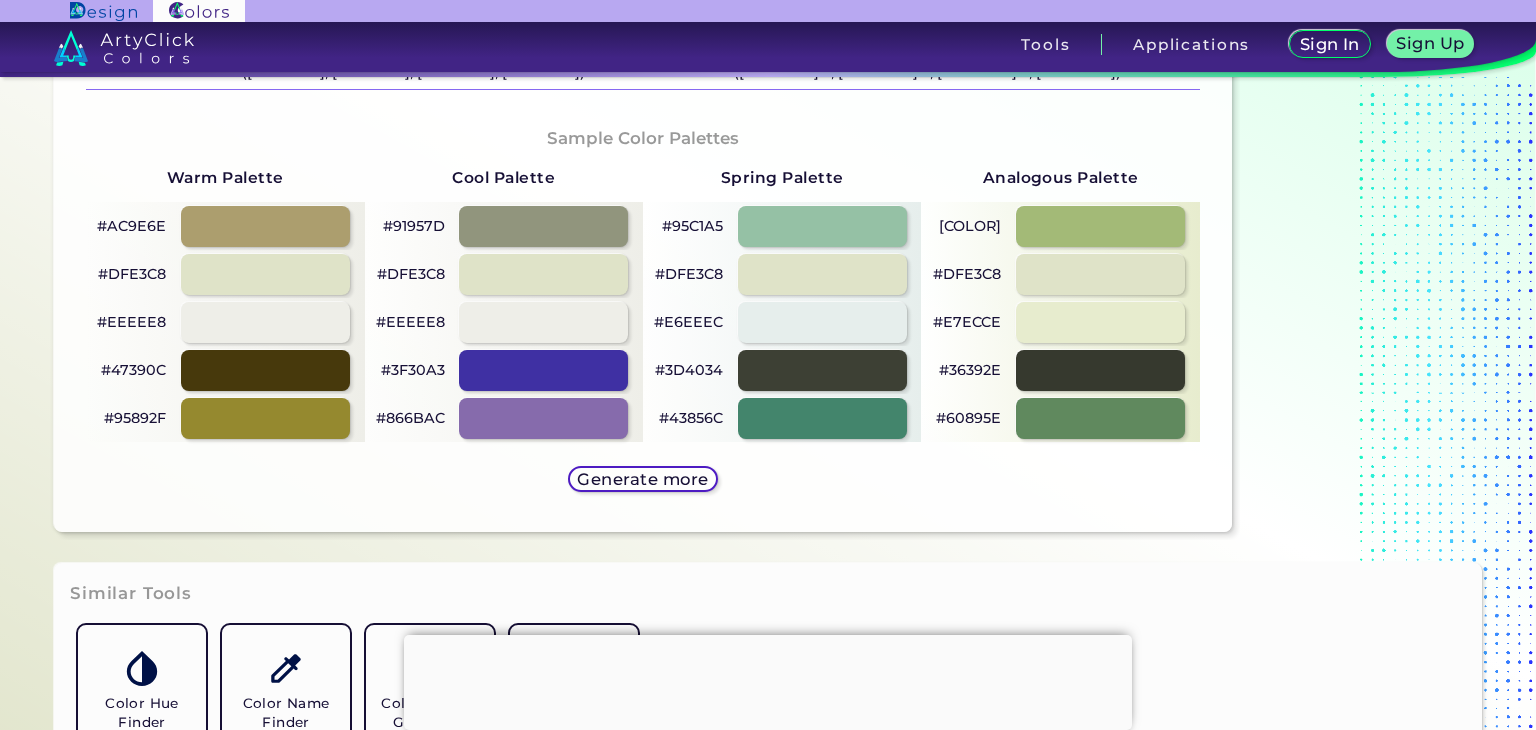 scroll, scrollTop: 1000, scrollLeft: 0, axis: vertical 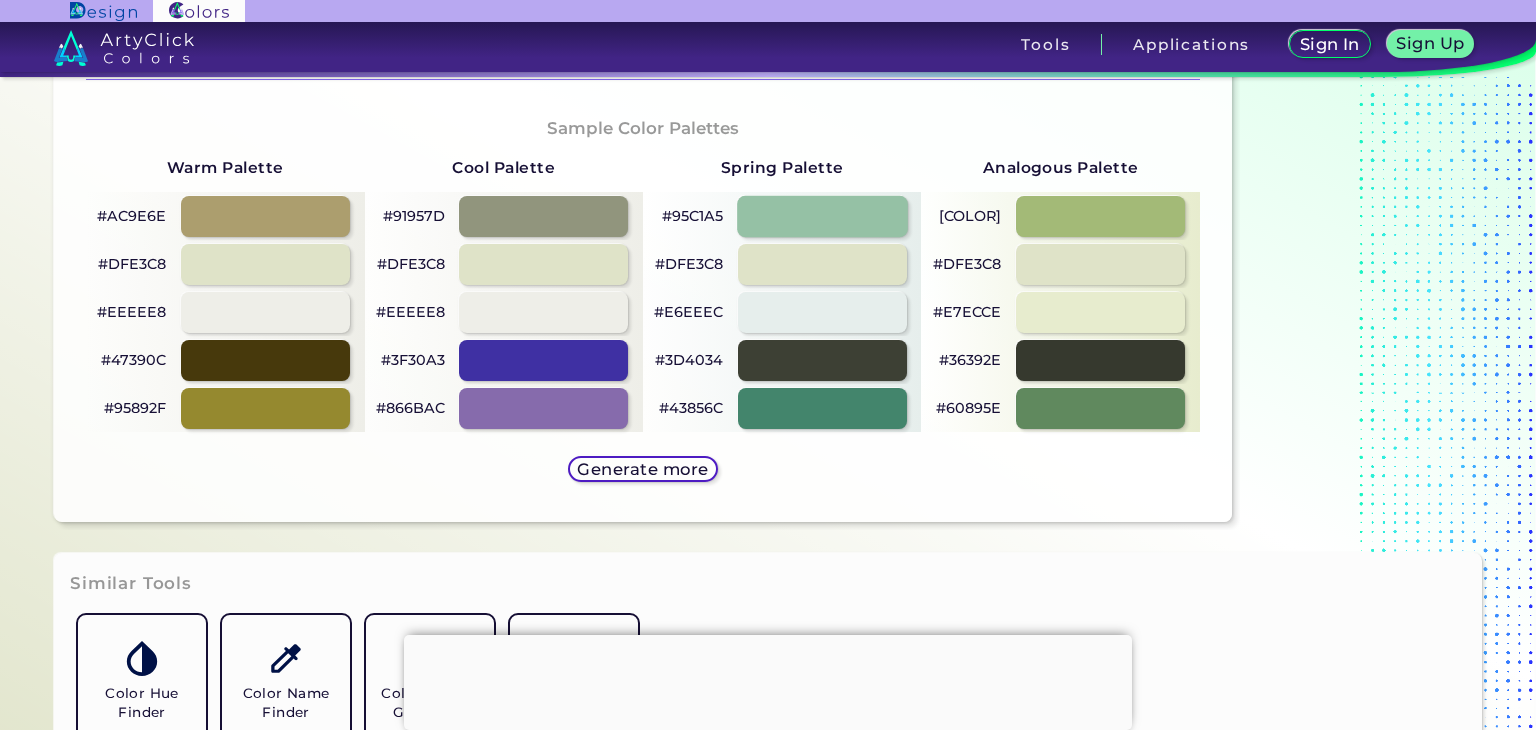 click at bounding box center (822, 216) 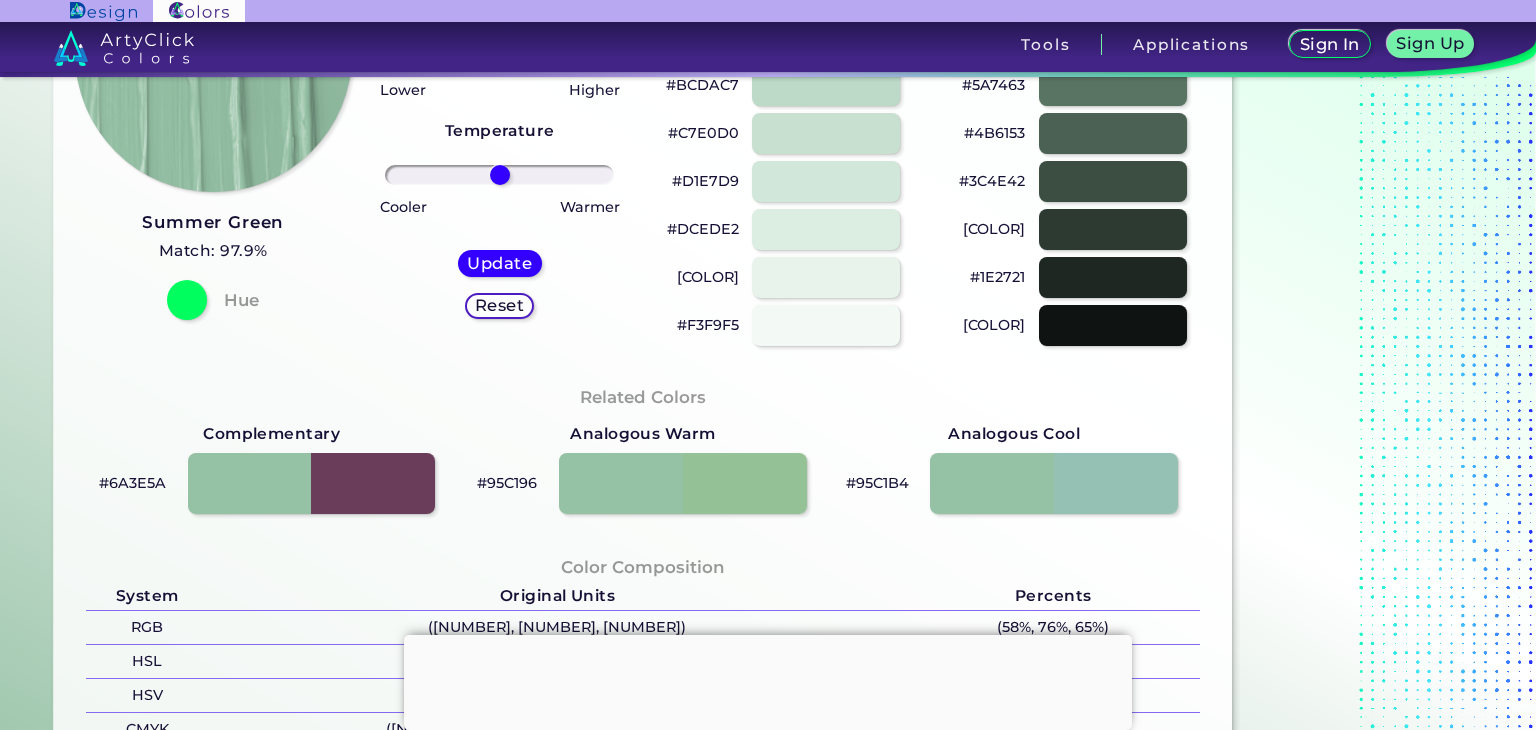 scroll, scrollTop: 0, scrollLeft: 0, axis: both 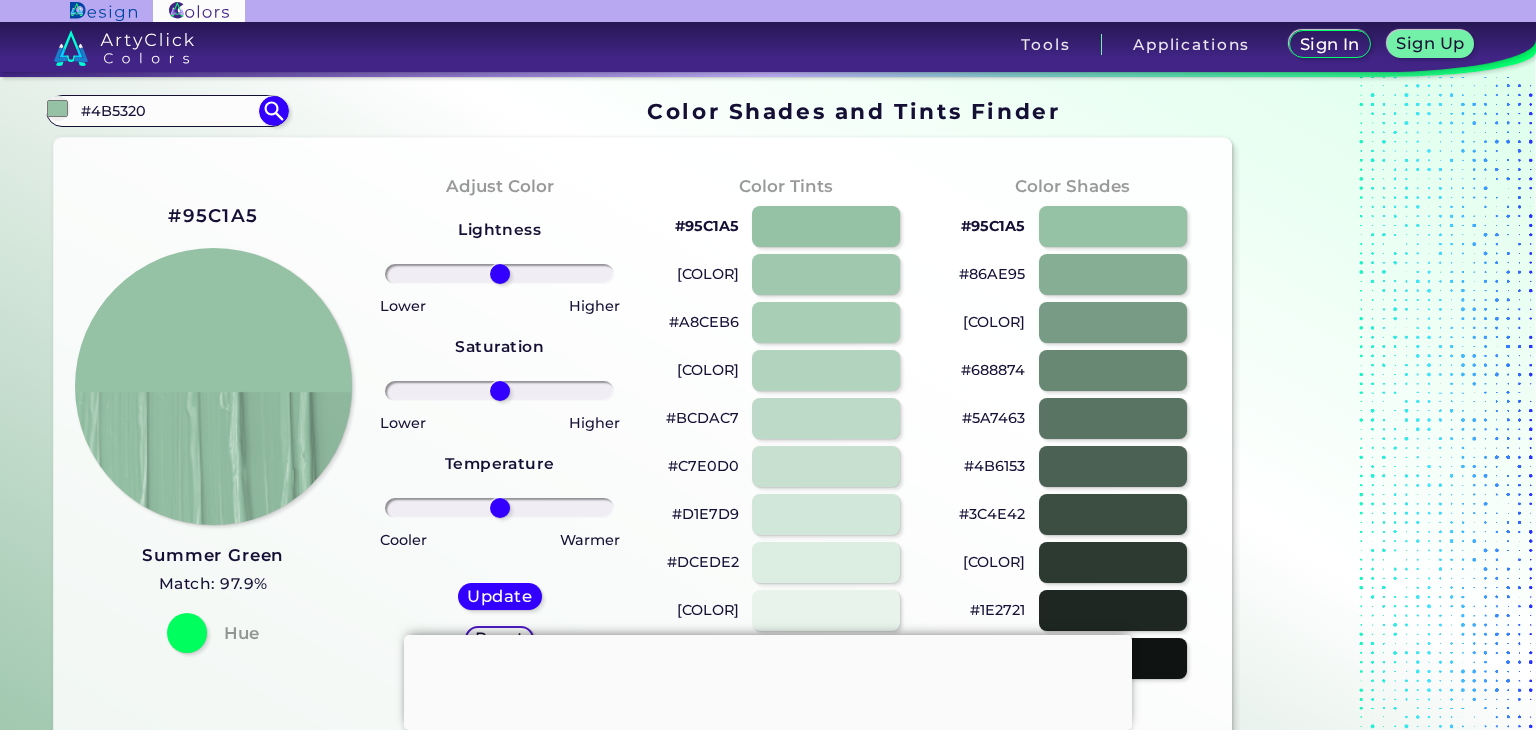 click on "#C7E0D0" at bounding box center [703, 466] 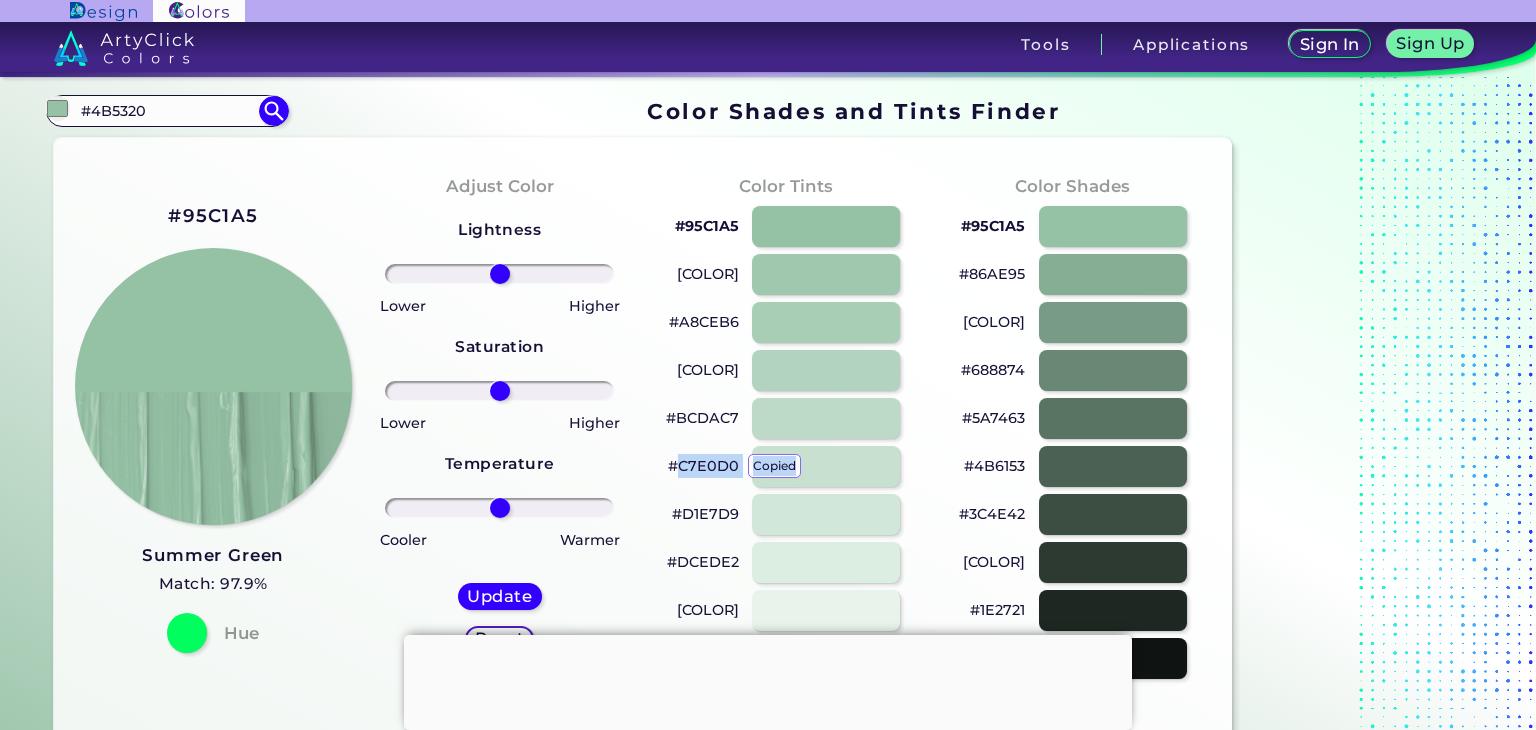 click on "#C7E0D0 copied" at bounding box center (703, 466) 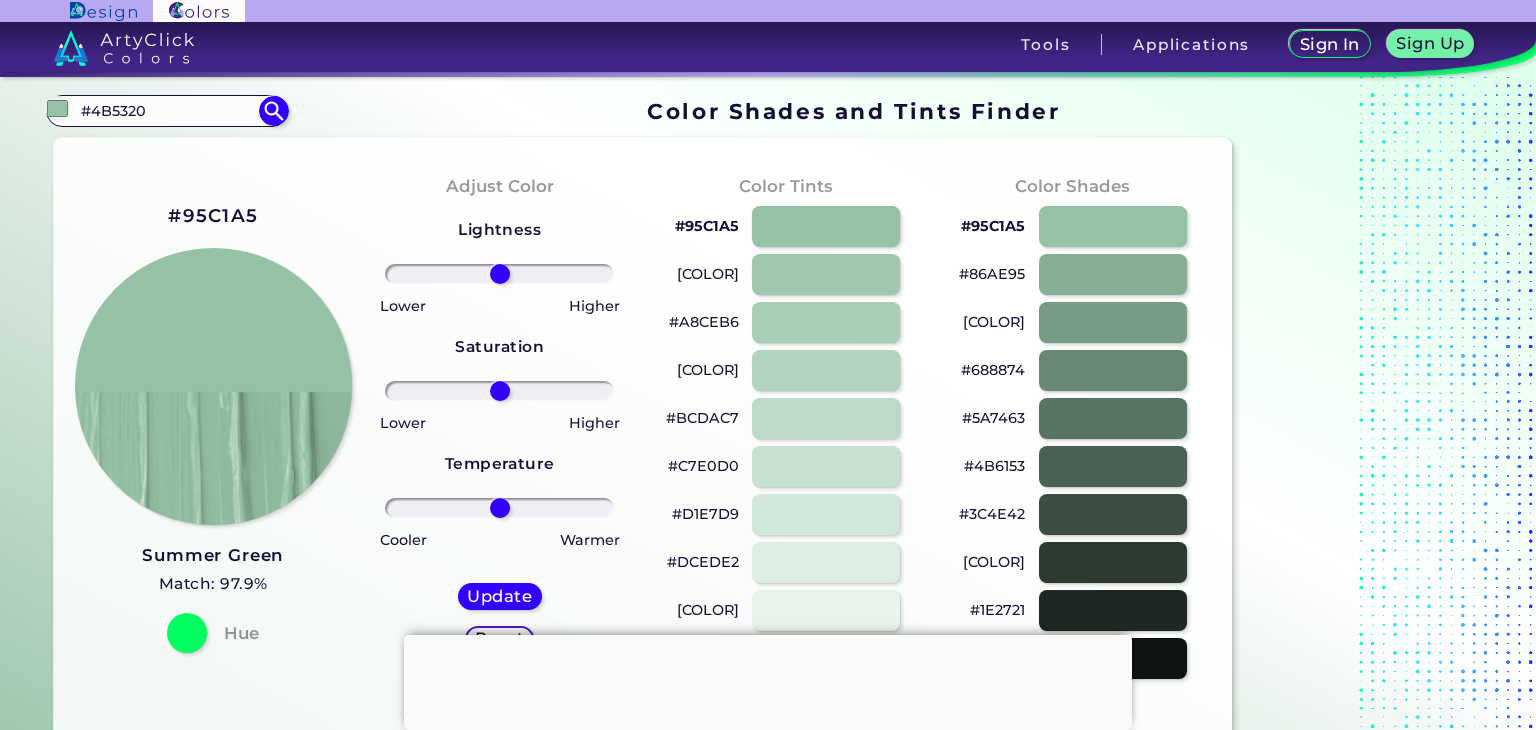 click on "#DCEDE2" at bounding box center (703, 562) 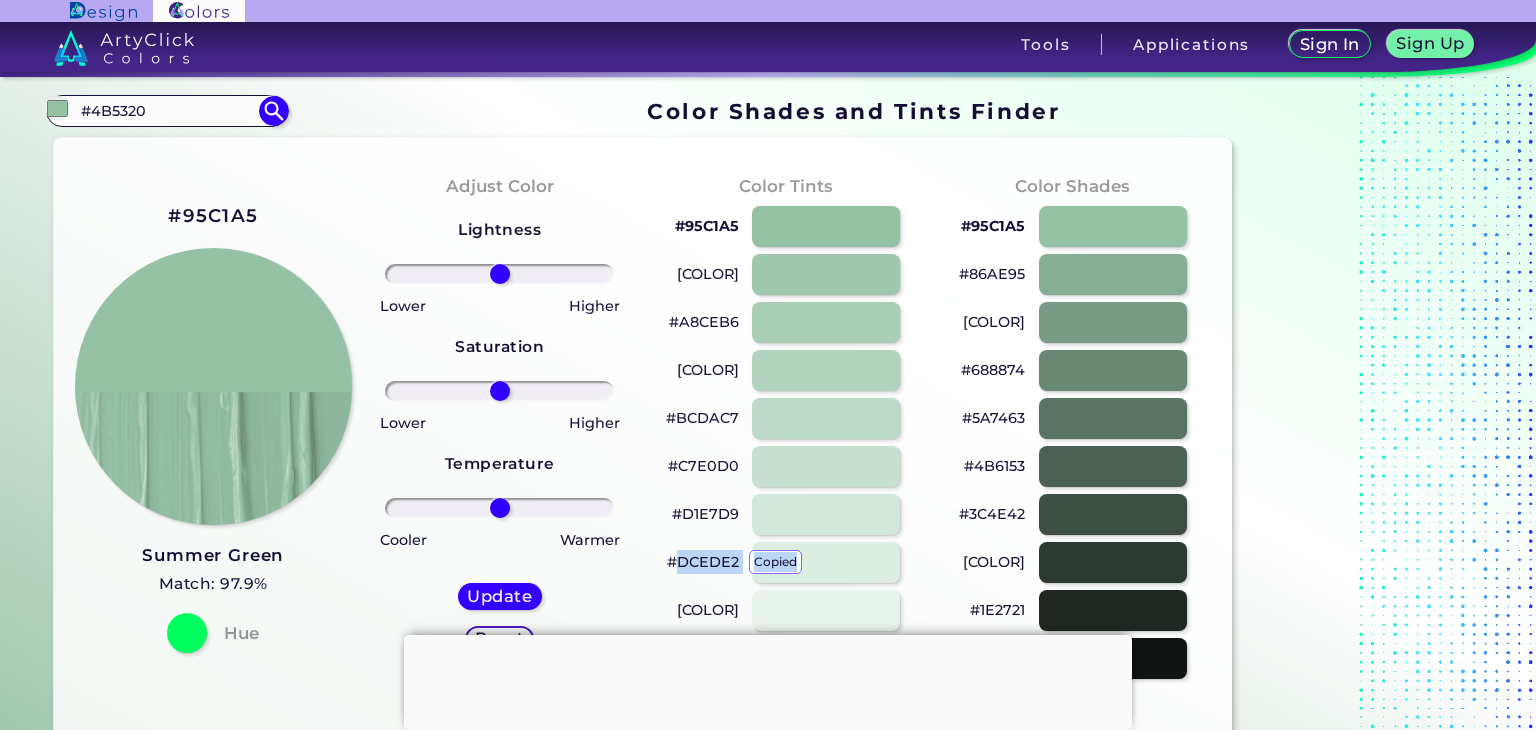 click on "[COLOR] copied" at bounding box center (703, 562) 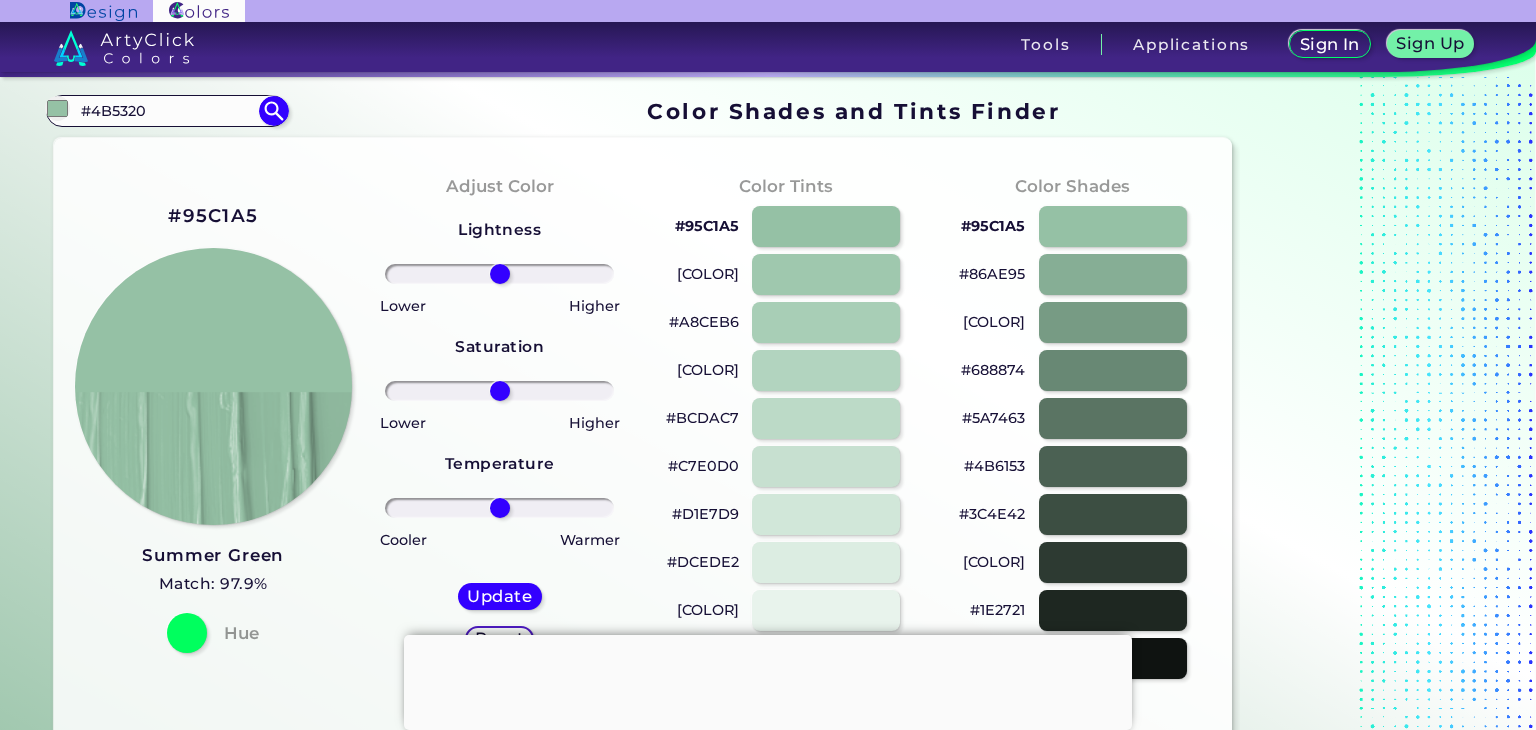click on "#688874" at bounding box center (993, 370) 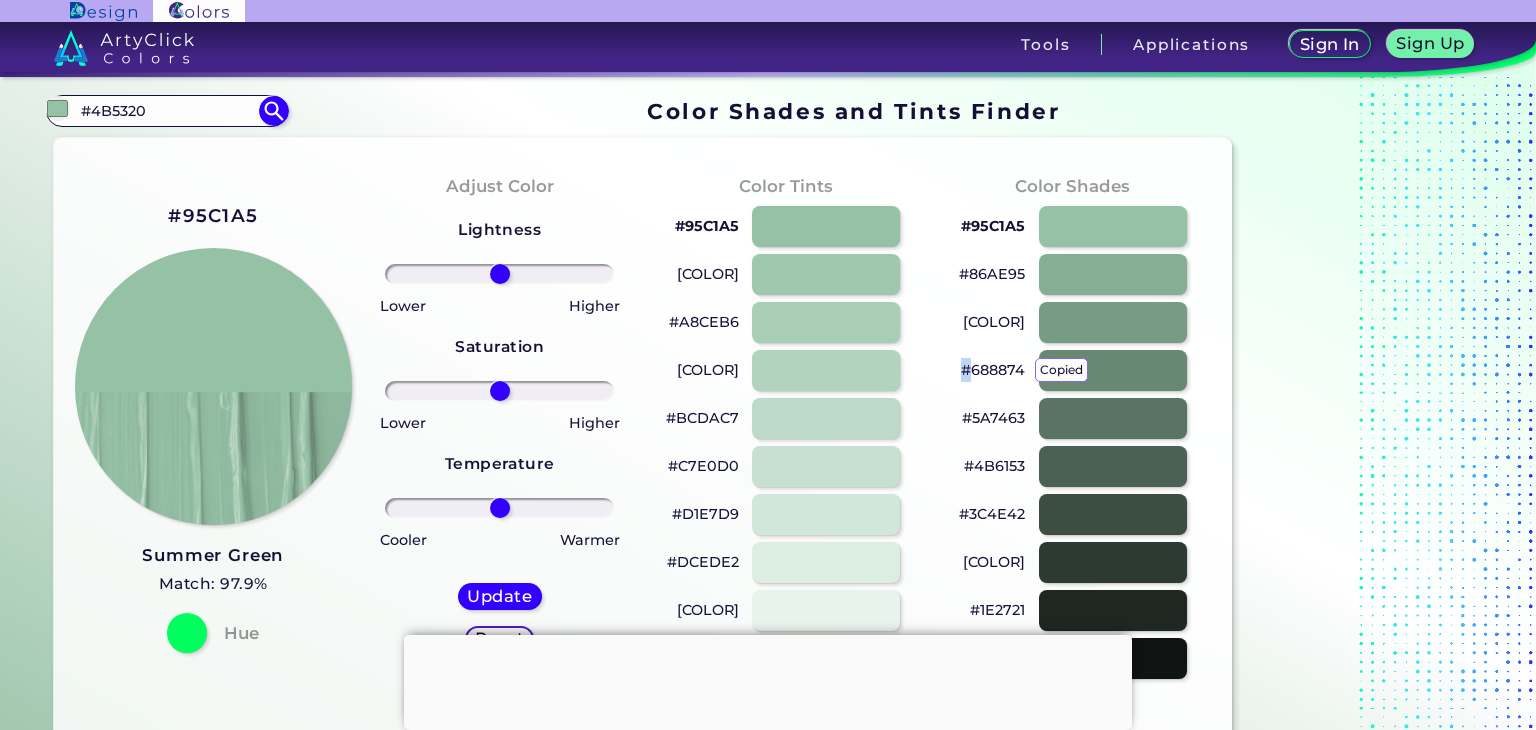 click on "[COLOR] copied" at bounding box center [993, 370] 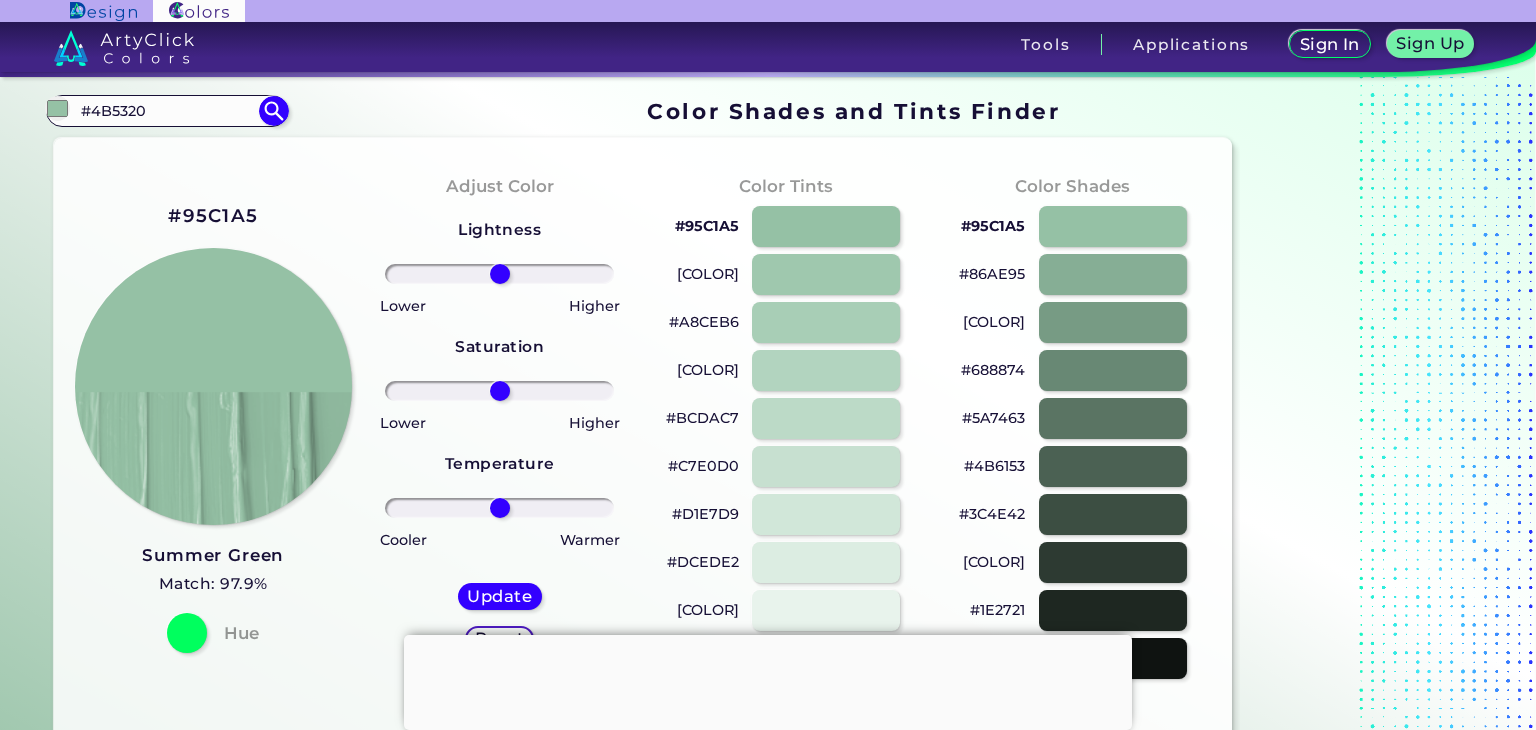 click on "#86AE95" at bounding box center [992, 274] 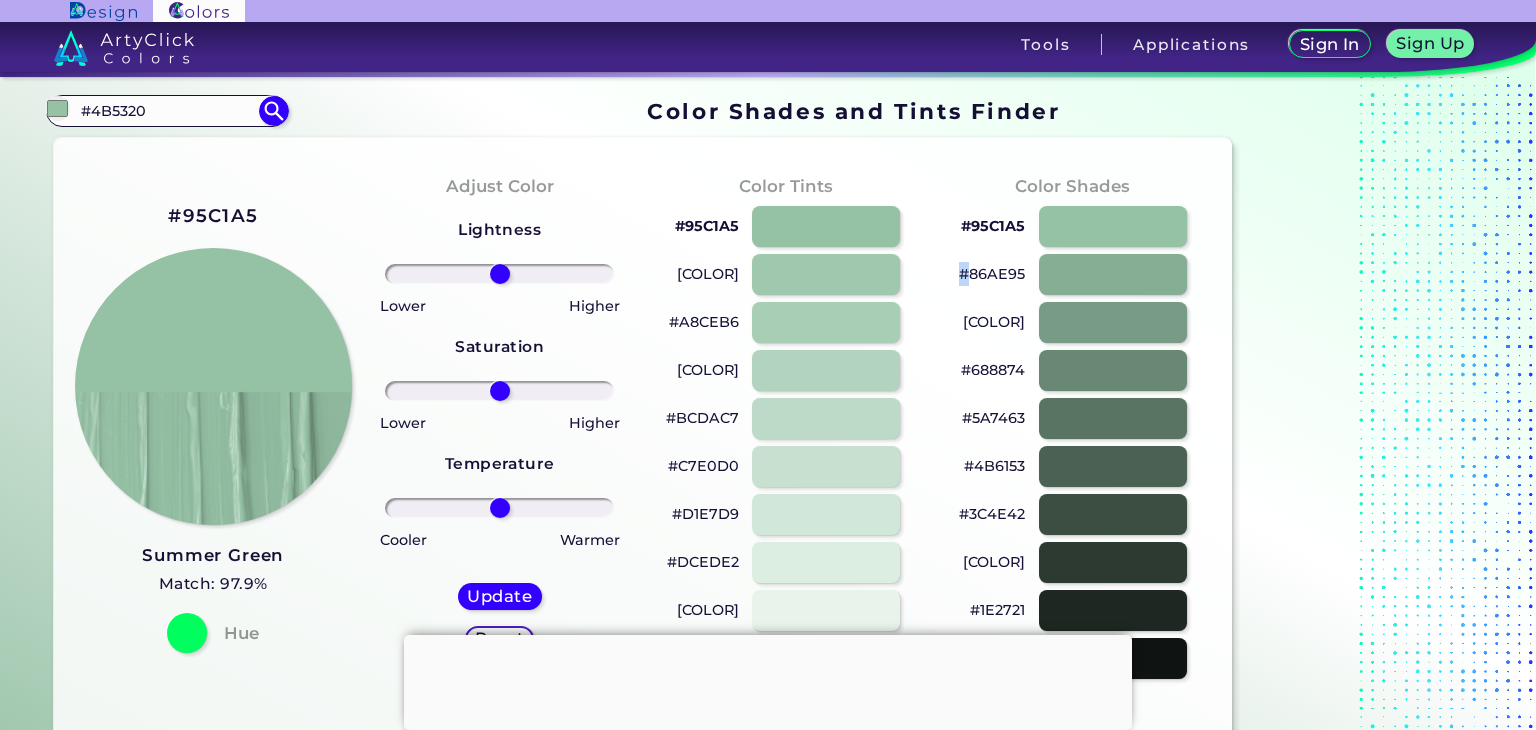 click on "#86AE95" at bounding box center (992, 274) 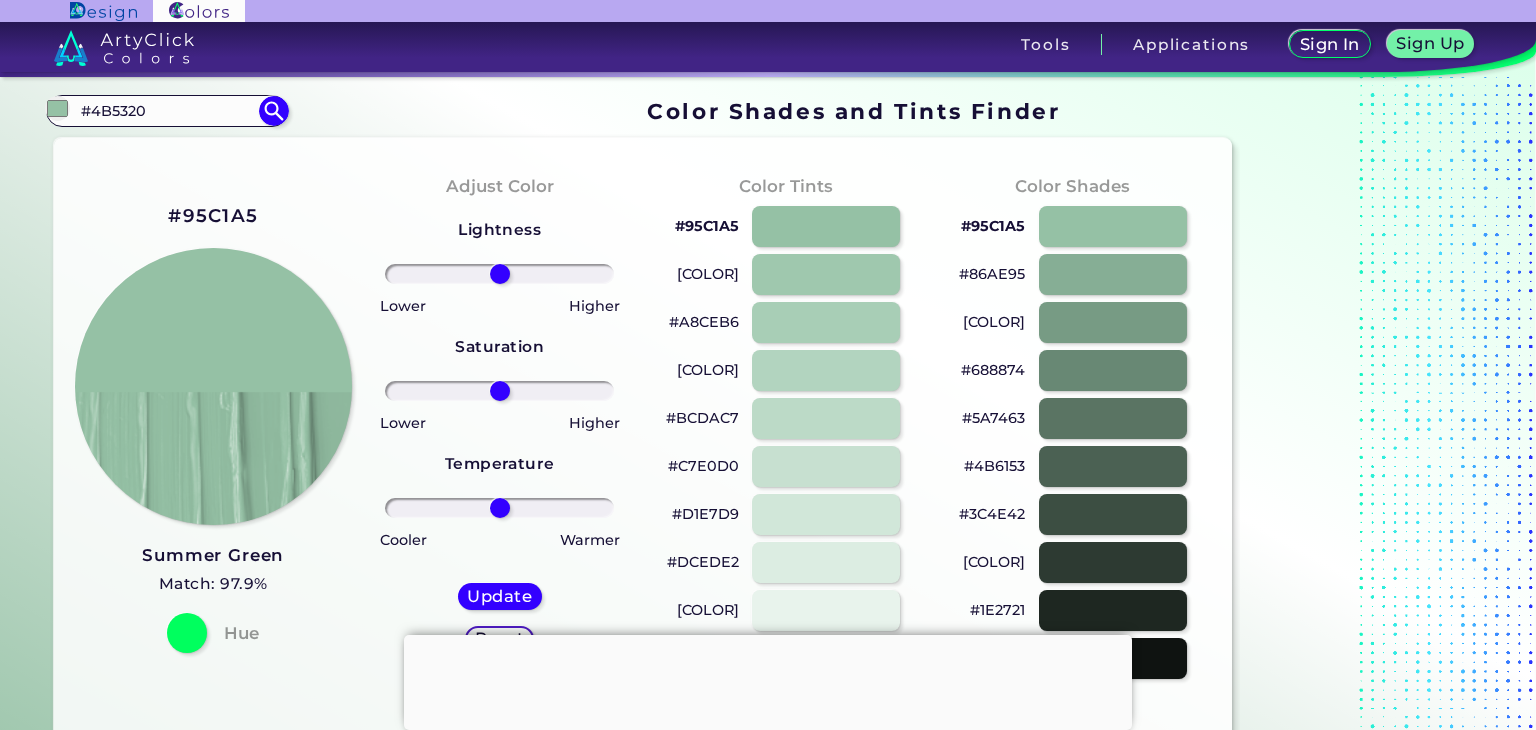 click on "#95C1A5" at bounding box center [707, 226] 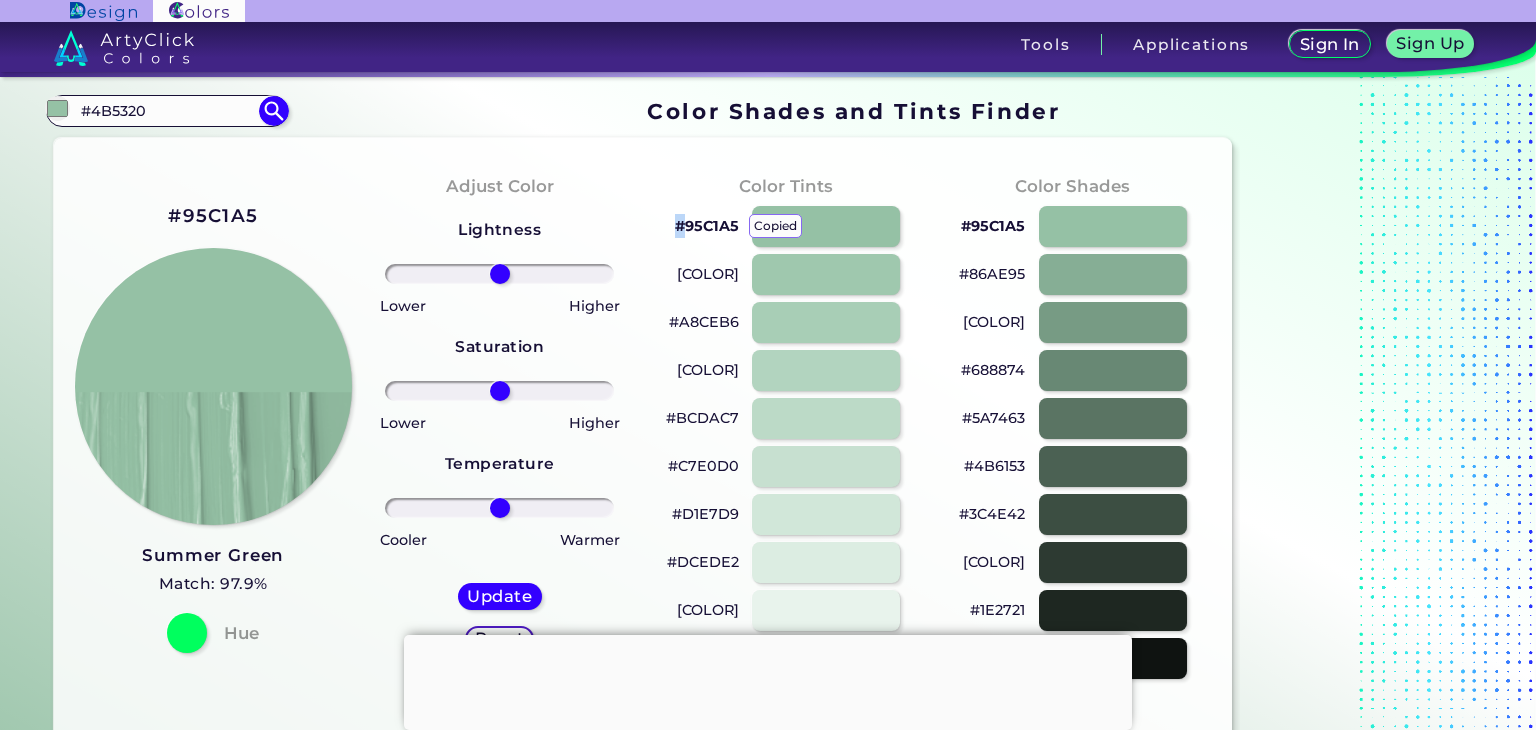 click on "#95C1A5 copied" at bounding box center [707, 226] 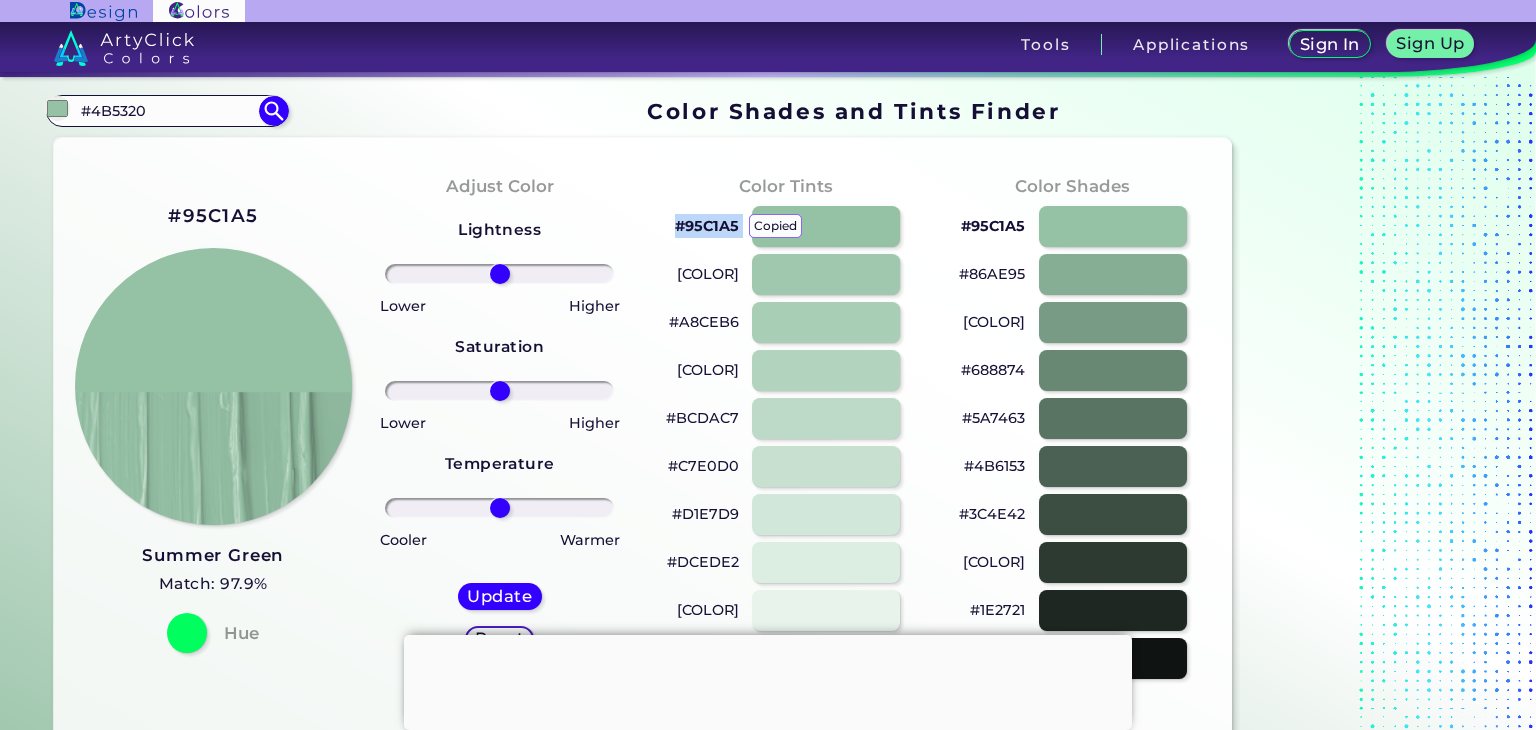 click on "#95C1A5 copied copied" at bounding box center [707, 226] 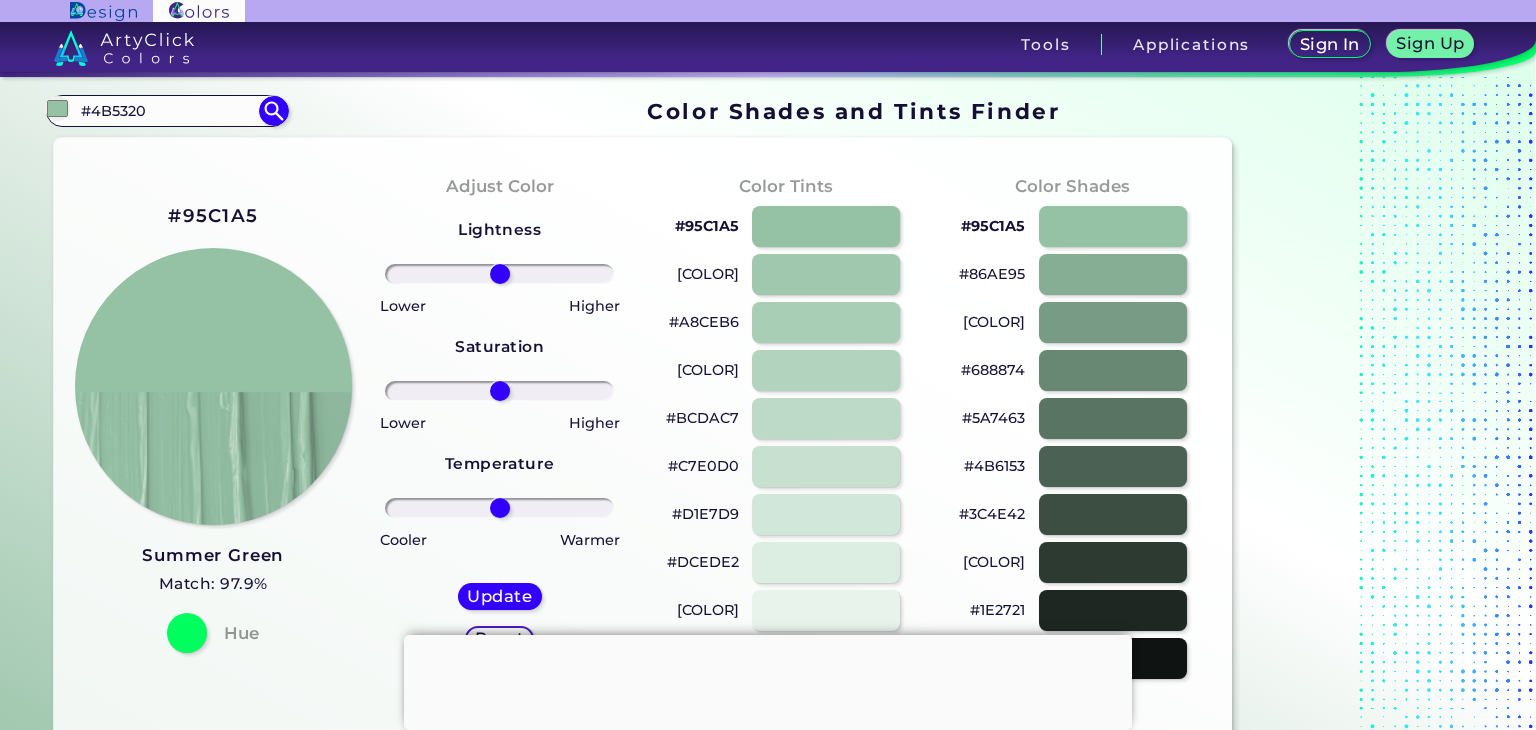 click on "[COLOR]" at bounding box center (708, 274) 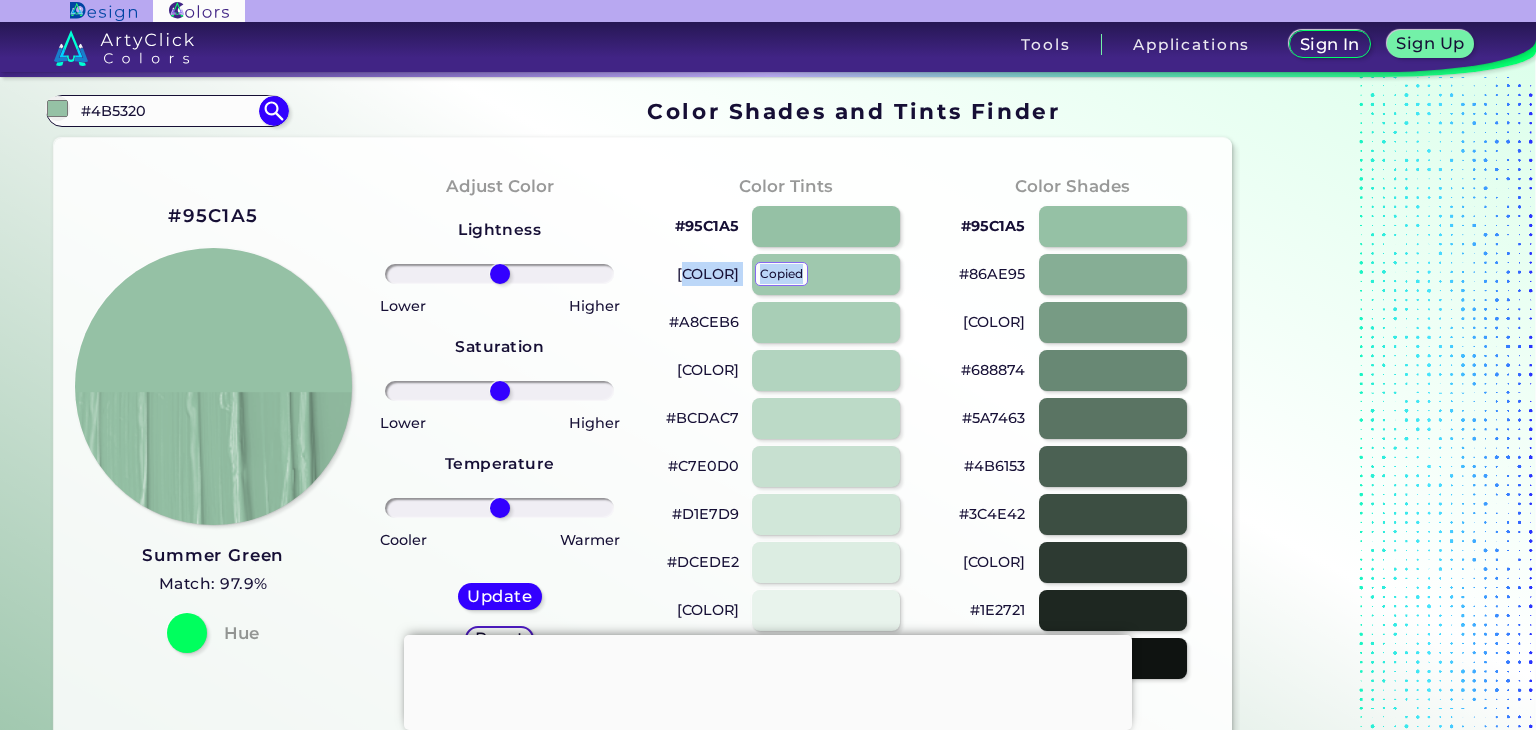 click on "#9FC8AE copied" at bounding box center (708, 274) 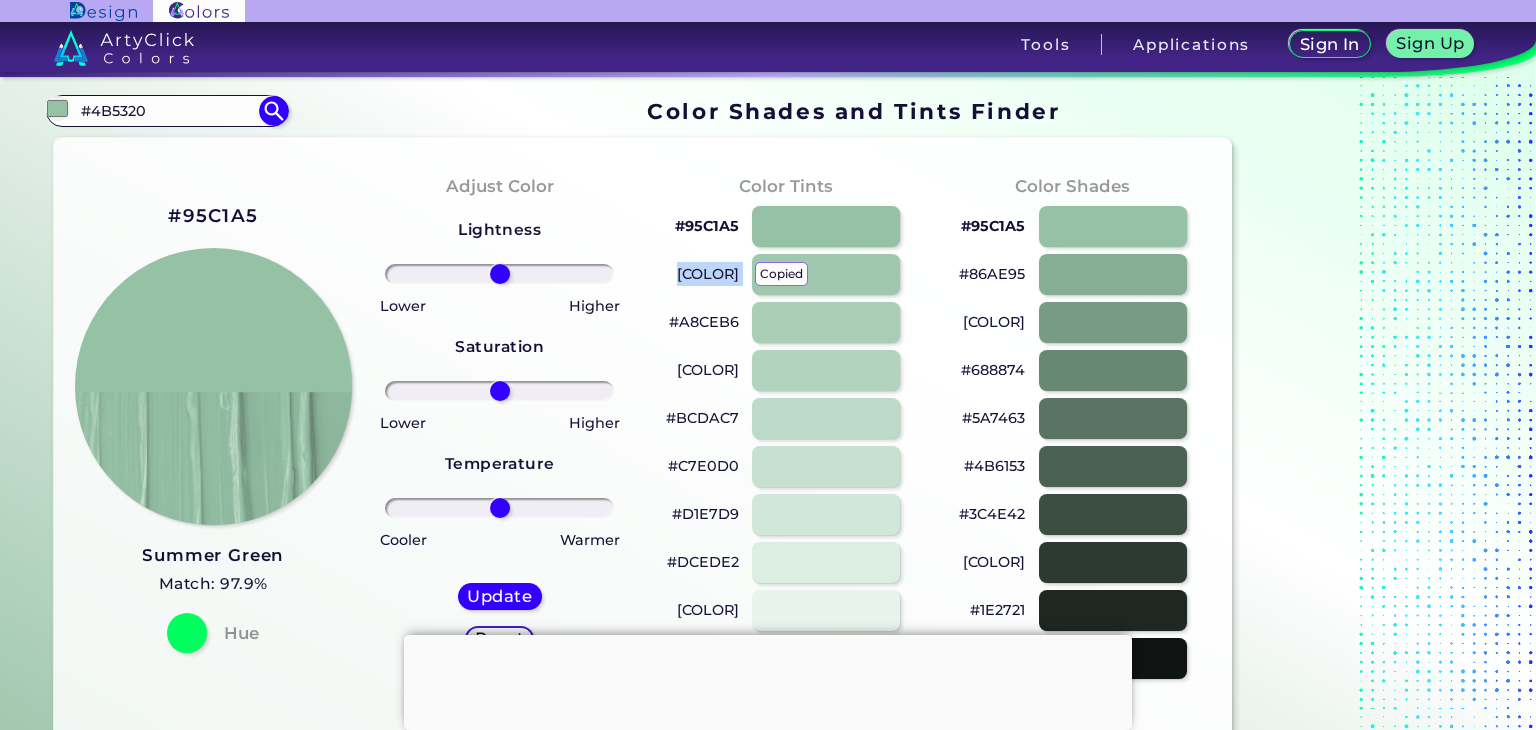 click on "#9FC8AE copied copied" at bounding box center (708, 274) 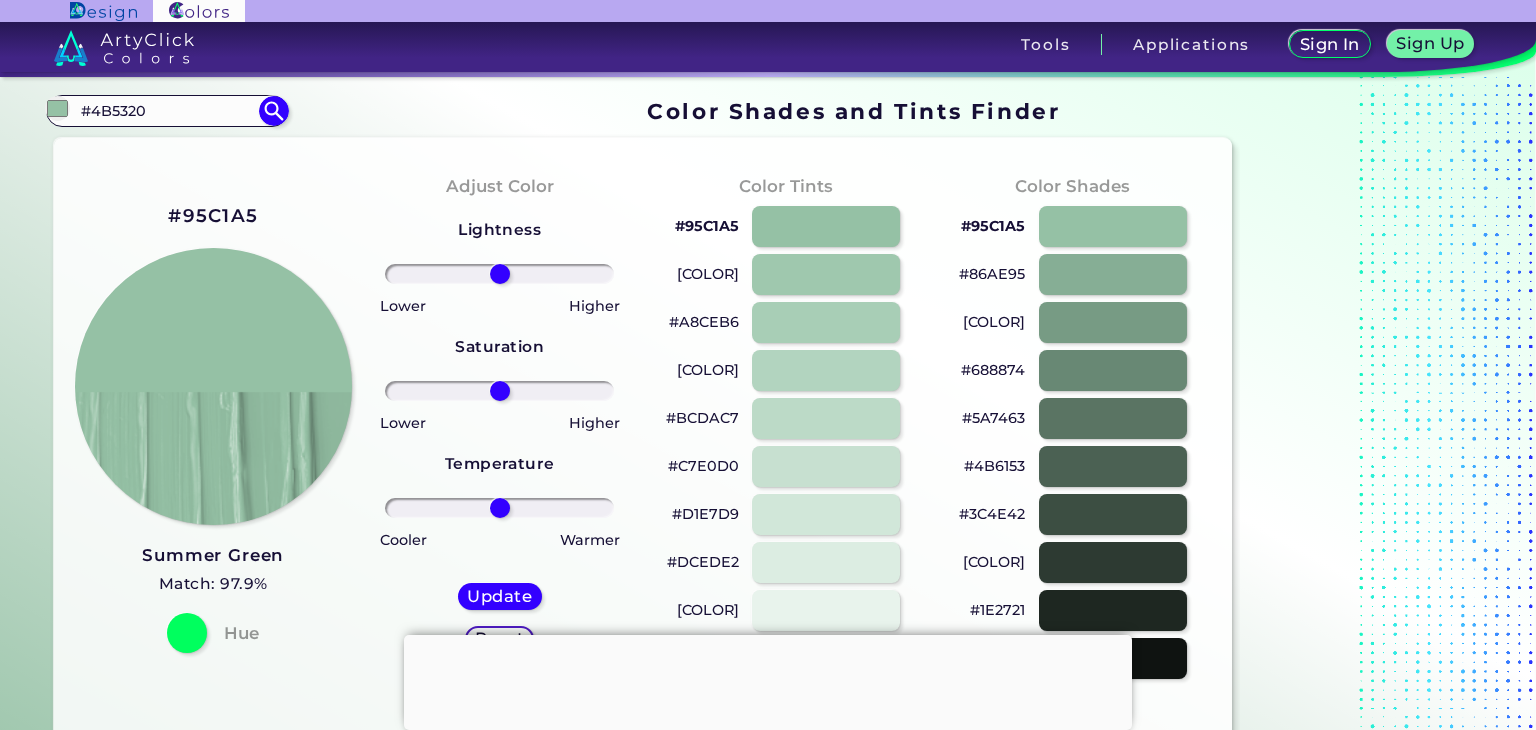 click on "#A8CEB6" at bounding box center [704, 322] 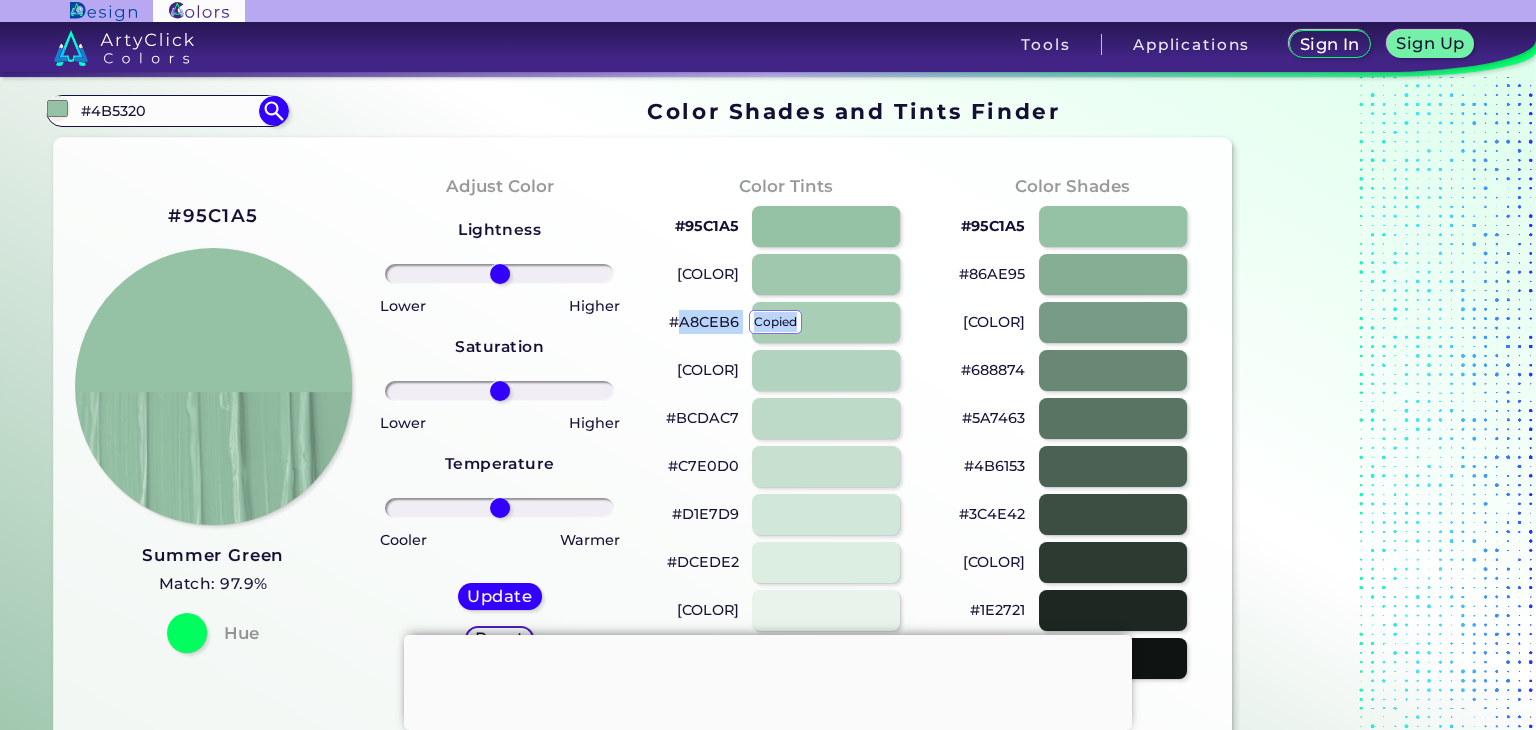 click on "[COLOR] copied" at bounding box center [704, 322] 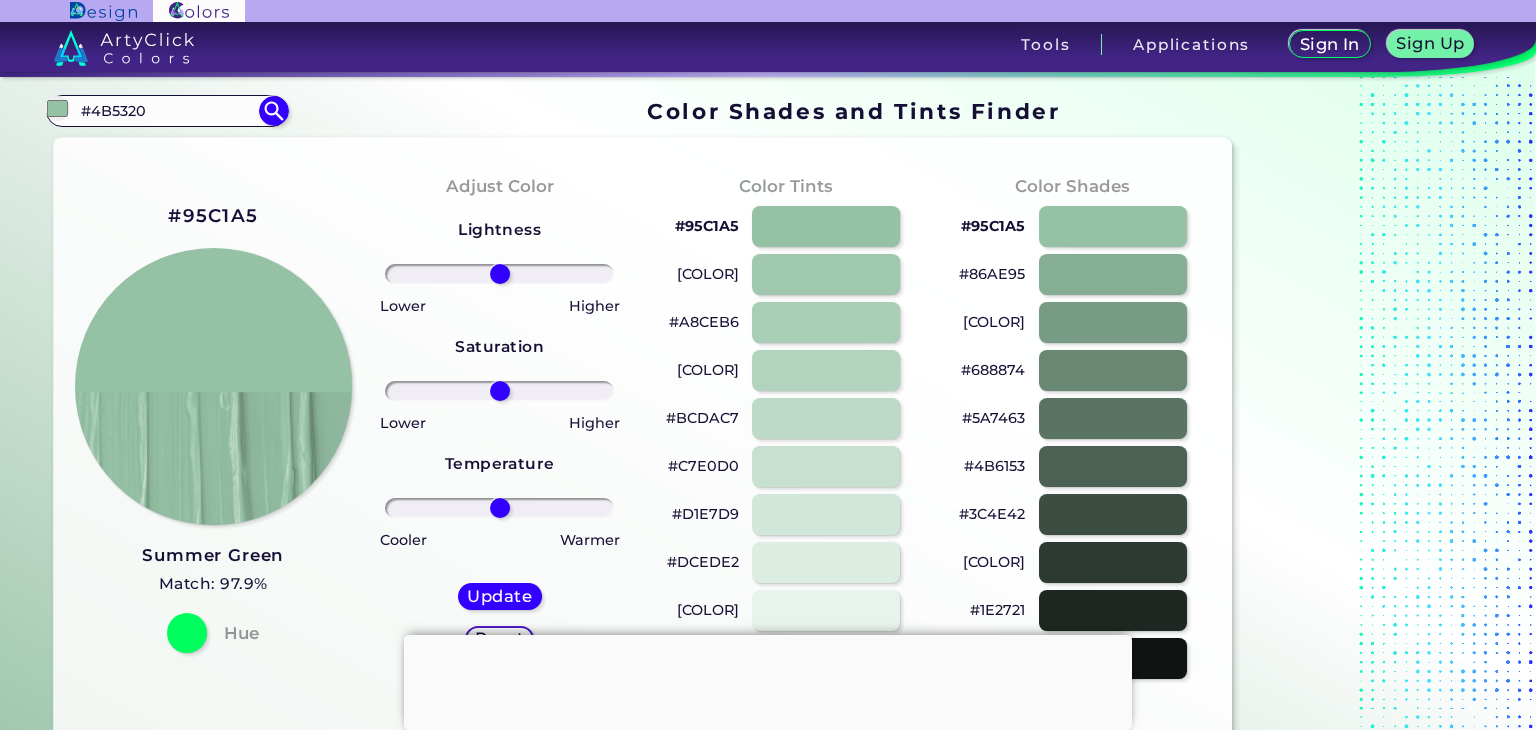 click on "[COLOR]" at bounding box center [708, 370] 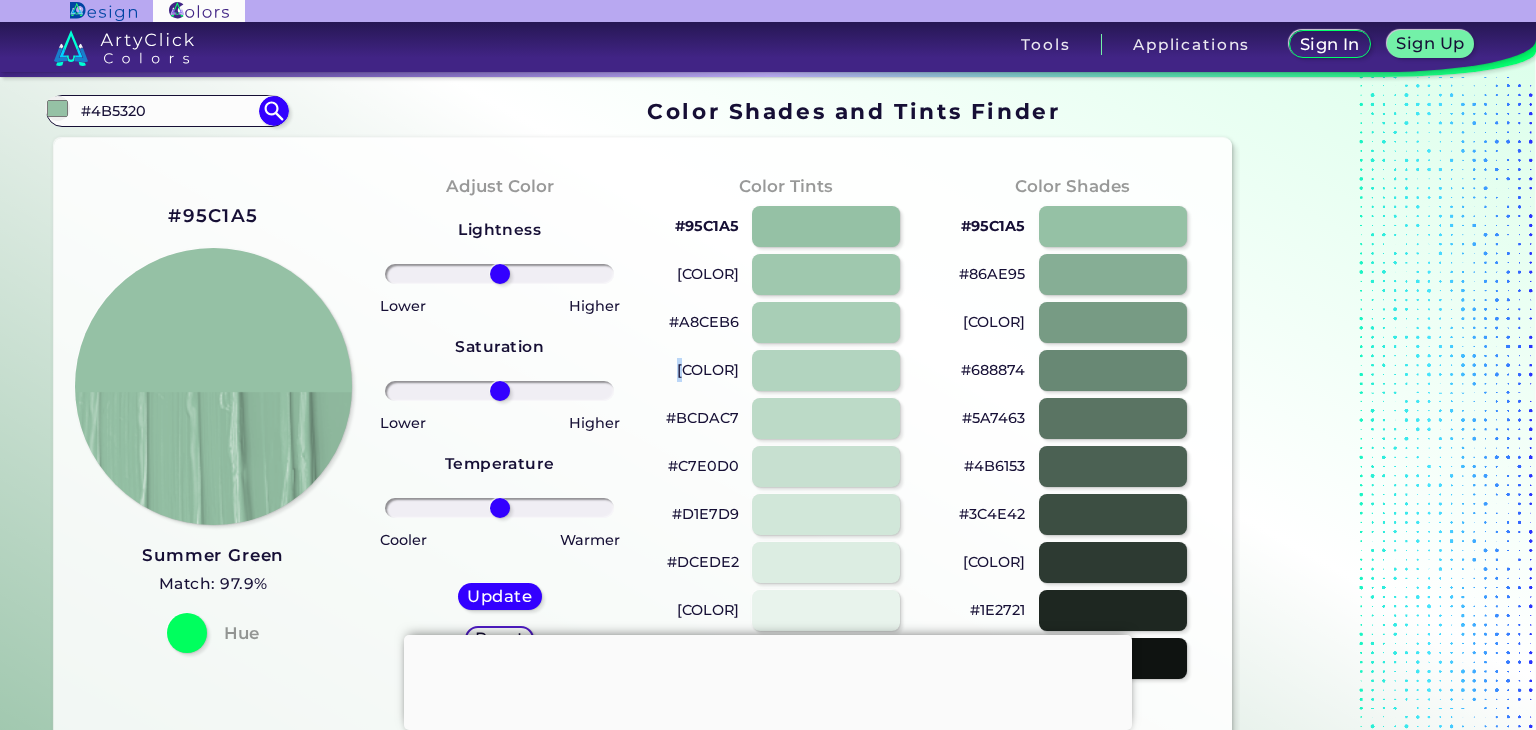 click on "[COLOR]" at bounding box center [708, 370] 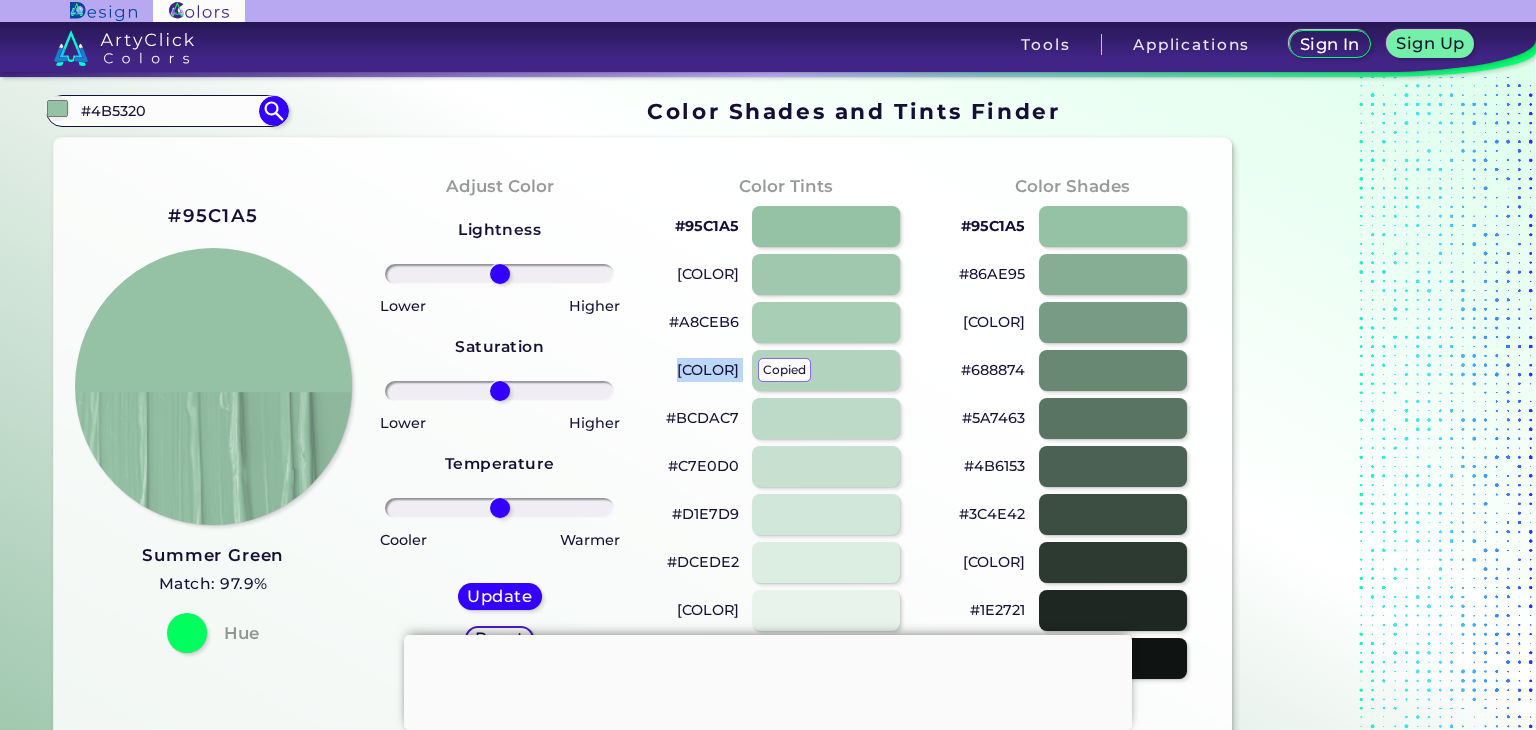 click on "([PERCENT]%, [PERCENT]%, [PERCENT]%)" at bounding box center (708, 370) 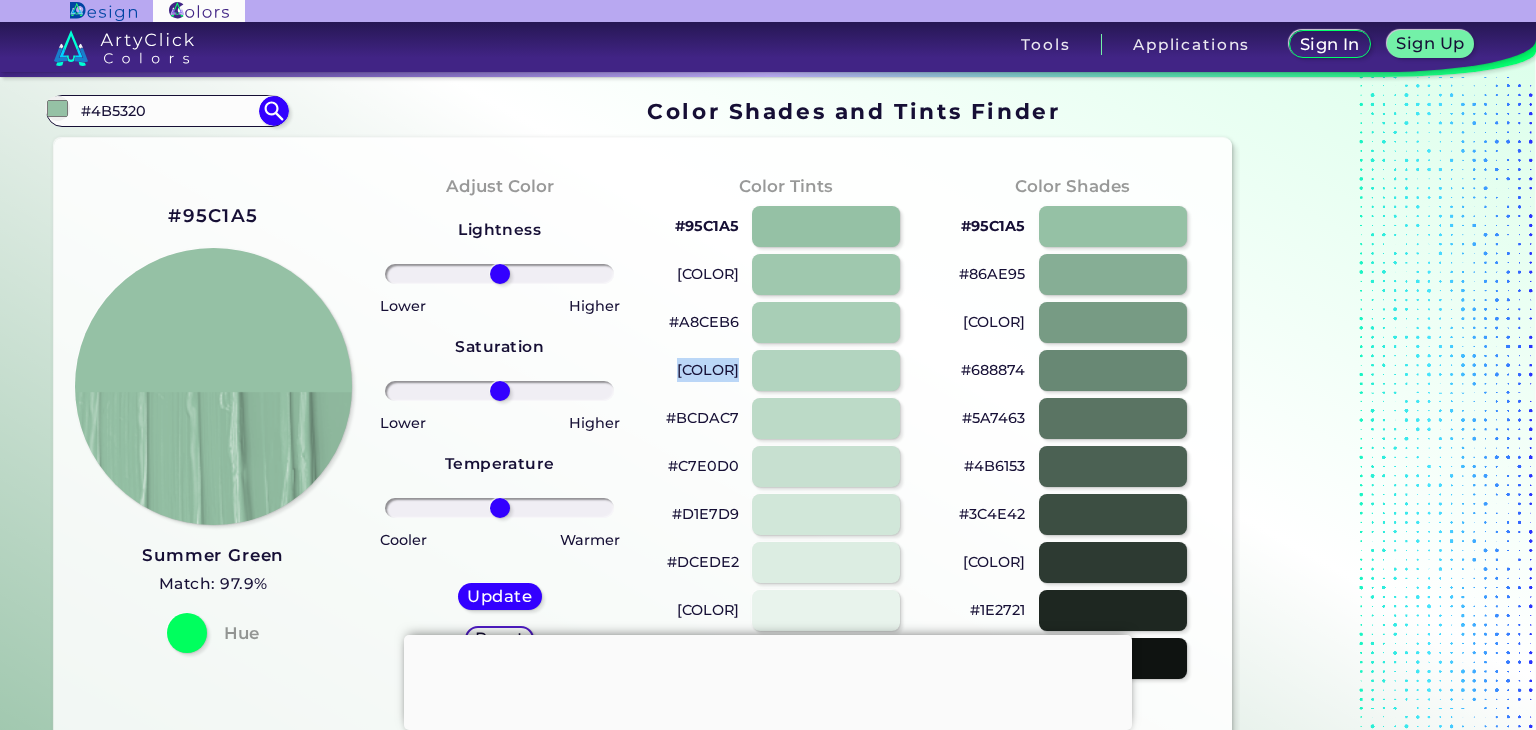 click on "#C7E0D0" at bounding box center [703, 466] 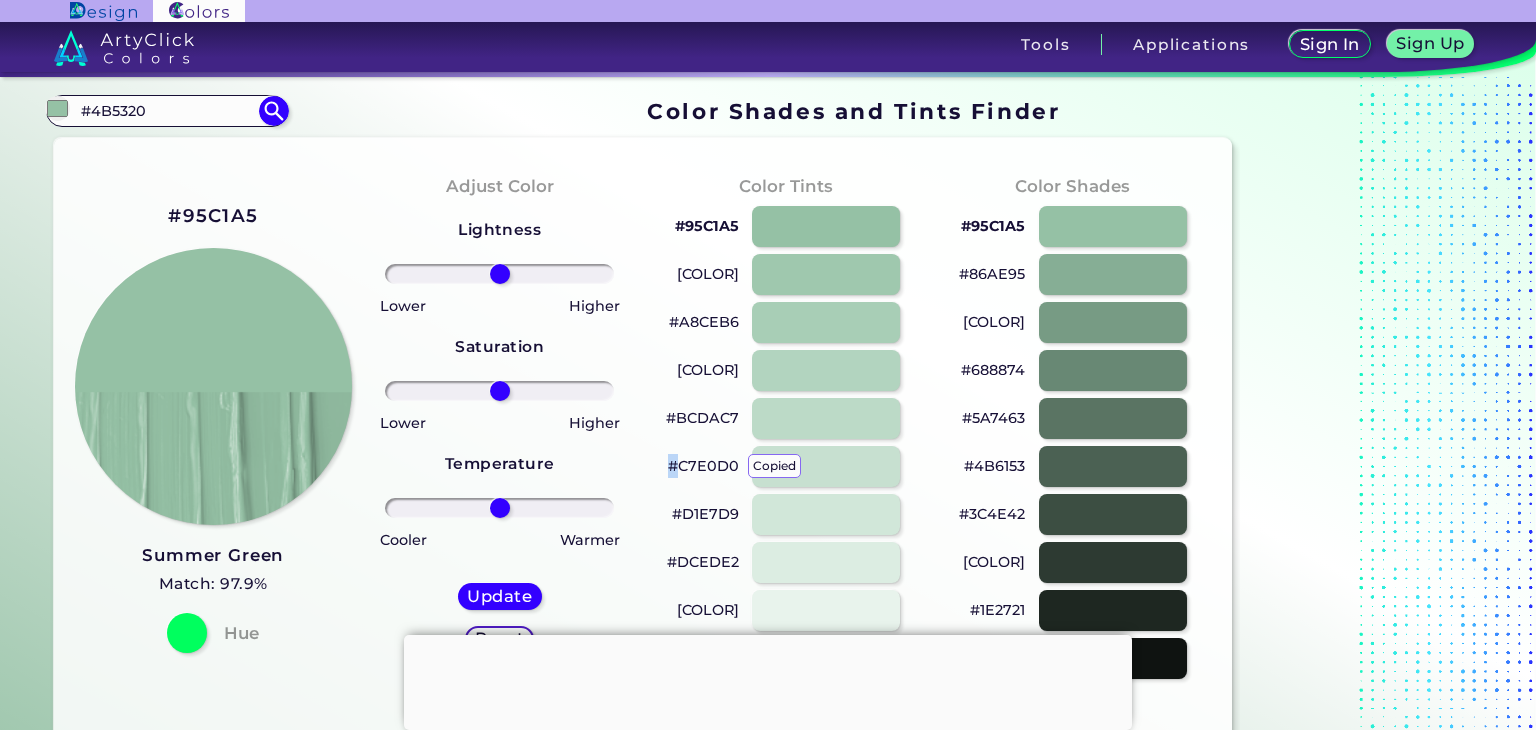 click on "#C7E0D0 copied" at bounding box center [703, 466] 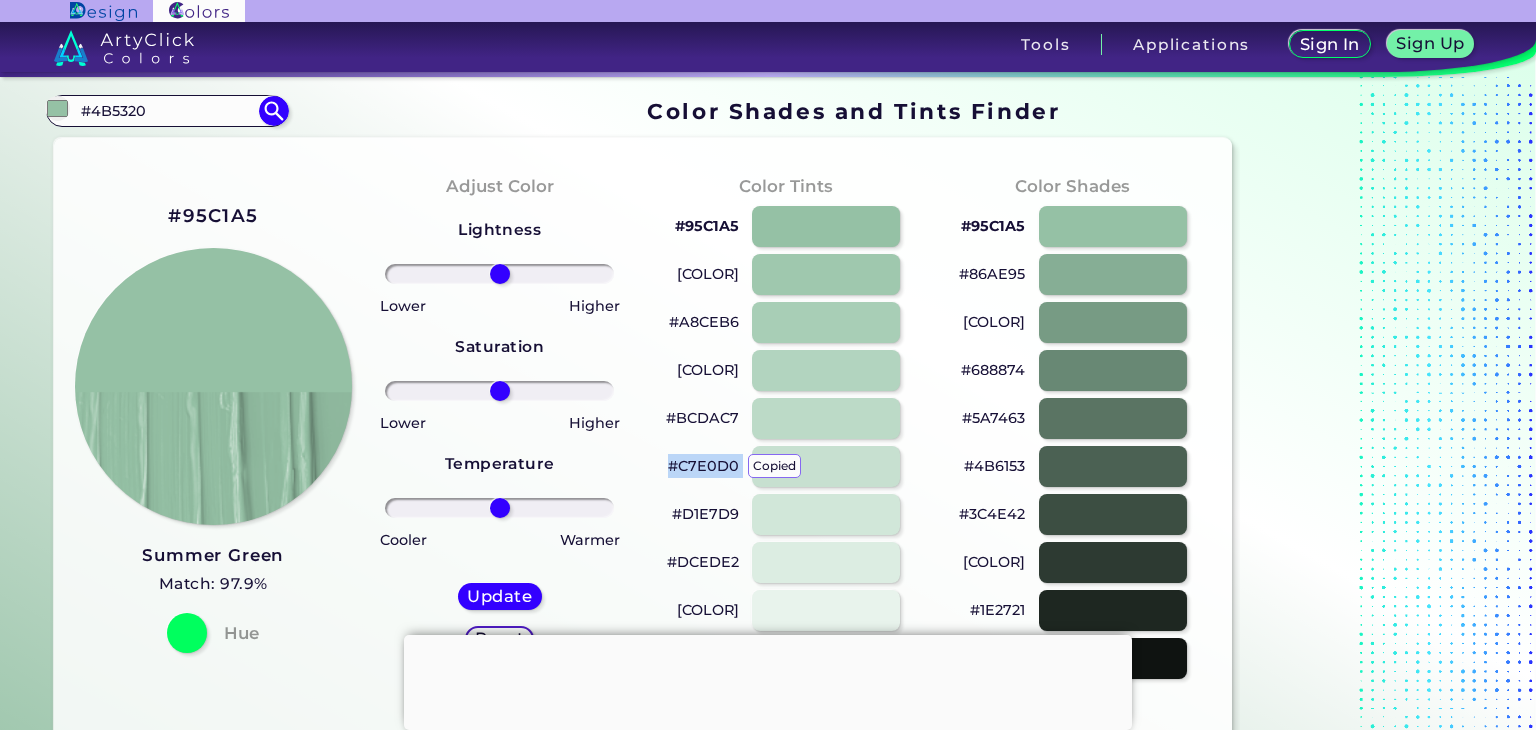 click on "#C7E0D0 copied" at bounding box center [703, 466] 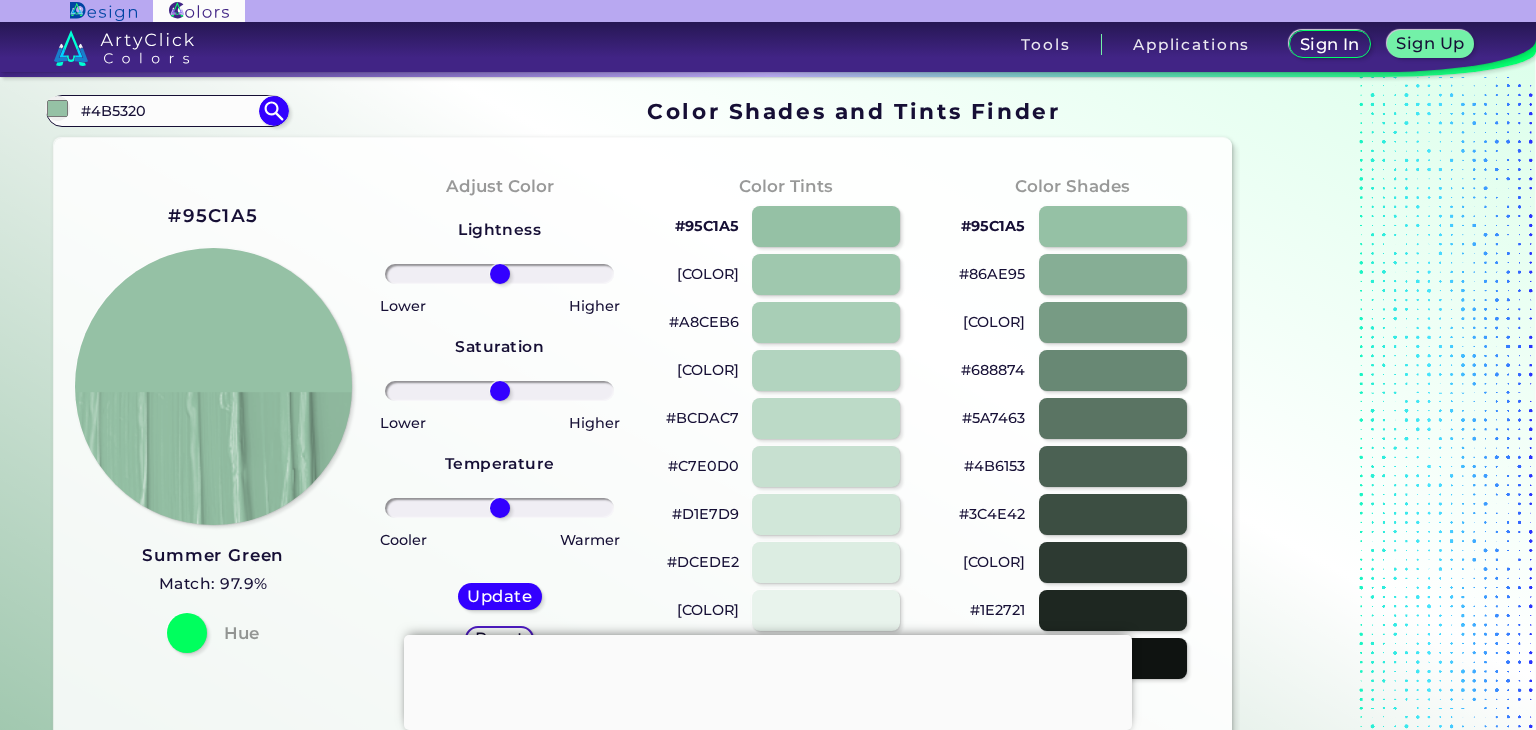 click on "#BCDAC7" at bounding box center [702, 418] 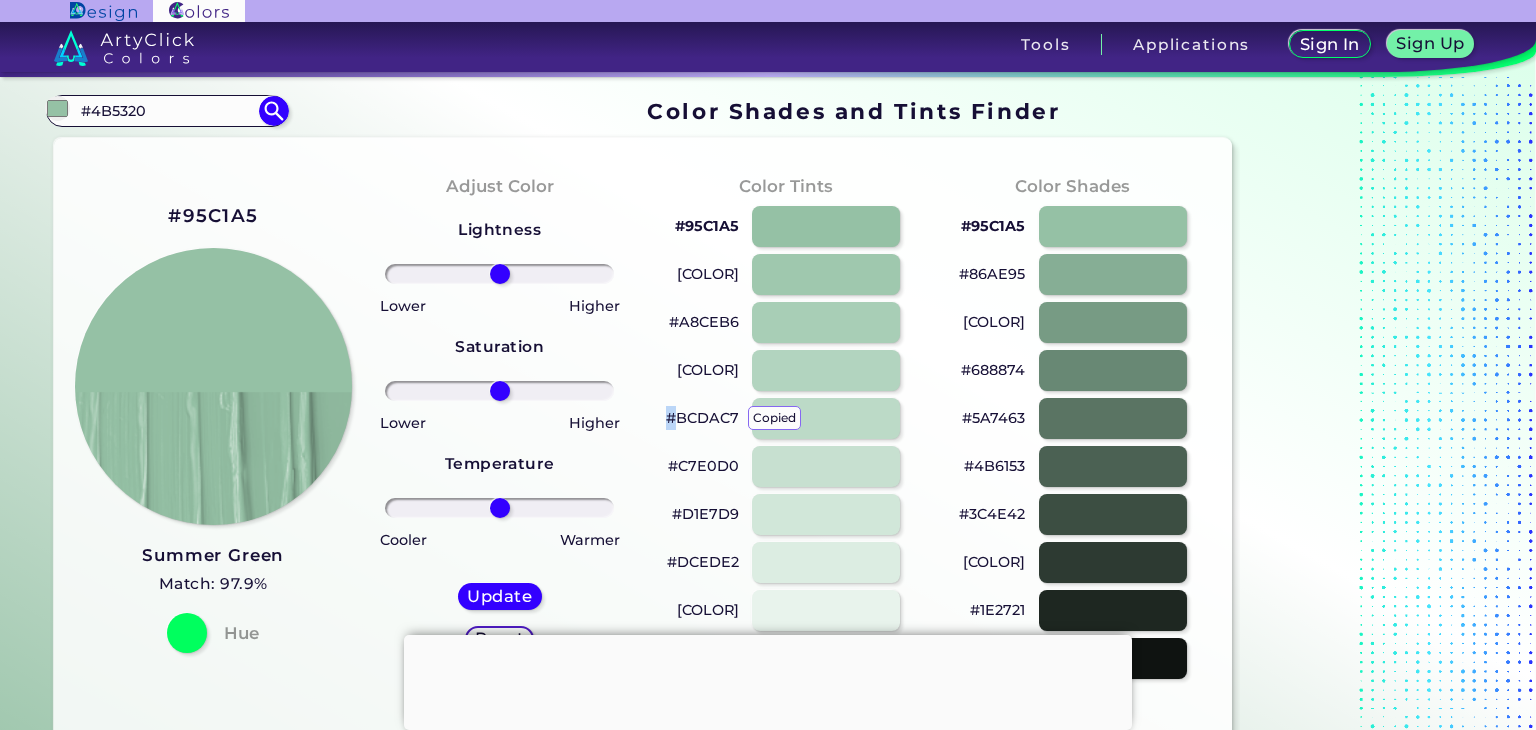 click on "[COLOR] copied" at bounding box center [702, 418] 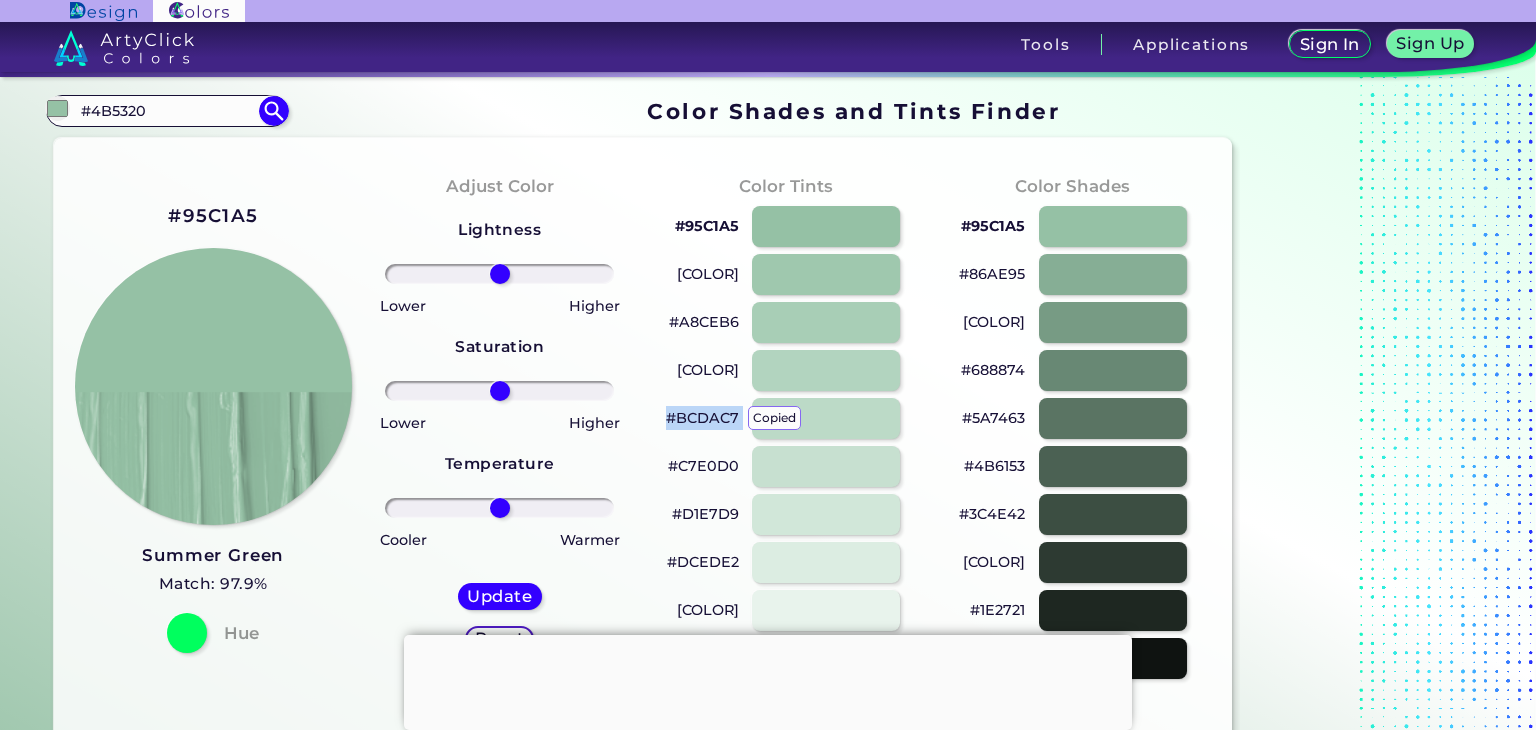 click on "[COLOR] copied" at bounding box center (702, 418) 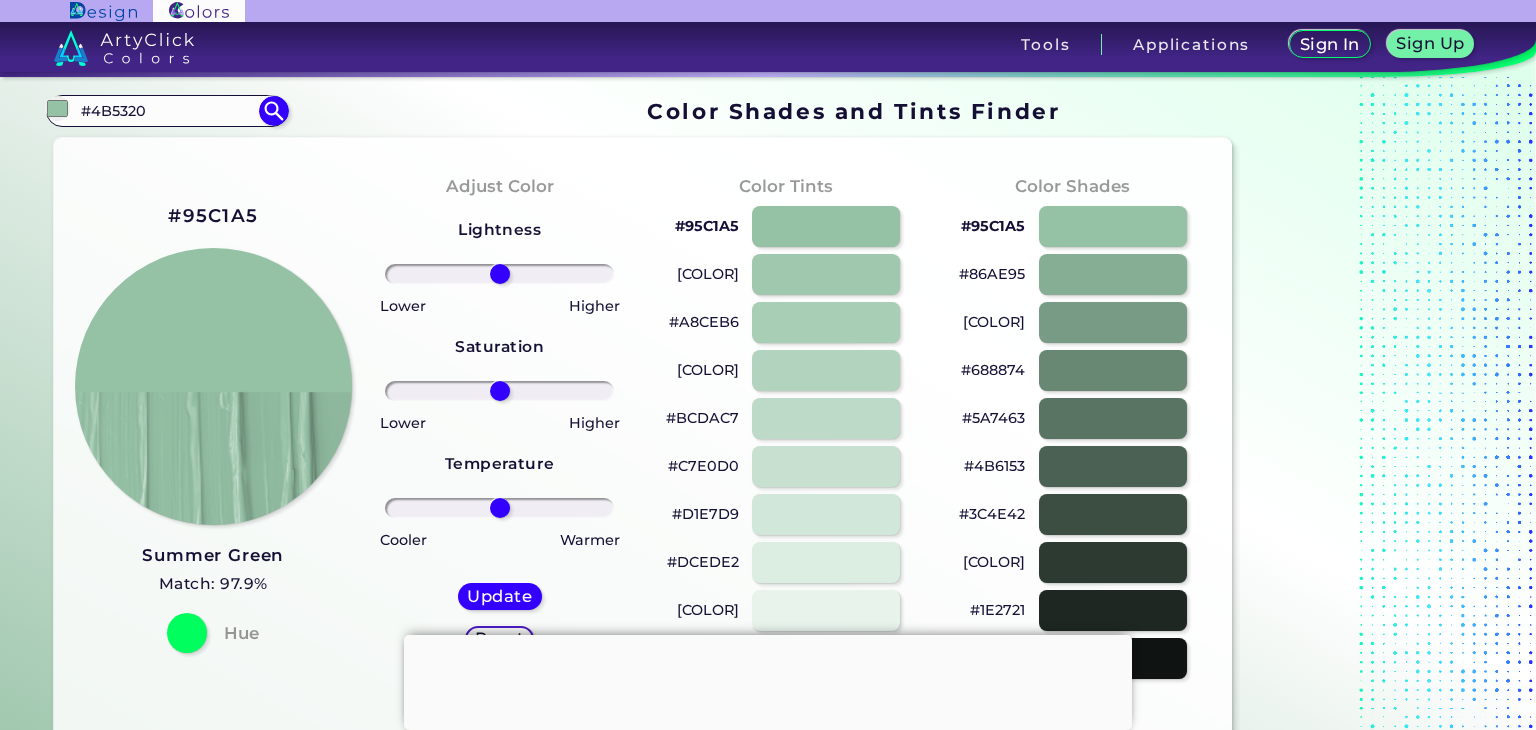 click on "[COLOR]" at bounding box center [994, 562] 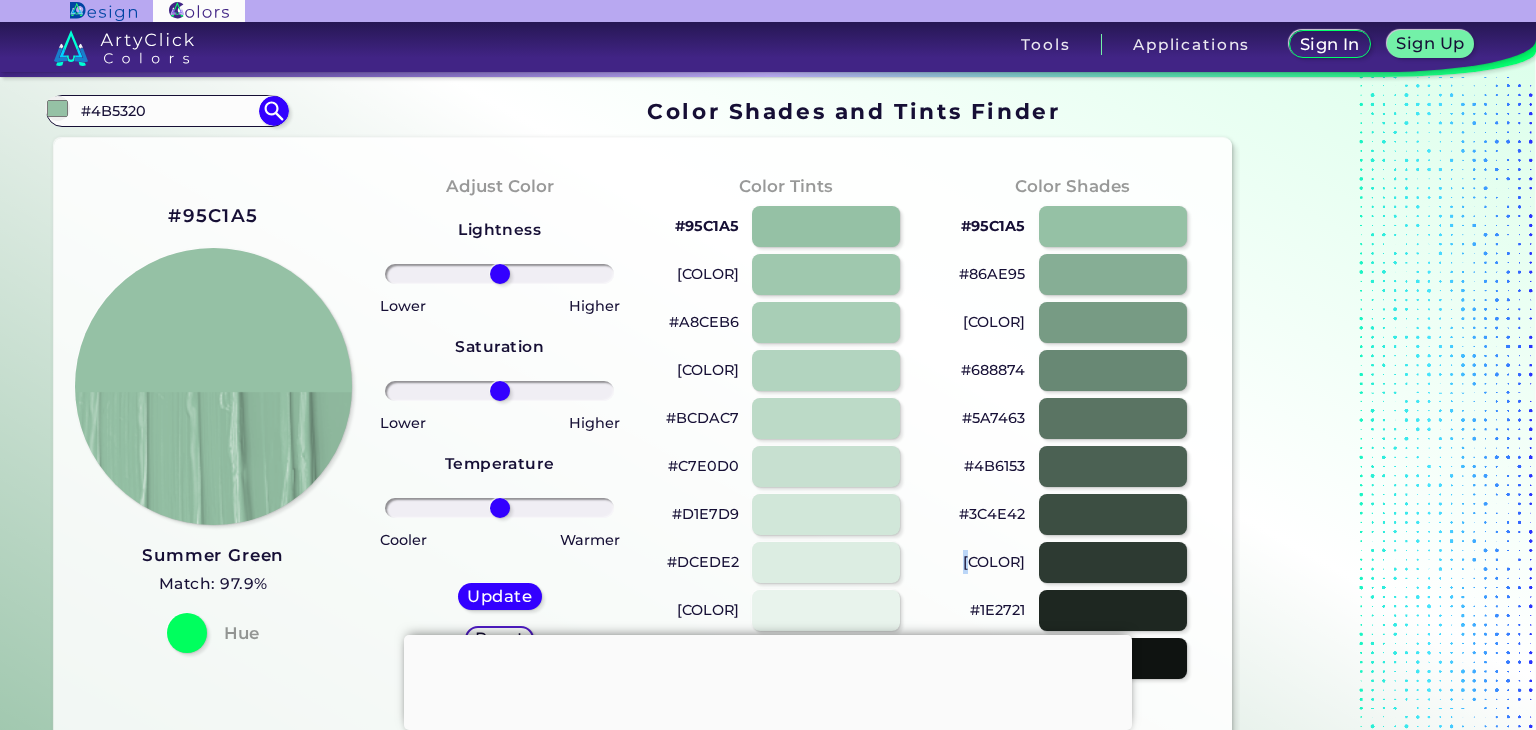 click on "[COLOR]" at bounding box center (994, 562) 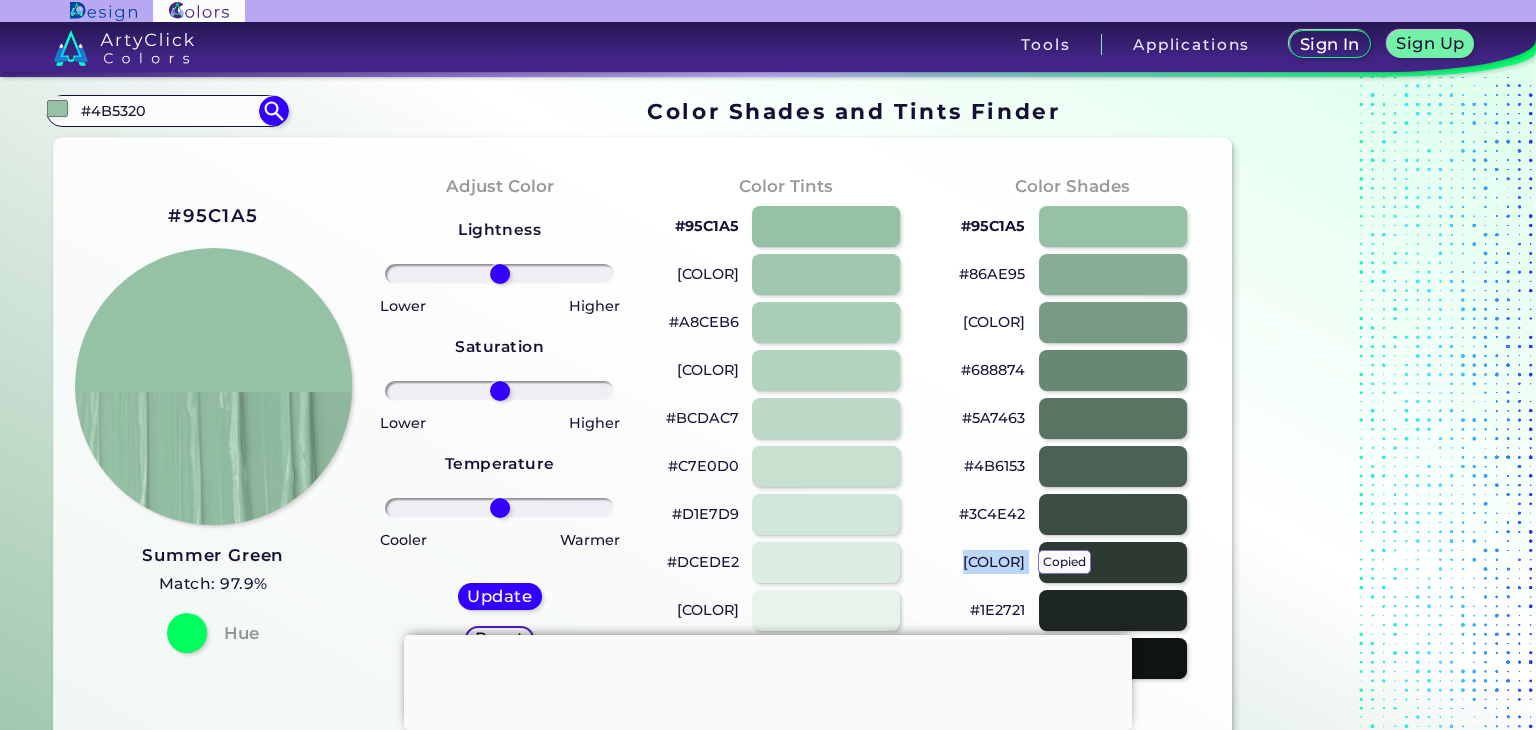 click on "#2D3A32 copied copied" at bounding box center [994, 562] 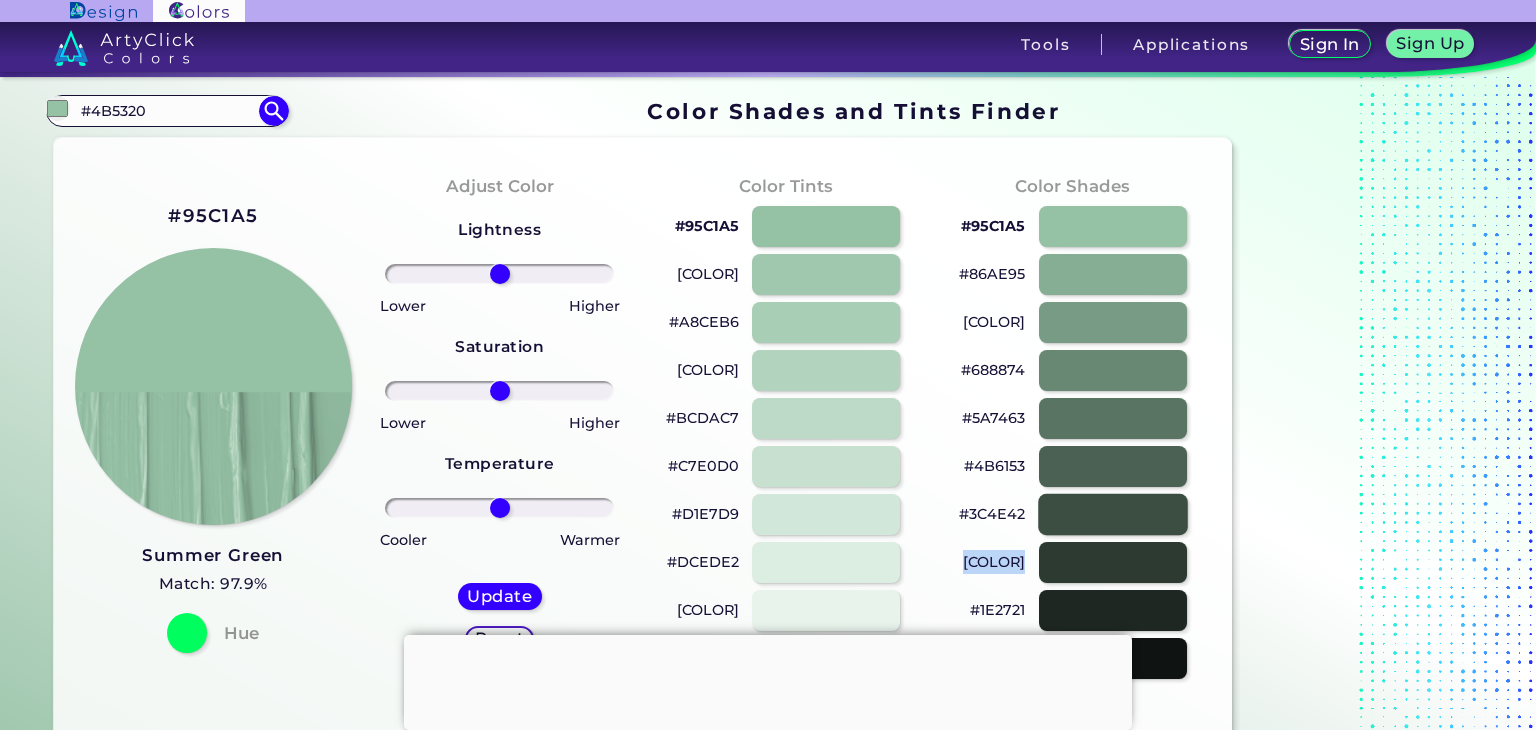 scroll, scrollTop: 333, scrollLeft: 0, axis: vertical 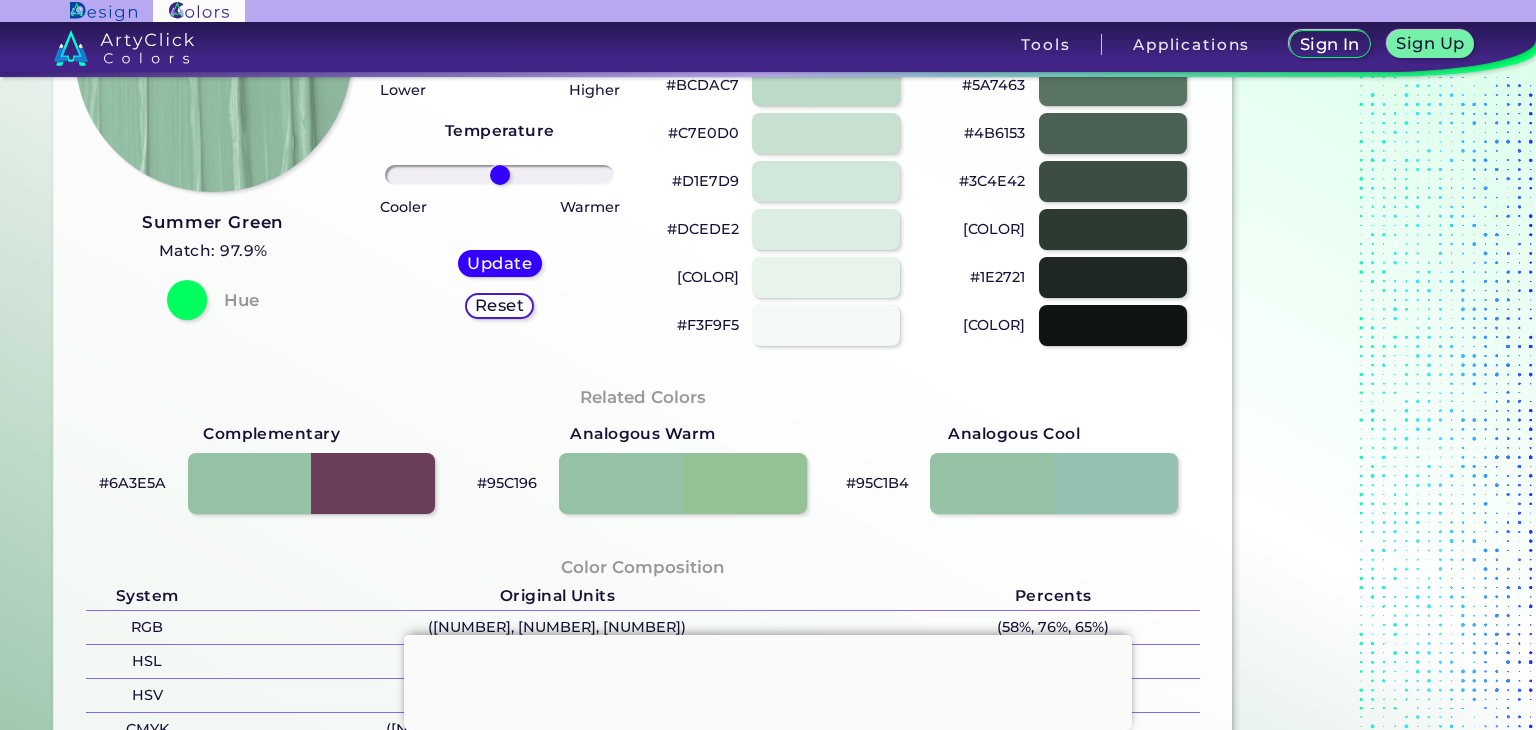 click on "[COLOR]" at bounding box center [994, 229] 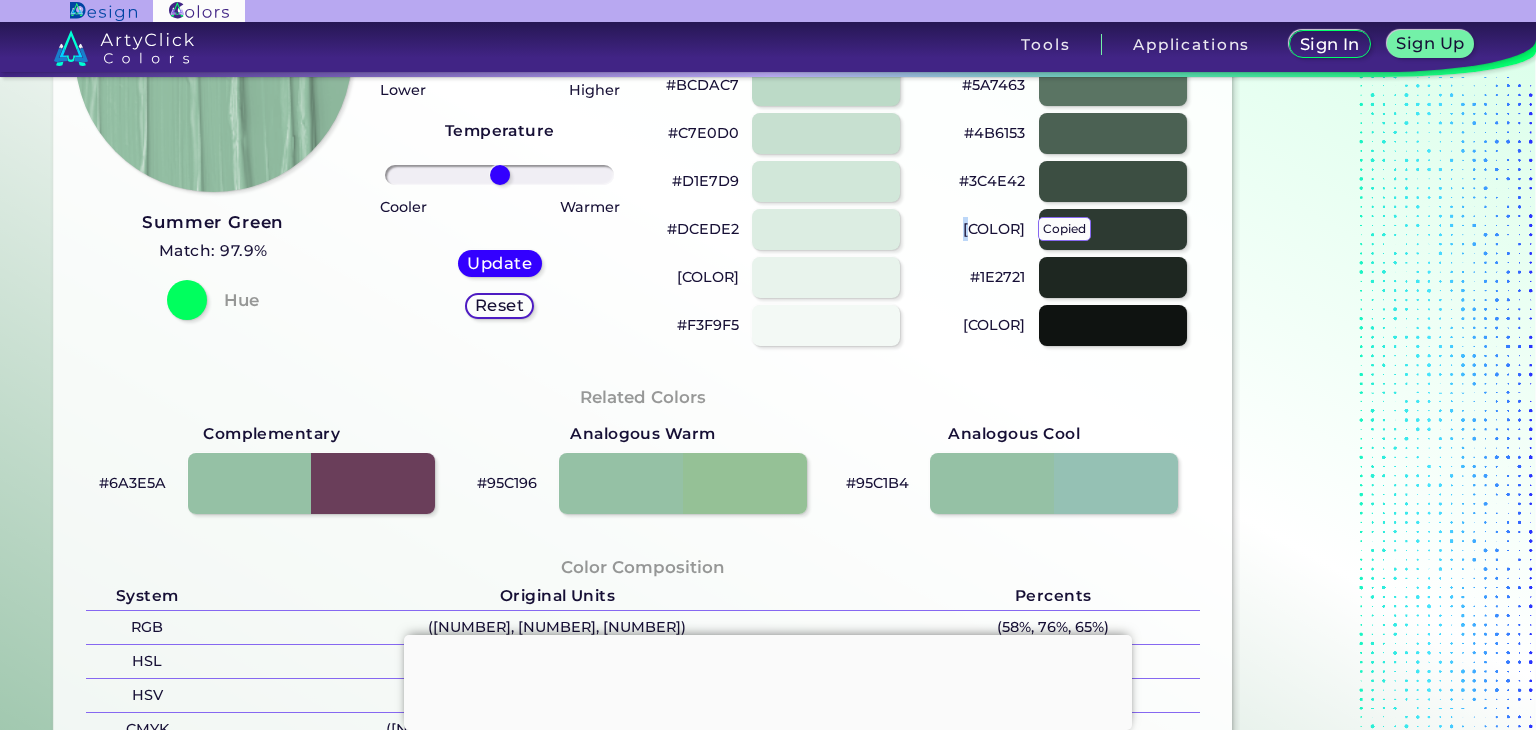 click on "#2D3A32 copied" at bounding box center (994, 229) 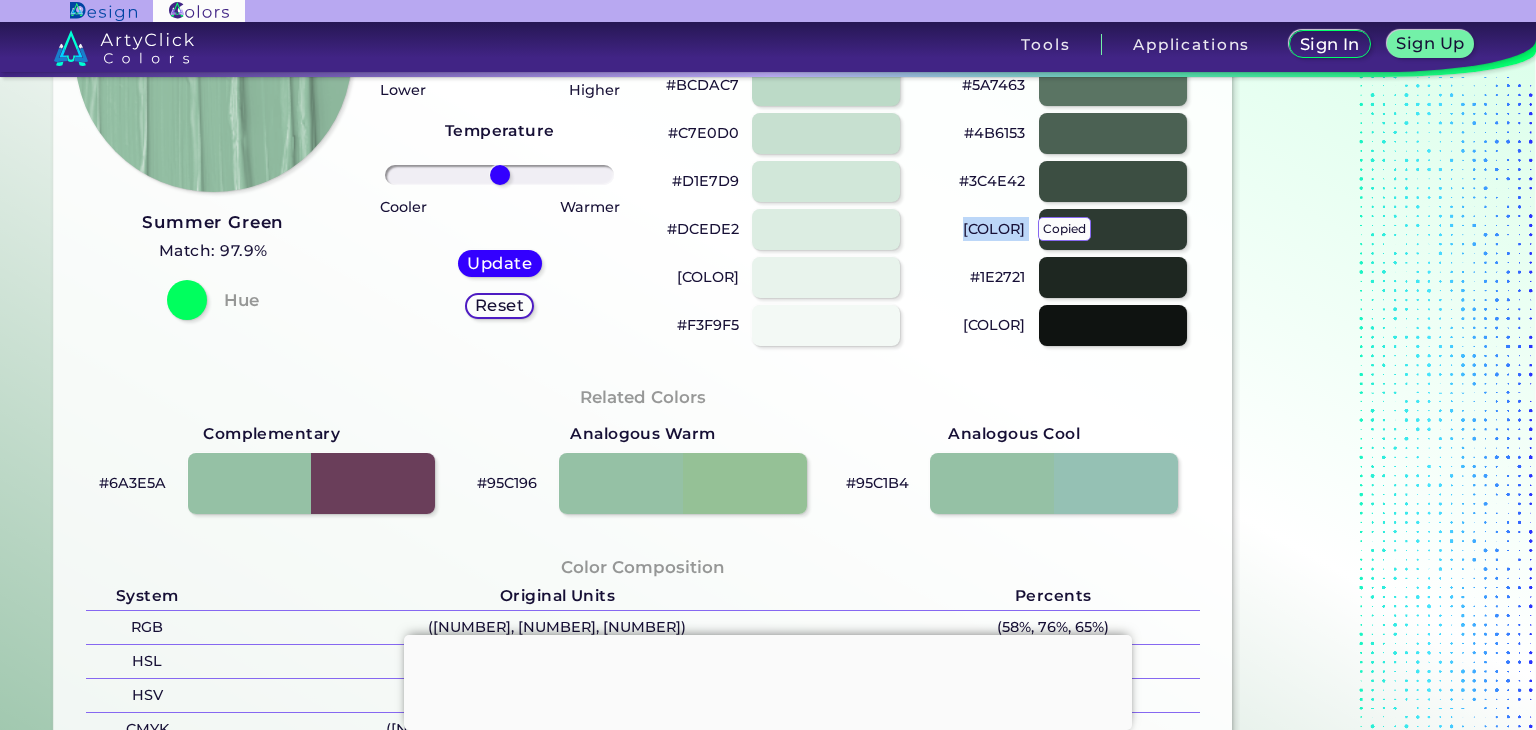 click on "#2D3A32 copied" at bounding box center (994, 229) 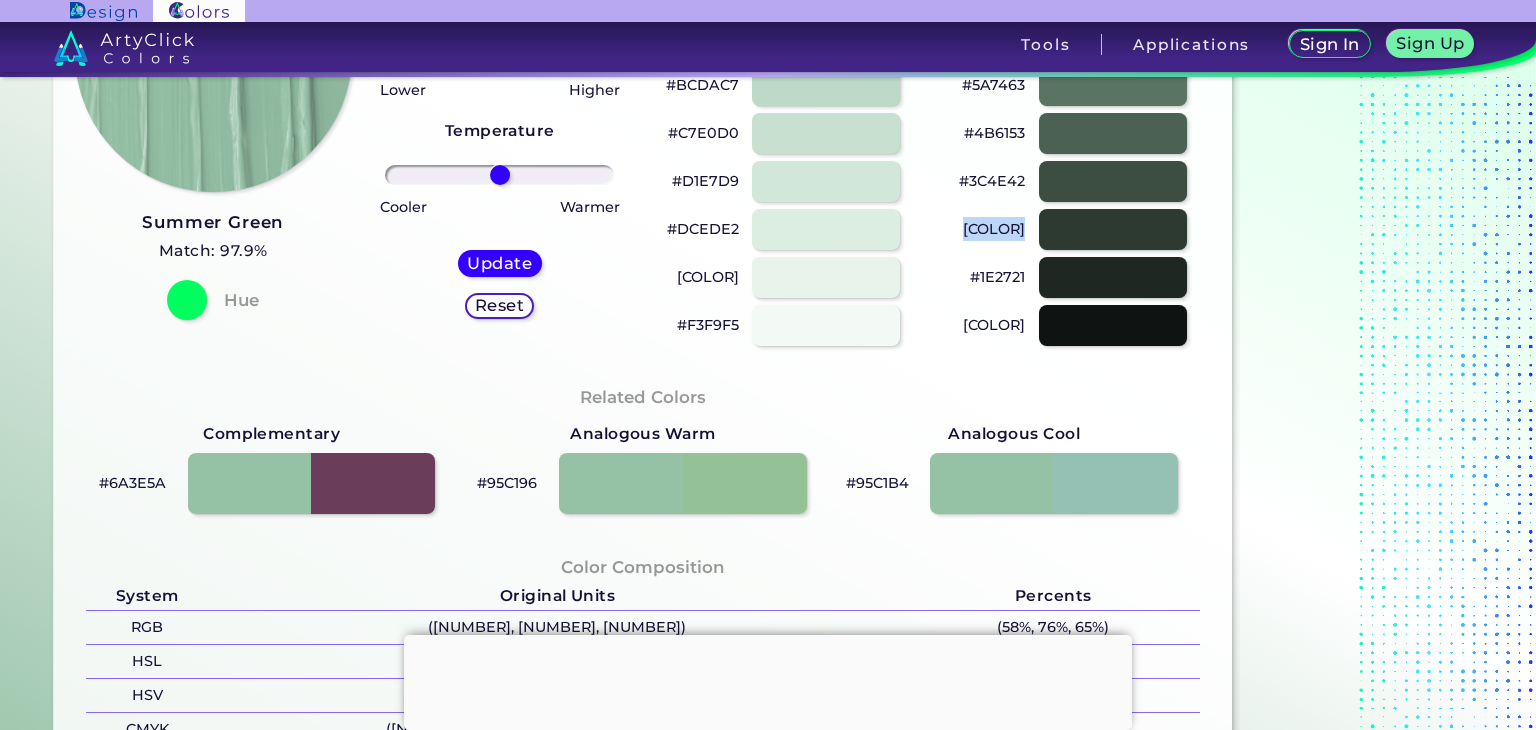 scroll, scrollTop: 0, scrollLeft: 0, axis: both 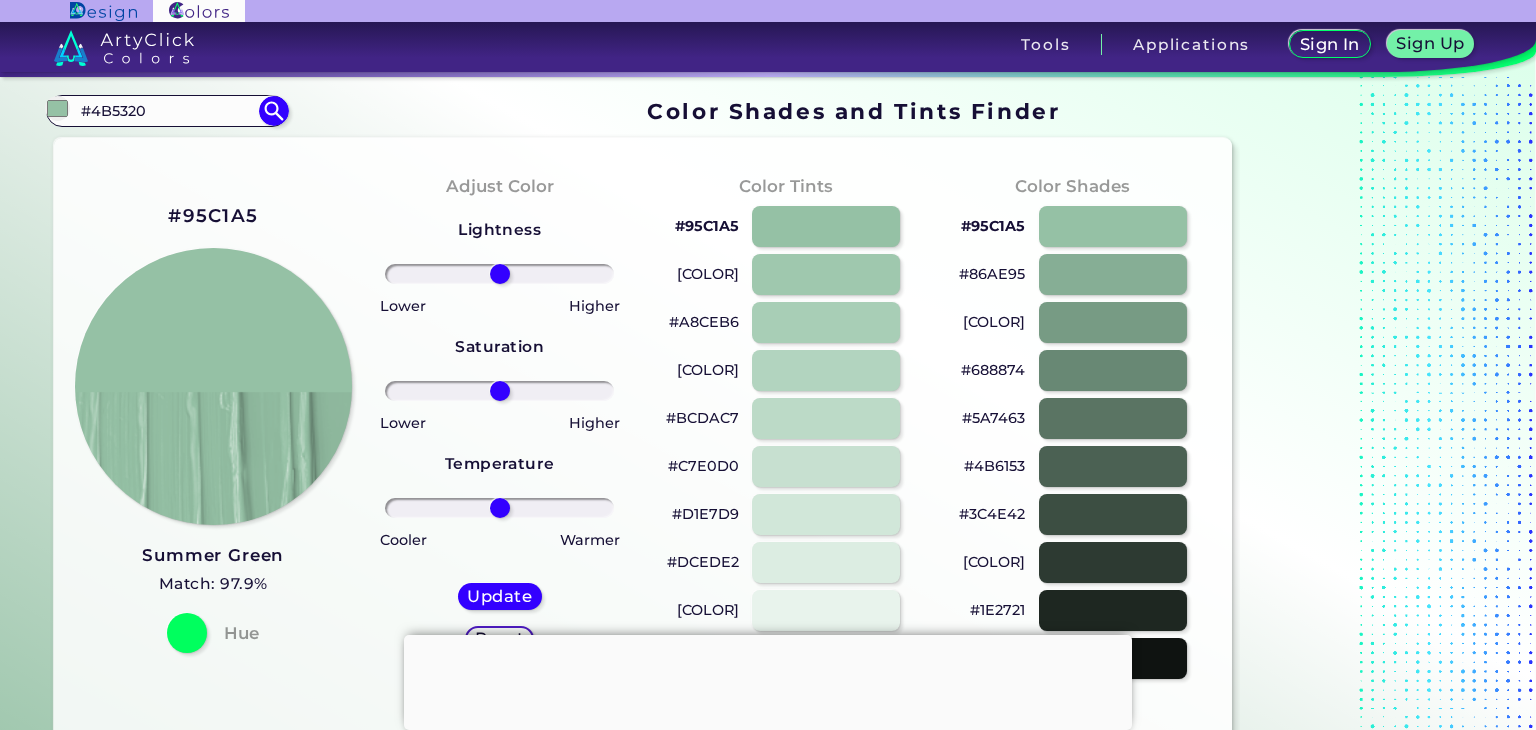 click on "#4B6153" at bounding box center [994, 466] 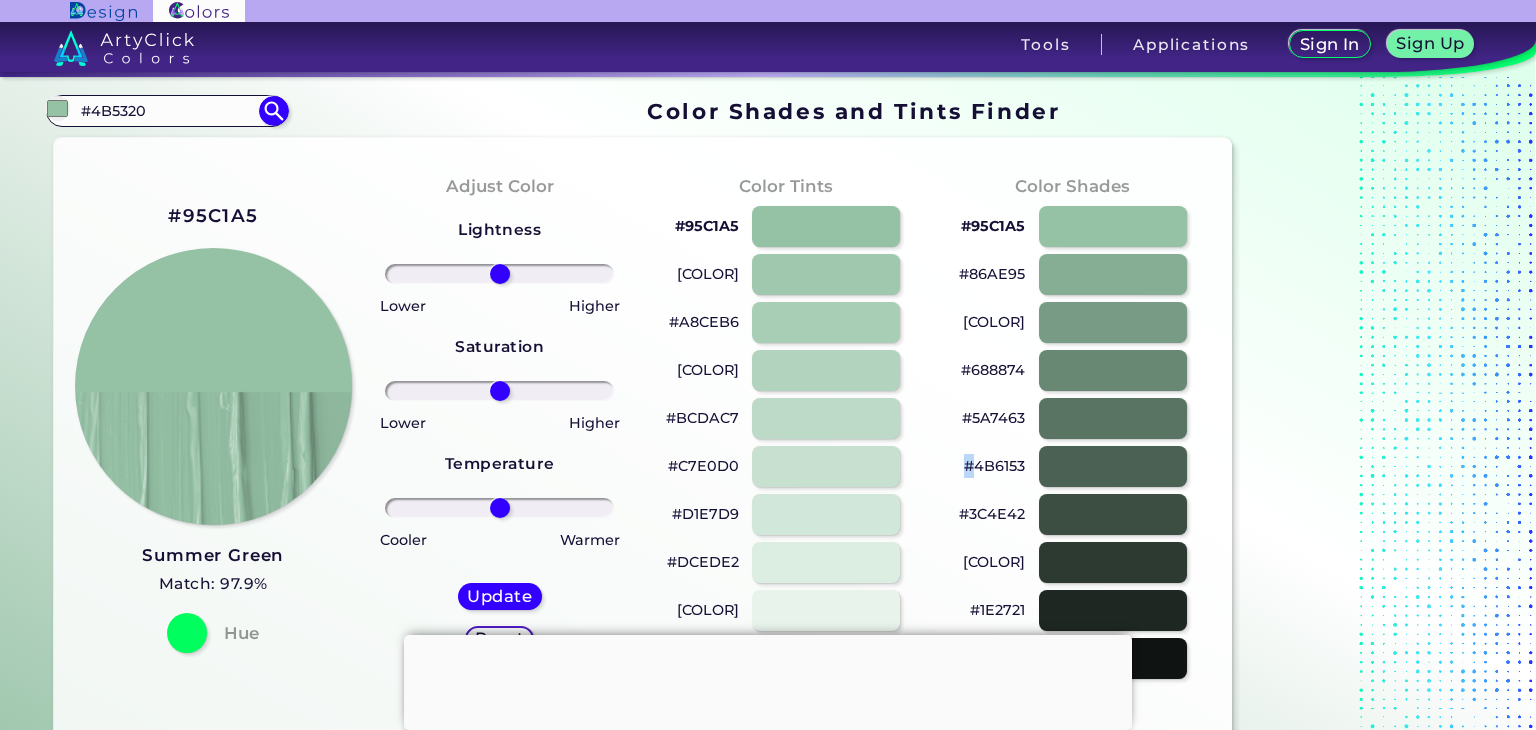 click on "#4B6153" at bounding box center (994, 466) 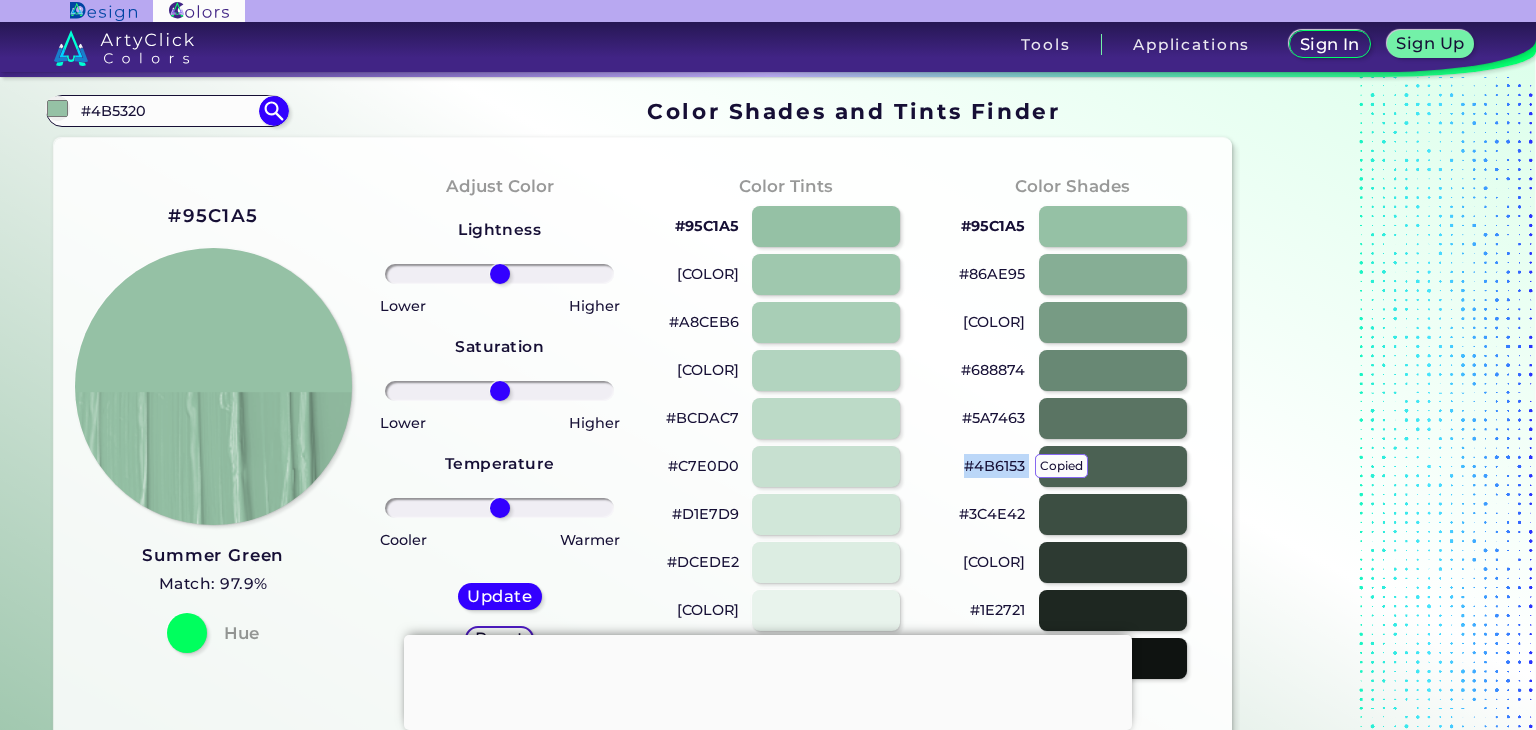 click on "#4B6153 copied copied" at bounding box center (994, 466) 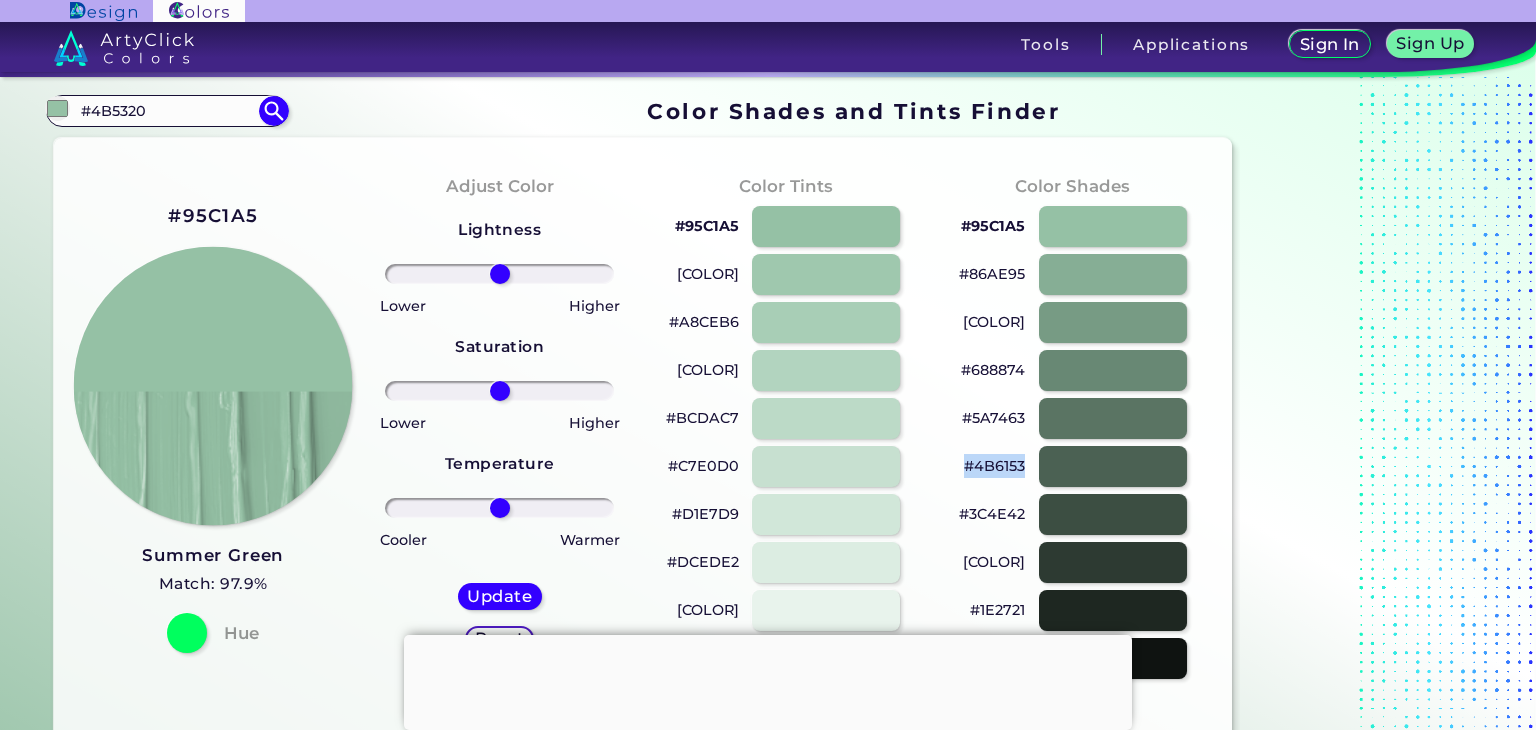 scroll, scrollTop: 1000, scrollLeft: 0, axis: vertical 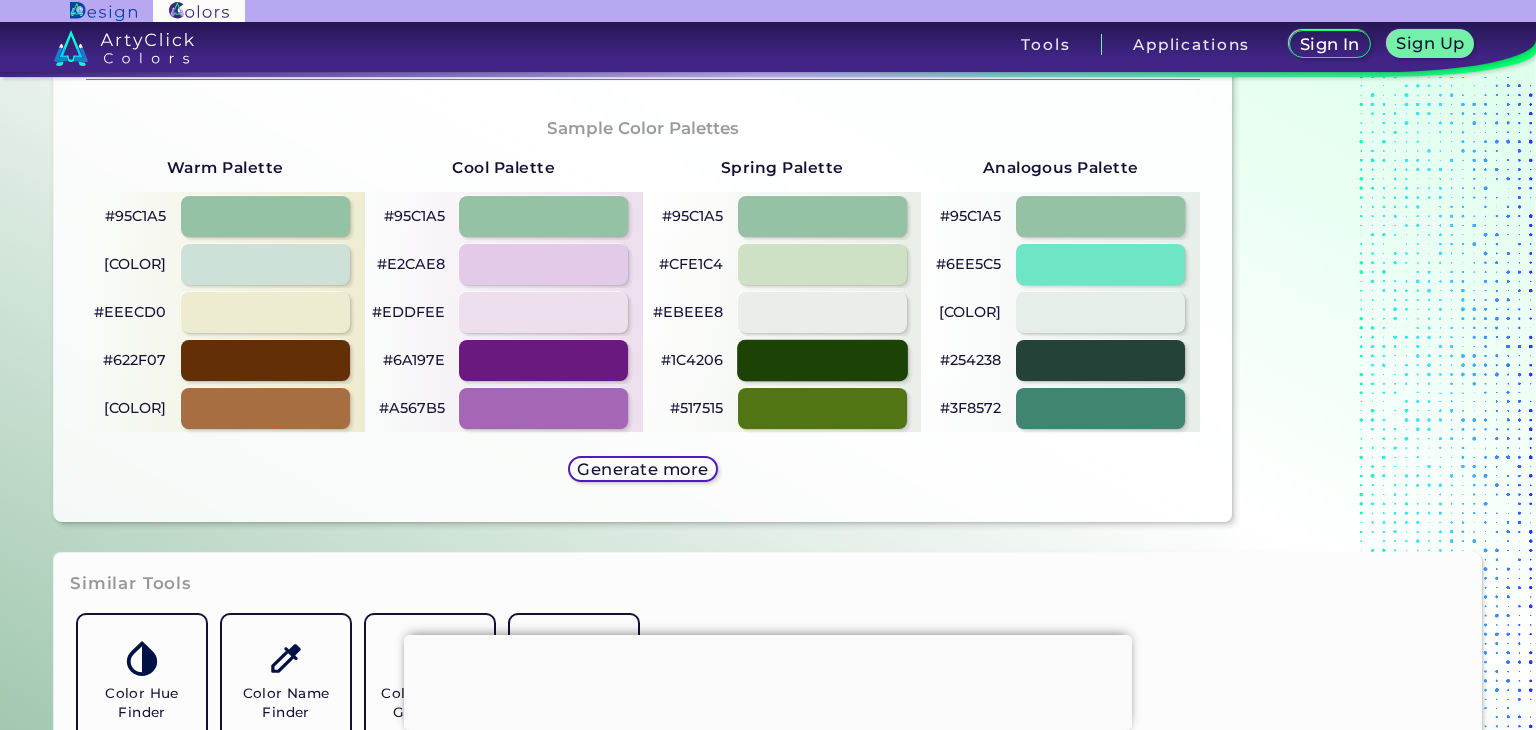 click at bounding box center [822, 360] 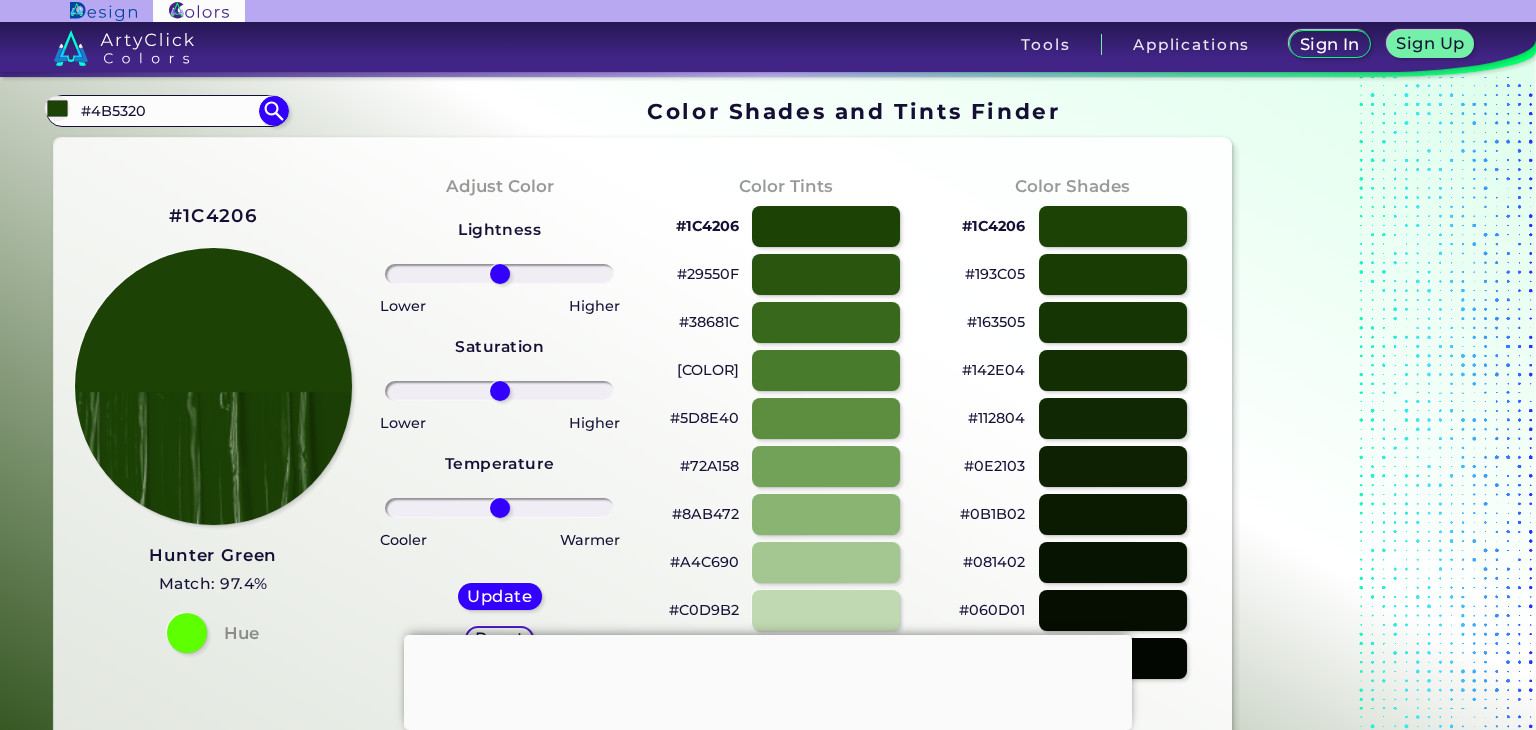 scroll, scrollTop: 0, scrollLeft: 0, axis: both 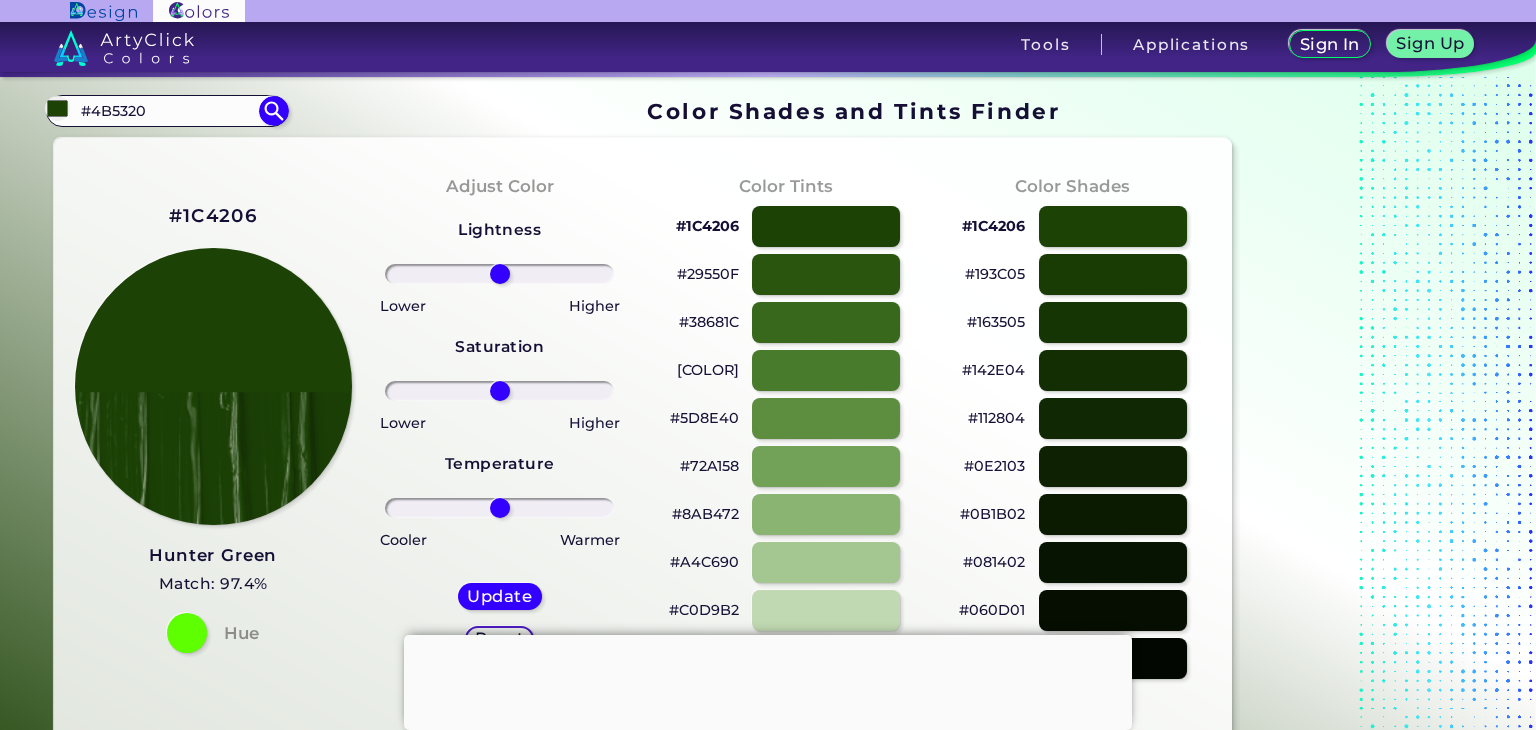click on "#1C4206" at bounding box center [707, 226] 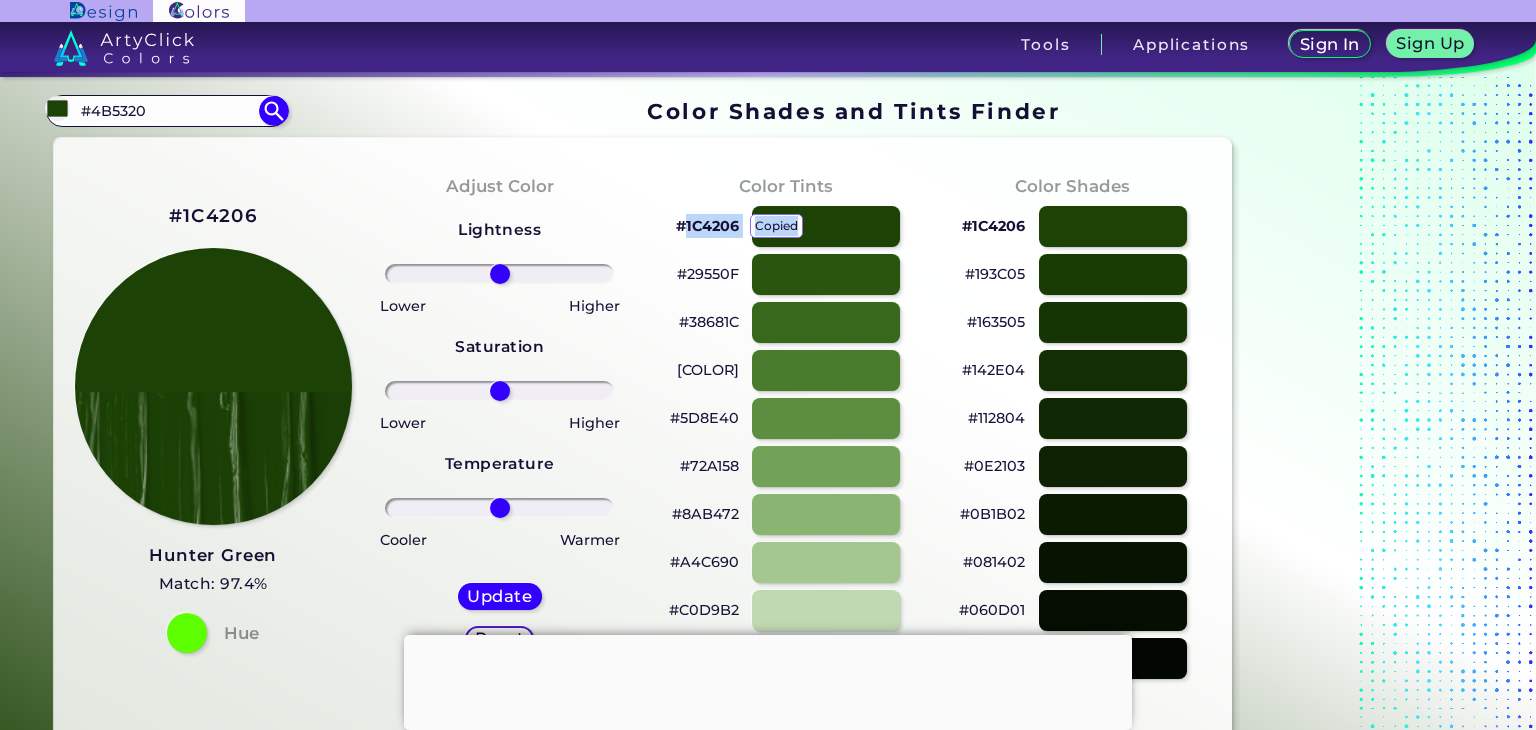 click on "#1C4206 copied" at bounding box center (707, 226) 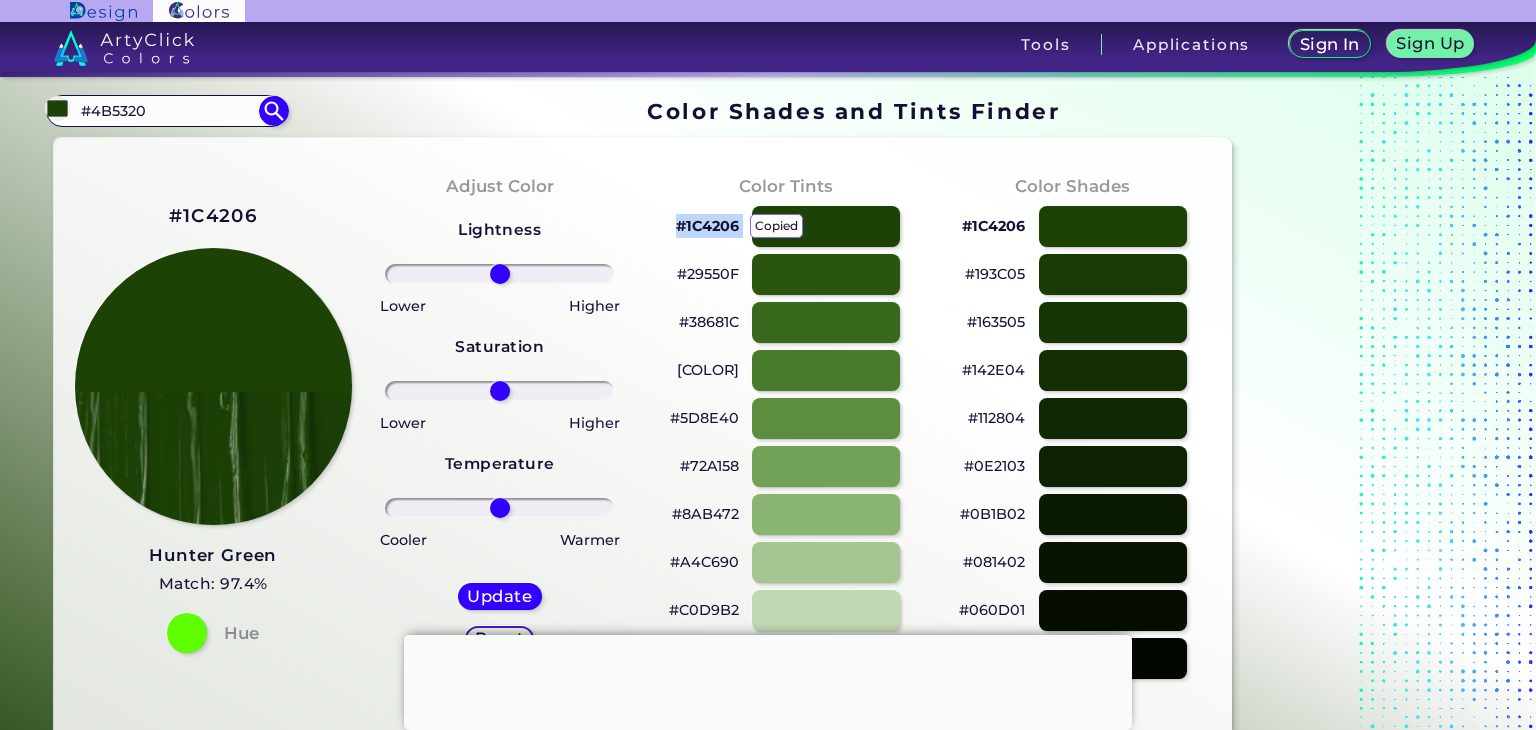 click on "#1C4206 copied copied" at bounding box center (707, 226) 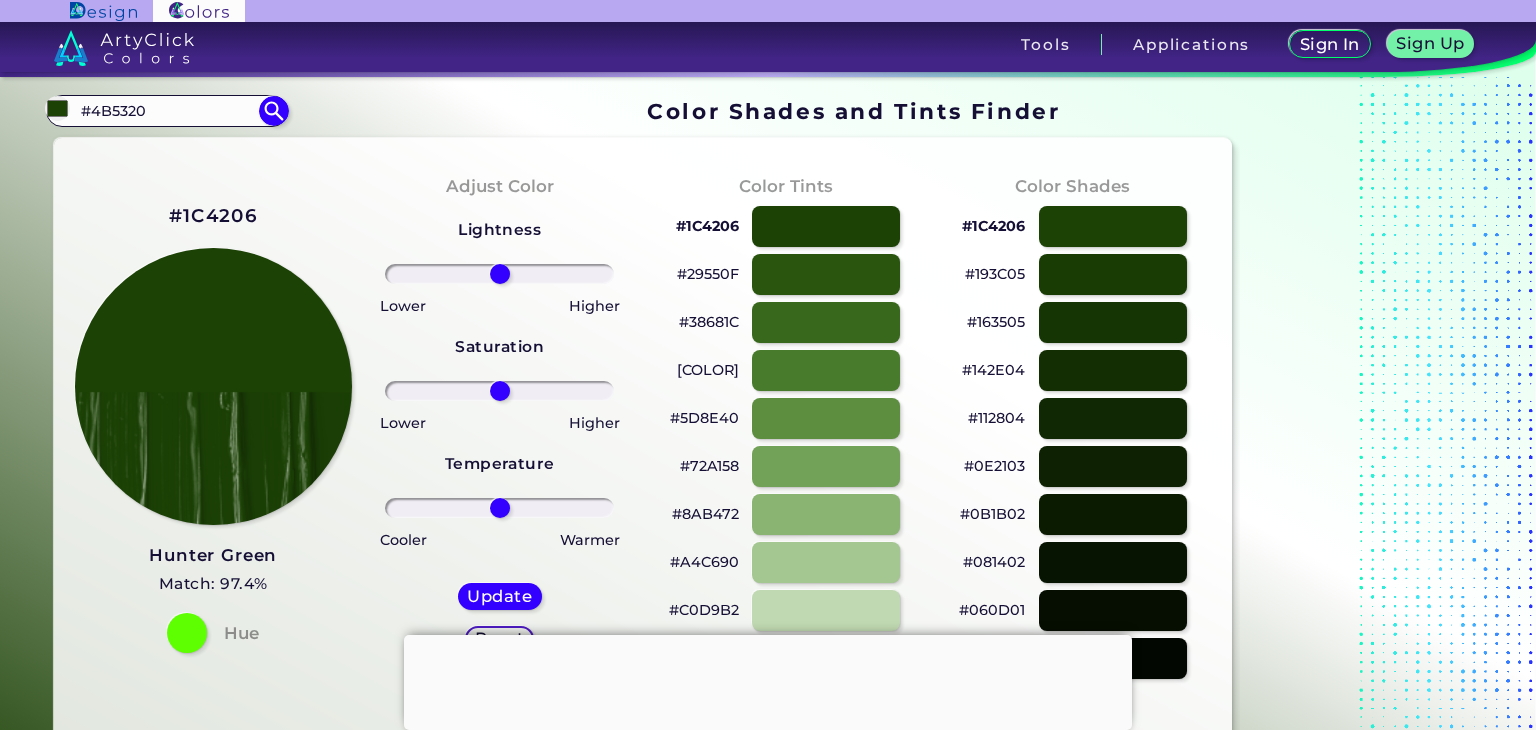 click on "[COLOR]" at bounding box center (708, 370) 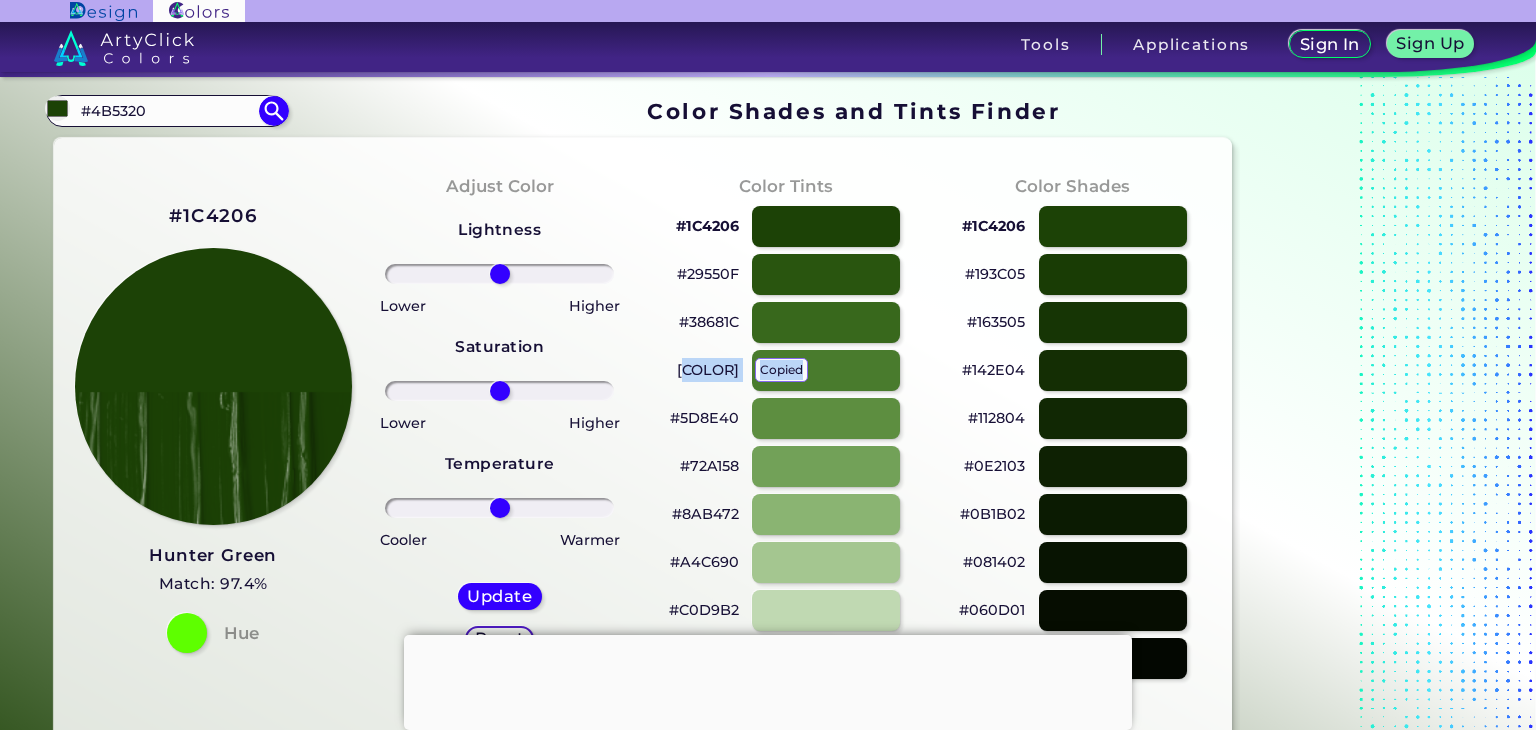 click on "#497B2D copied" at bounding box center (708, 370) 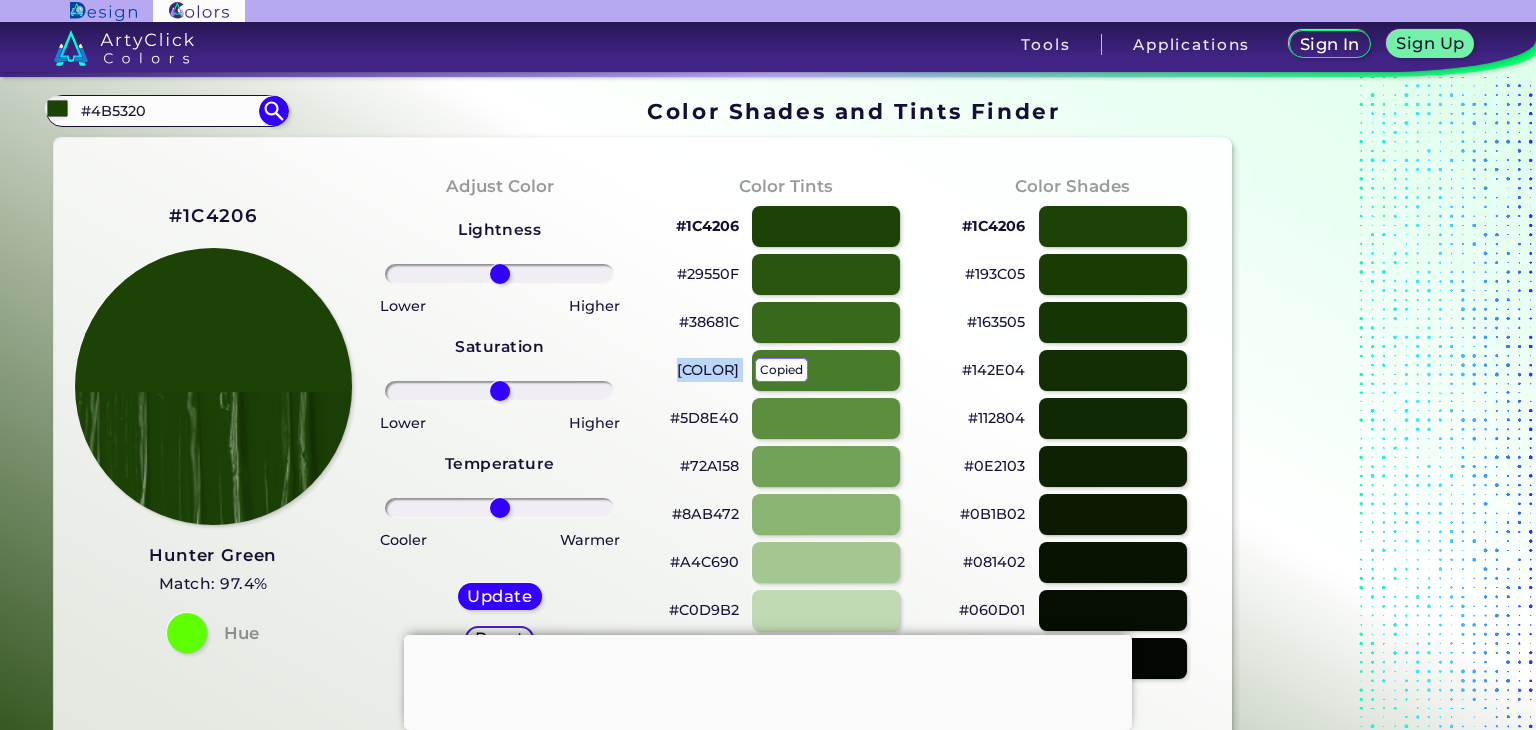 click on "[COLOR] copied copied" at bounding box center [708, 370] 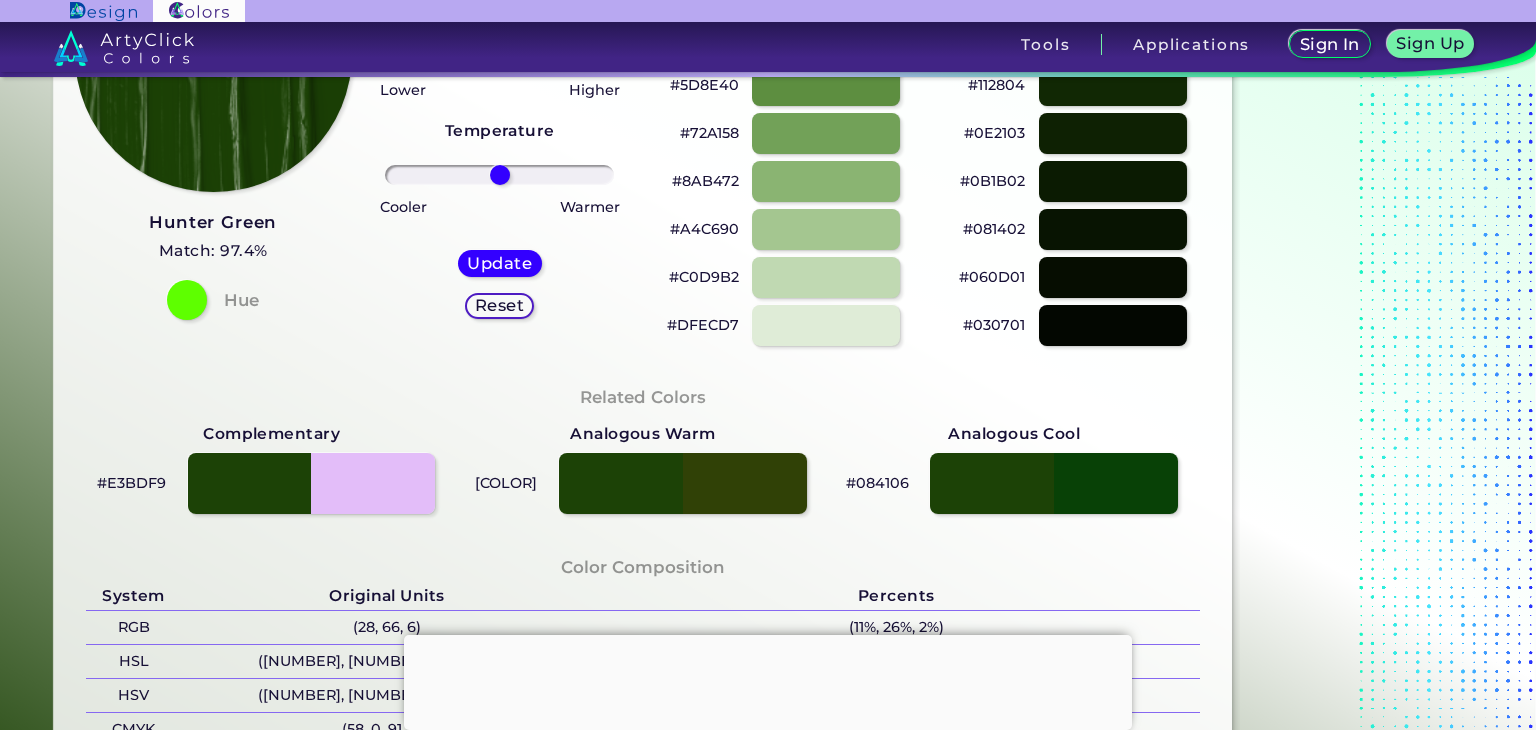 scroll, scrollTop: 0, scrollLeft: 0, axis: both 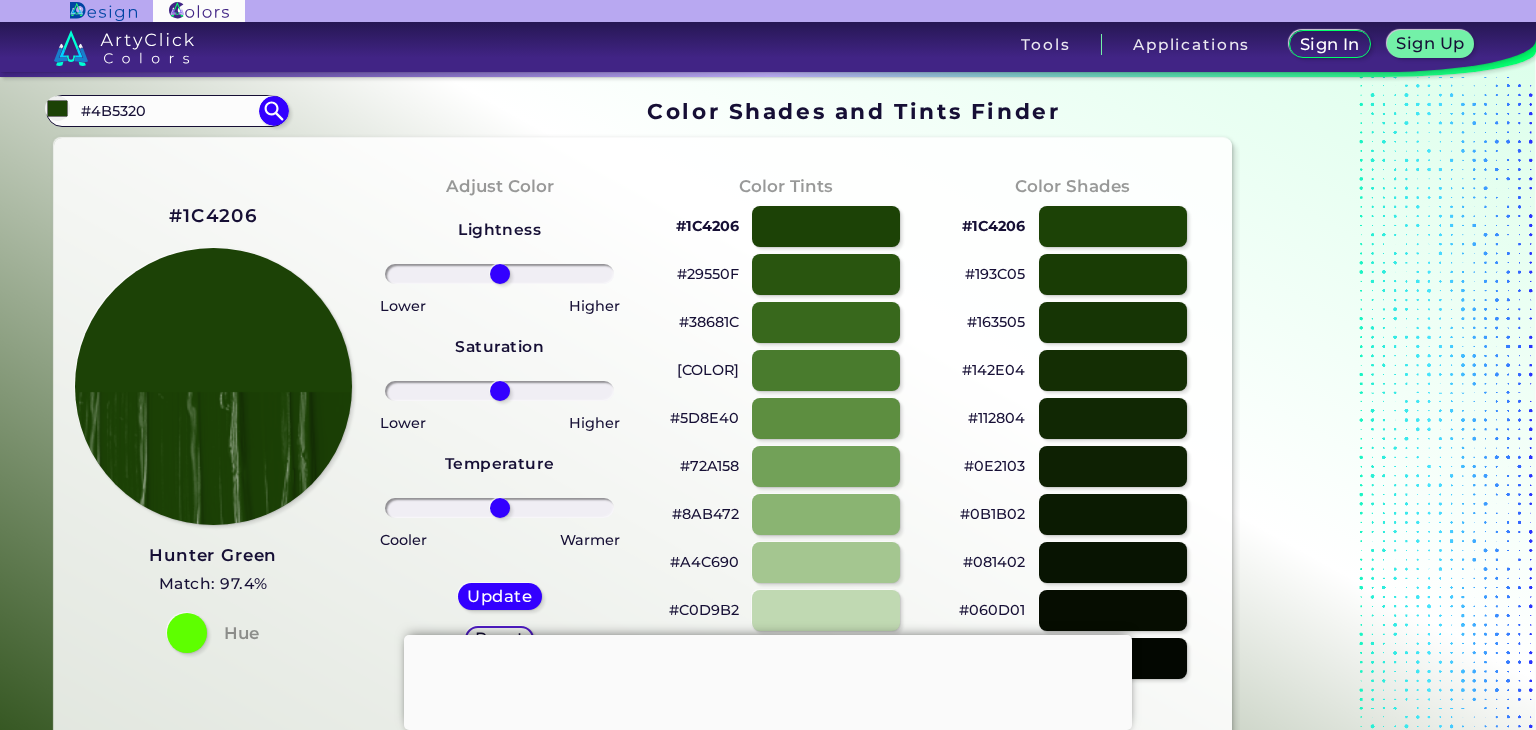 click on "#081402" at bounding box center (994, 562) 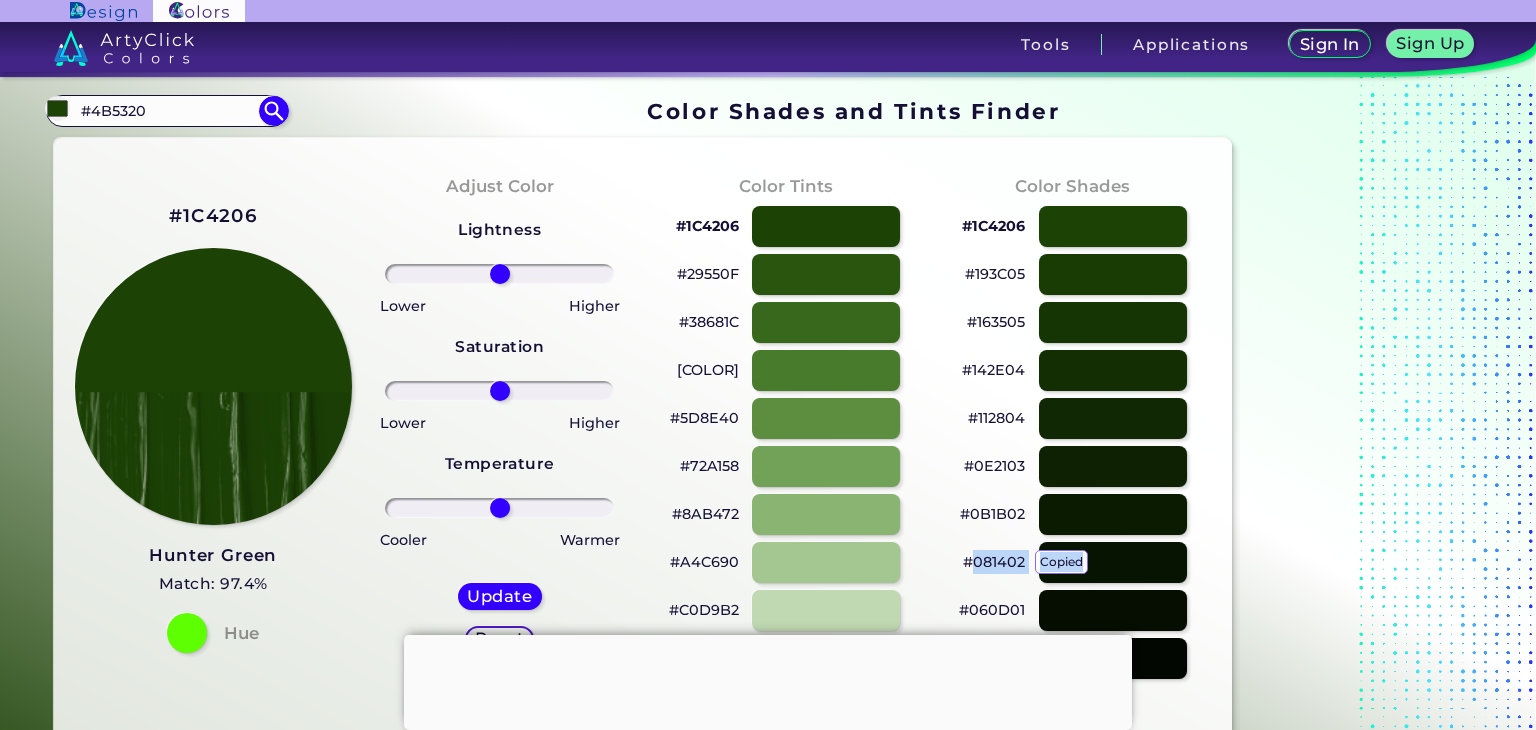 click on "#081402 copied" at bounding box center [994, 562] 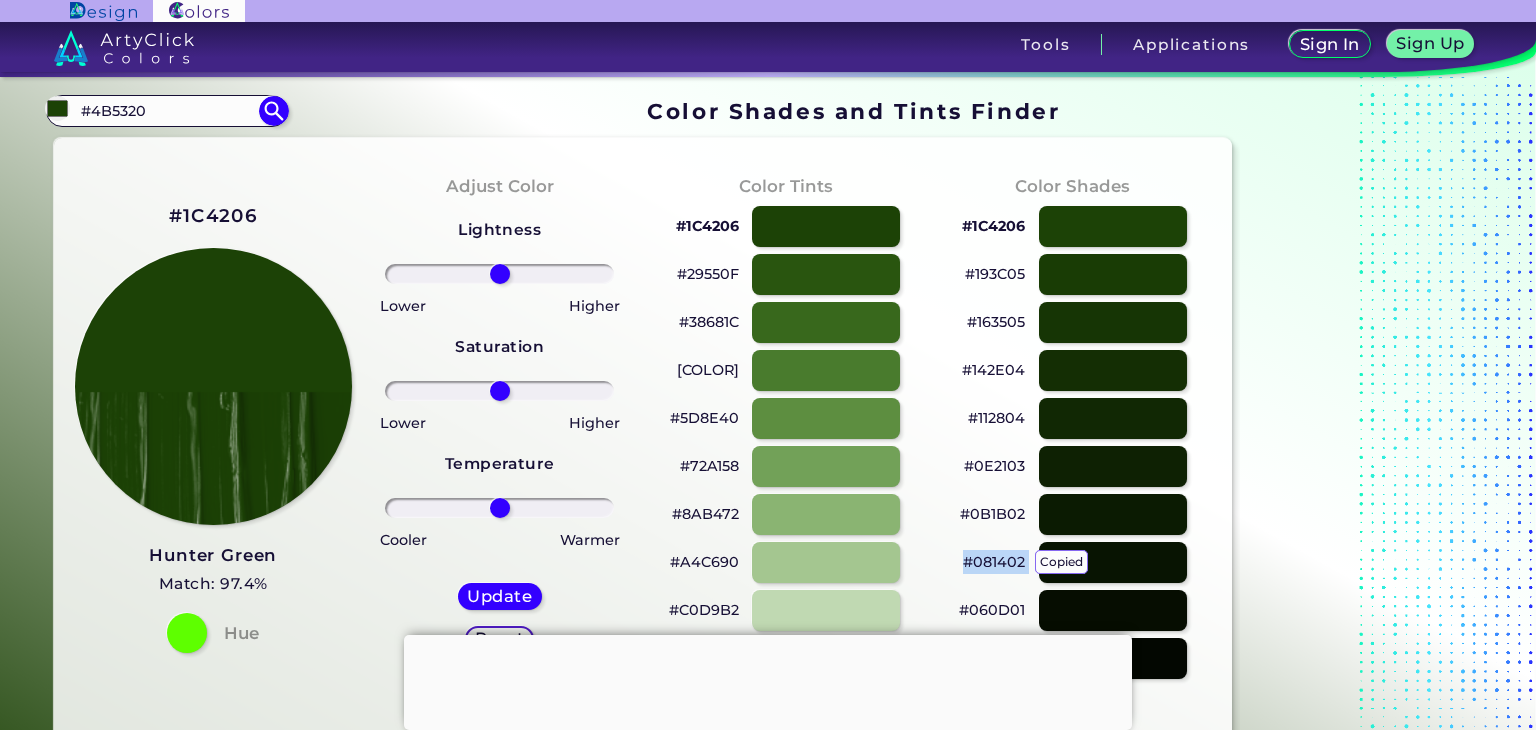 click on "#081402 copied copied" at bounding box center (994, 562) 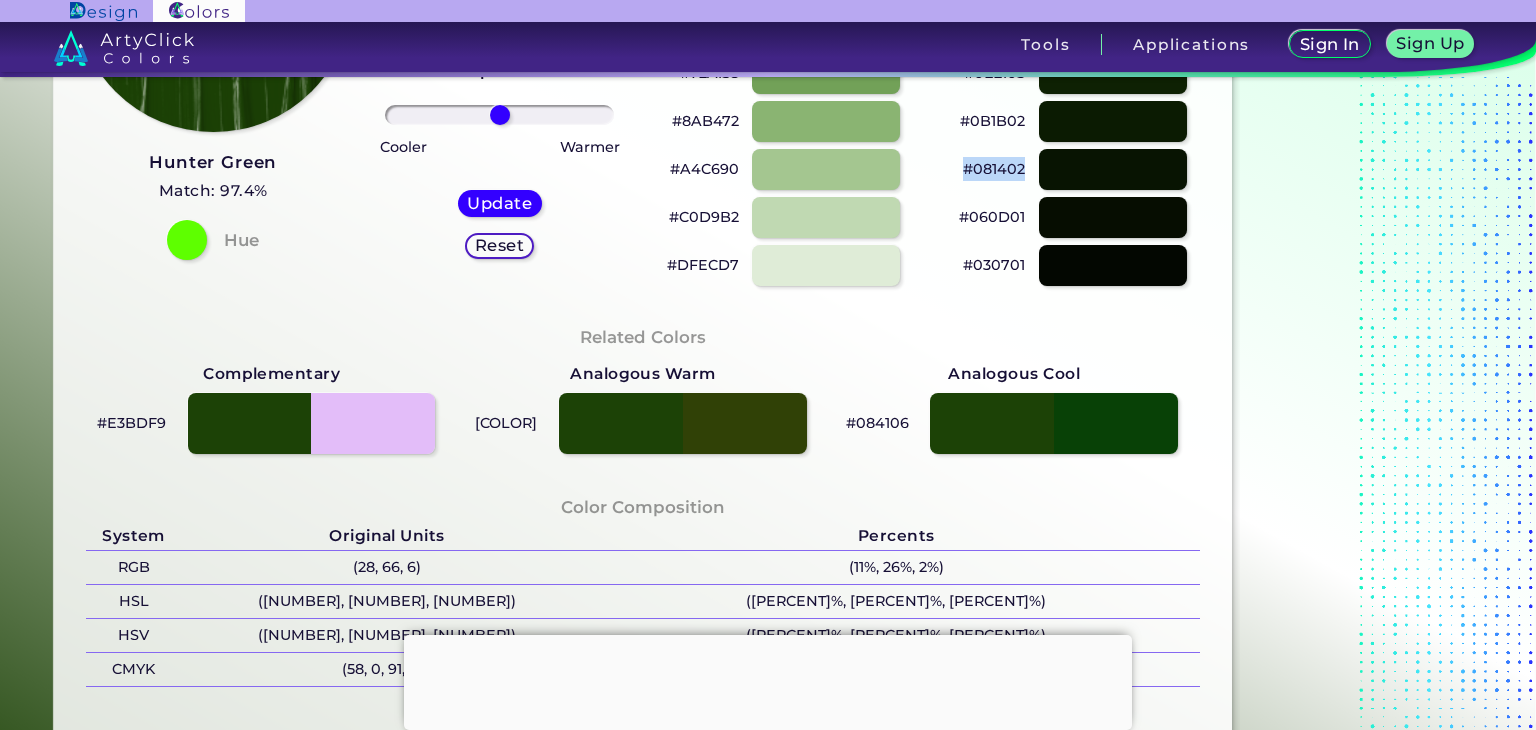 scroll, scrollTop: 666, scrollLeft: 0, axis: vertical 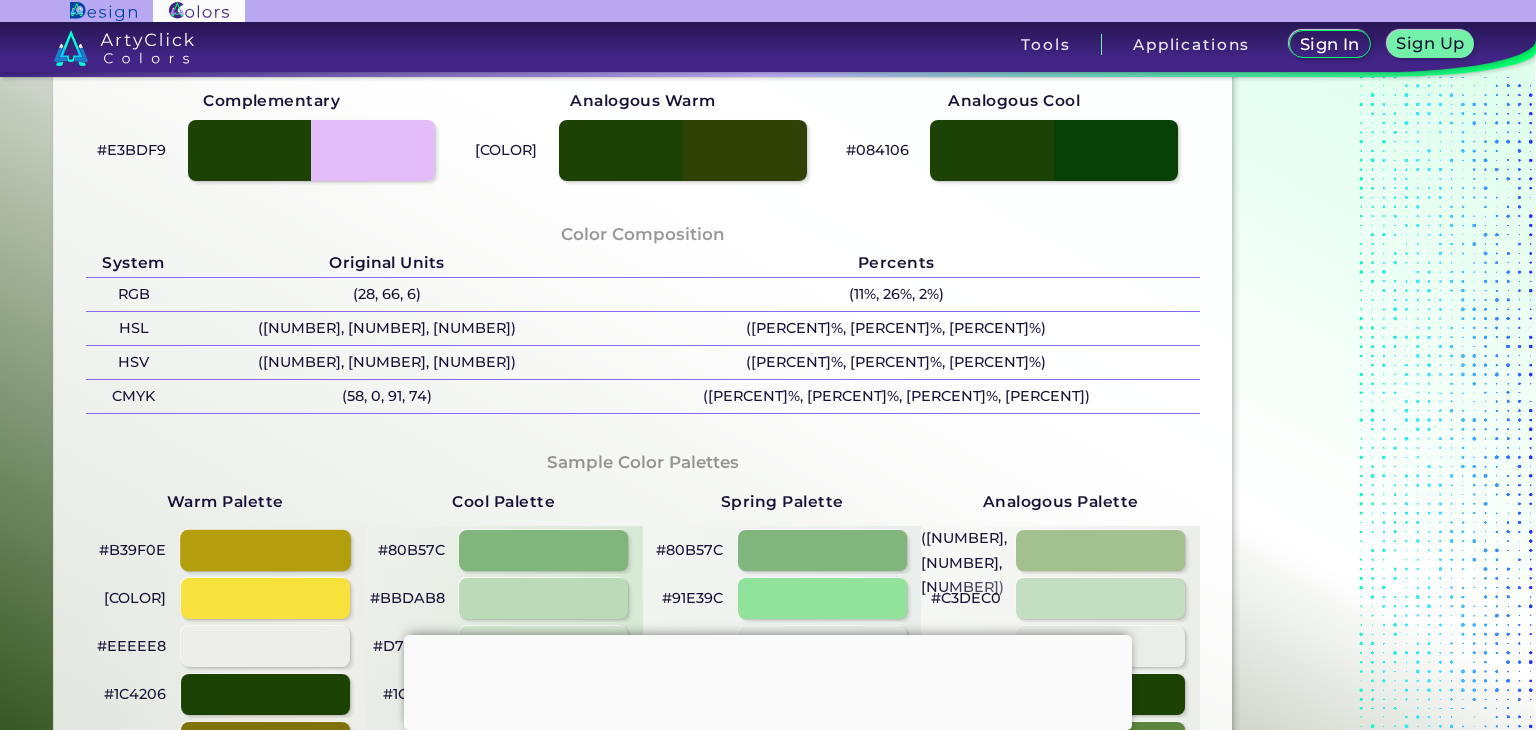 click at bounding box center [265, 550] 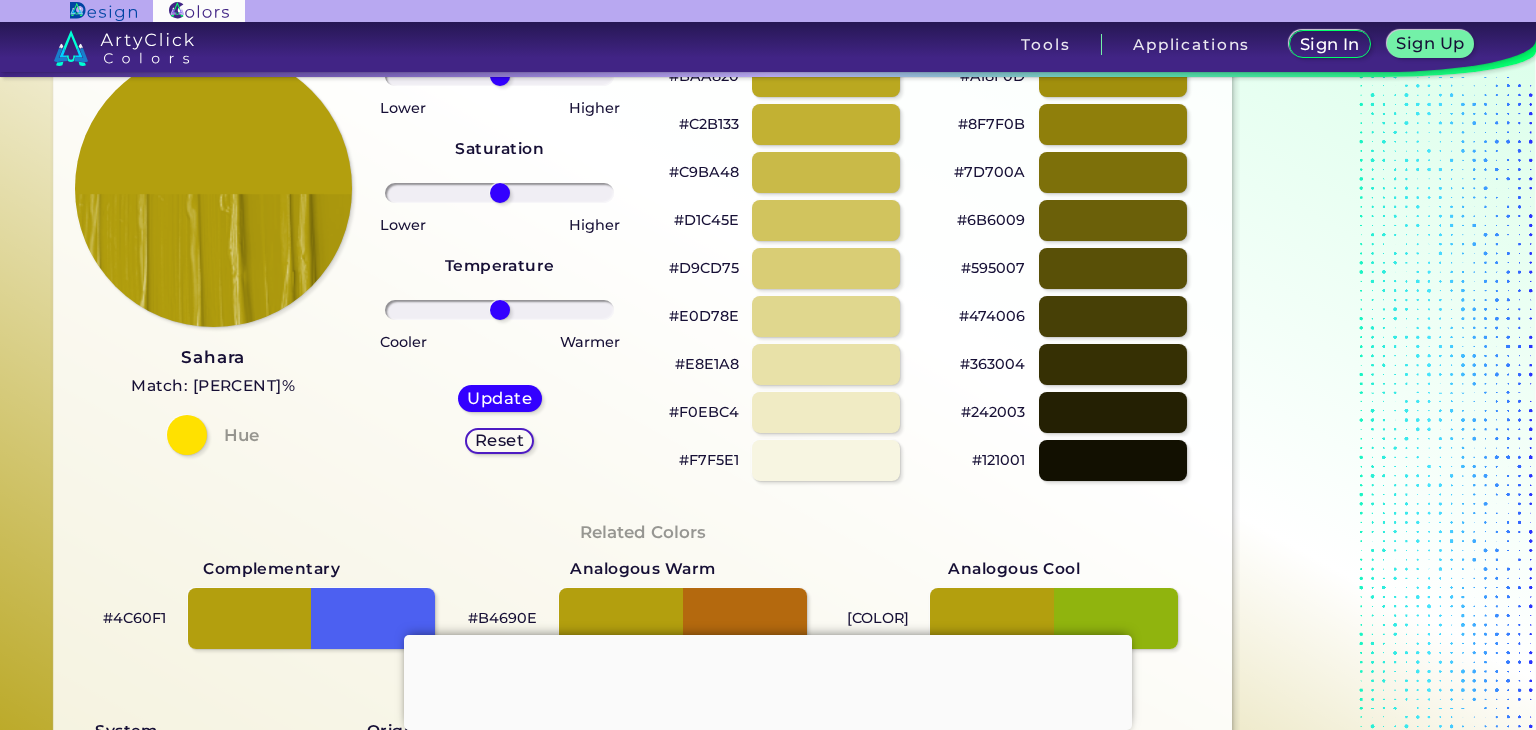 scroll, scrollTop: 0, scrollLeft: 0, axis: both 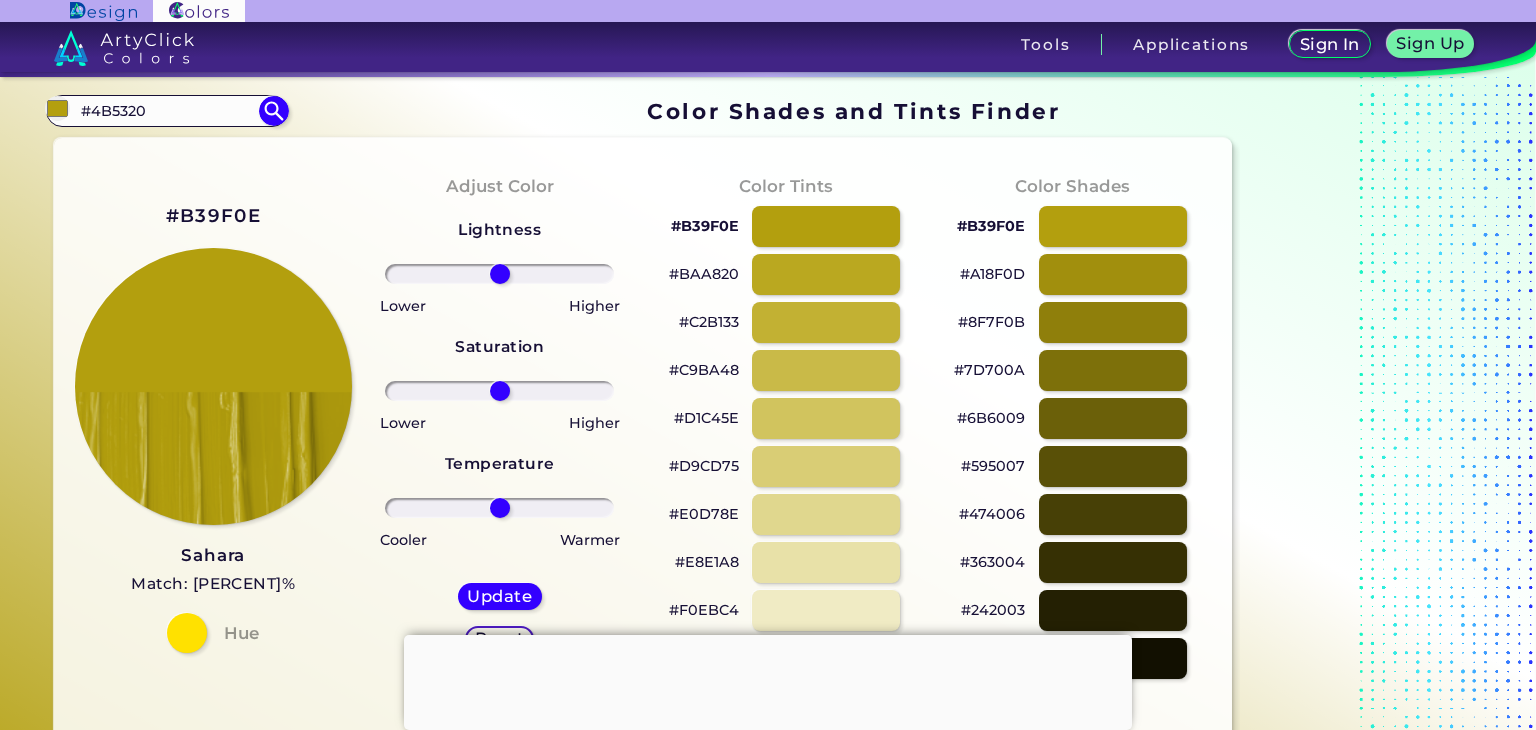 click on "#B39F0E" at bounding box center (705, 226) 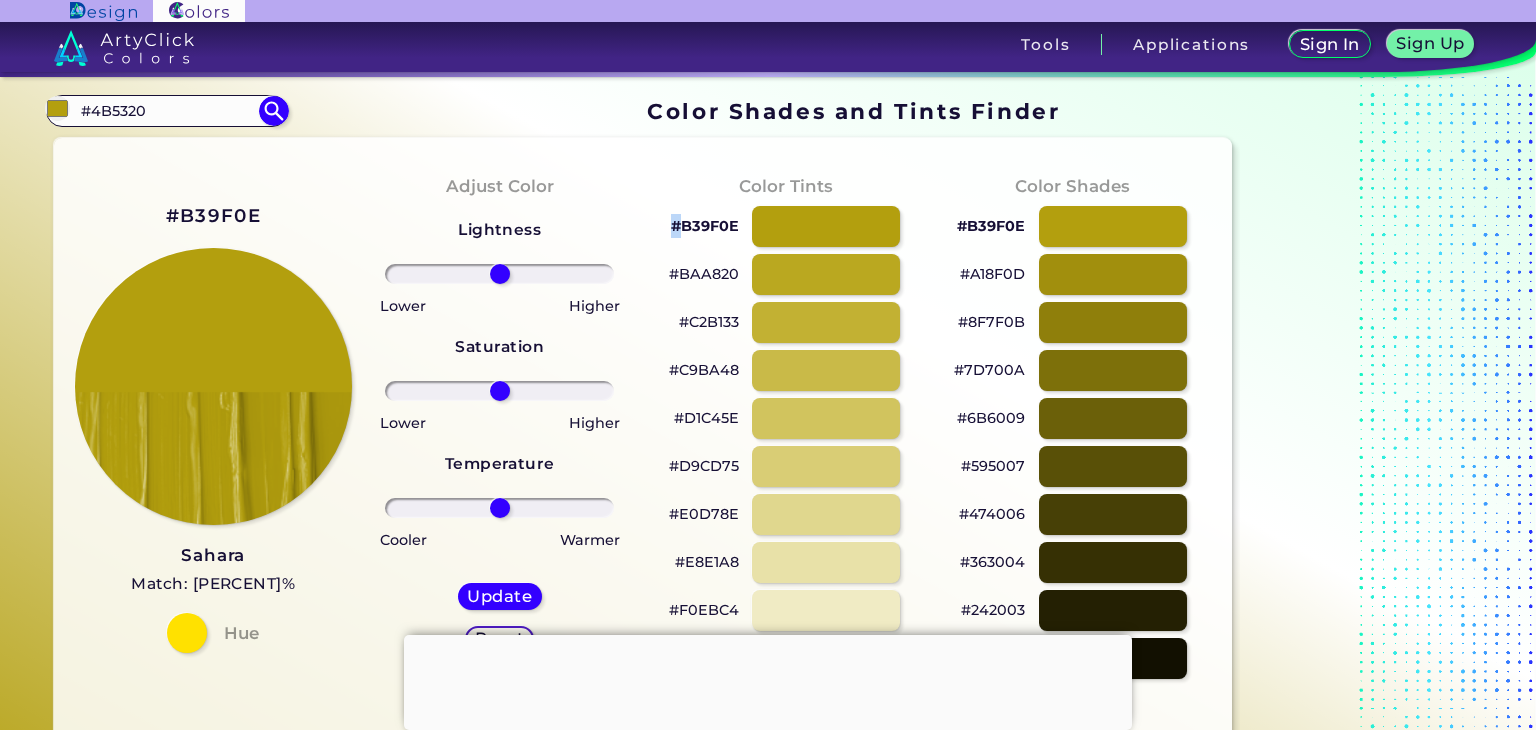 click on "#B39F0E" at bounding box center (705, 226) 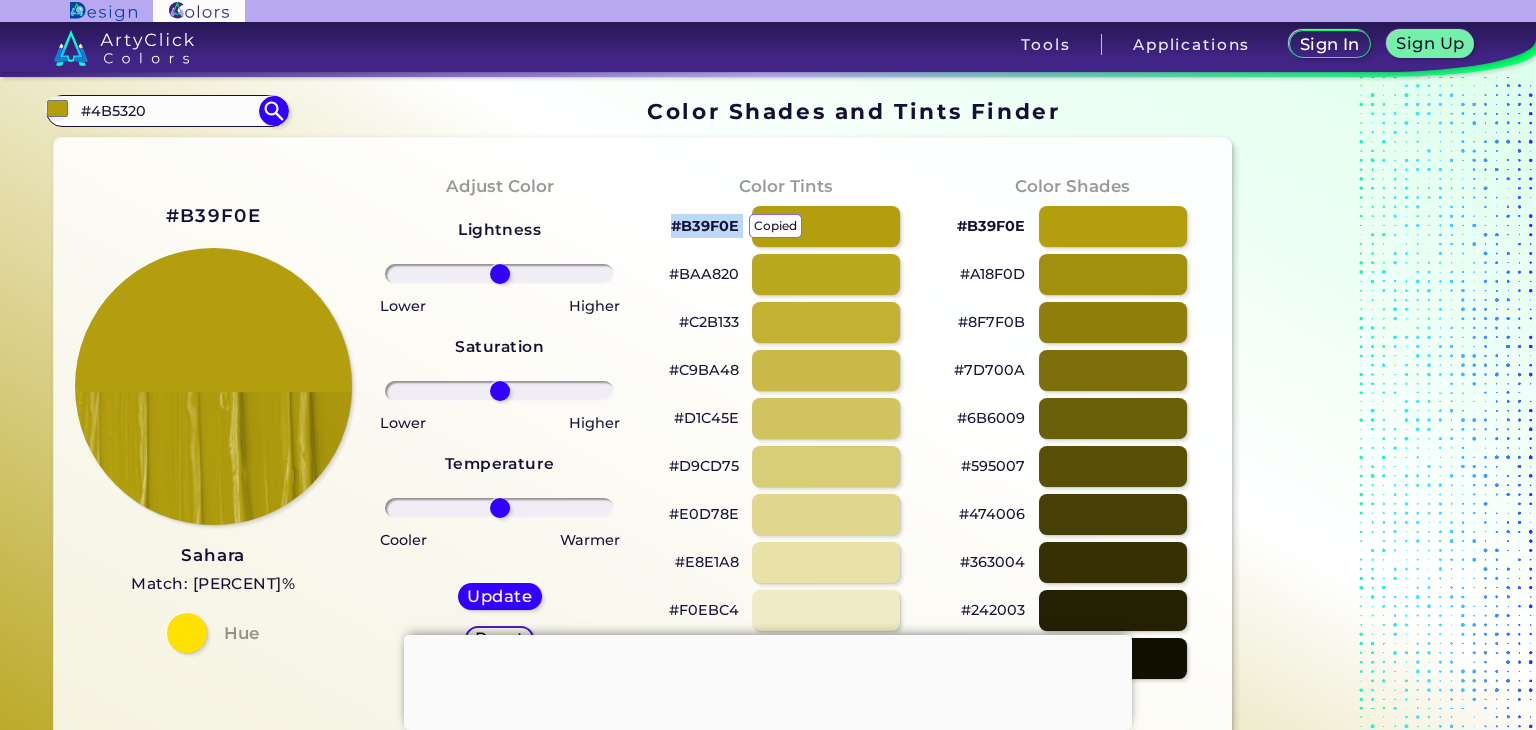 click on "[COLOR] copied copied" at bounding box center (705, 226) 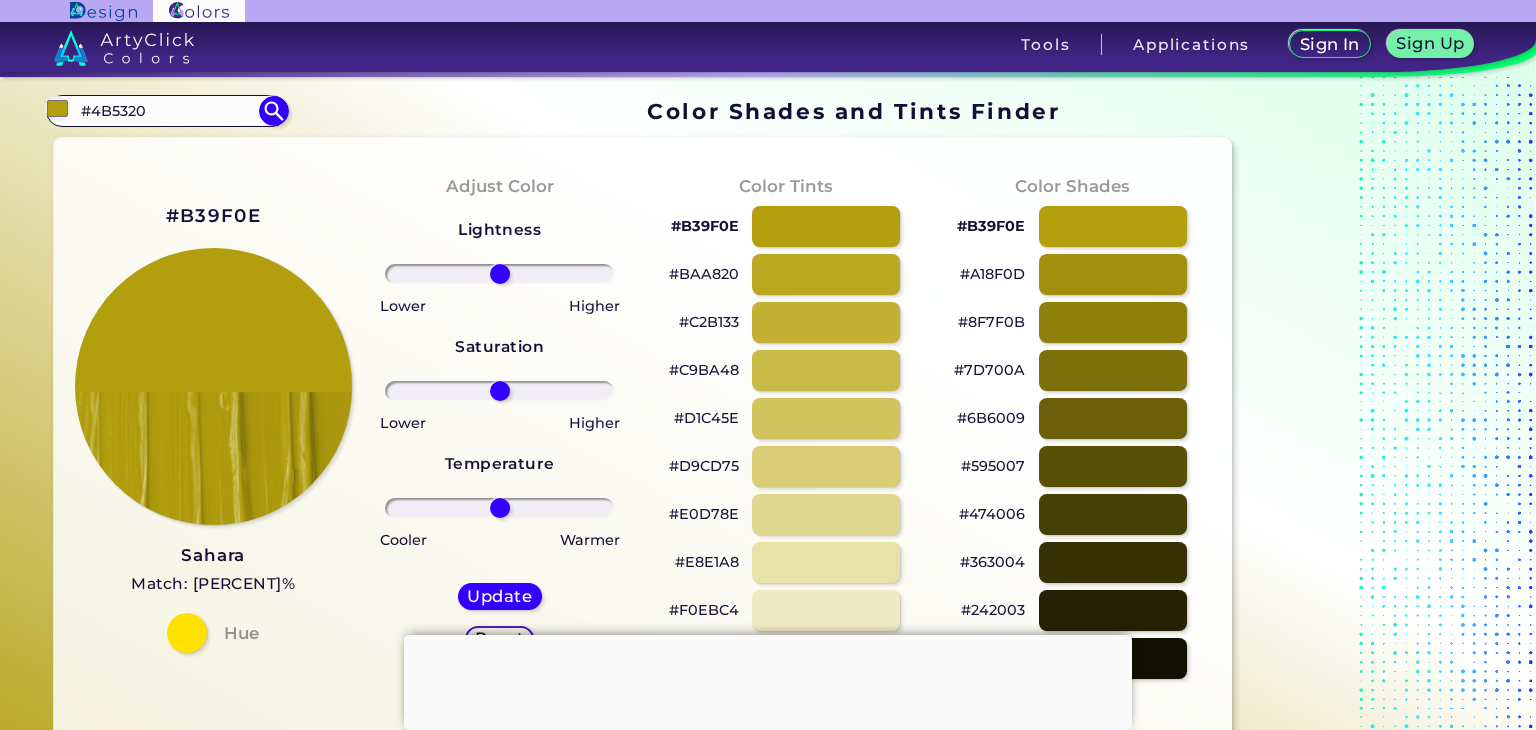 click on "#C9BA48" at bounding box center [704, 370] 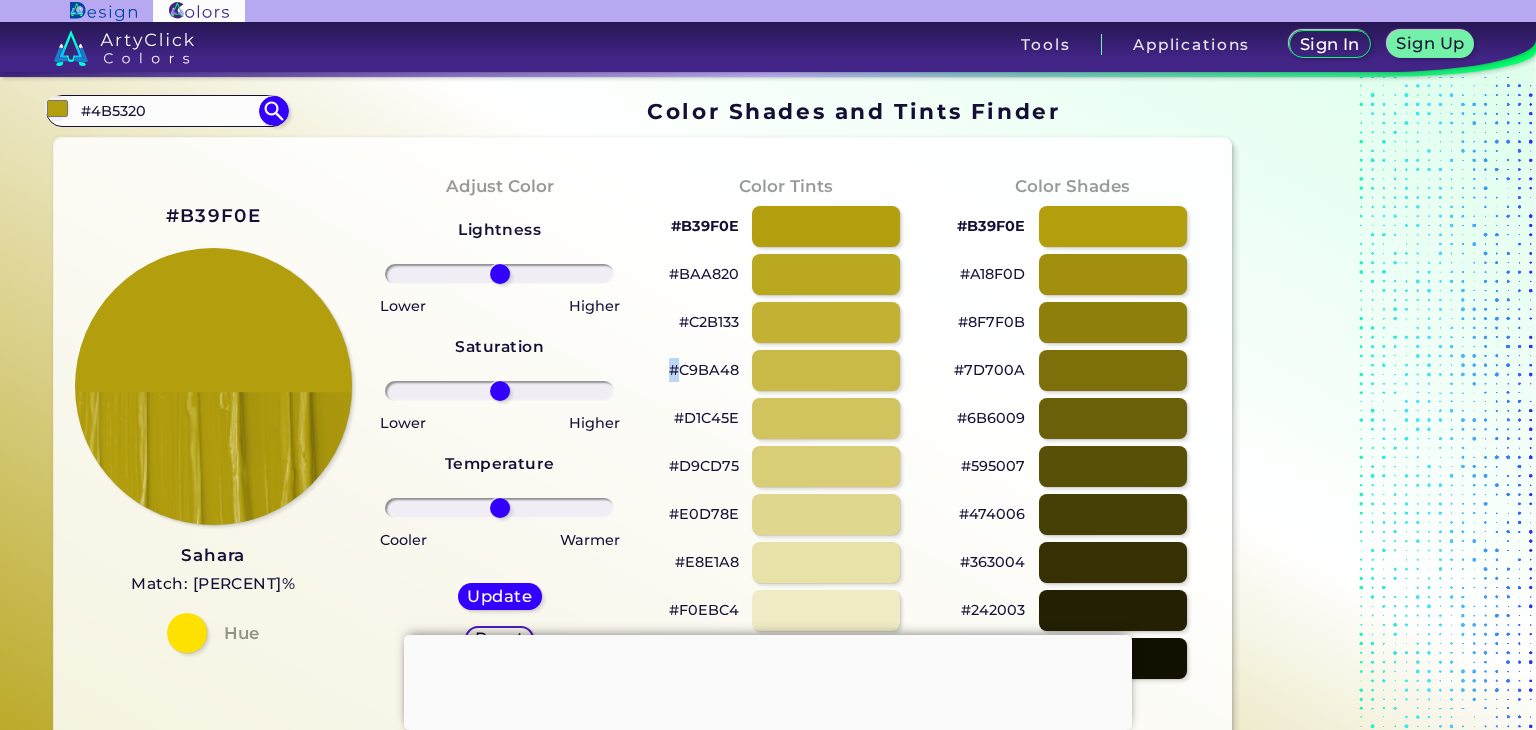 click on "#C9BA48" at bounding box center (704, 370) 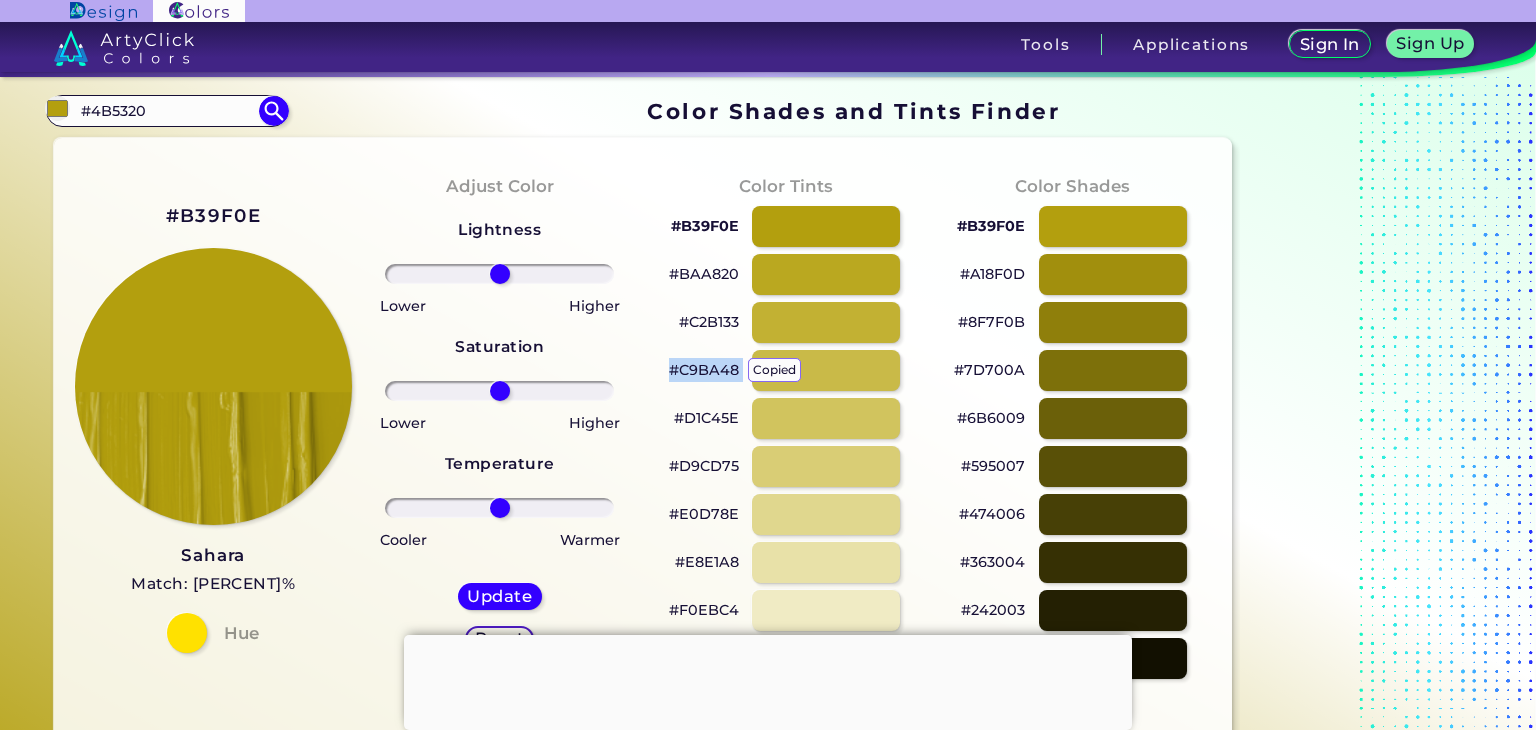click on "[COLOR] copied copied" at bounding box center [704, 370] 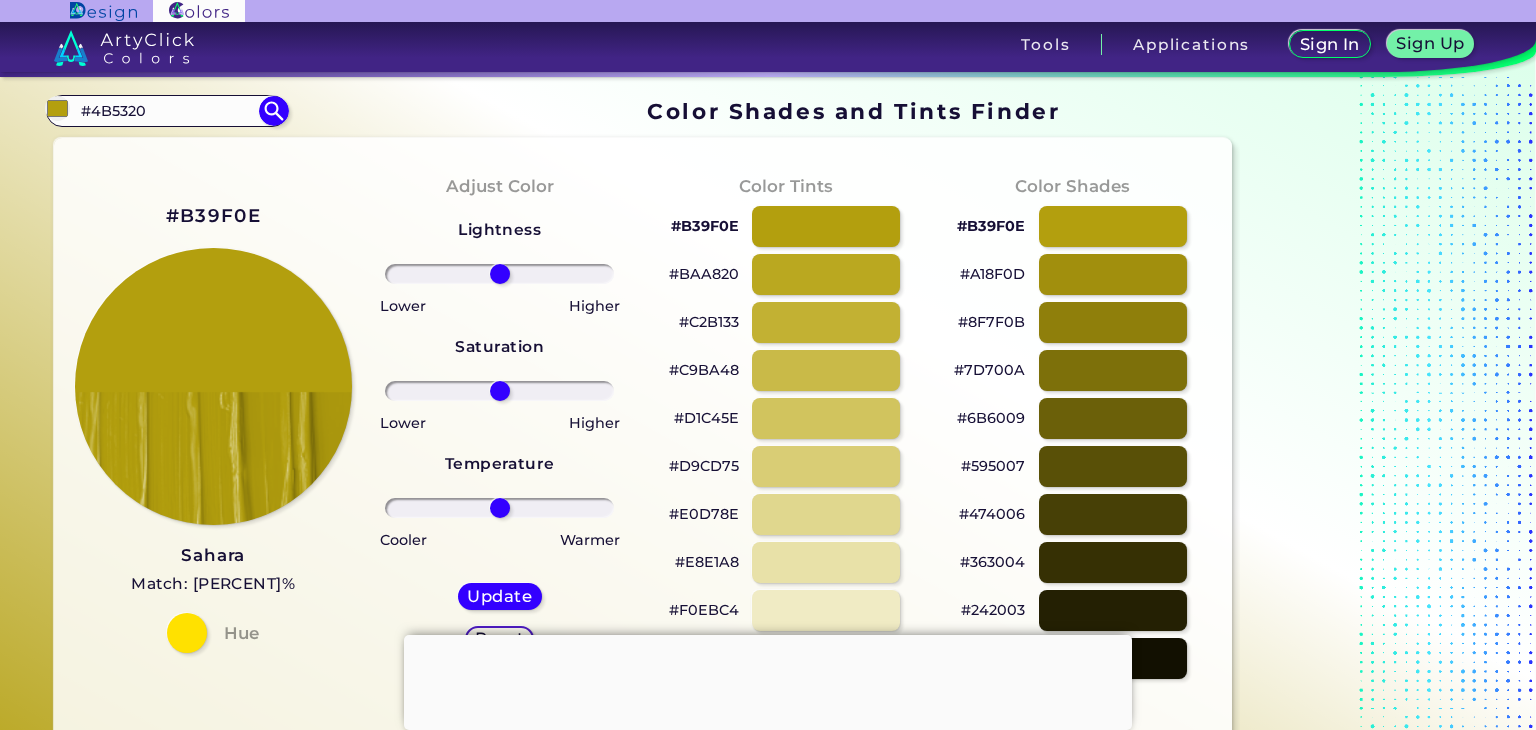 click on "#6B6009" at bounding box center (991, 418) 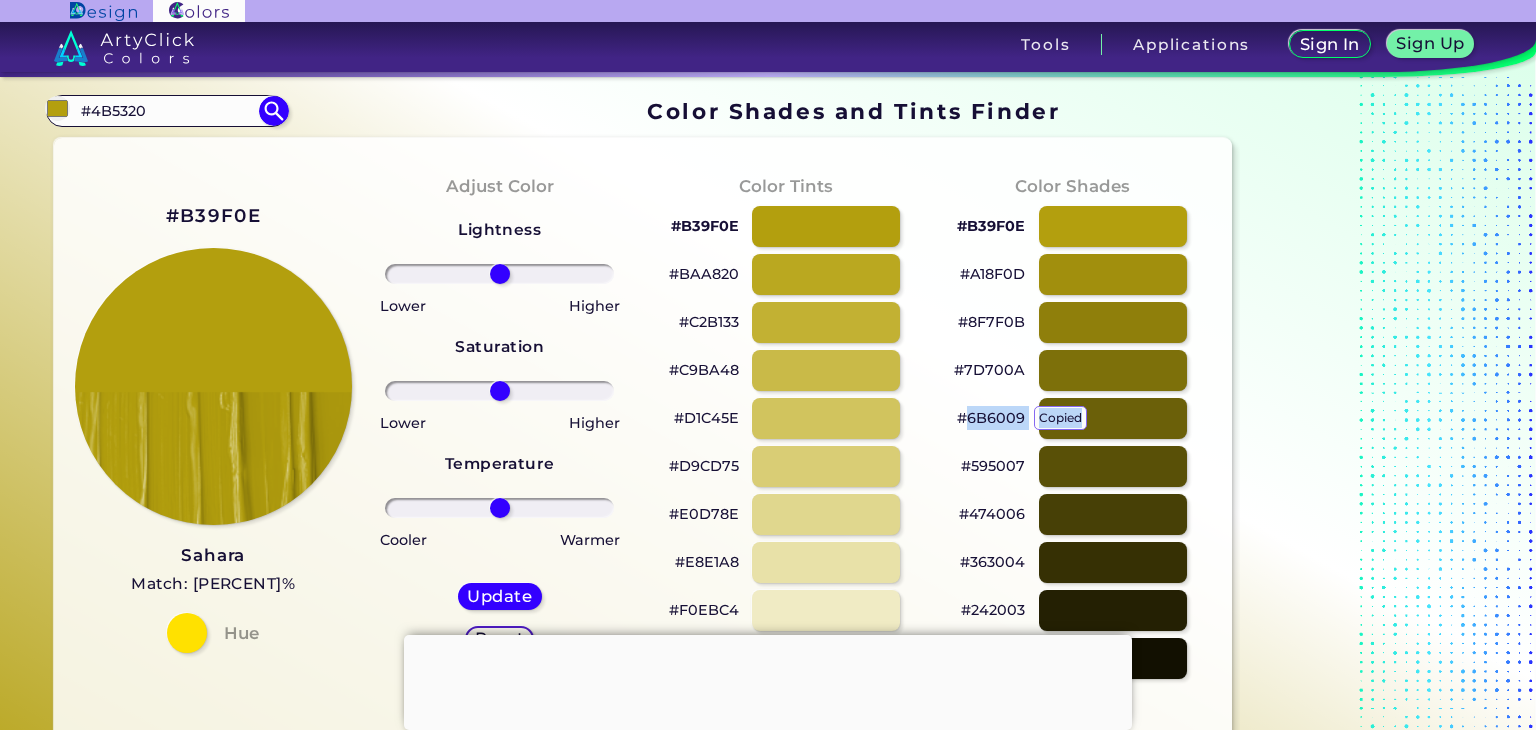 click on "#6B6009 copied" at bounding box center (991, 418) 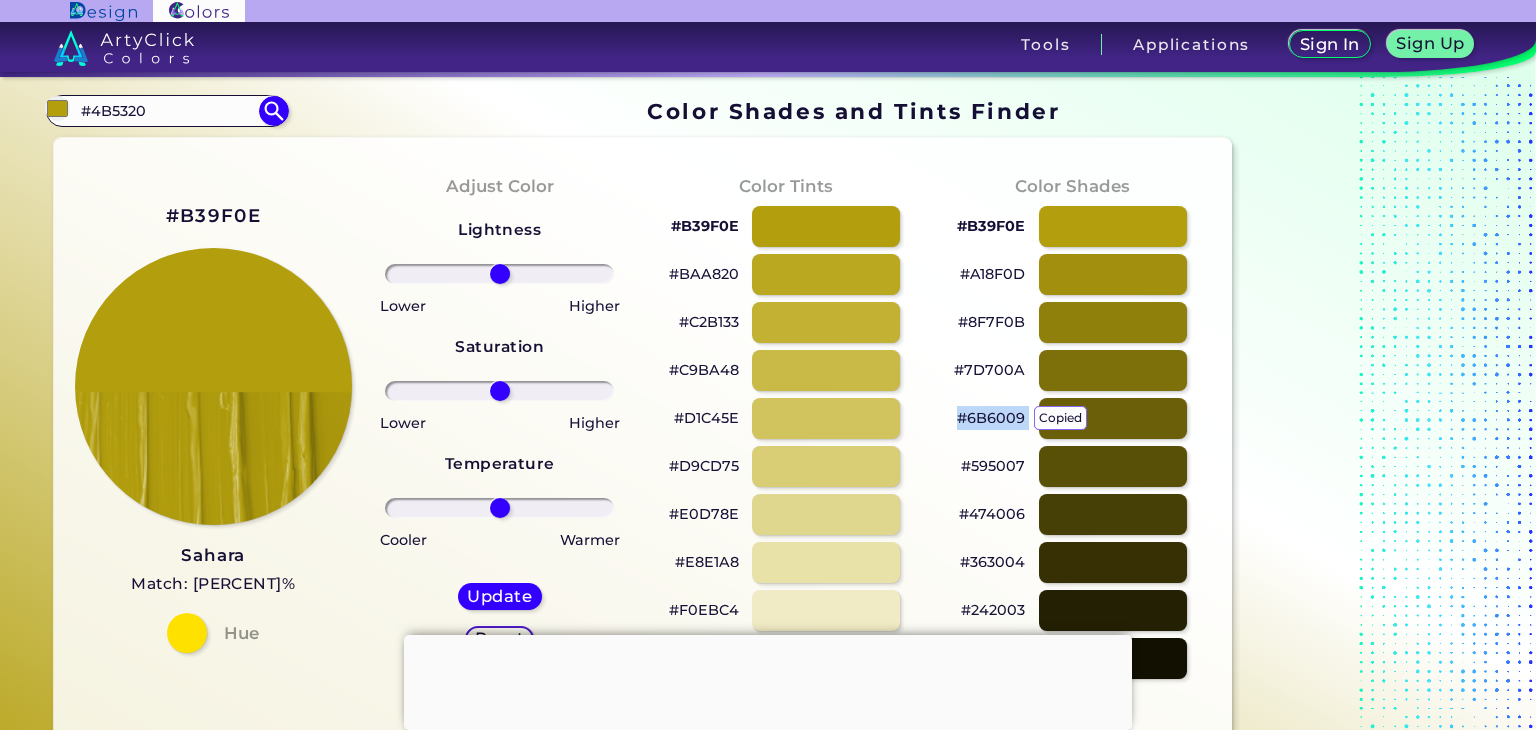 click on "#6B6009 copied copied" at bounding box center [991, 418] 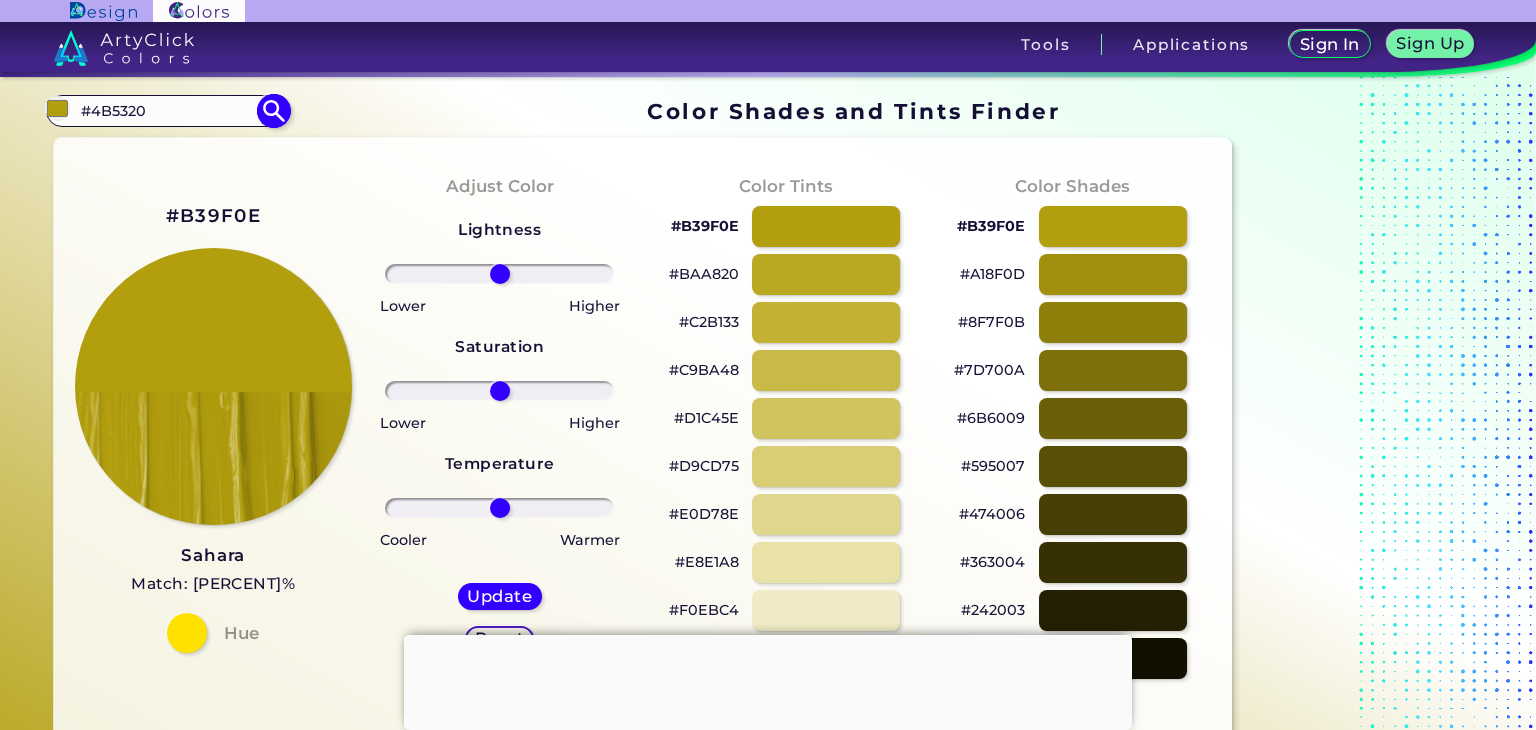 click on "#4B5320" at bounding box center (167, 110) 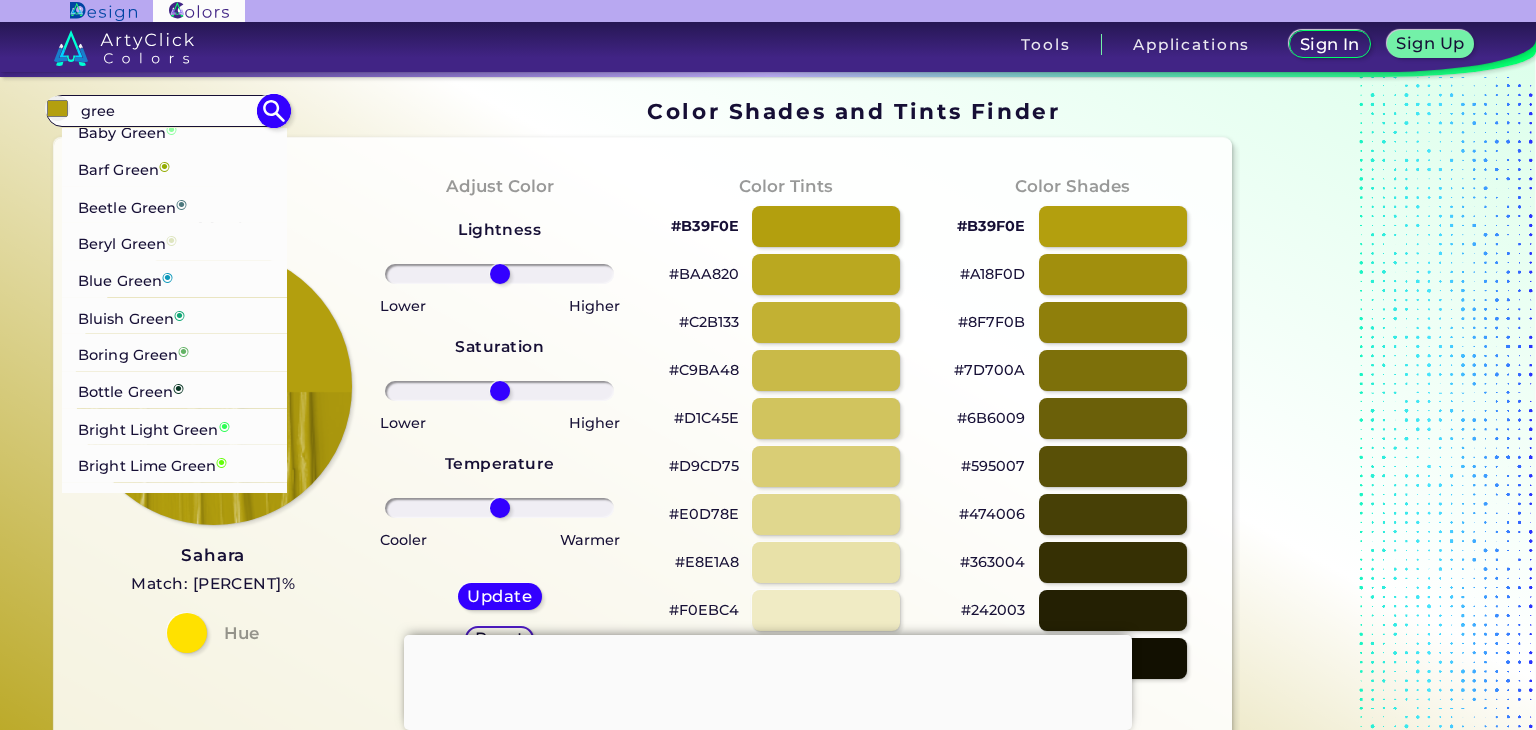scroll, scrollTop: 666, scrollLeft: 0, axis: vertical 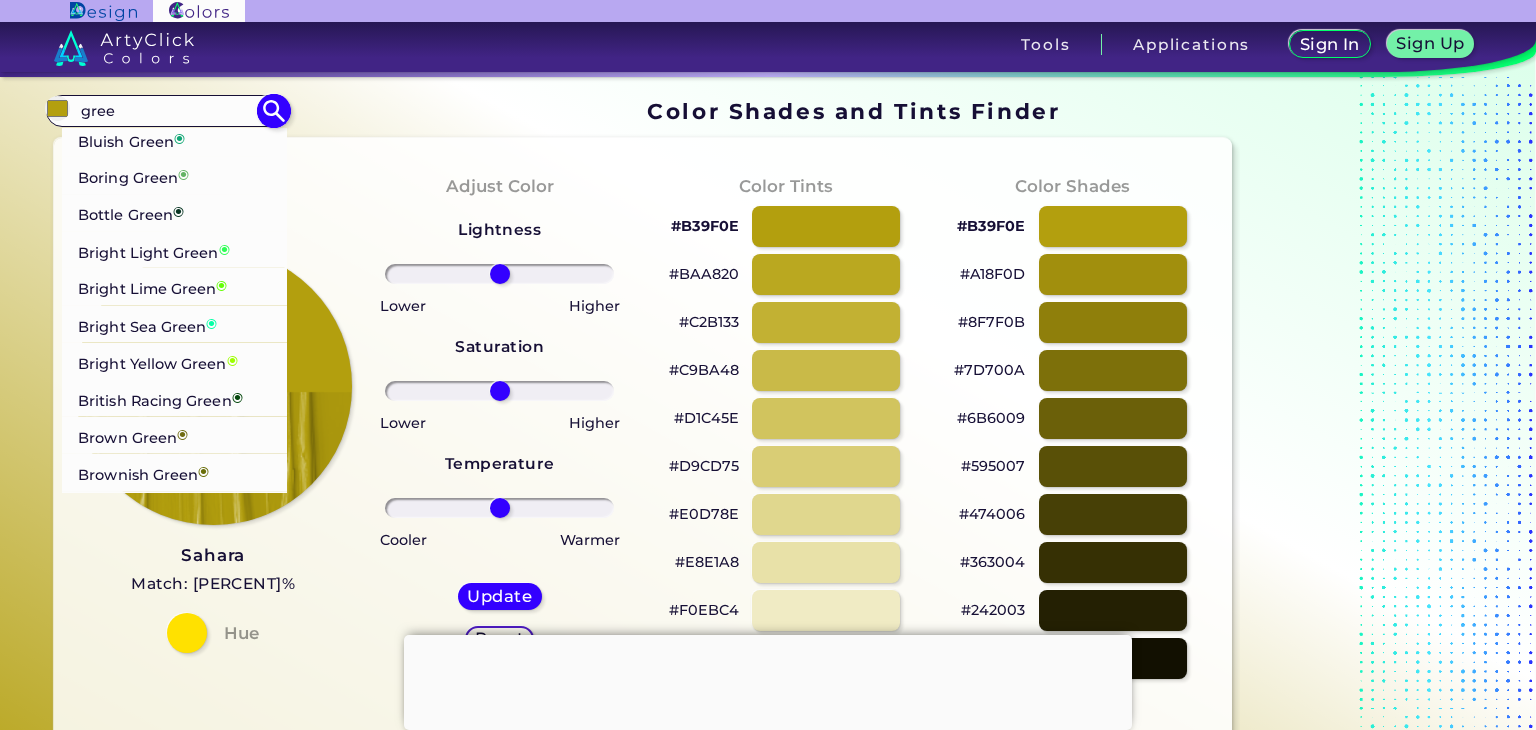 type on "gree" 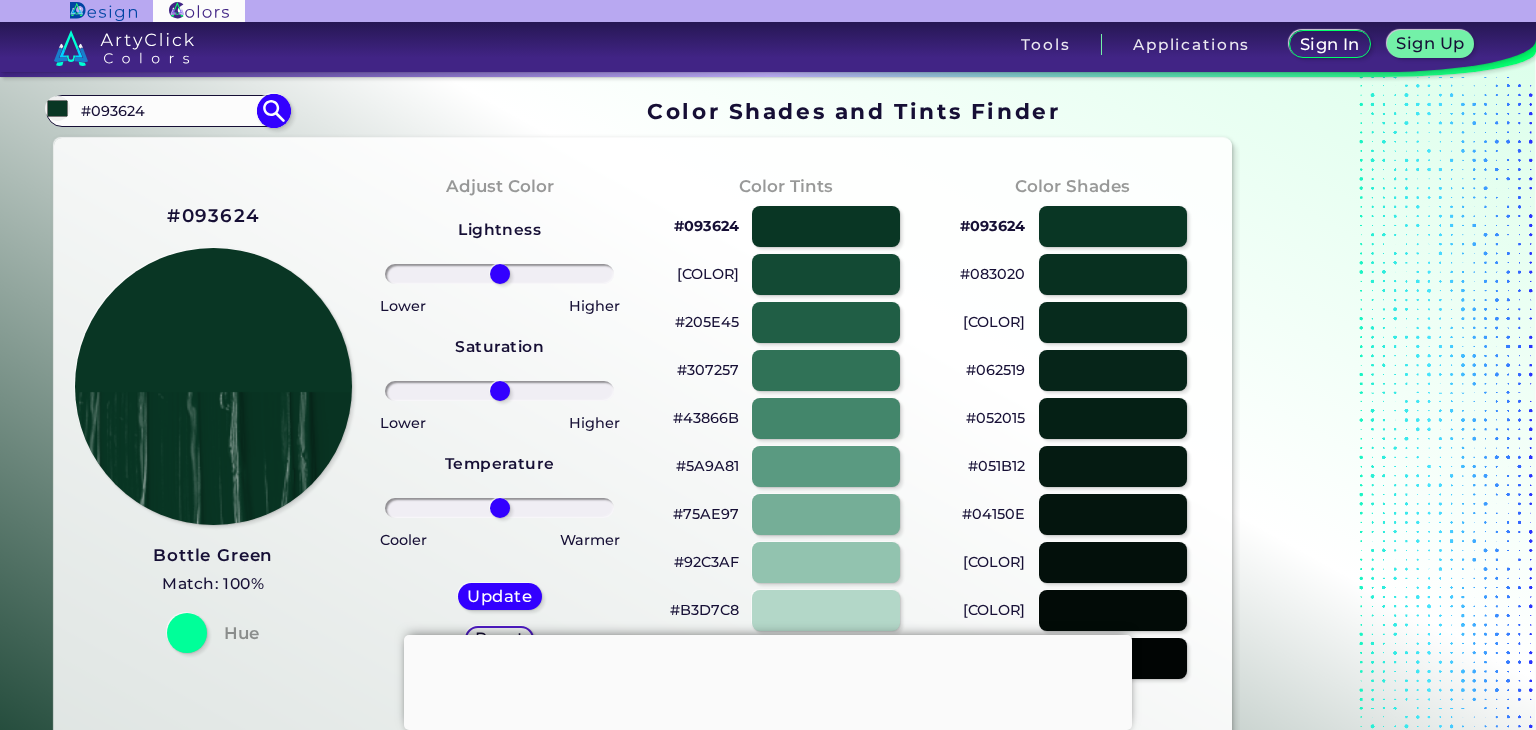 scroll, scrollTop: 0, scrollLeft: 0, axis: both 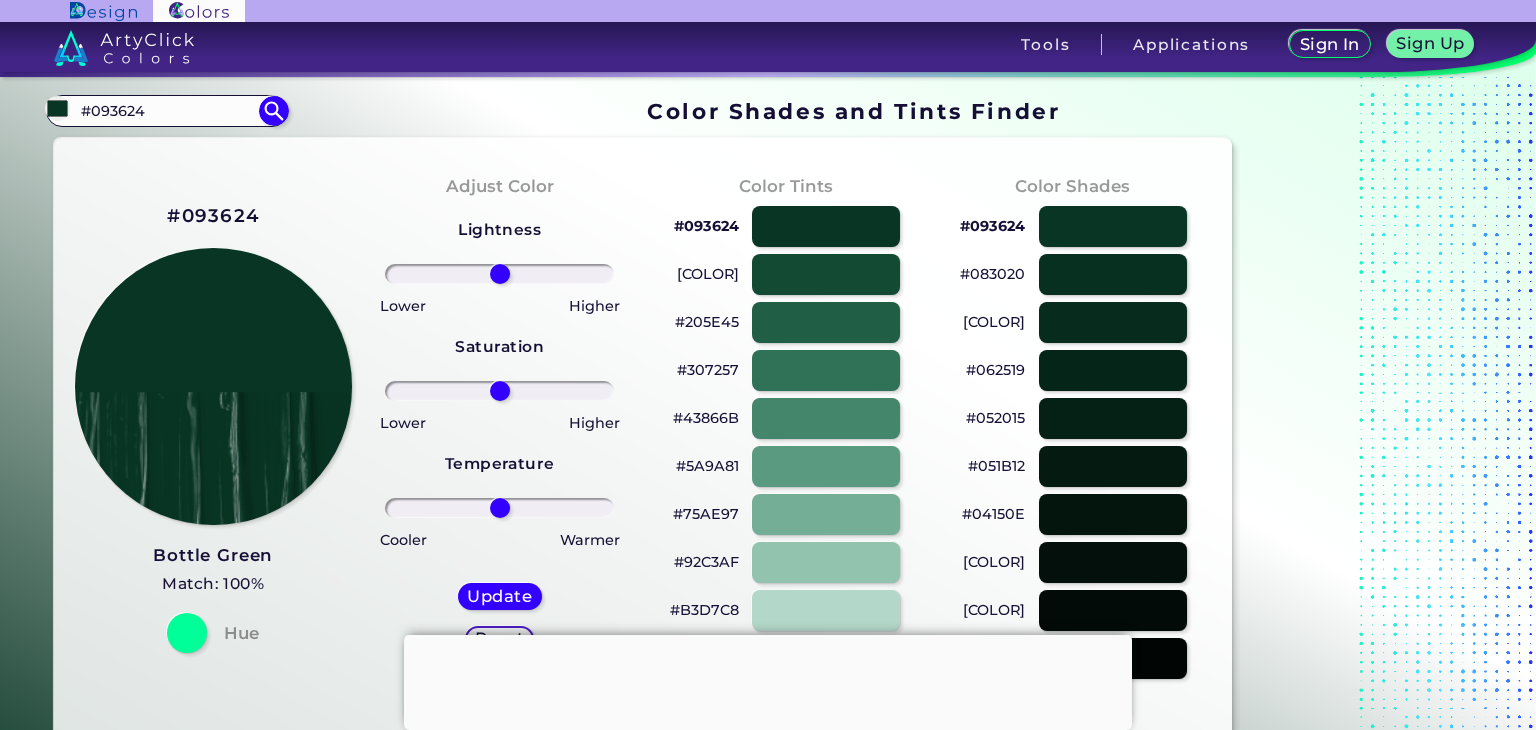click on "#5A9A81" at bounding box center [707, 466] 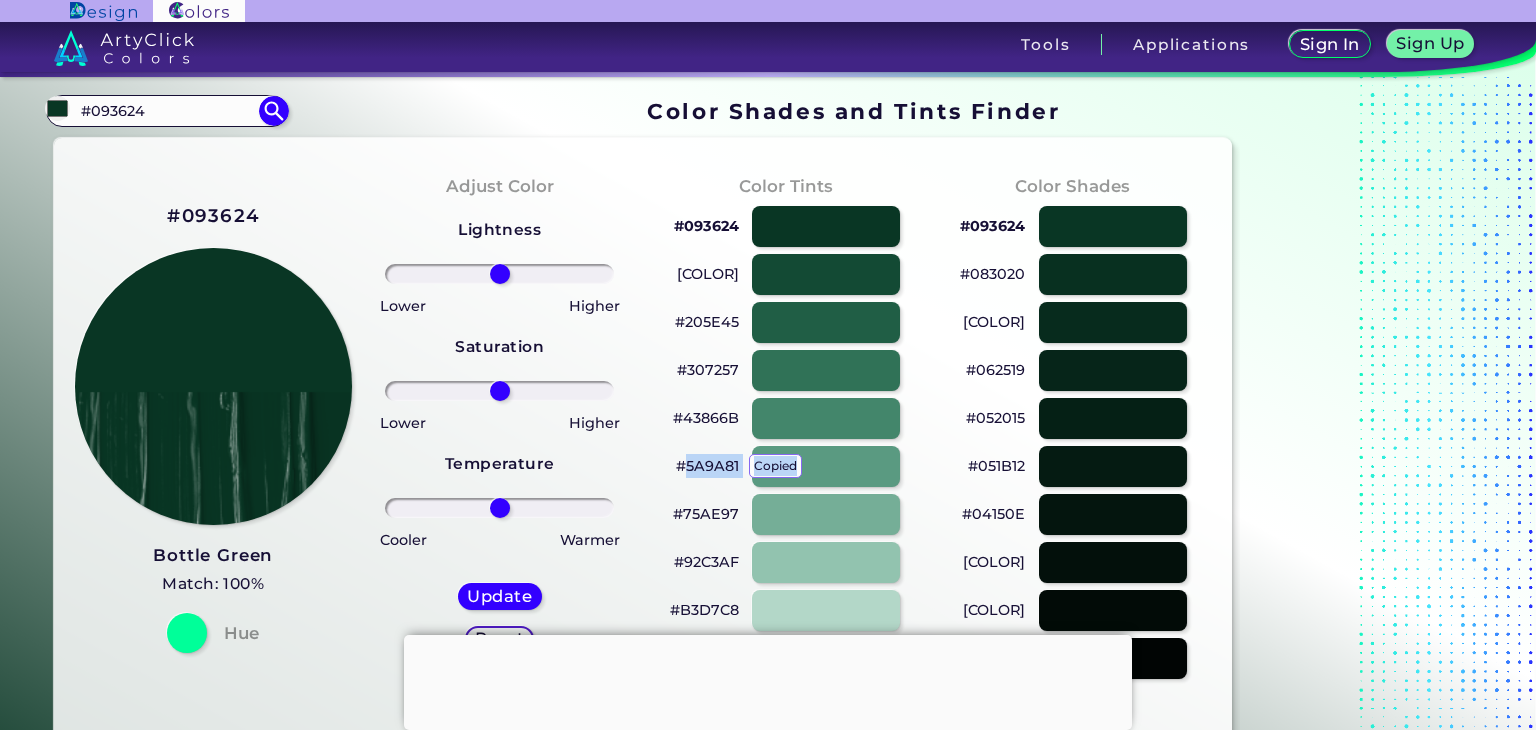 click on "#5A9A81 copied" at bounding box center (707, 466) 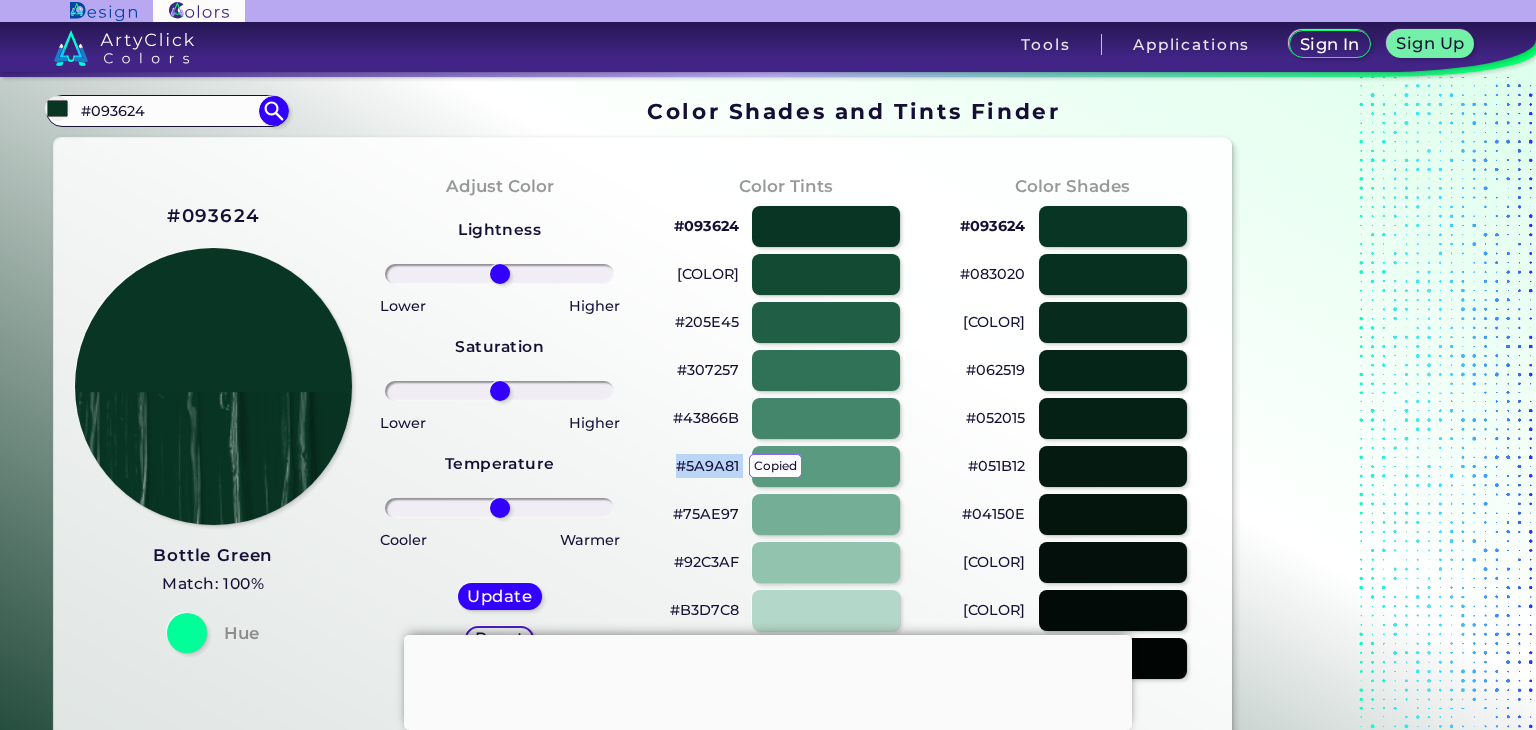 click on "#5A9A81 copied copied" at bounding box center [707, 466] 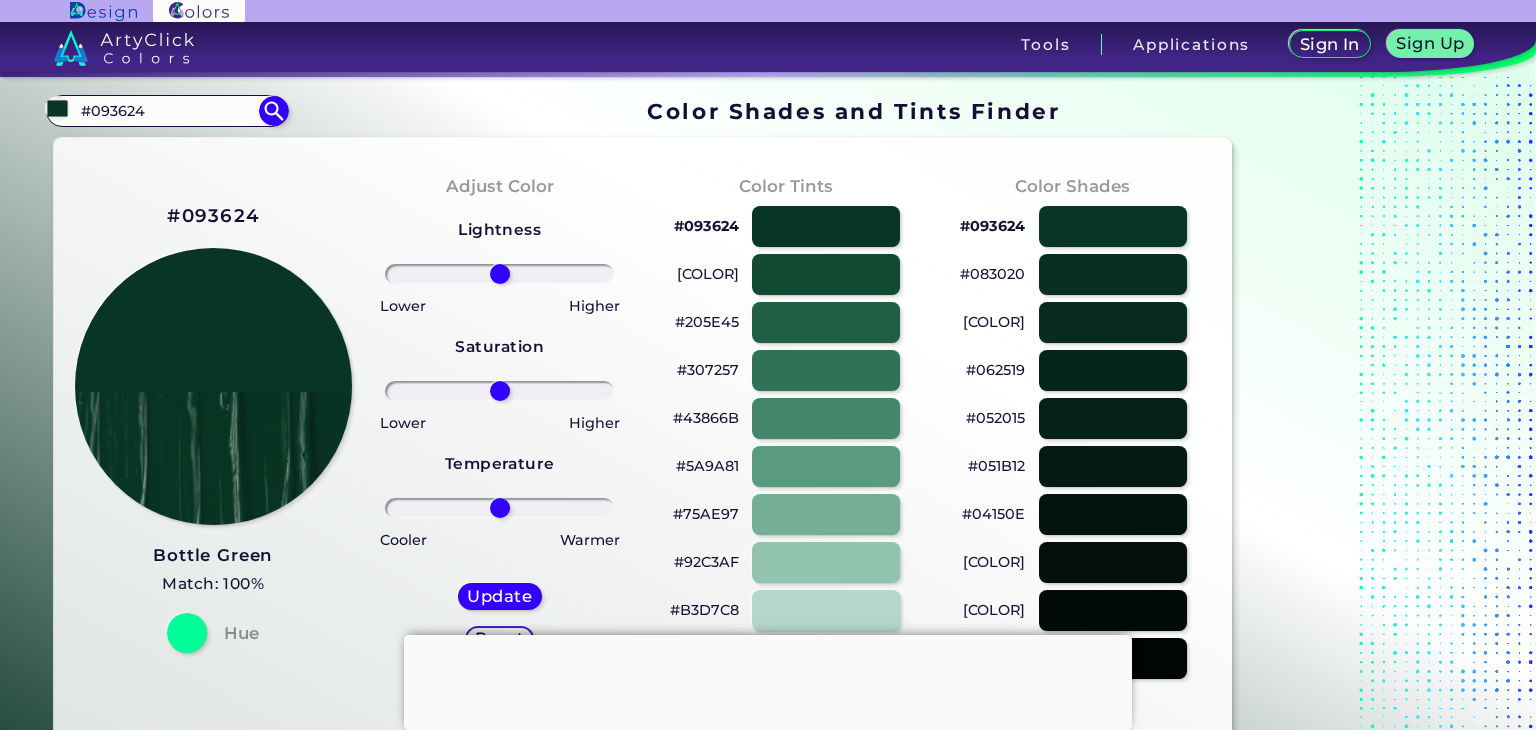 click on "[COLOR]" at bounding box center [708, 274] 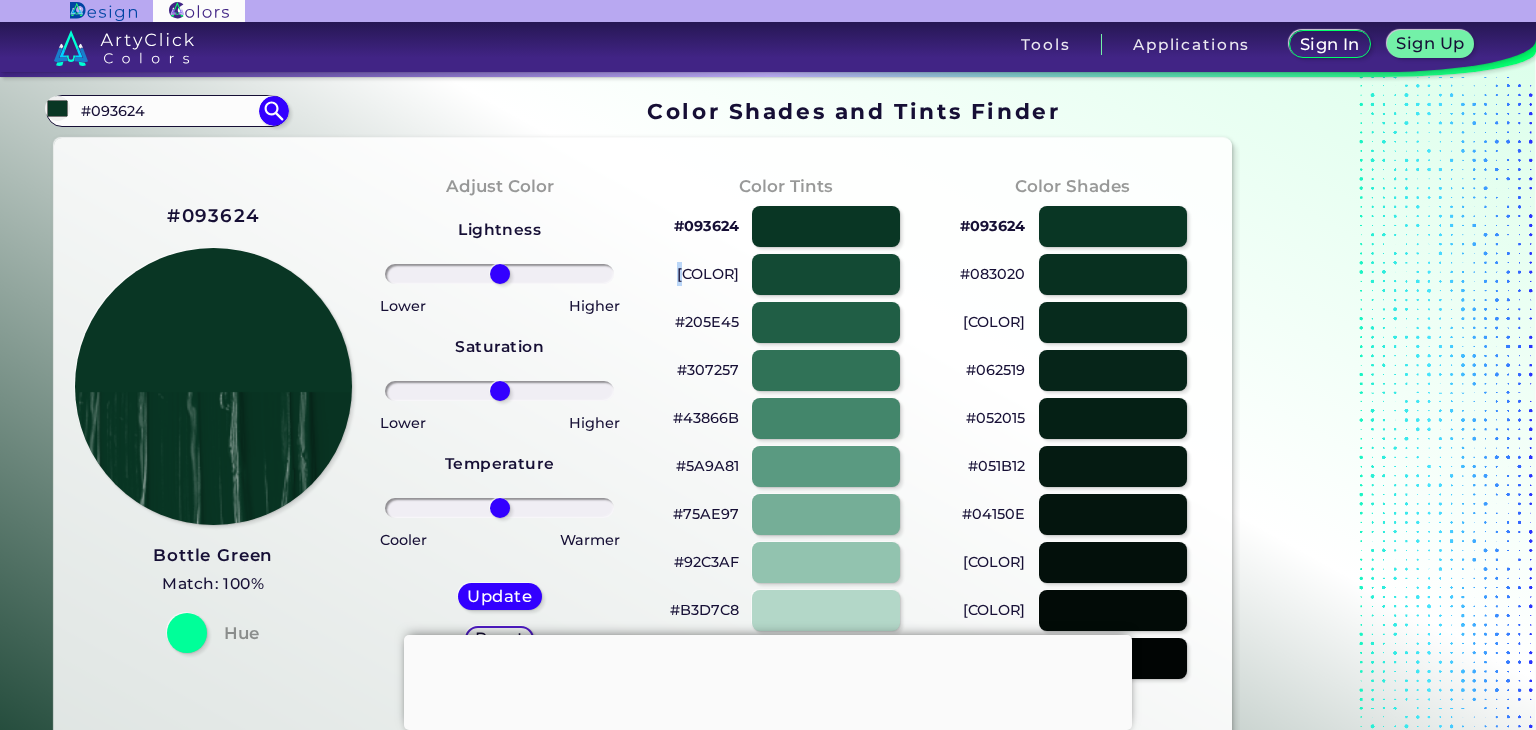click on "[COLOR]" at bounding box center (708, 274) 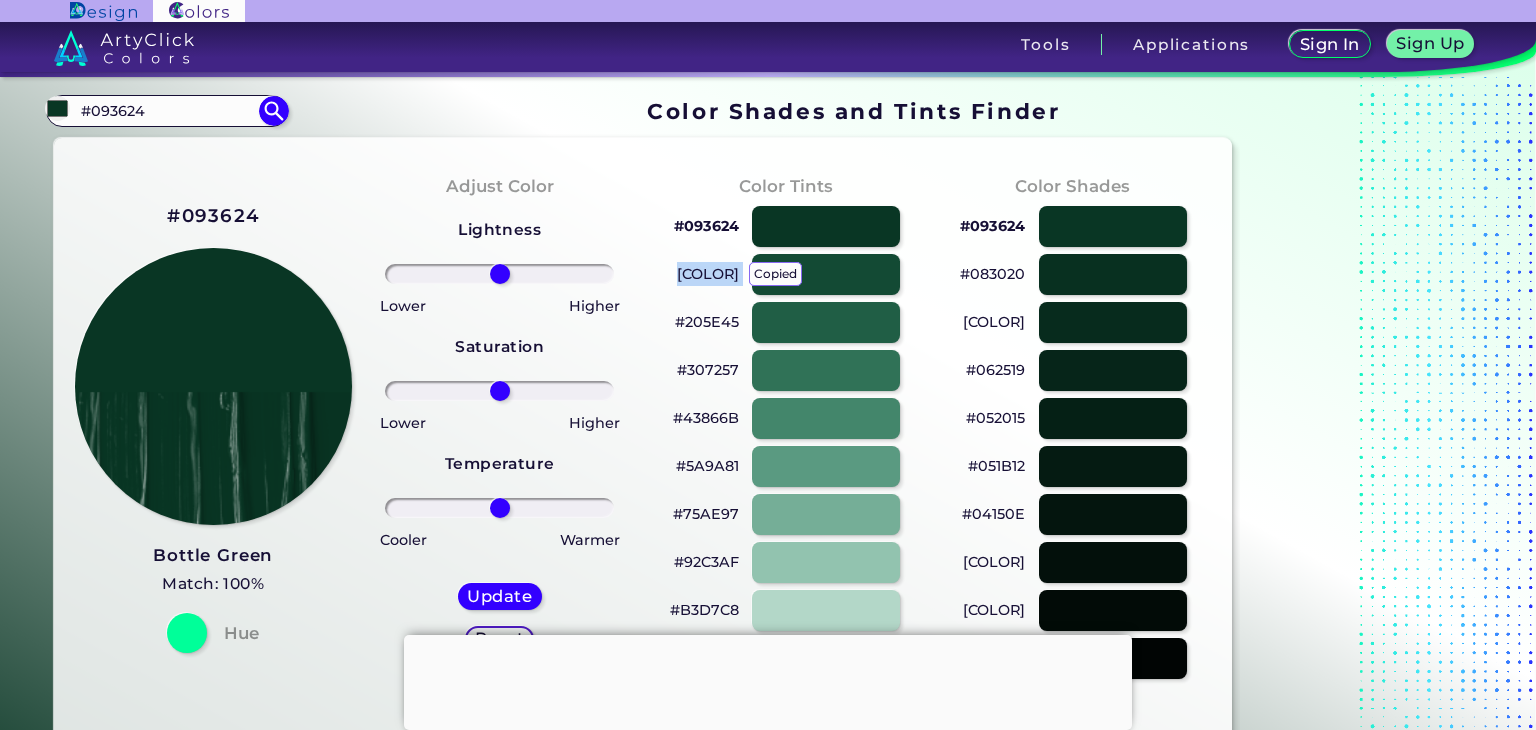 click on "#134A34 copied copied" at bounding box center (708, 274) 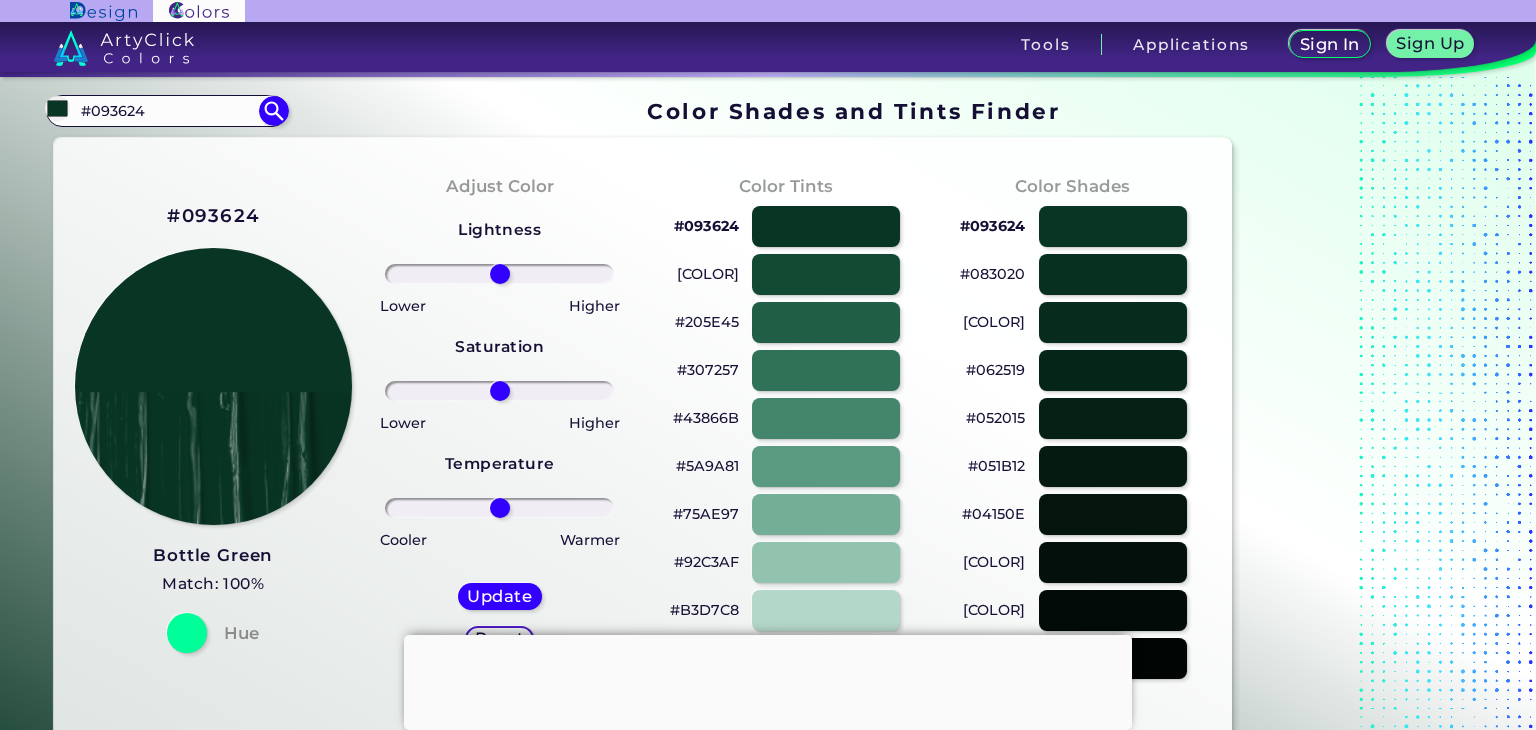 click on "#093624" at bounding box center (706, 226) 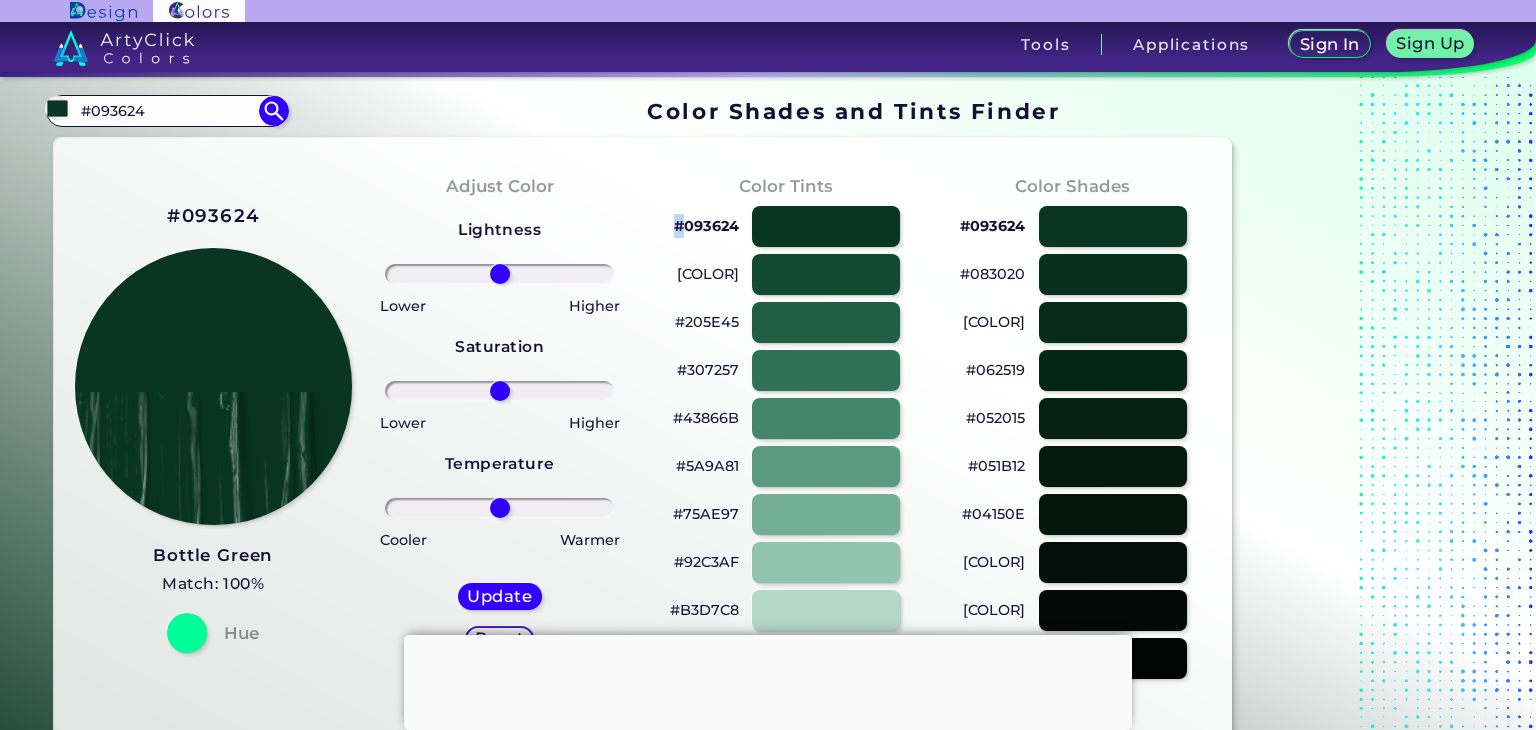 click on "#093624" at bounding box center [706, 226] 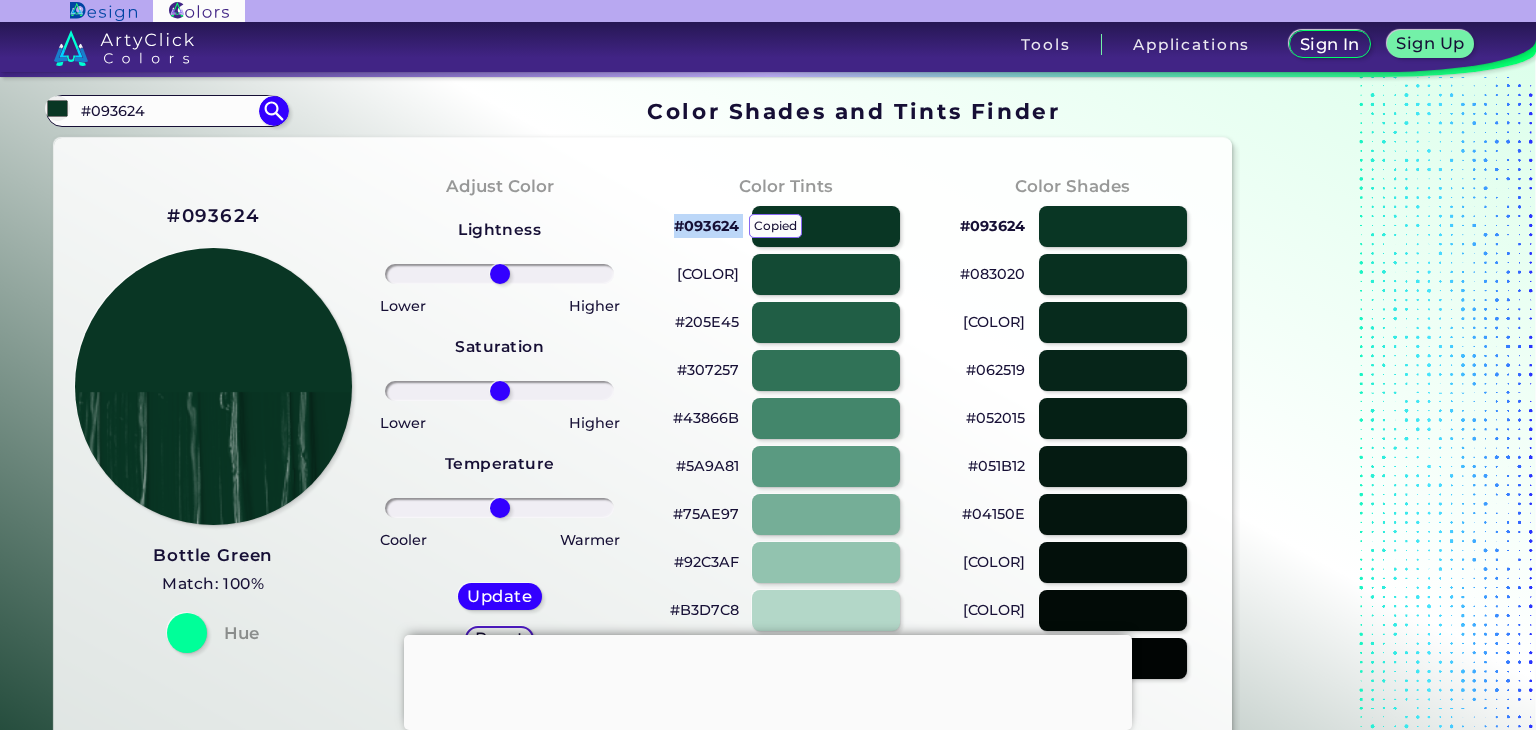 click on "#093624 copied copied" at bounding box center (706, 226) 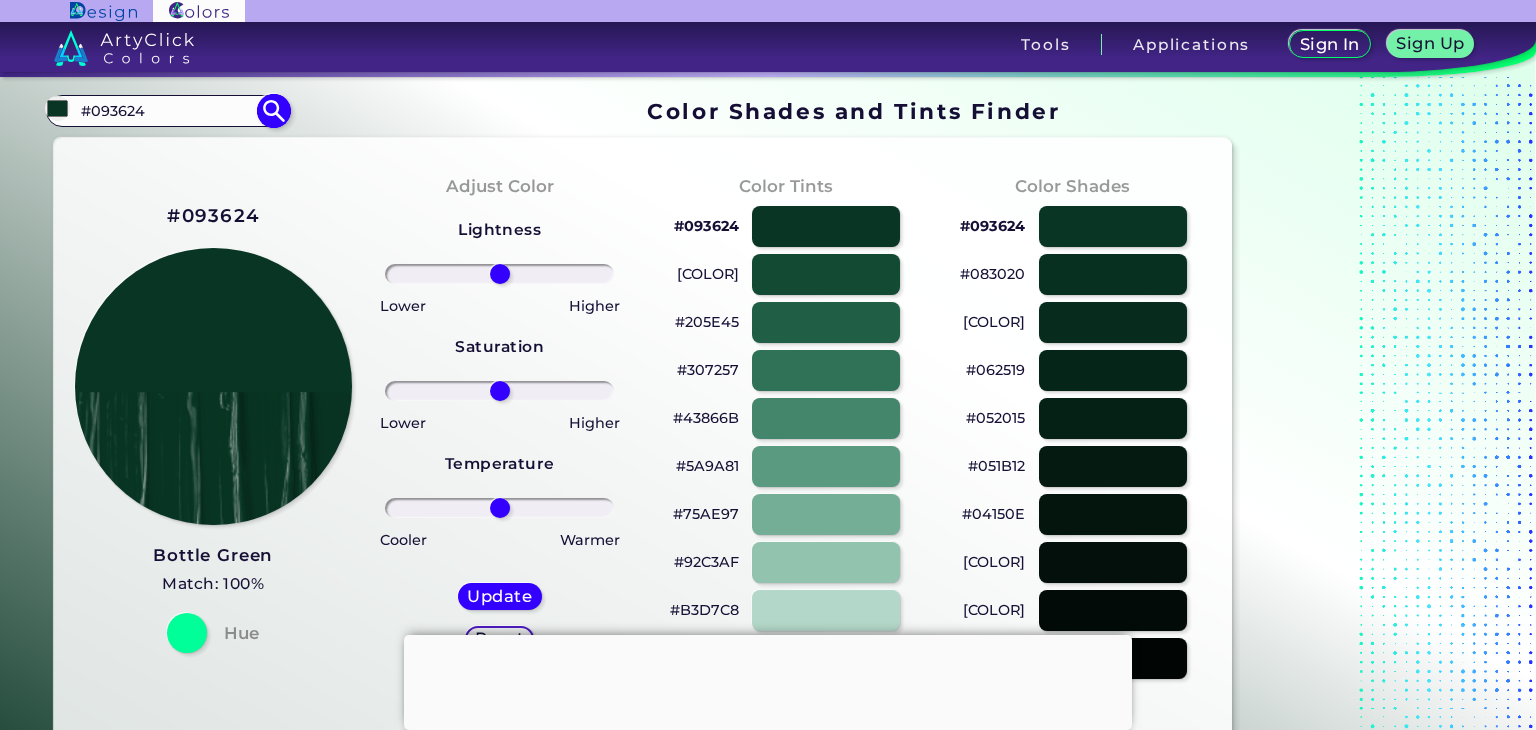 click on "#093624" at bounding box center [167, 110] 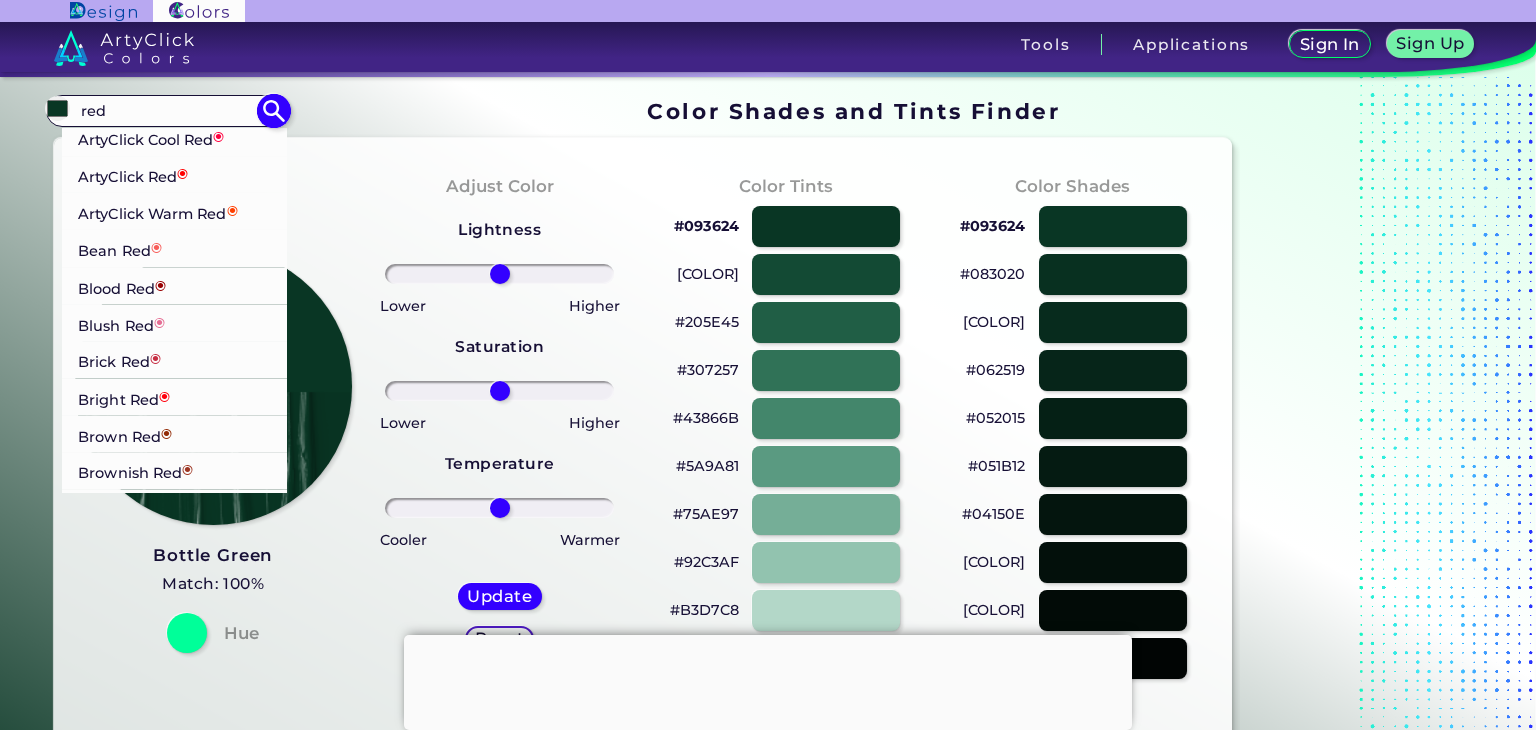 type on "red" 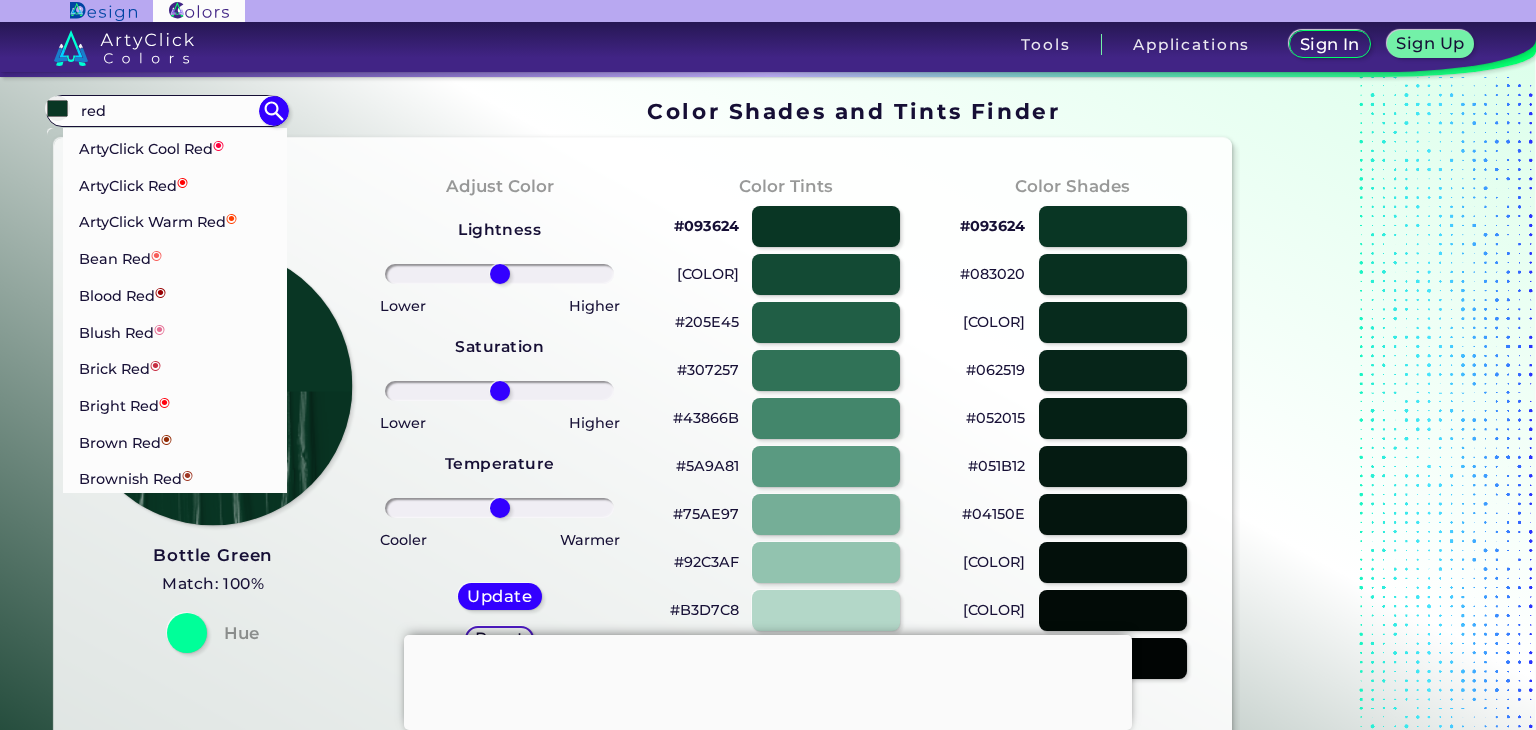 drag, startPoint x: 193, startPoint y: 391, endPoint x: 203, endPoint y: 389, distance: 10.198039 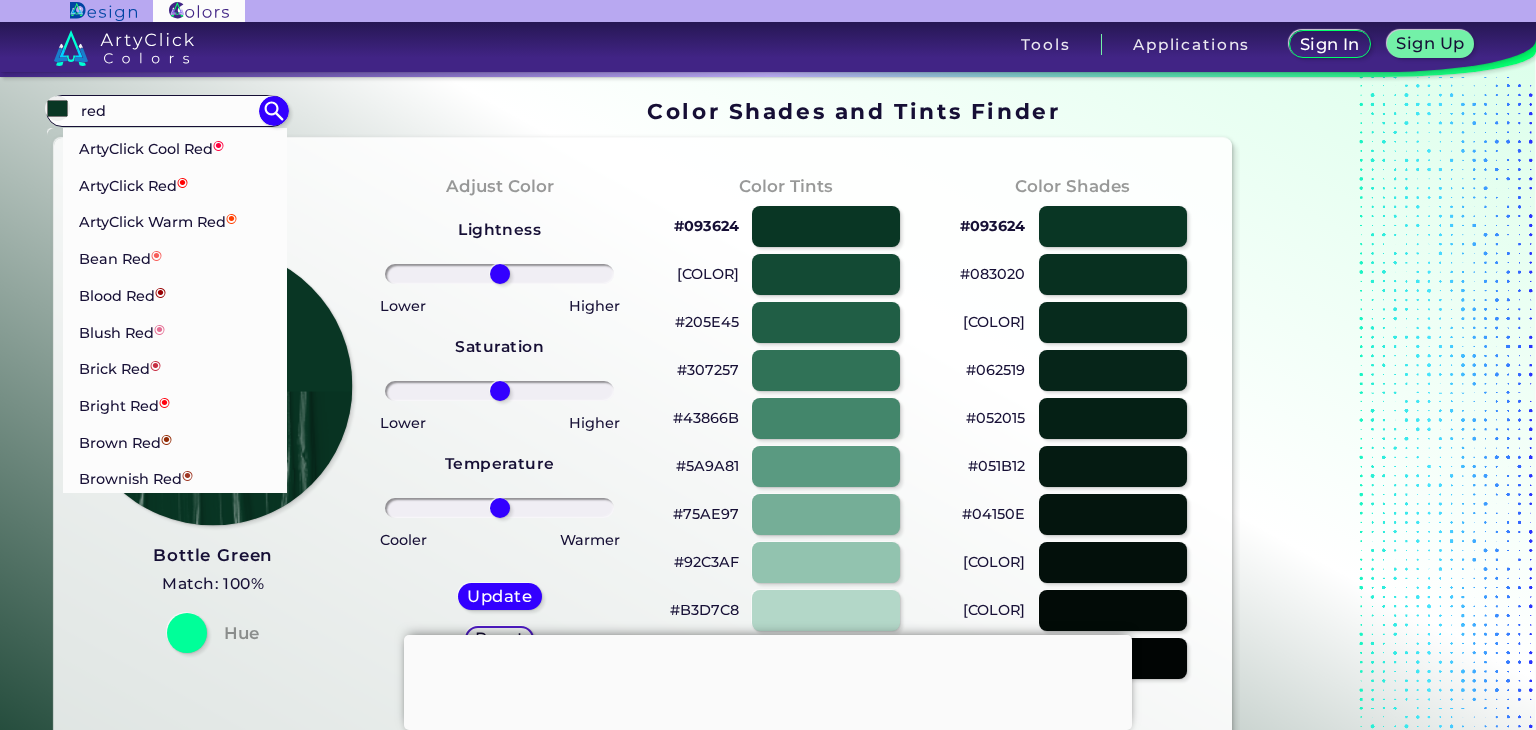 click on "Bright Red   ◉" at bounding box center [175, 403] 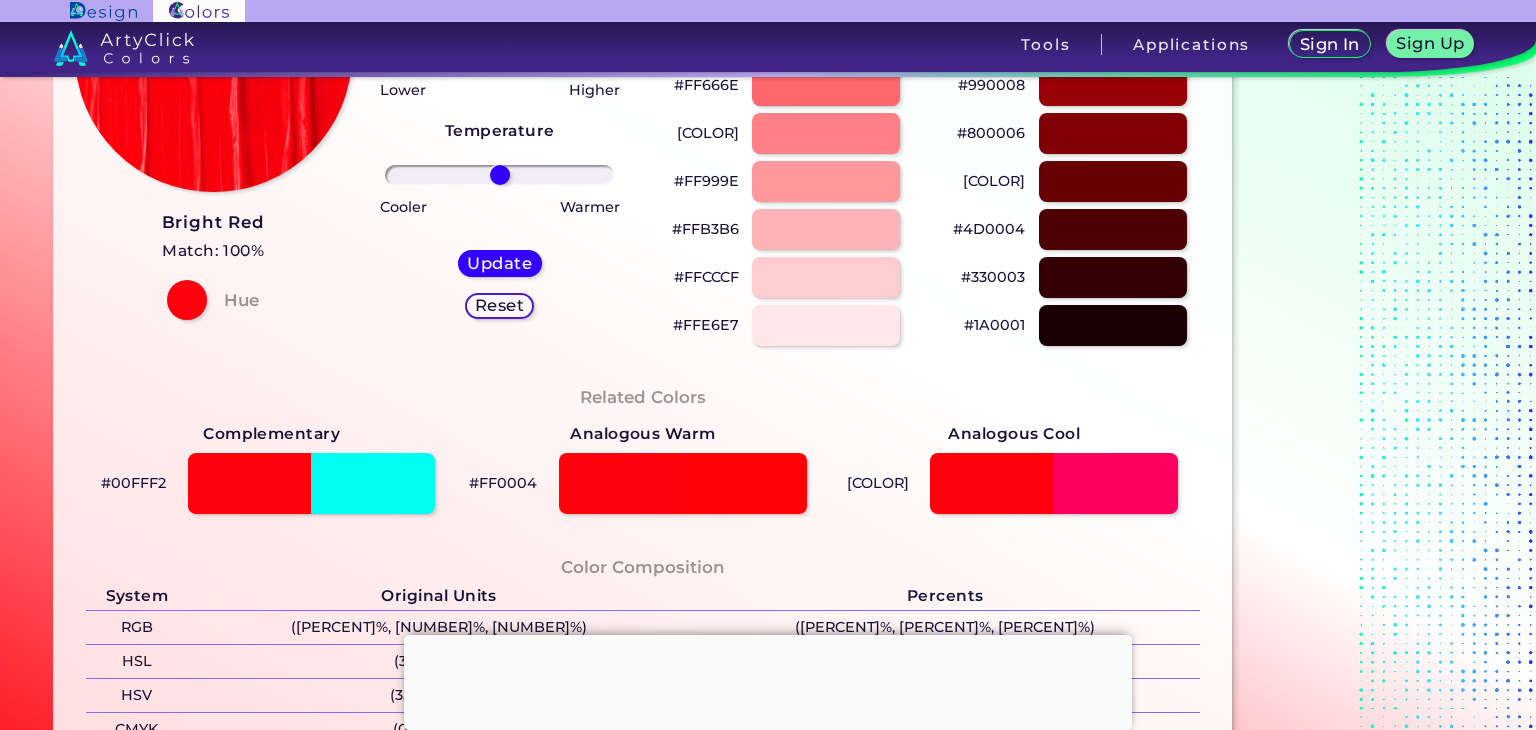 scroll, scrollTop: 0, scrollLeft: 0, axis: both 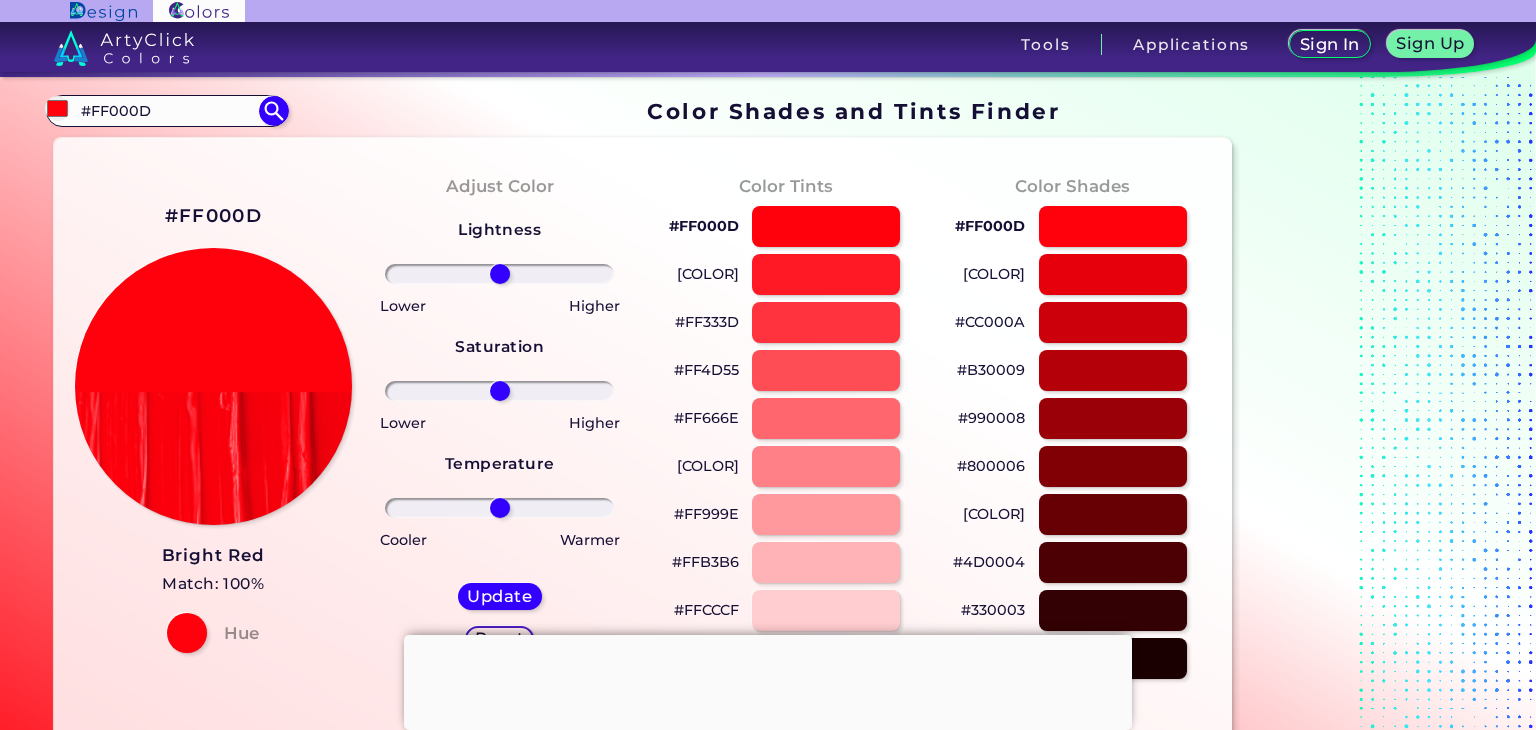 click on "#FF000D" at bounding box center [704, 226] 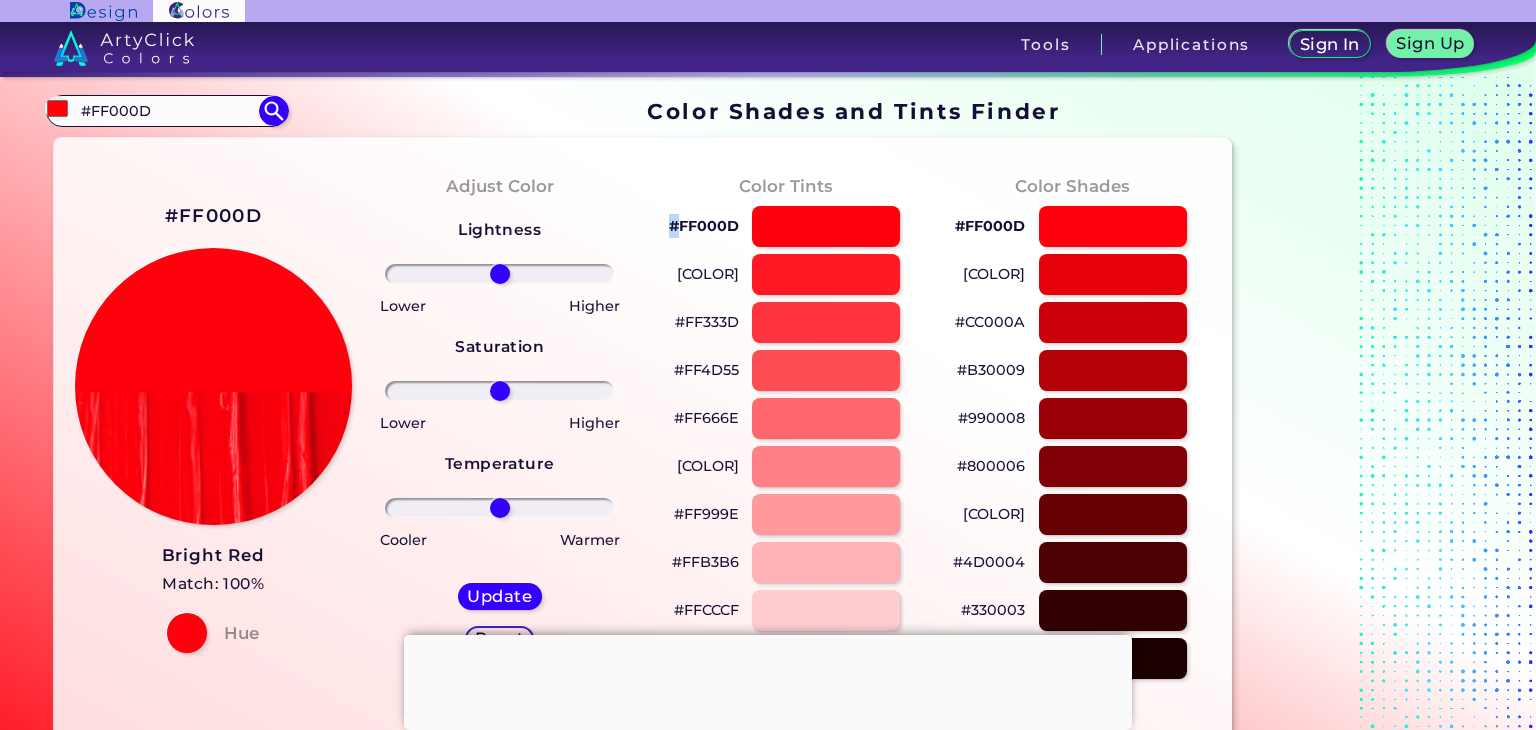 click on "#FF000D" at bounding box center (704, 226) 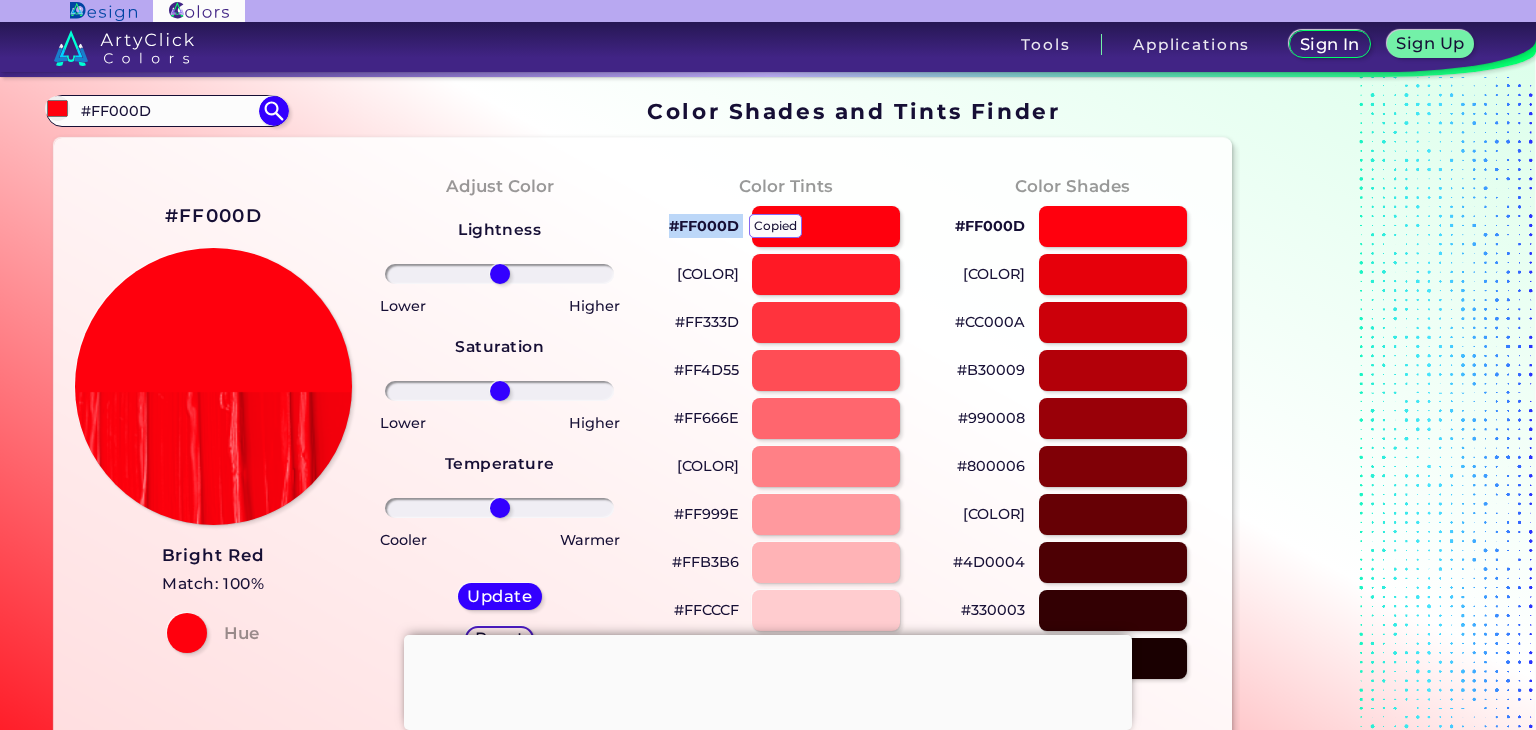 click on "#FF000D copied copied" at bounding box center [704, 226] 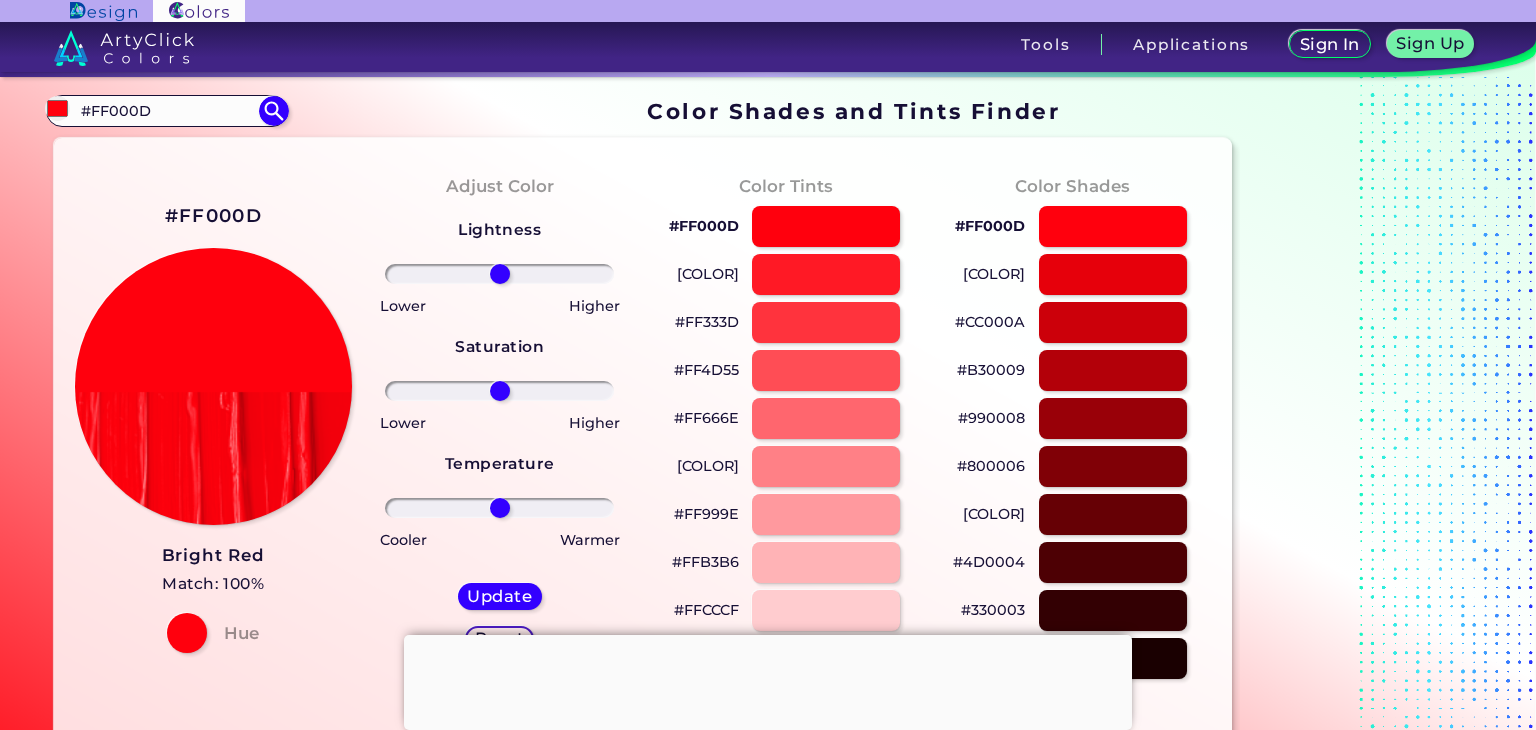 click on "#FF4D55" at bounding box center (706, 370) 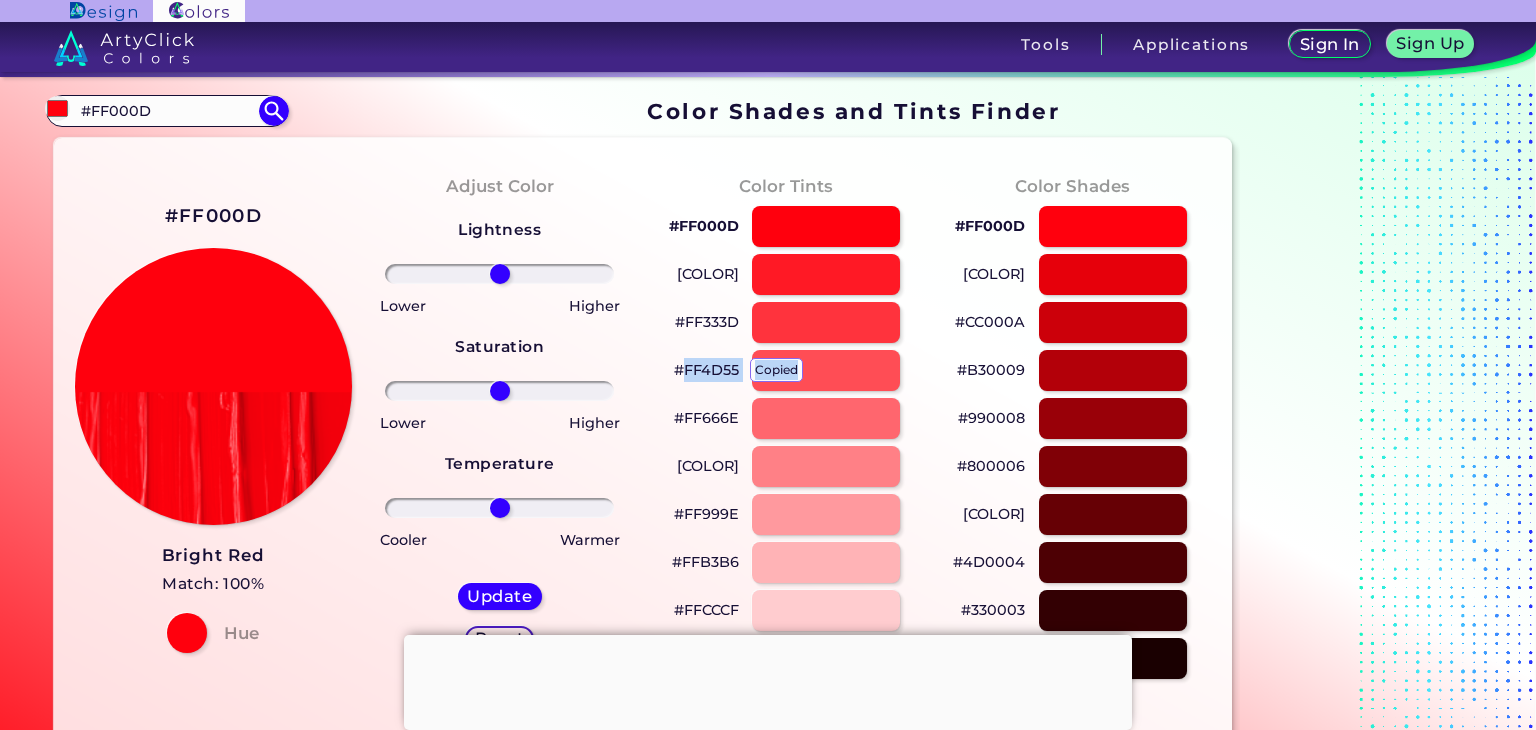 click on "#FF4D55 copied" at bounding box center (706, 370) 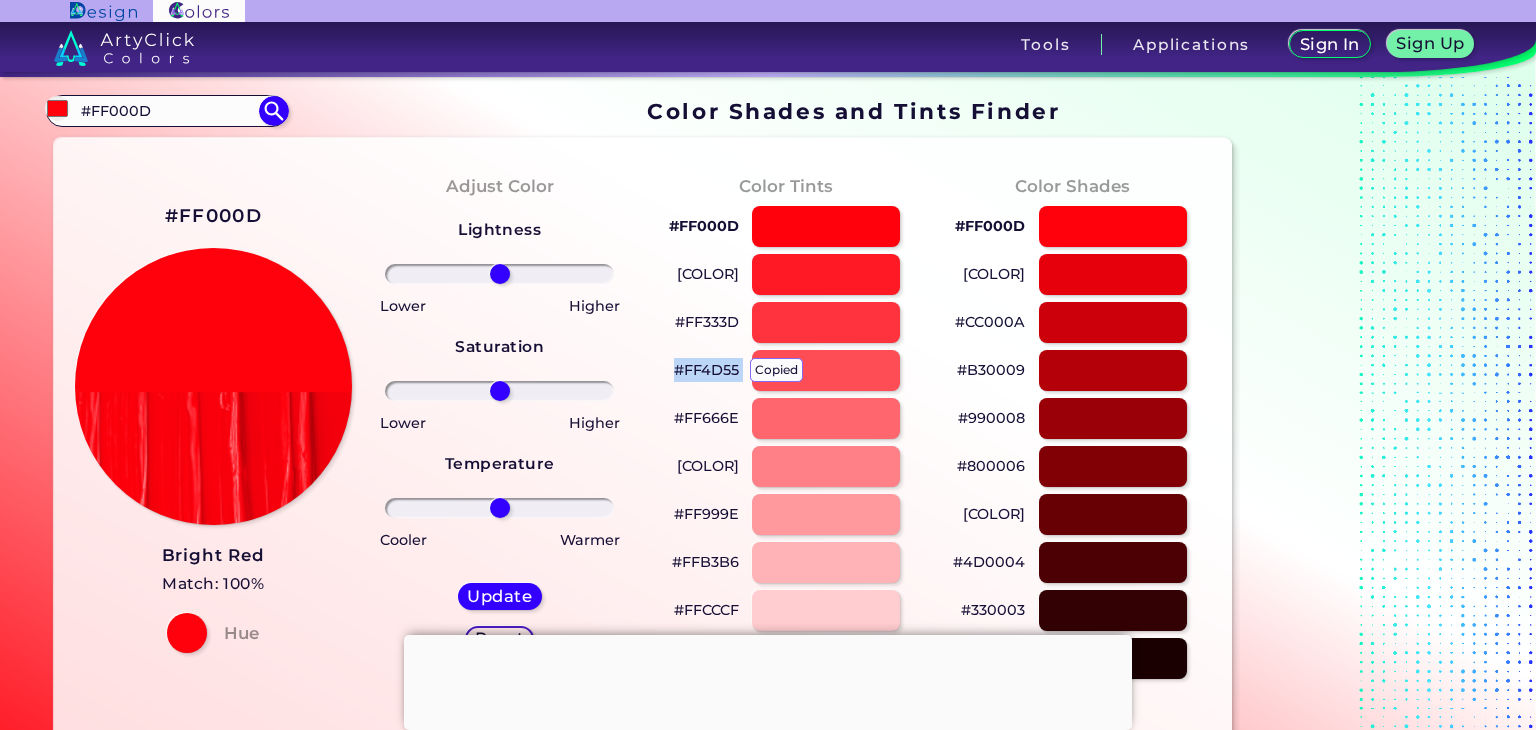 click on "#FF4D55 copied copied" at bounding box center [706, 370] 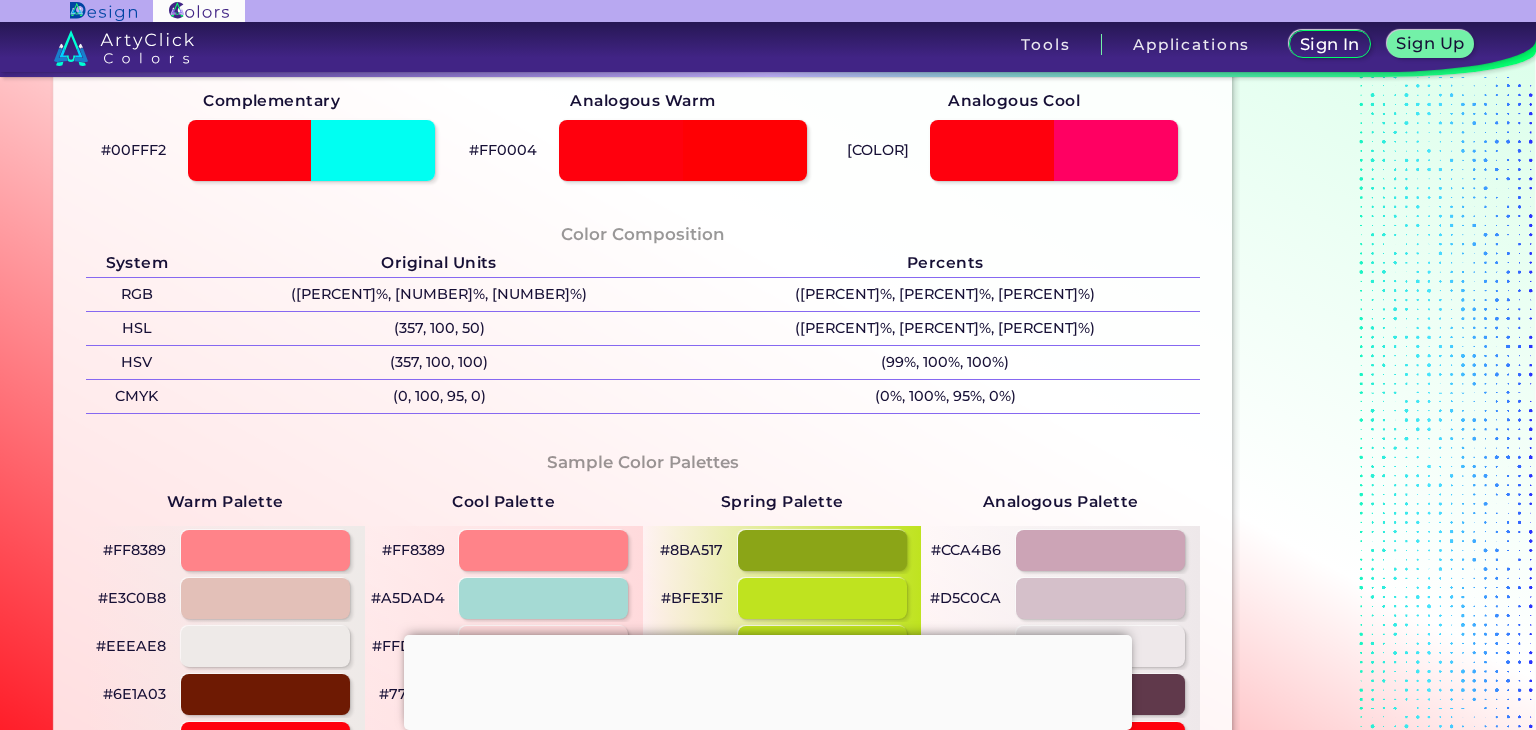 scroll, scrollTop: 1000, scrollLeft: 0, axis: vertical 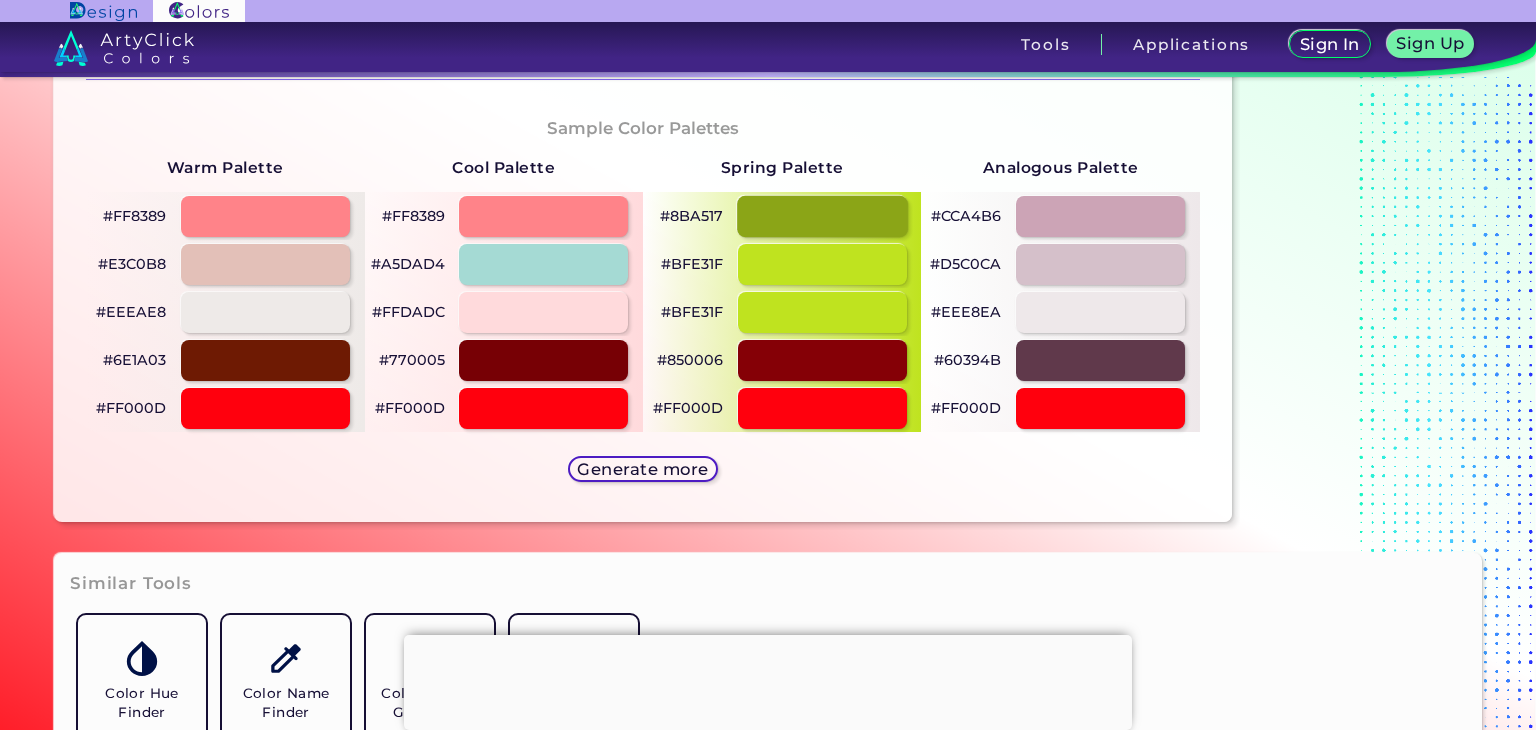 click at bounding box center [822, 216] 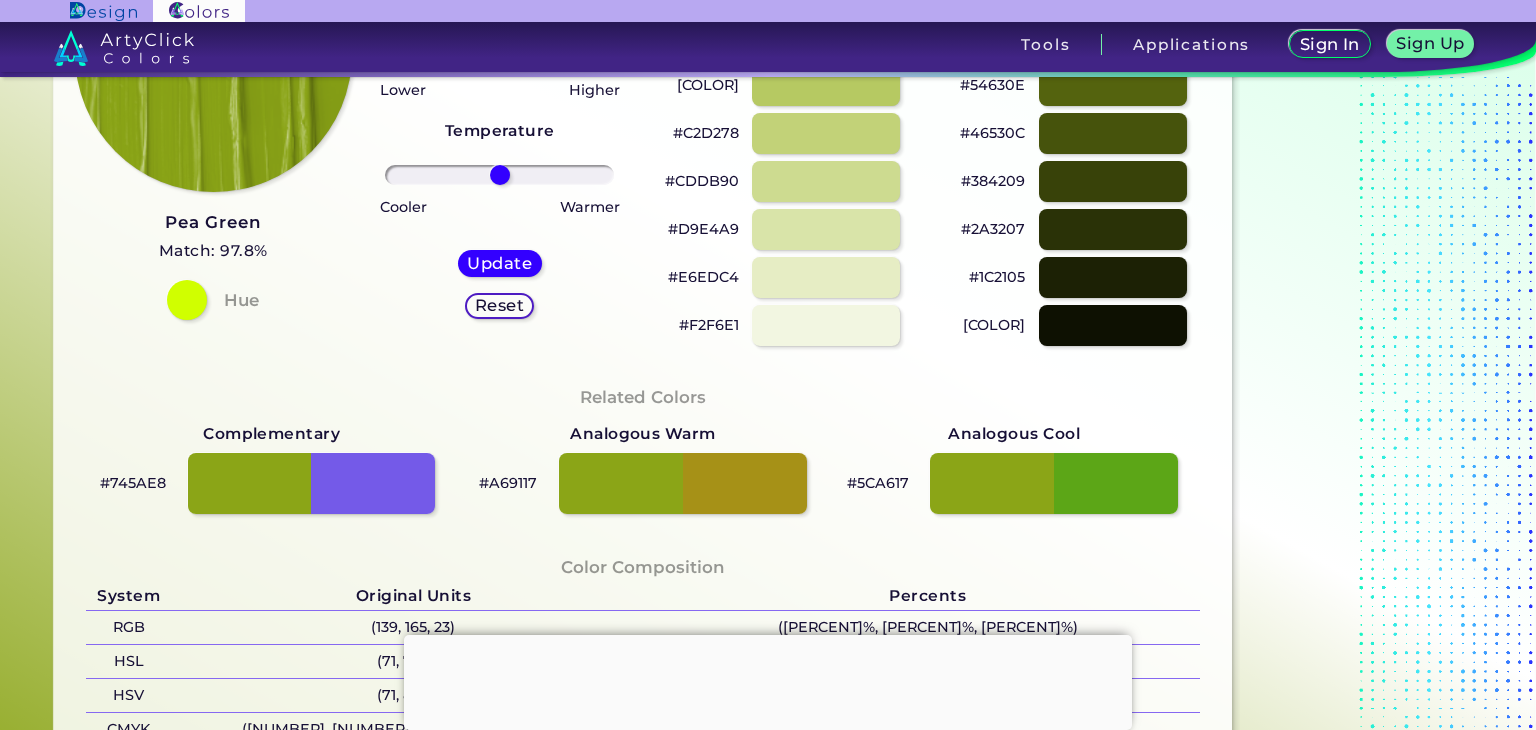 scroll, scrollTop: 0, scrollLeft: 0, axis: both 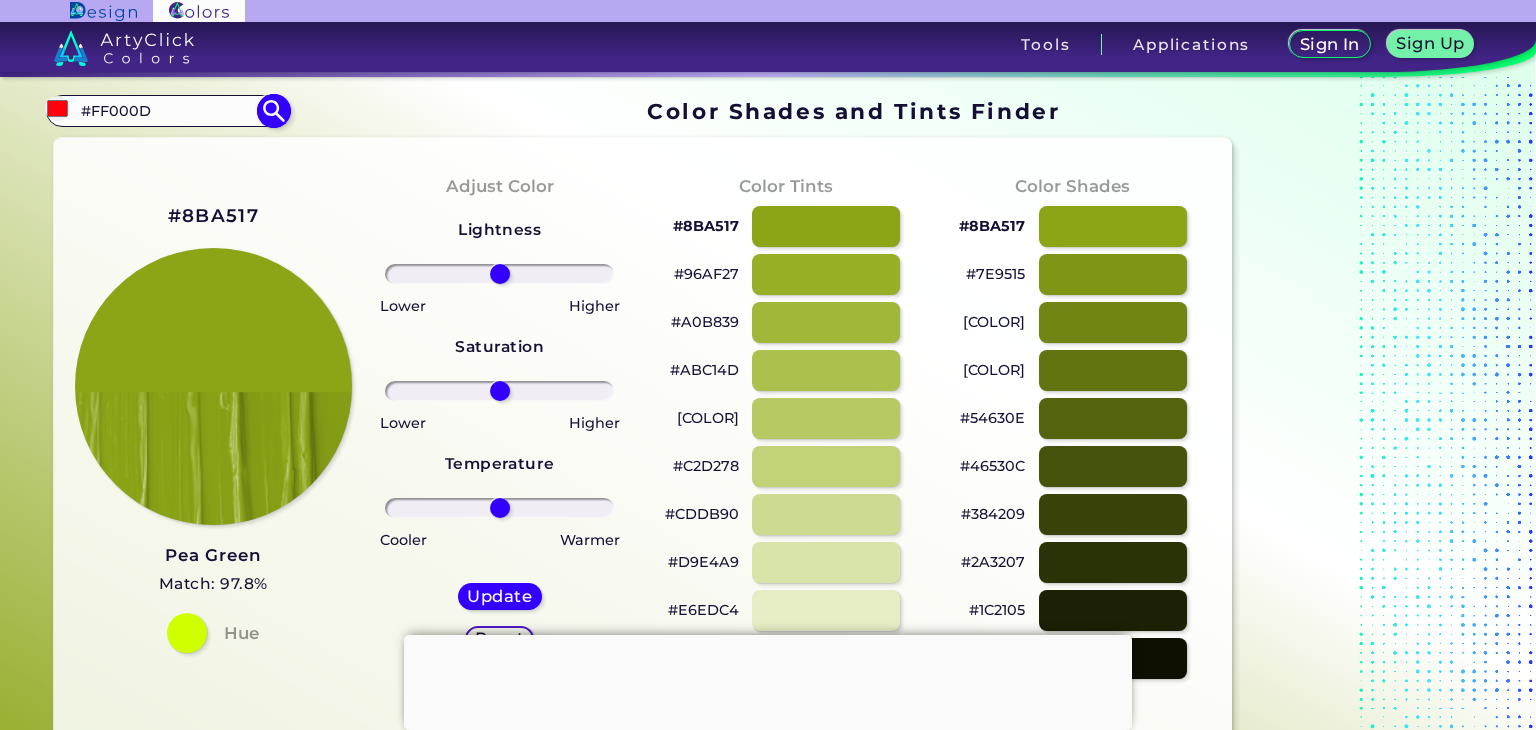 click on "#FF000D" at bounding box center [167, 110] 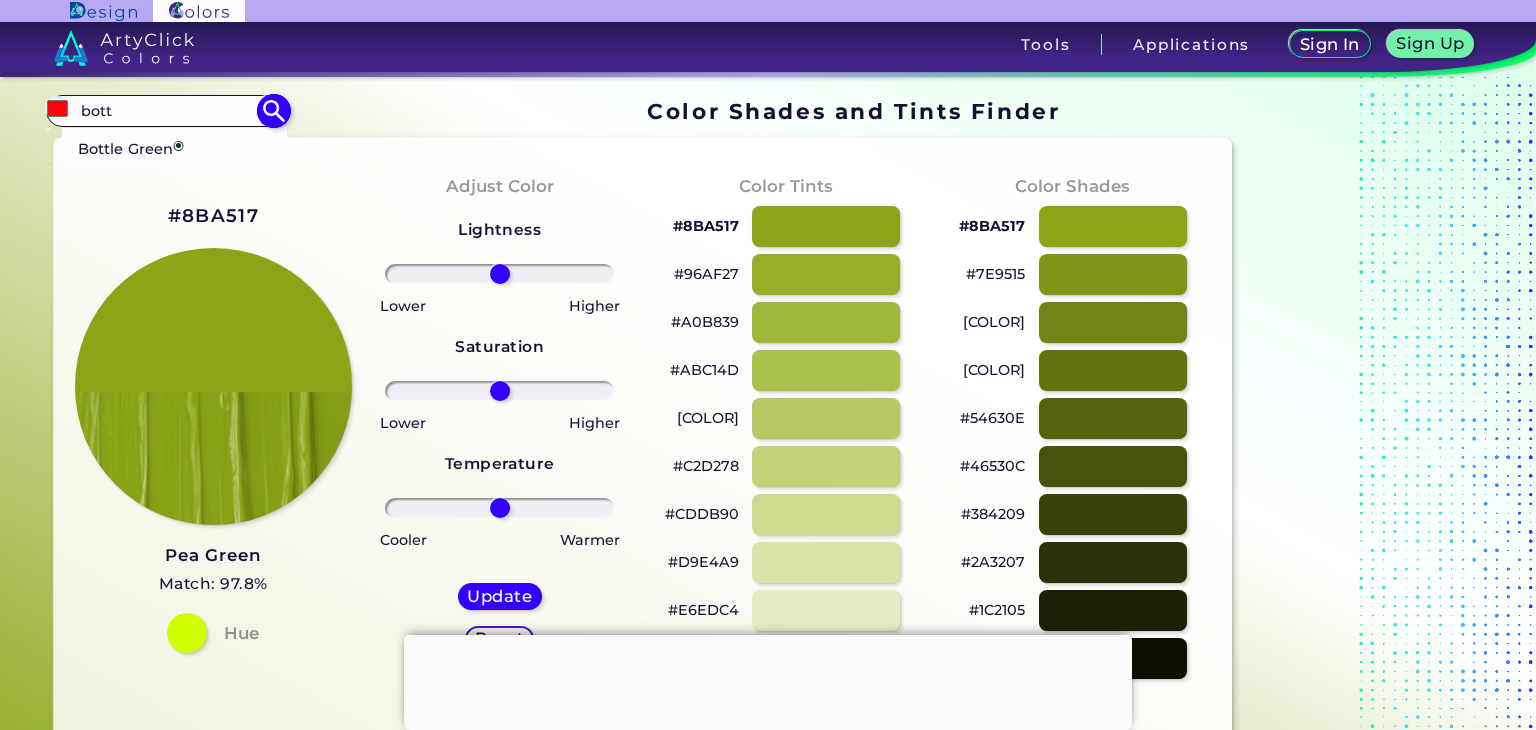type on "bott" 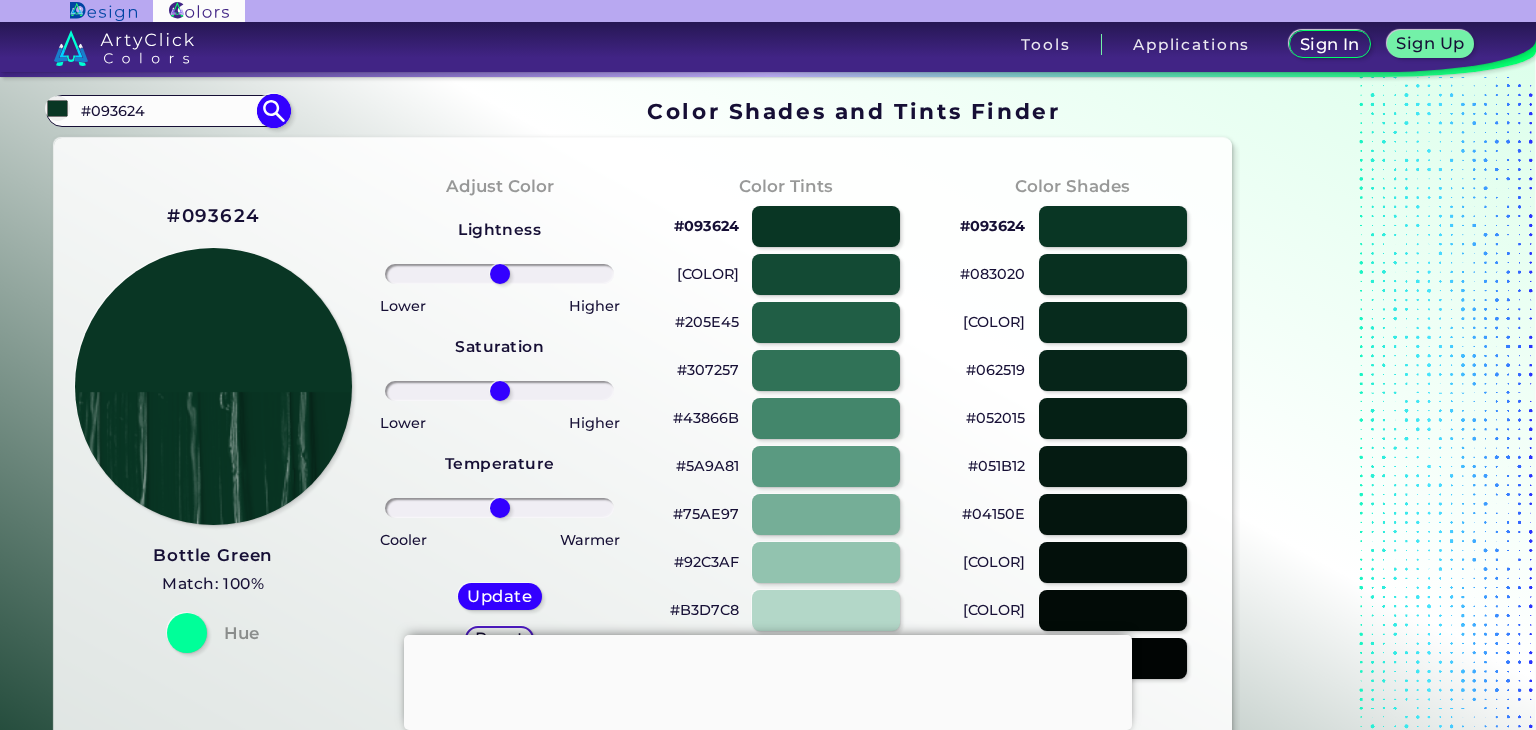 click on "#093624" at bounding box center [167, 110] 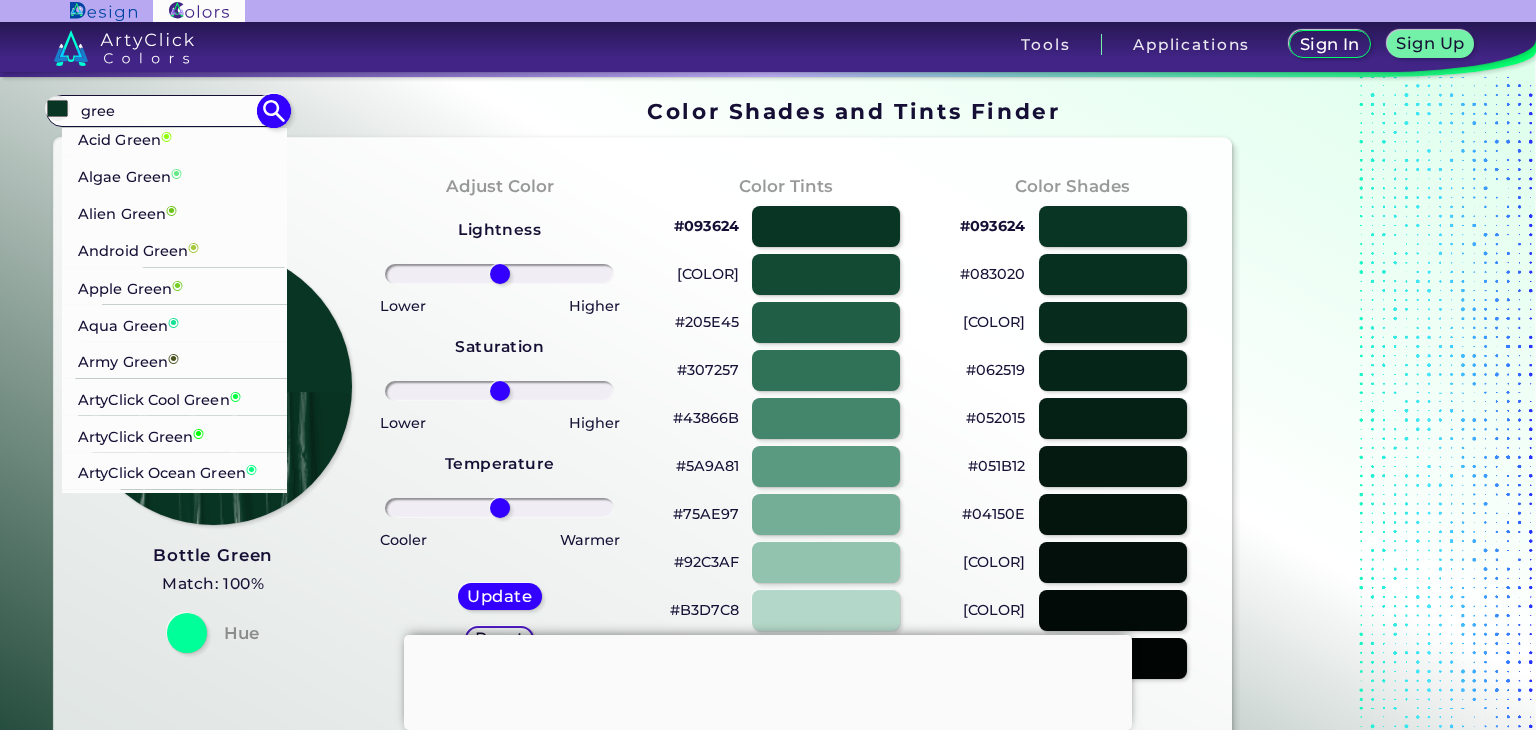 type on "gree" 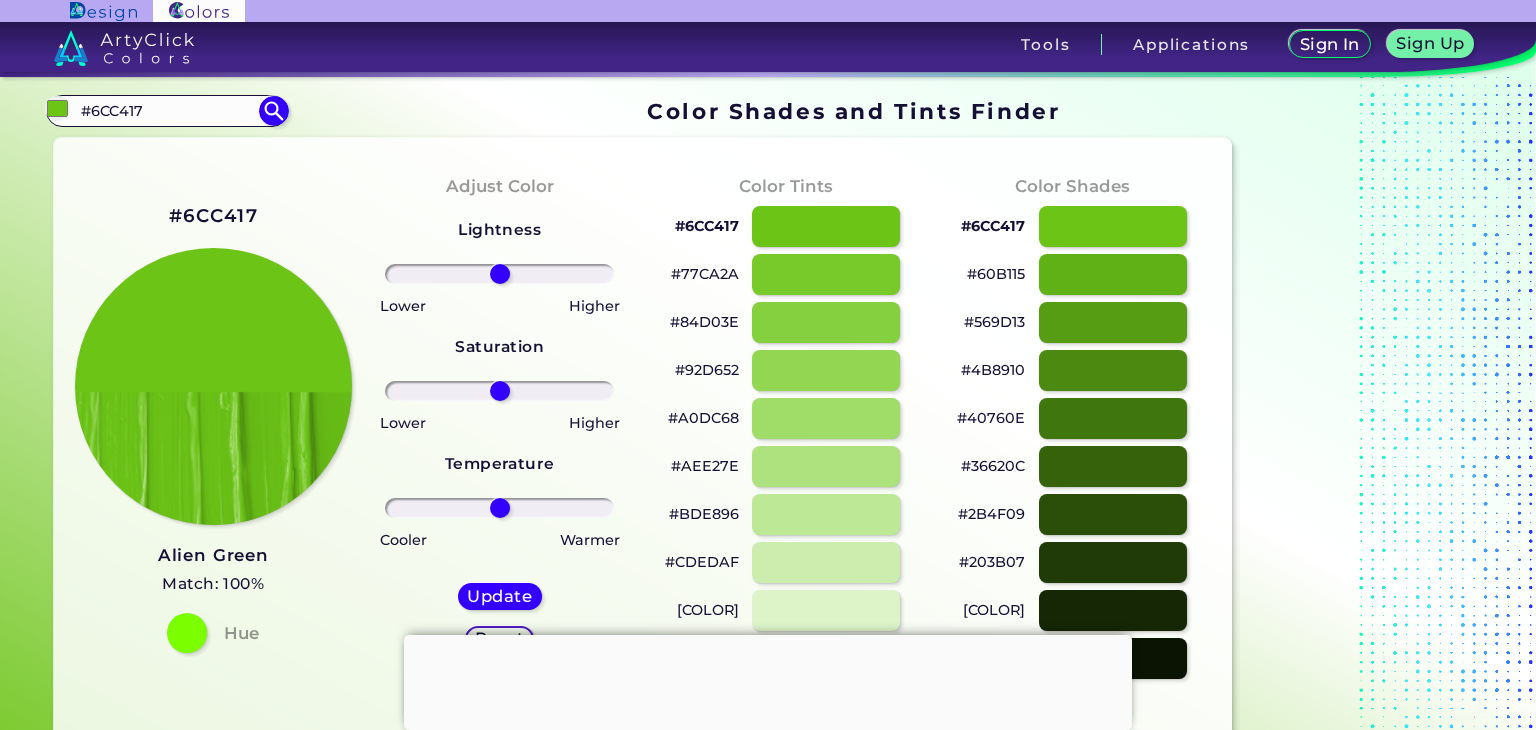 click on "#2B4F09" at bounding box center [991, 514] 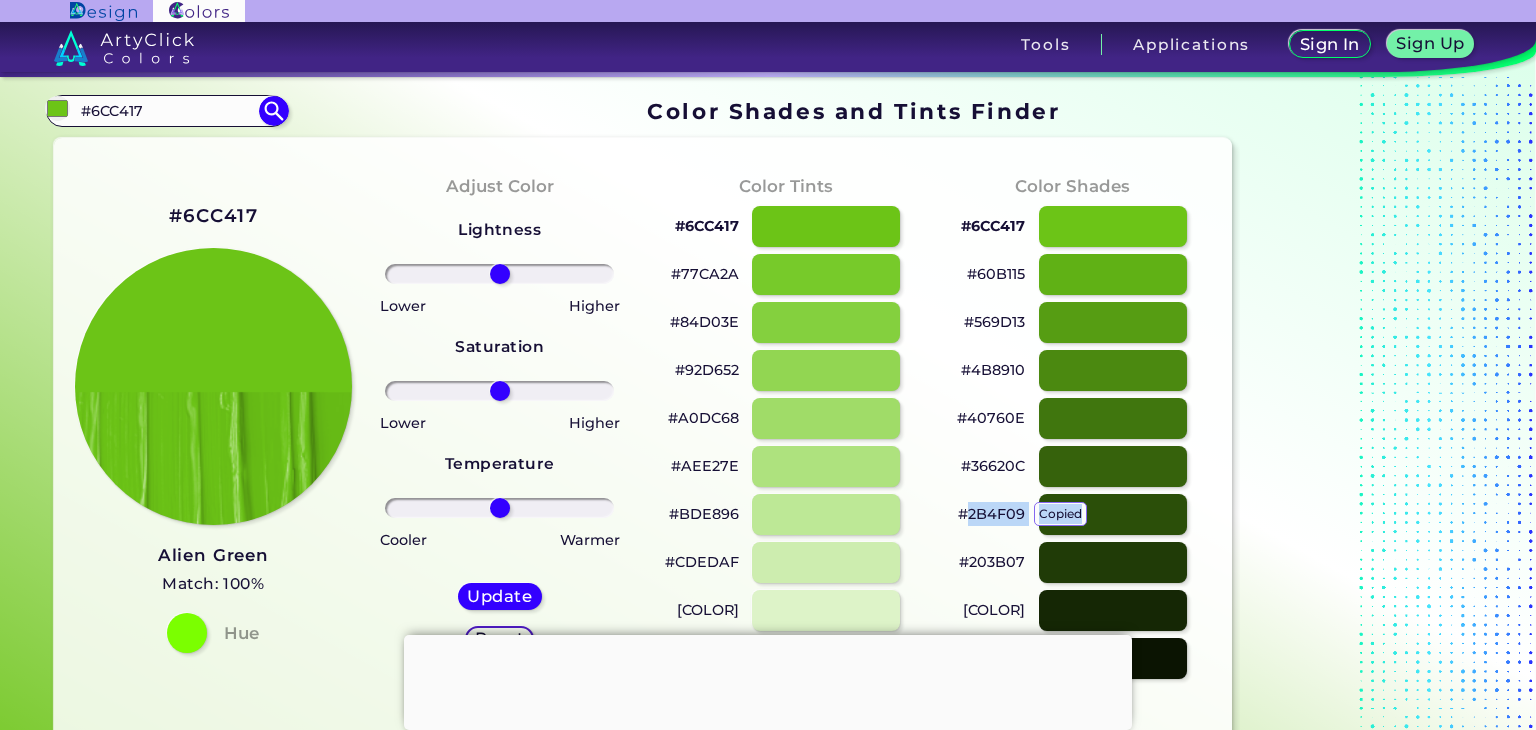 click on "#2B4F09 copied" at bounding box center (991, 514) 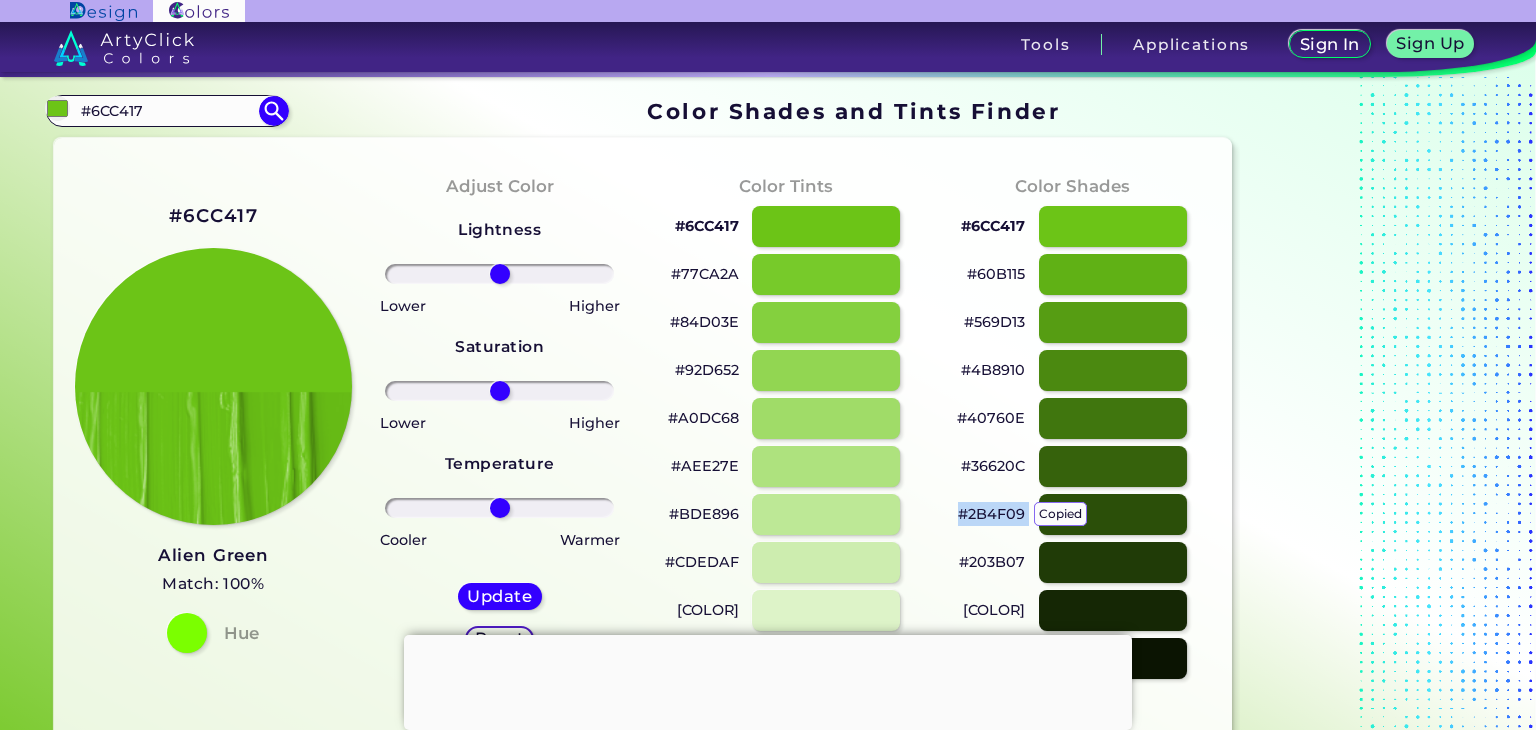 click on "#2B4F09 copied copied" at bounding box center [991, 514] 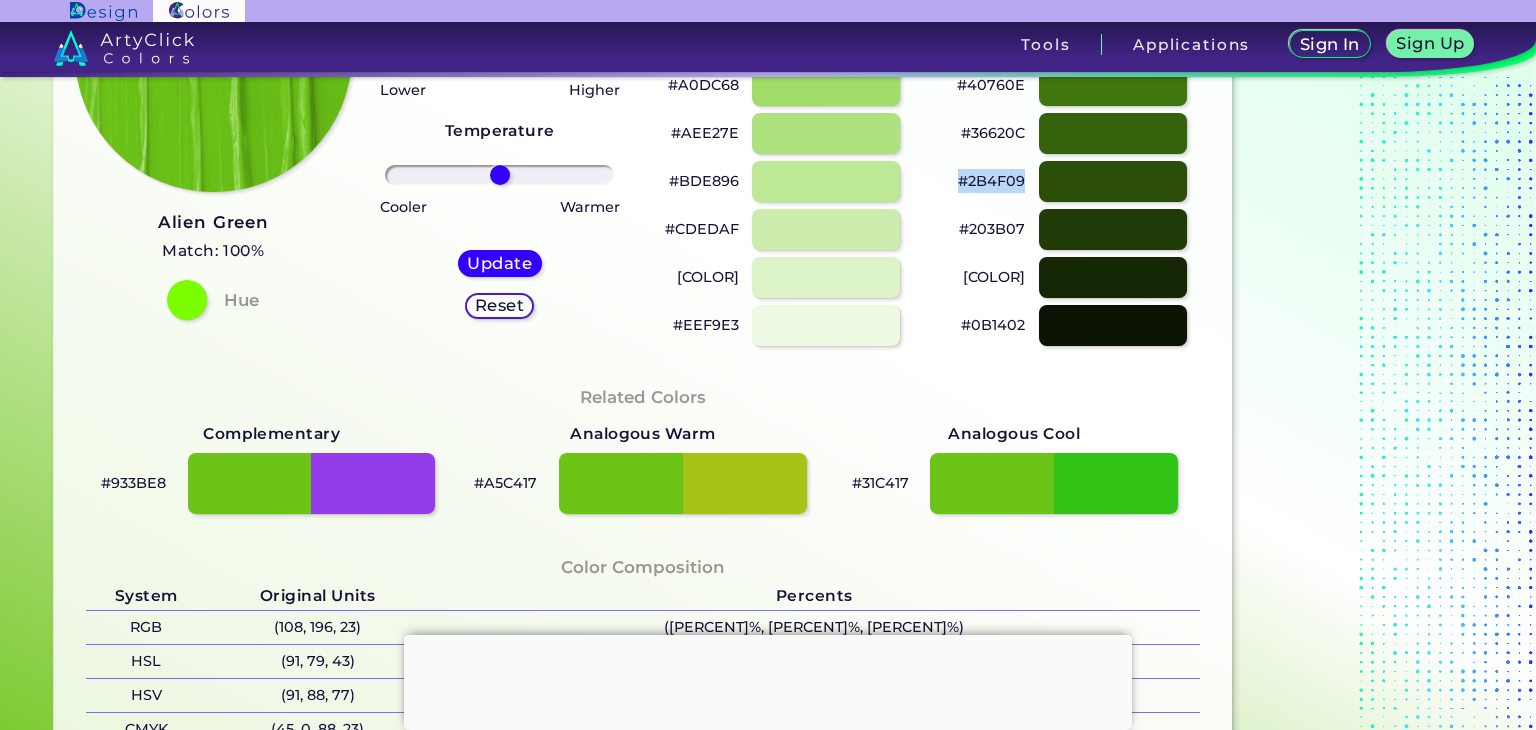 scroll, scrollTop: 0, scrollLeft: 0, axis: both 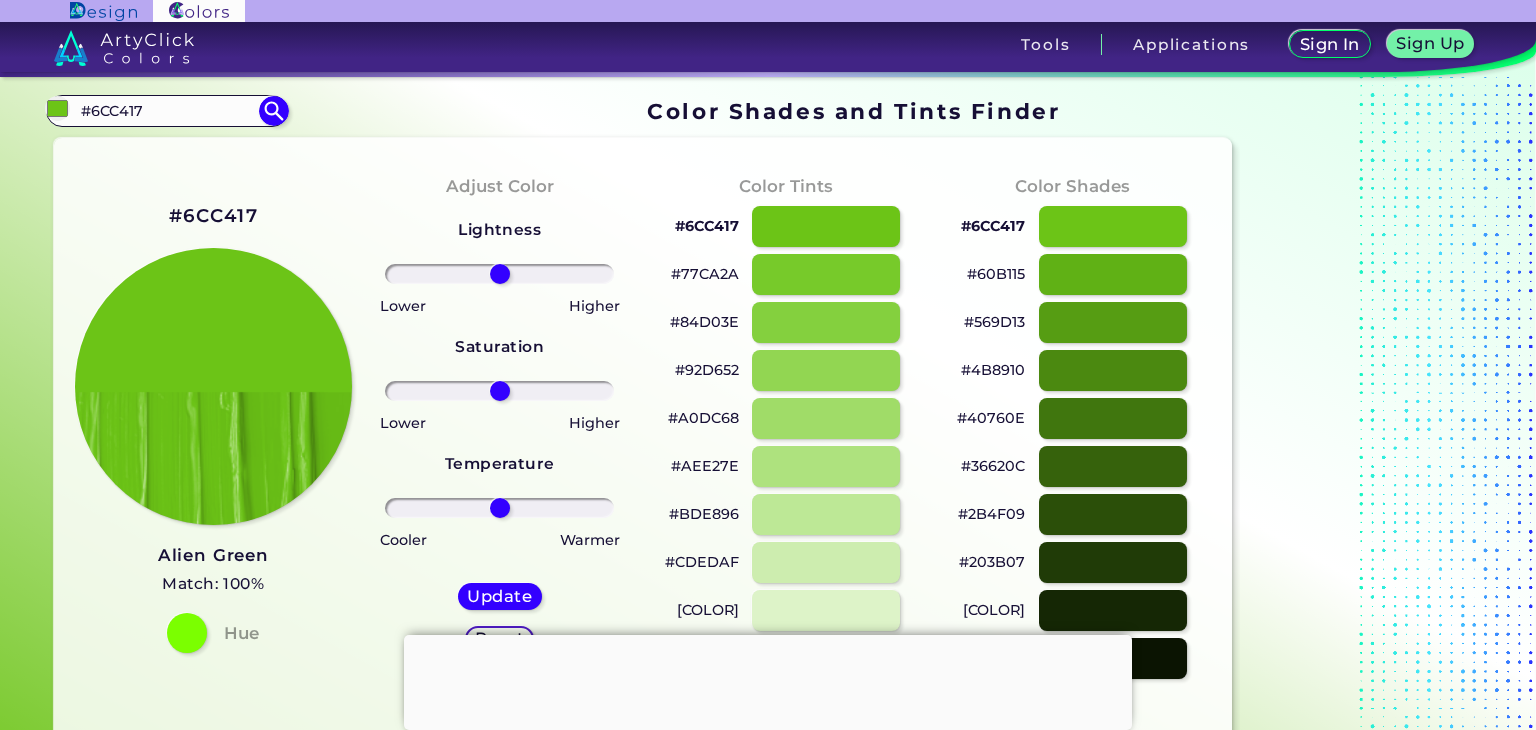 click on "#6CC417" at bounding box center [707, 226] 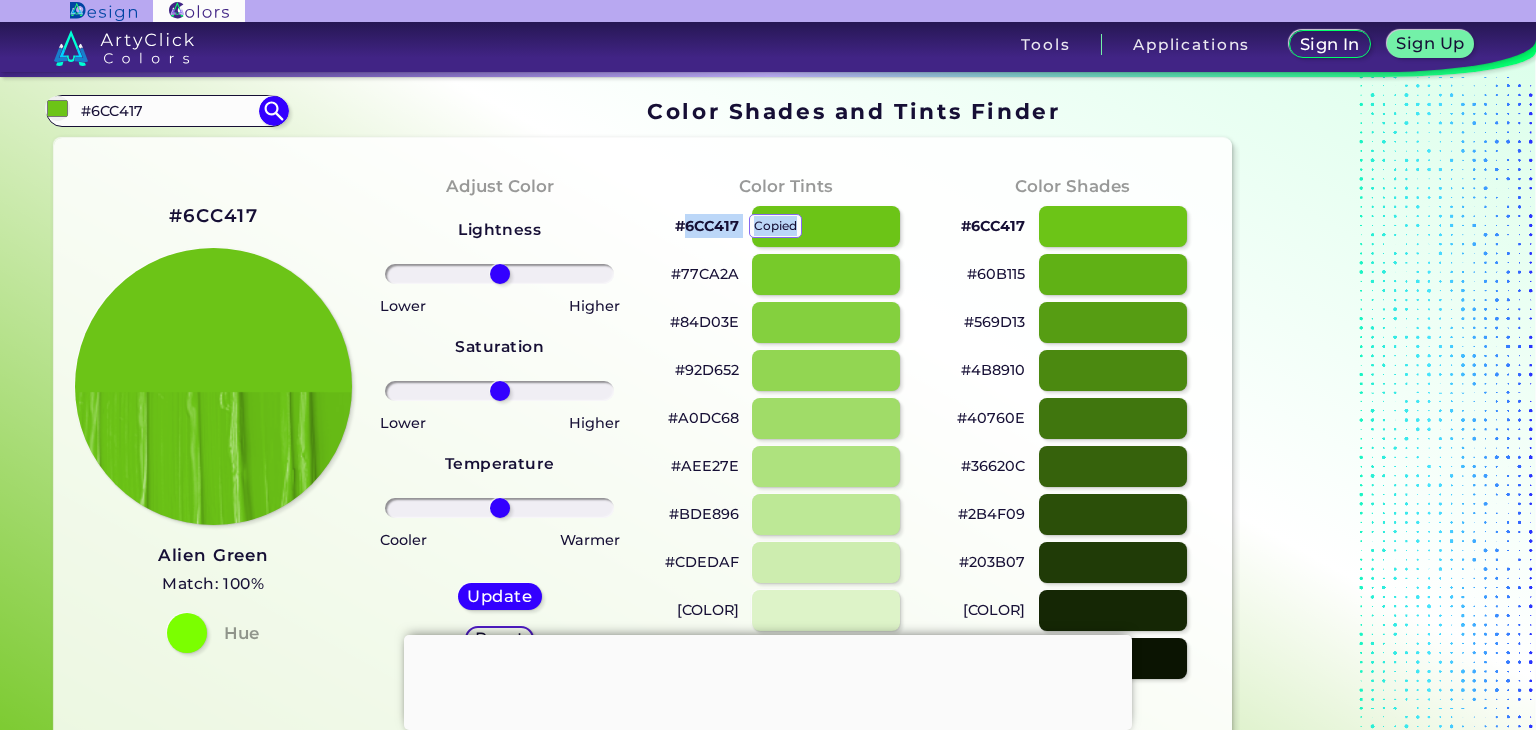click on "#6CC417 copied" at bounding box center (707, 226) 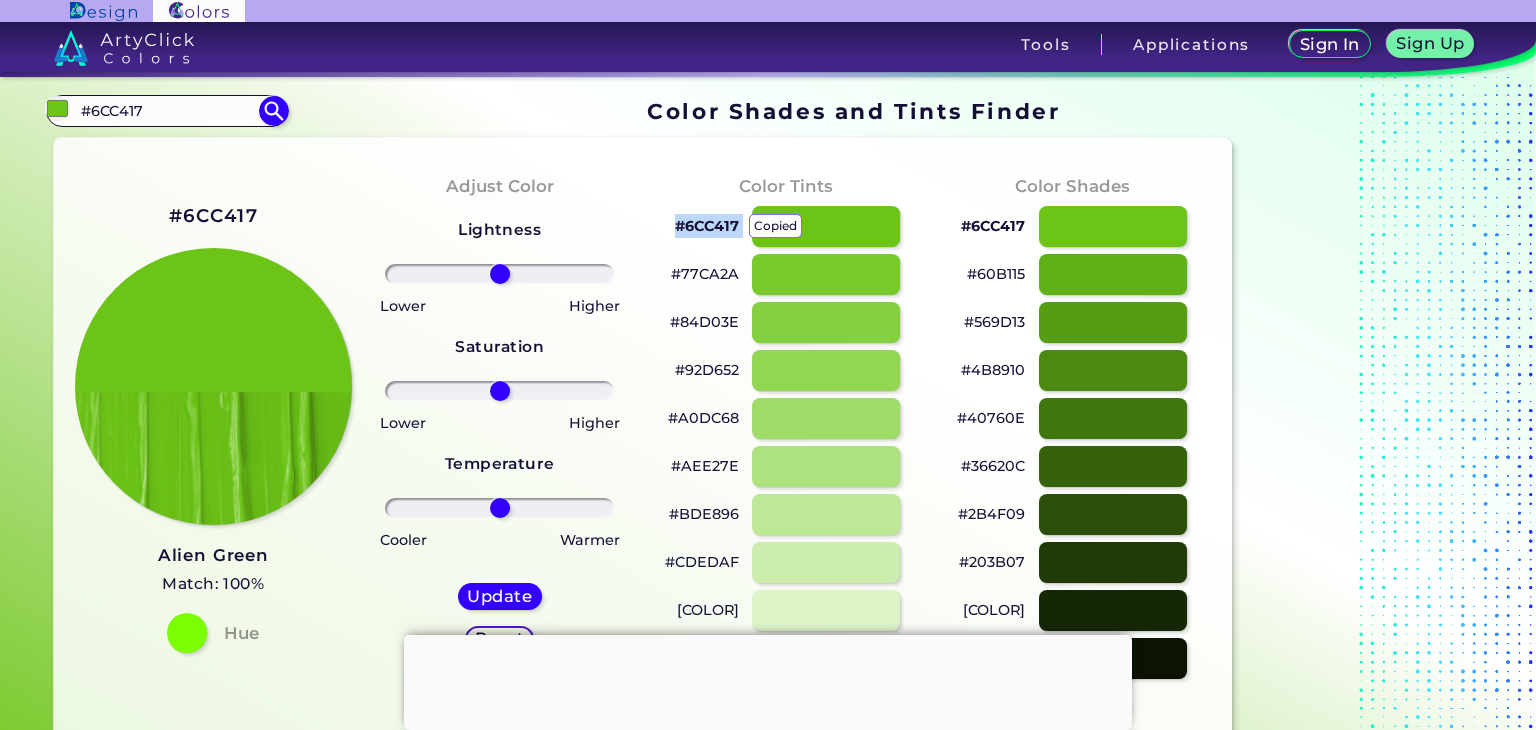 click on "#6CC417 copied copied" at bounding box center (707, 226) 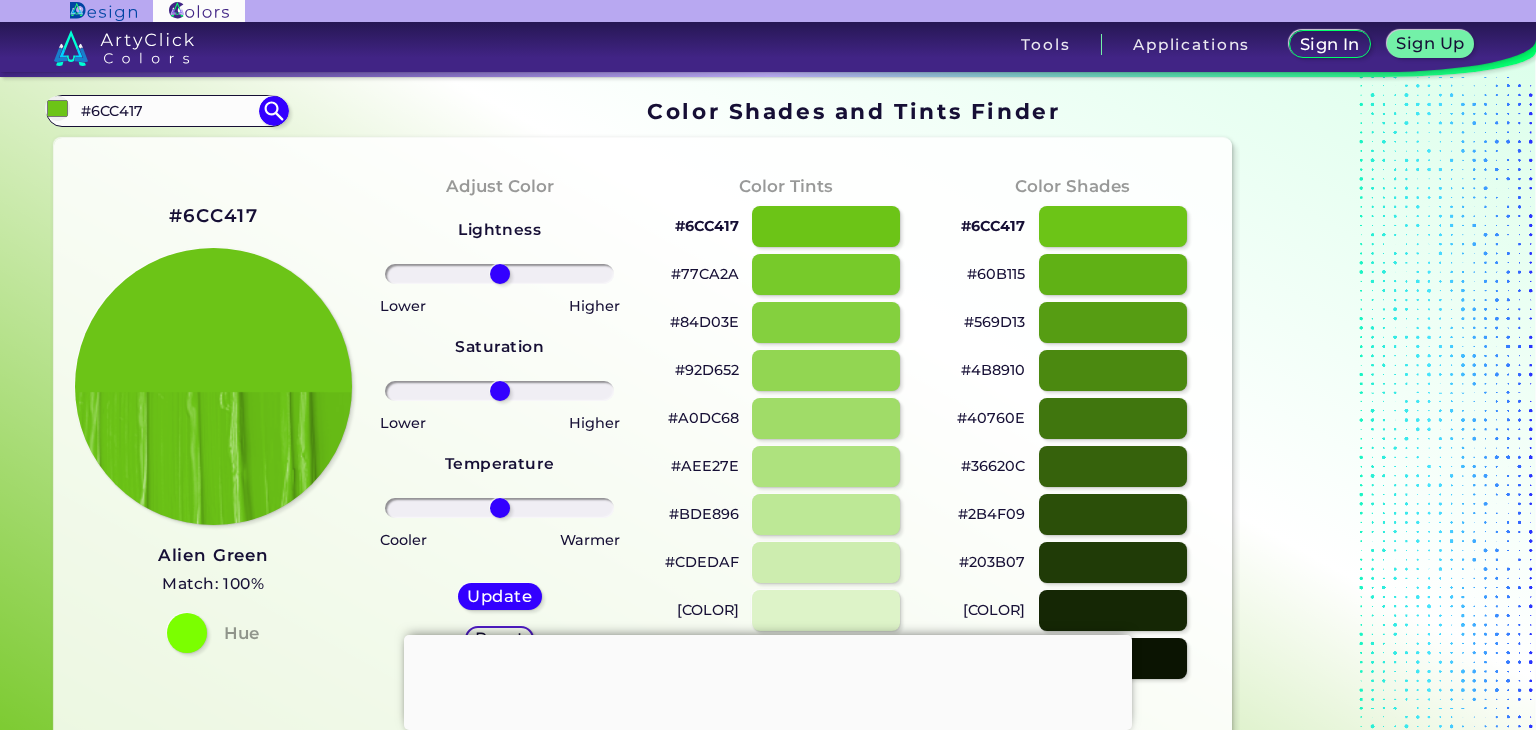 click on "#6CC417" at bounding box center [993, 226] 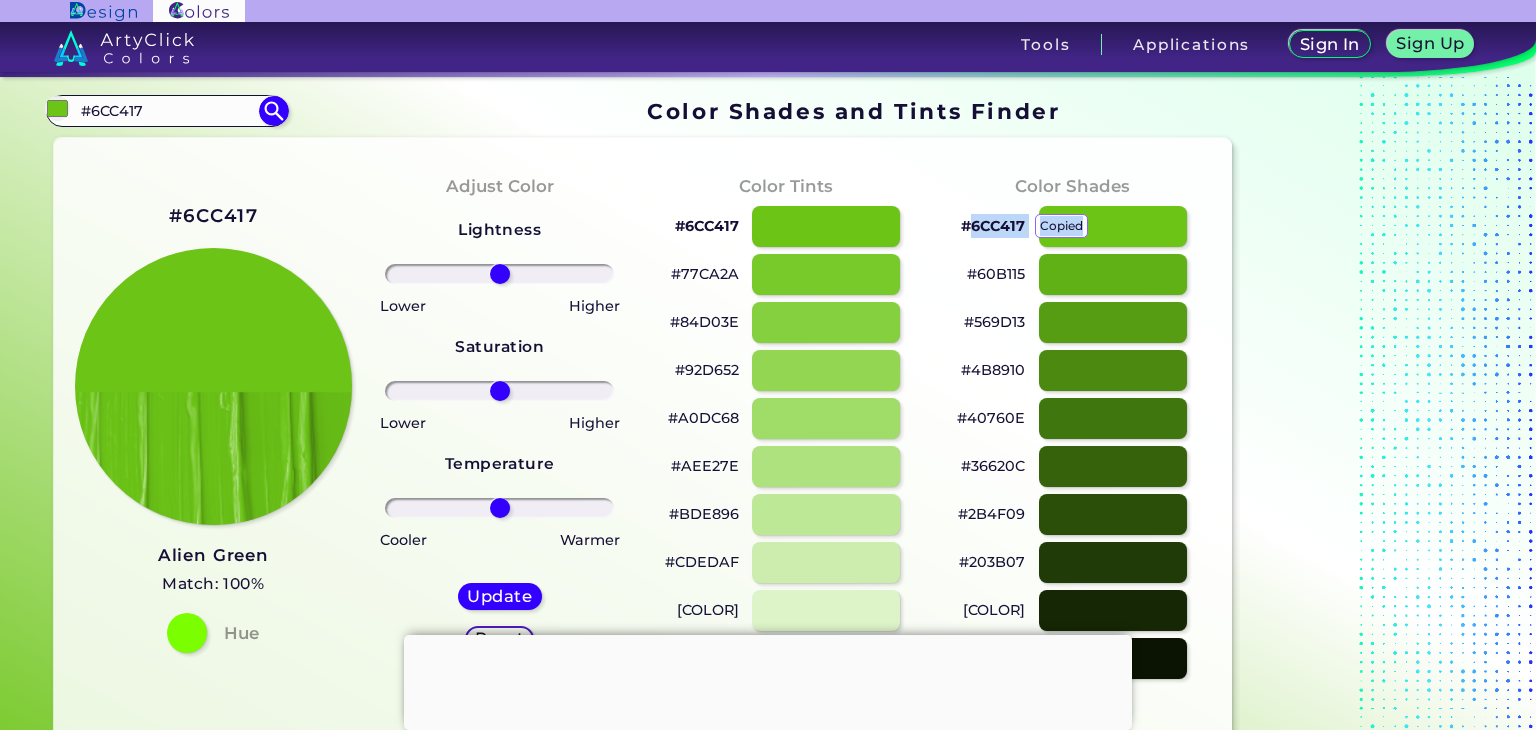 click on "#6CC417 copied" at bounding box center [993, 226] 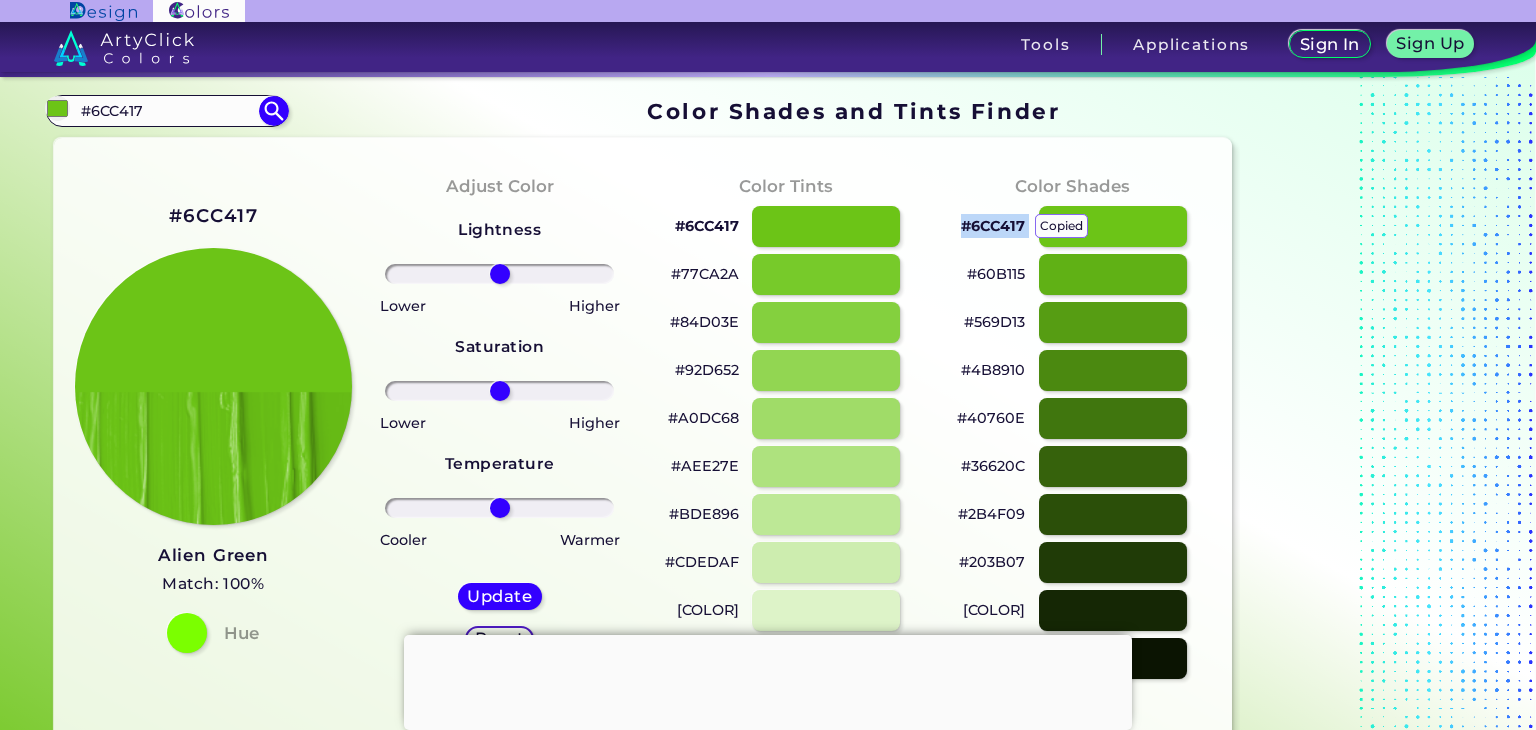 click on "#6CC417 copied copied" at bounding box center [993, 226] 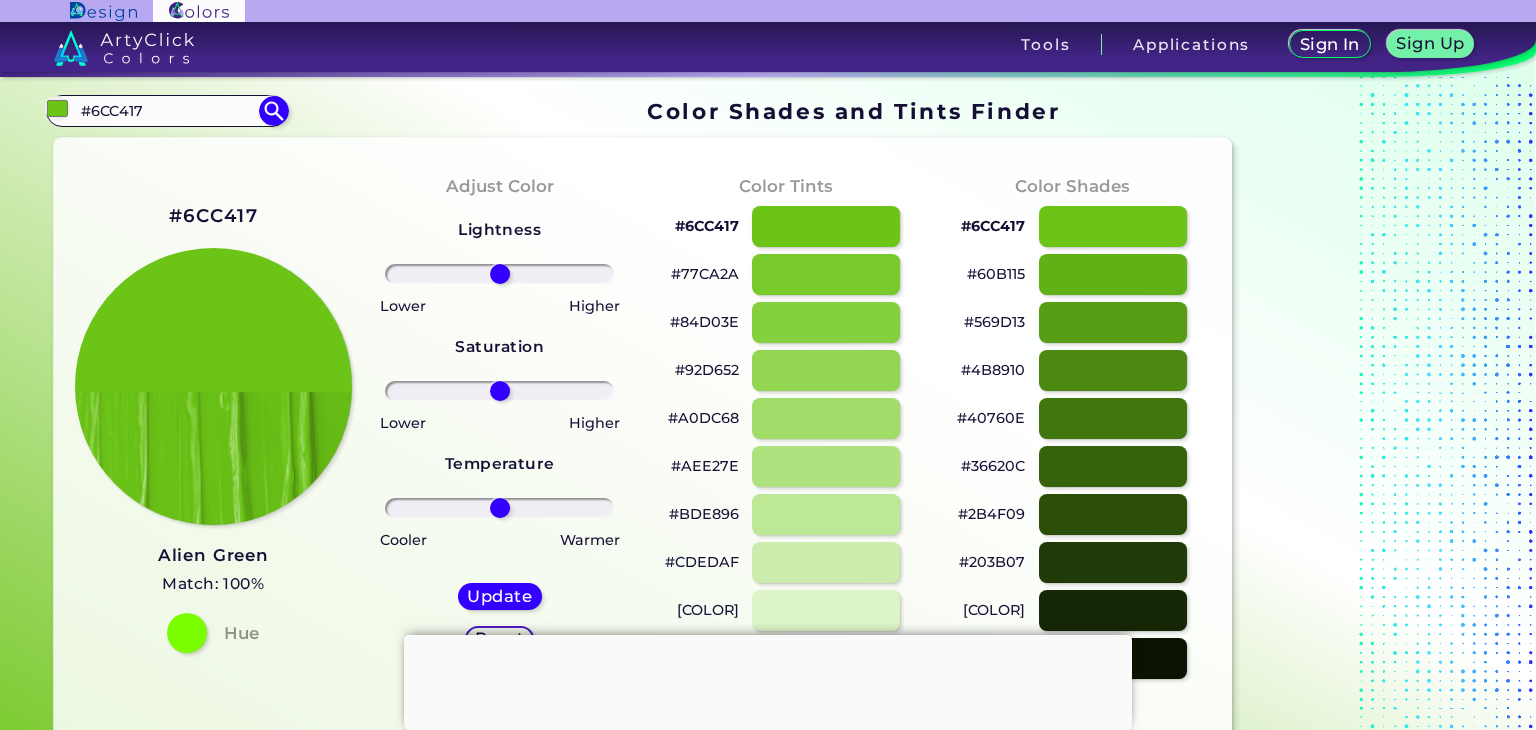 click on "#60B115" at bounding box center [996, 274] 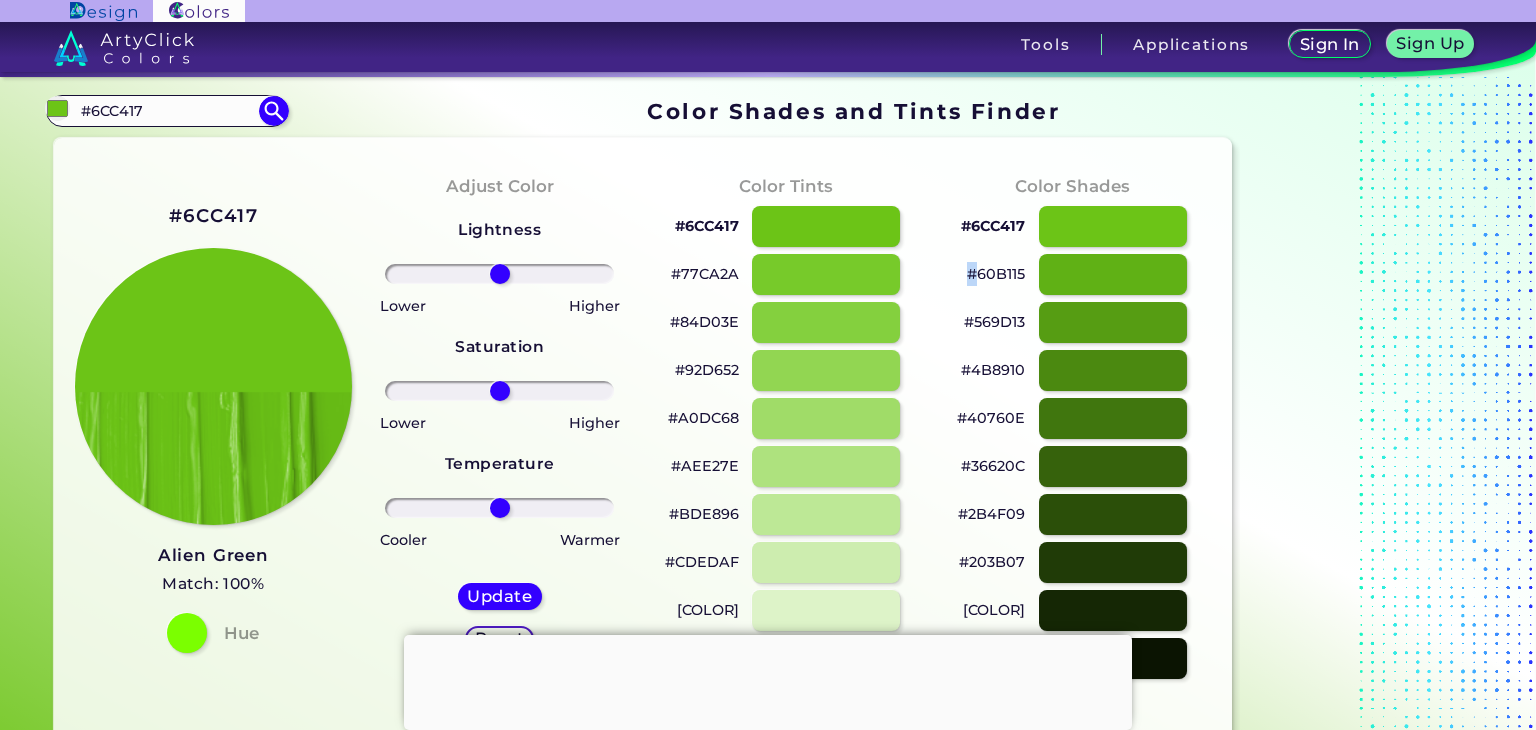 click on "#60B115" at bounding box center [996, 274] 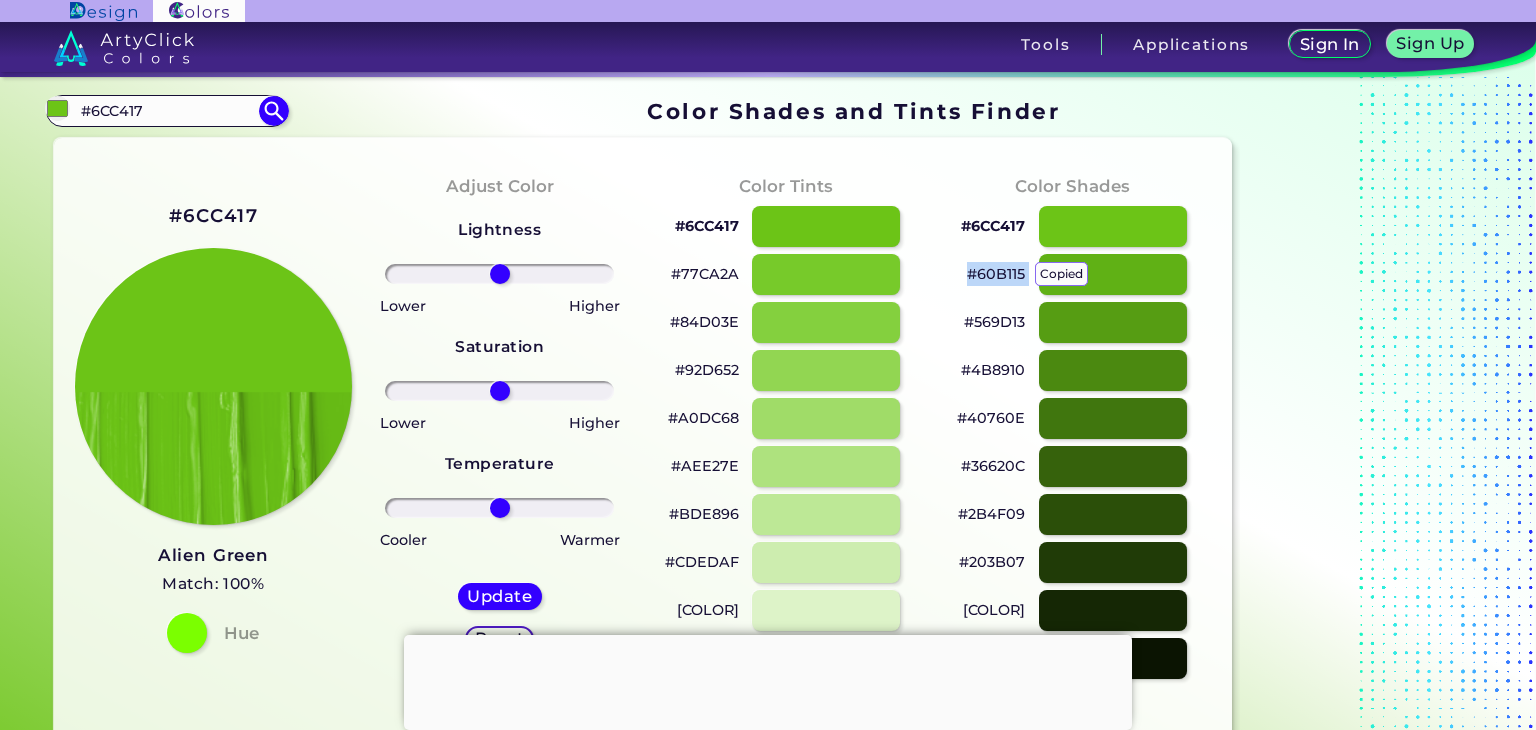 click on "[COLOR] copied copied" at bounding box center [996, 274] 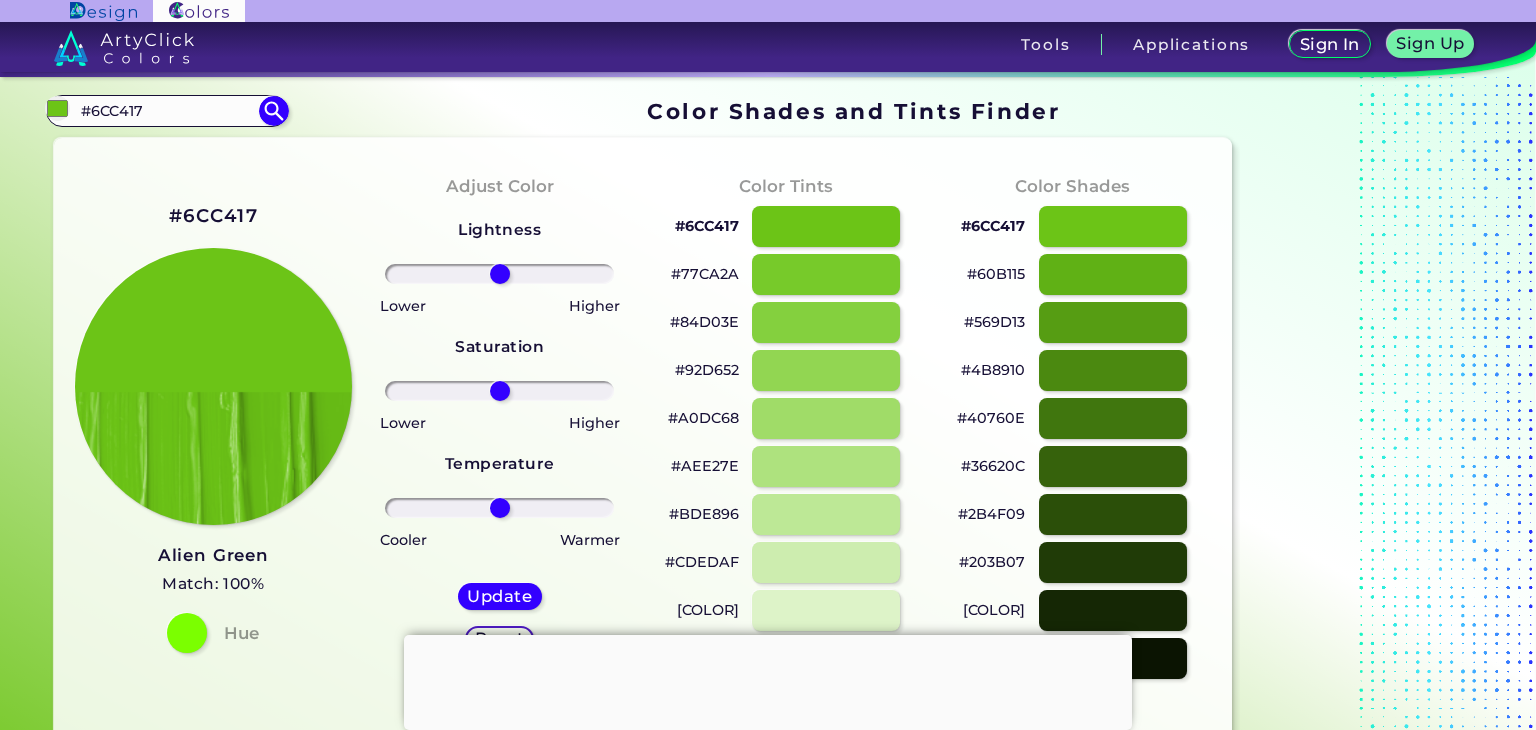 click on "#CDEDAF" at bounding box center [702, 562] 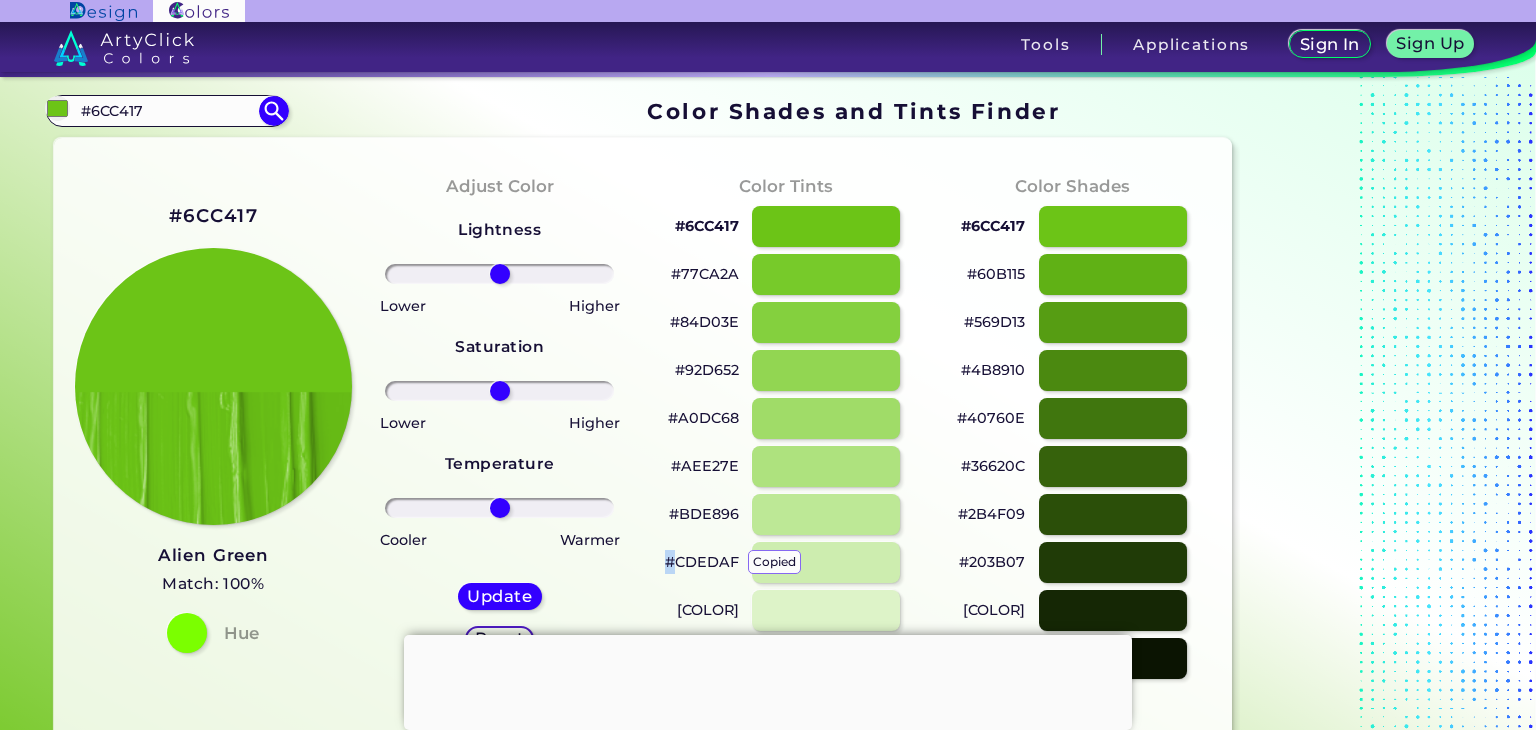 click on "#CDEDAF copied" at bounding box center (702, 562) 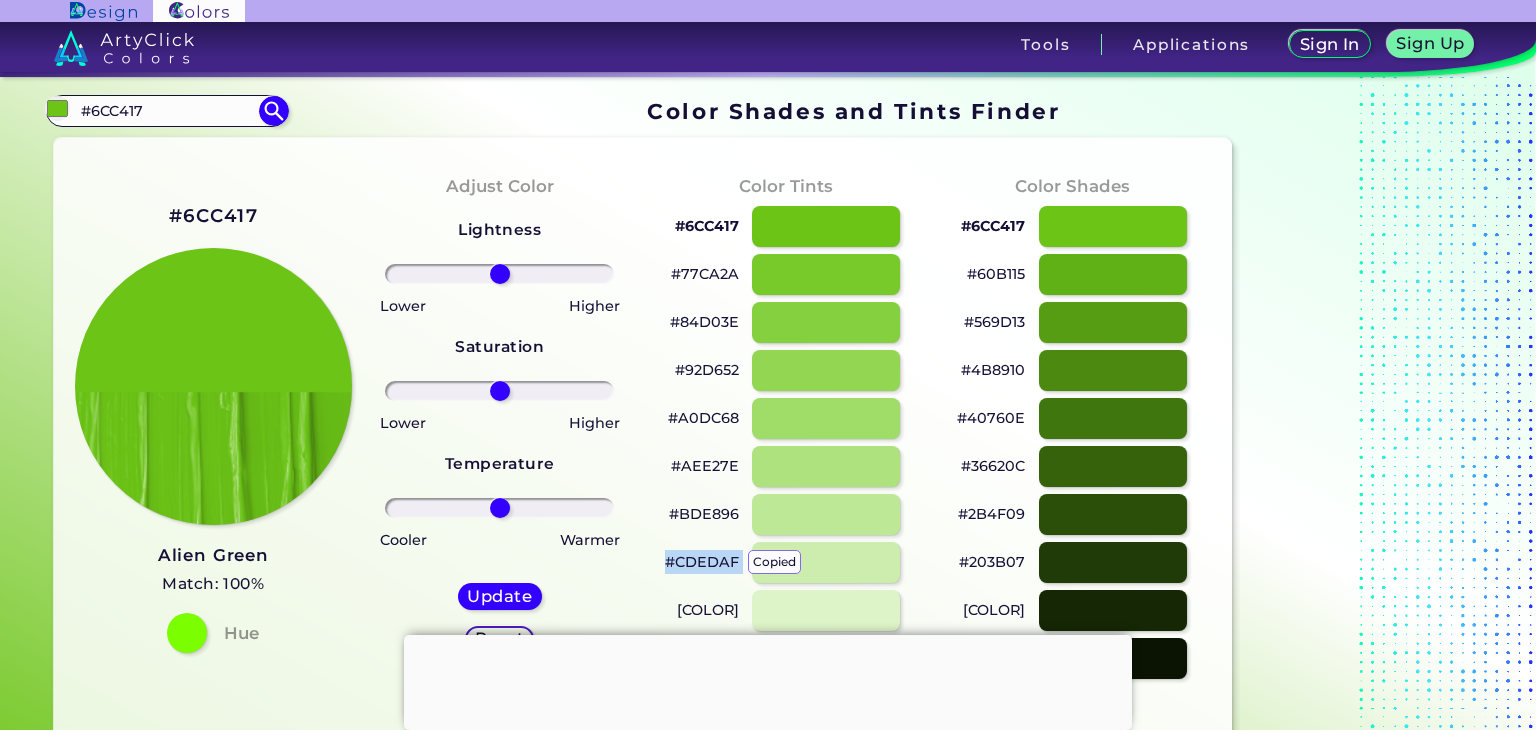 click on "#CDEDAF copied" at bounding box center (702, 562) 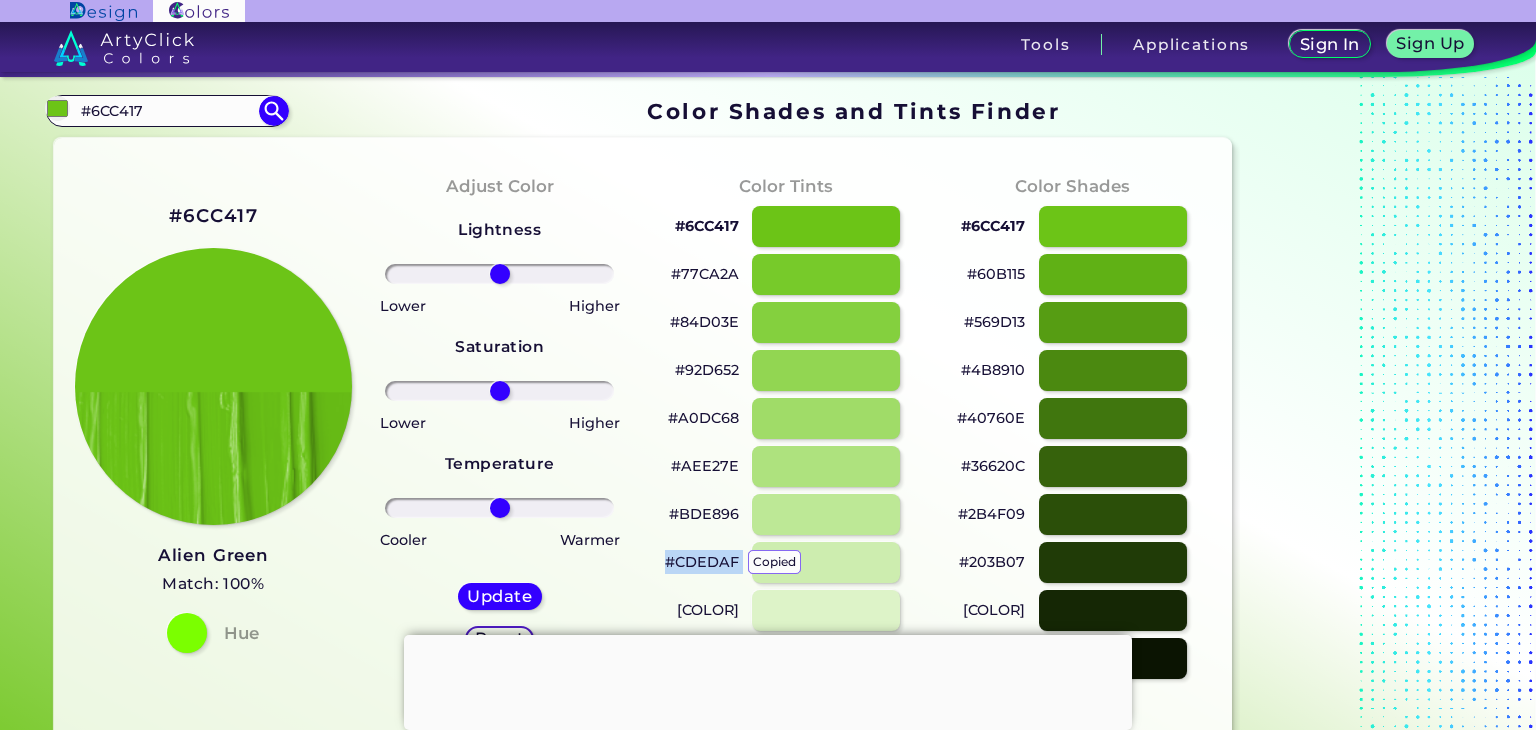 click on "#CDEDAF copied copied copied" at bounding box center [702, 562] 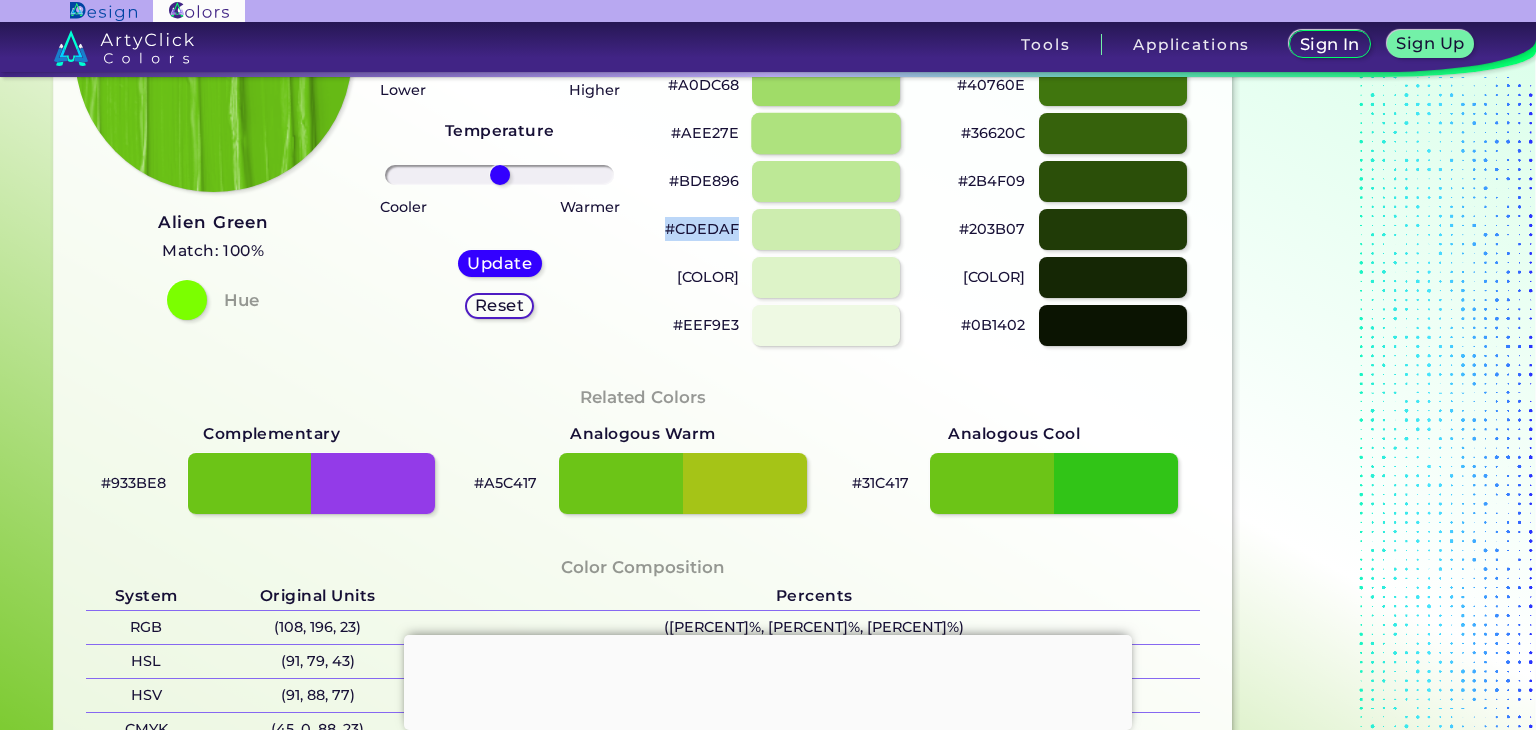 scroll, scrollTop: 0, scrollLeft: 0, axis: both 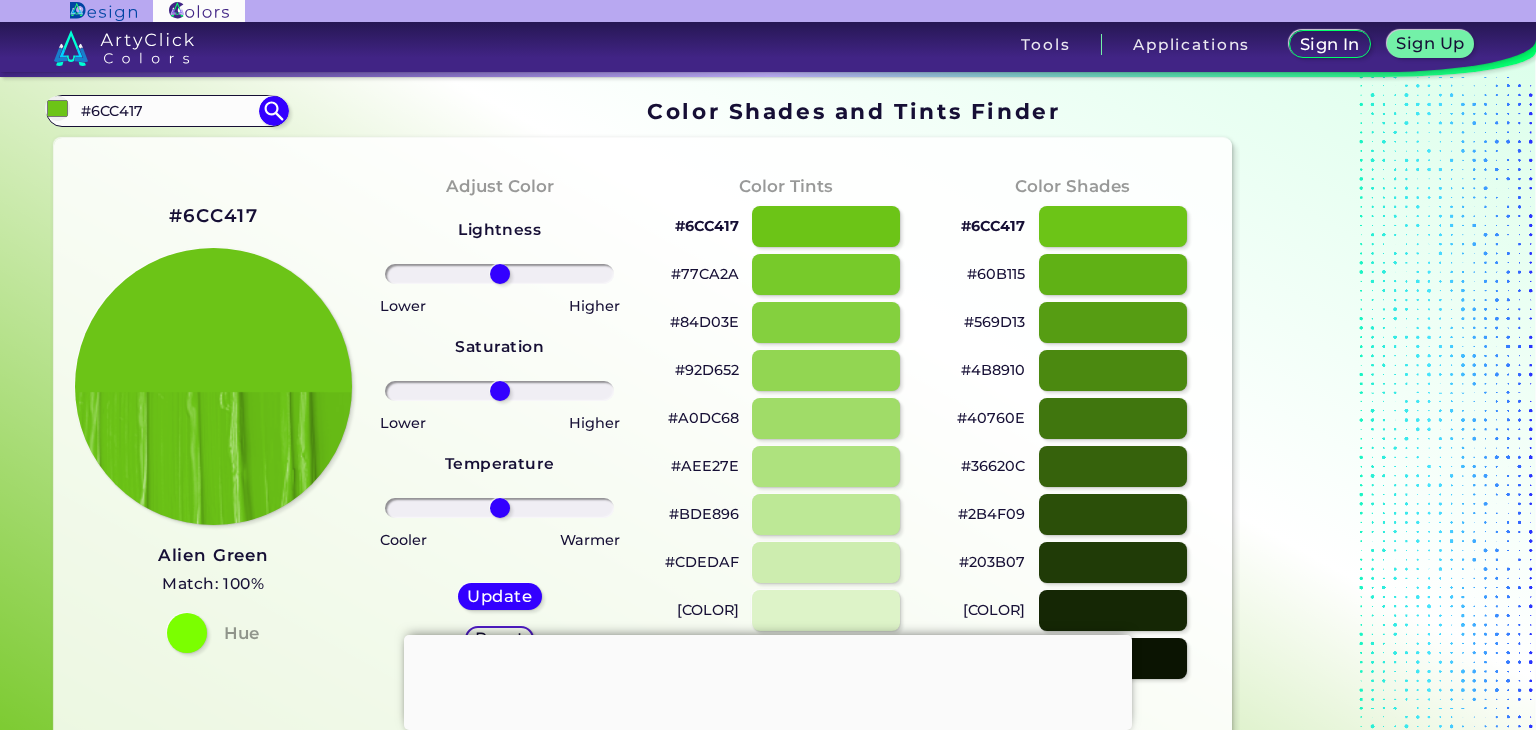 click on "#77CA2A" at bounding box center (705, 274) 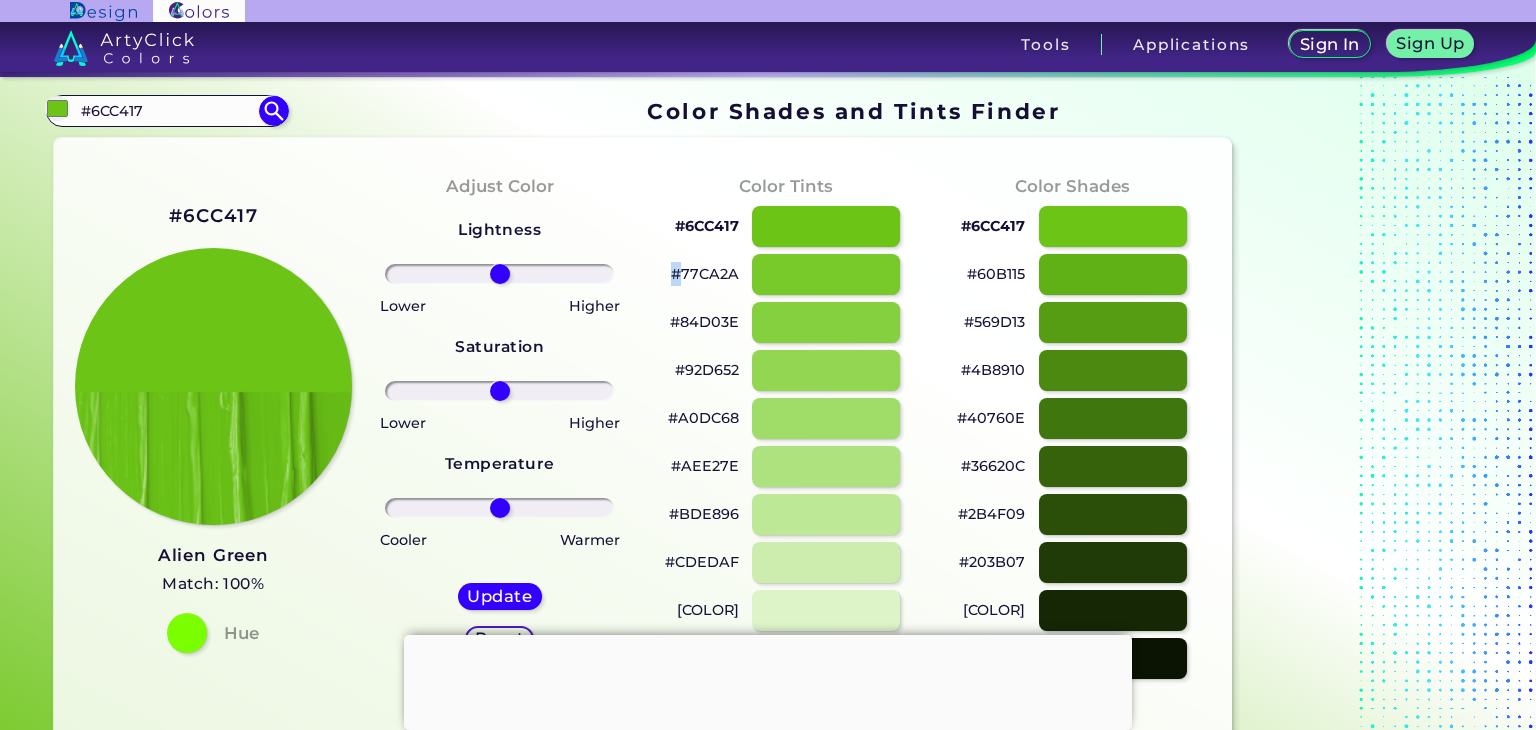 click on "#77CA2A" at bounding box center (705, 274) 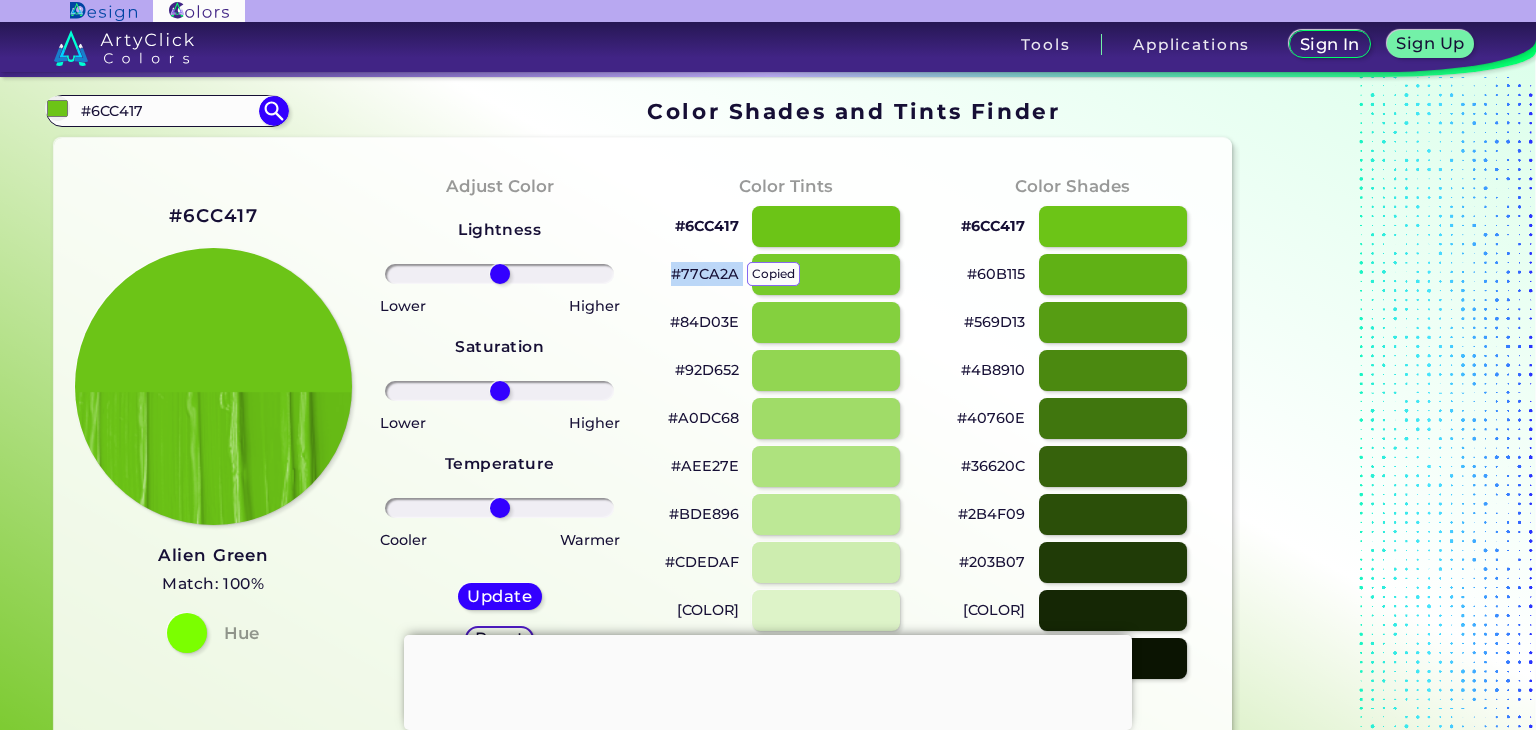 click on "#77CA2A copied copied" at bounding box center (705, 274) 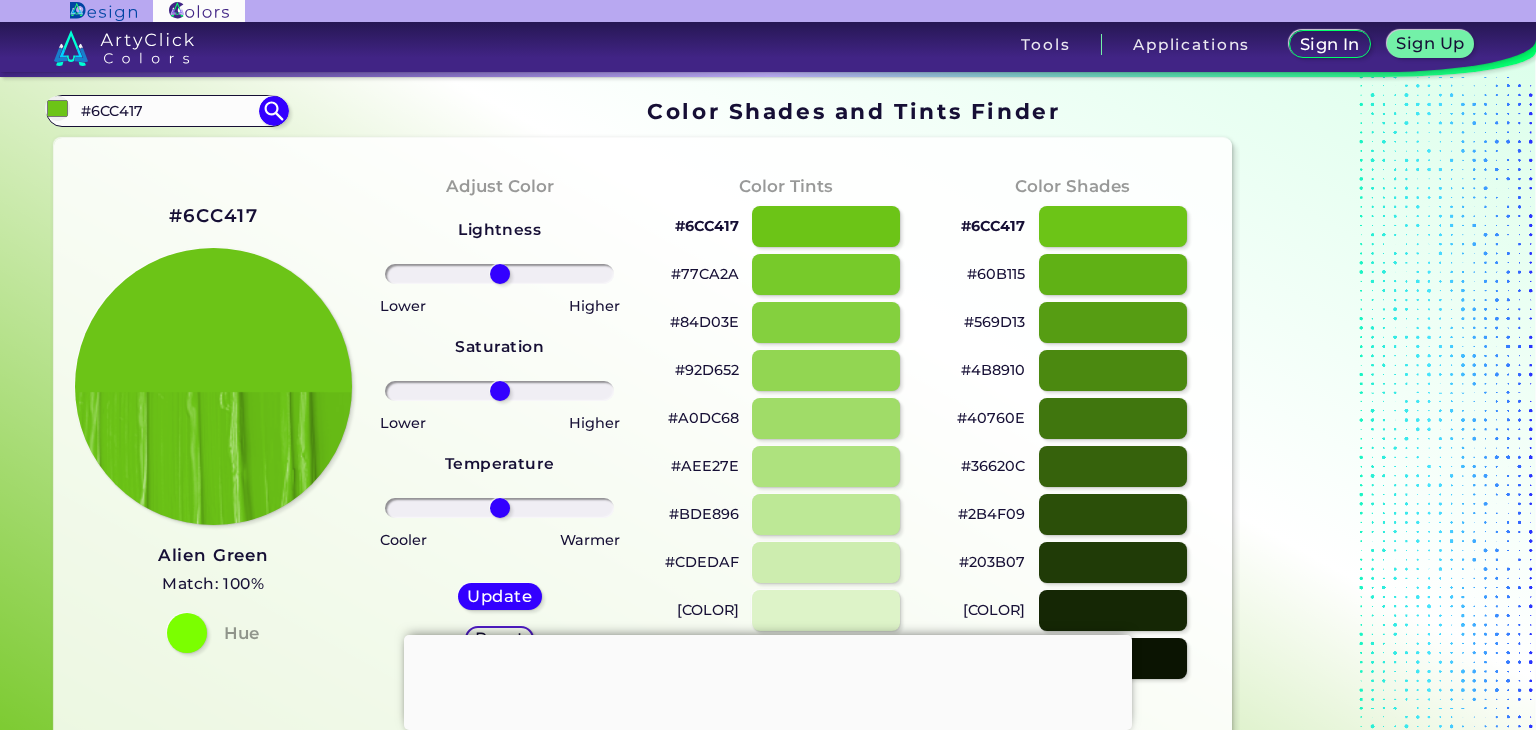 click on "#6CC417" at bounding box center (993, 226) 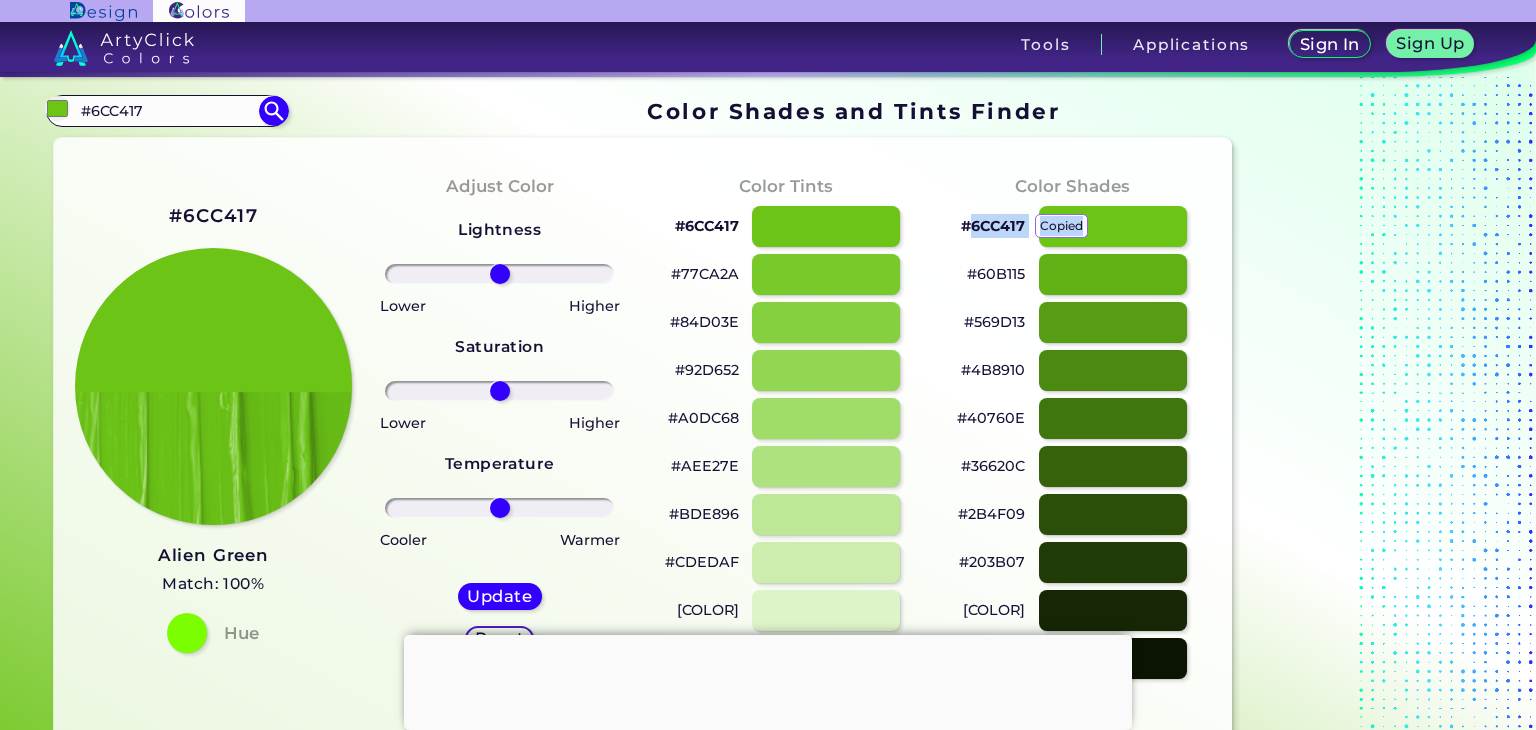 click on "#6CC417 copied" at bounding box center (993, 226) 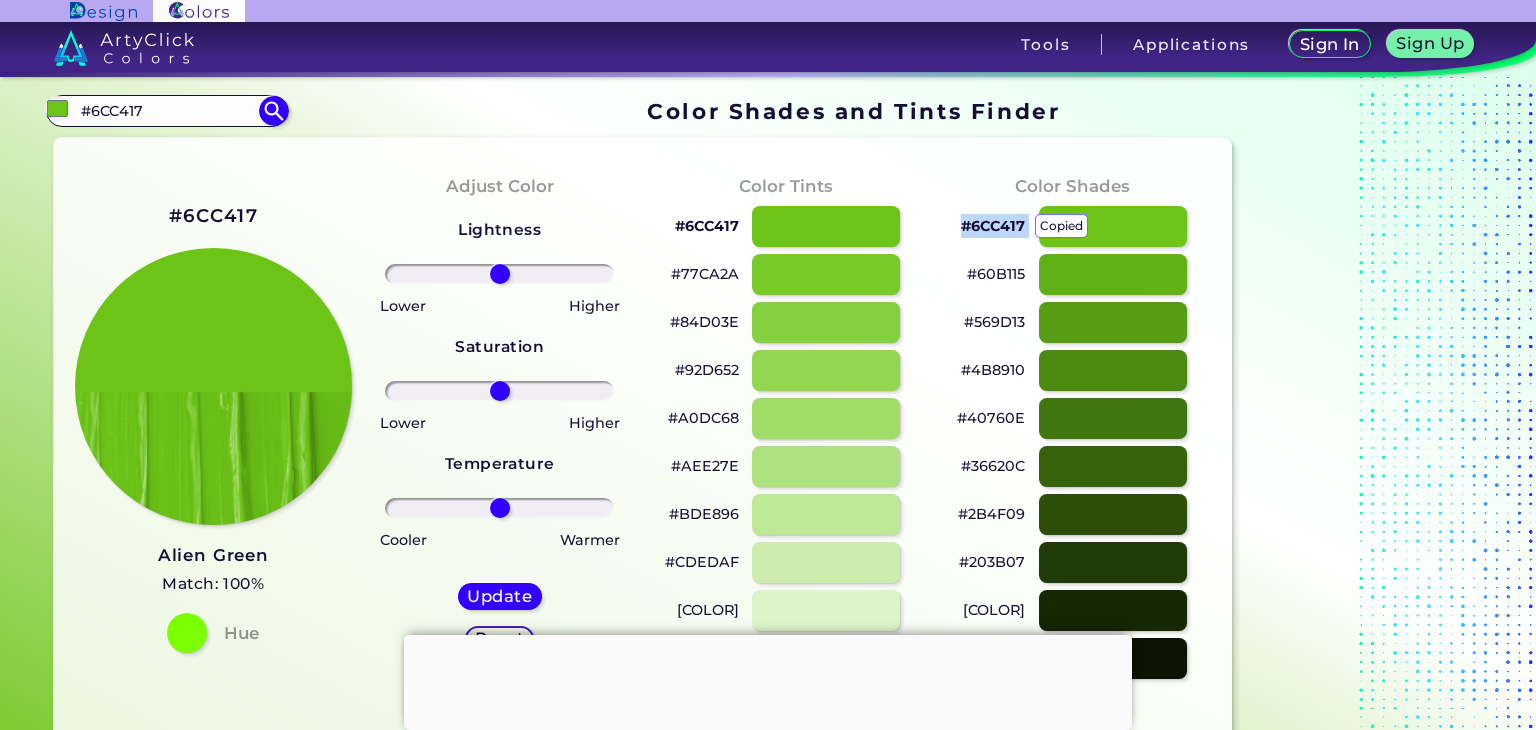 click on "#6CC417 copied copied" at bounding box center (993, 226) 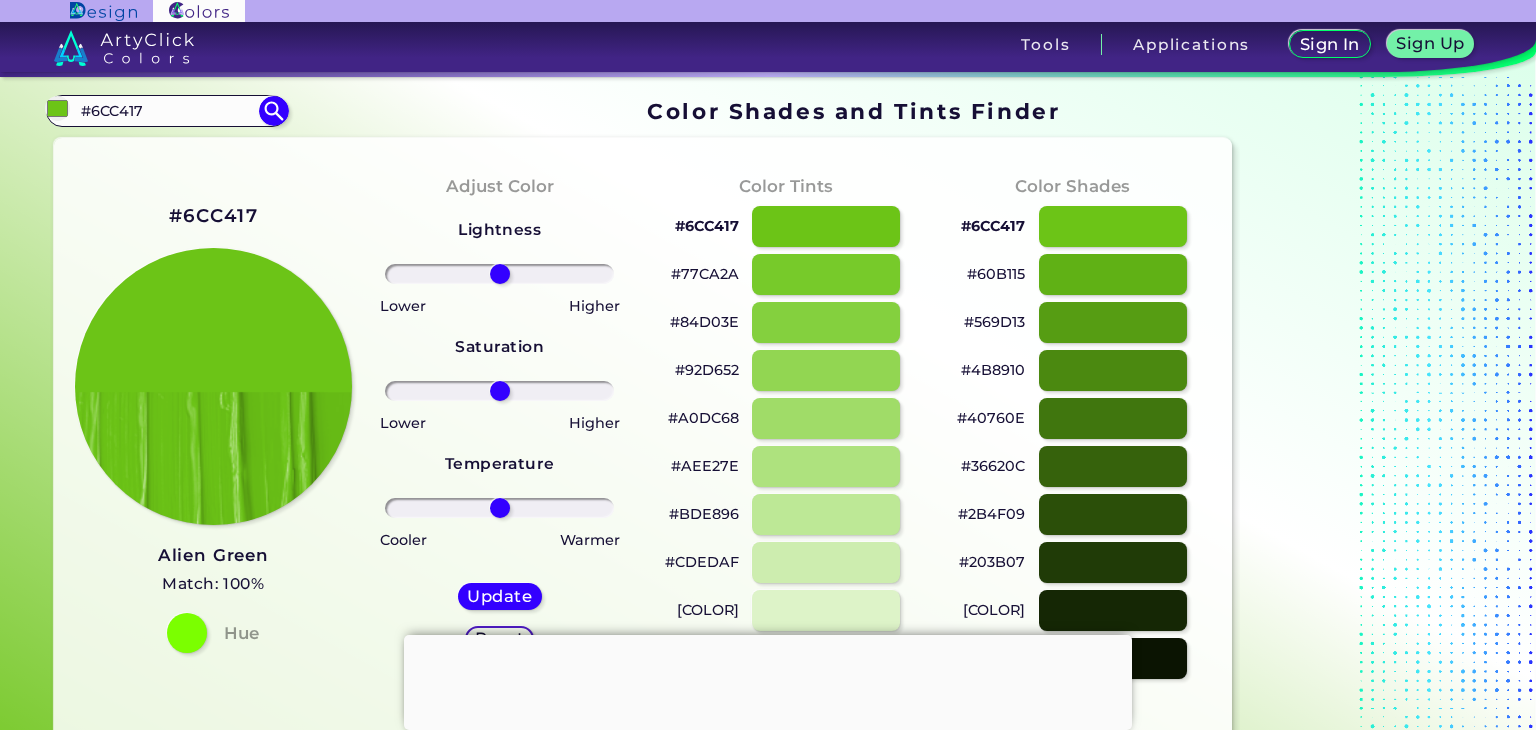 click on "#40760E" at bounding box center [991, 418] 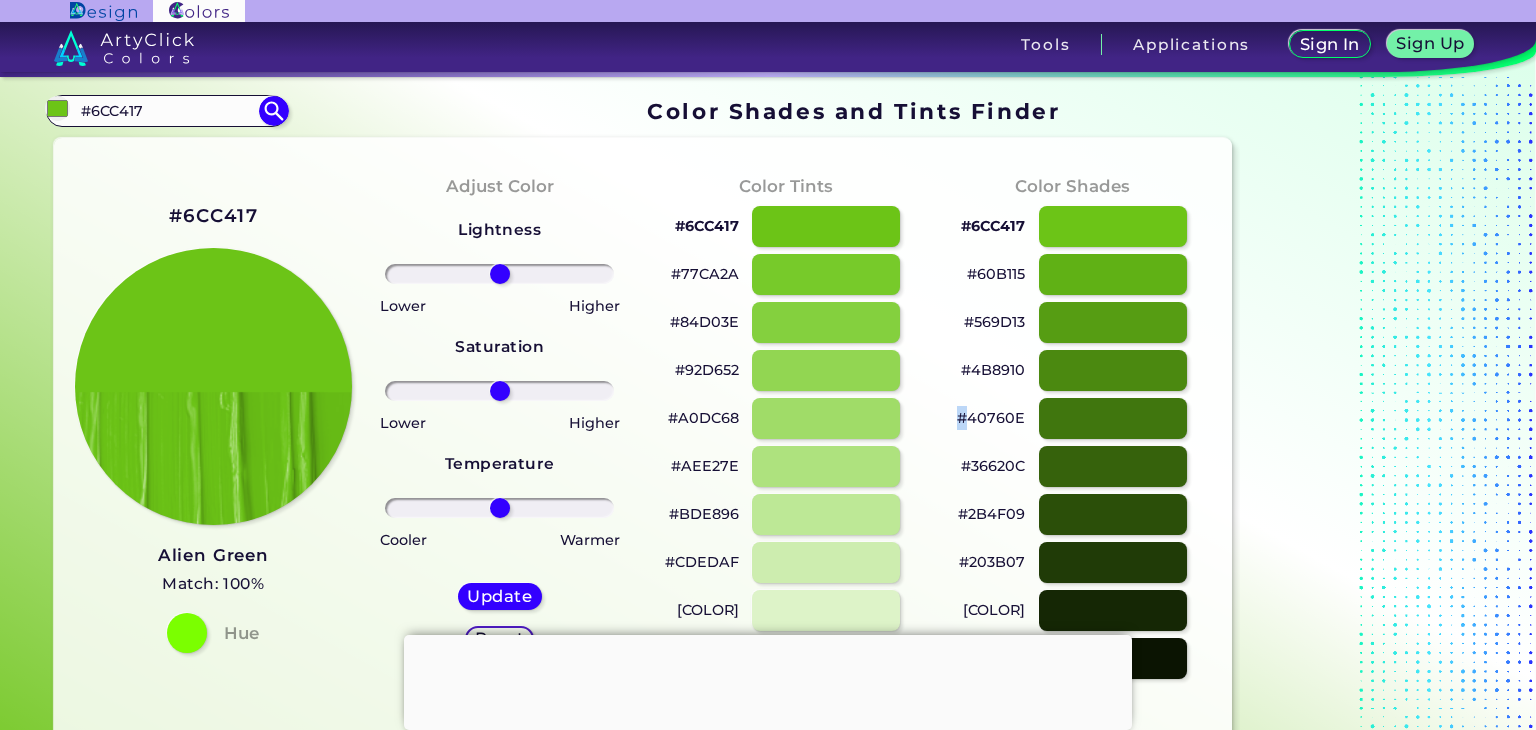 click on "#40760E" at bounding box center [991, 418] 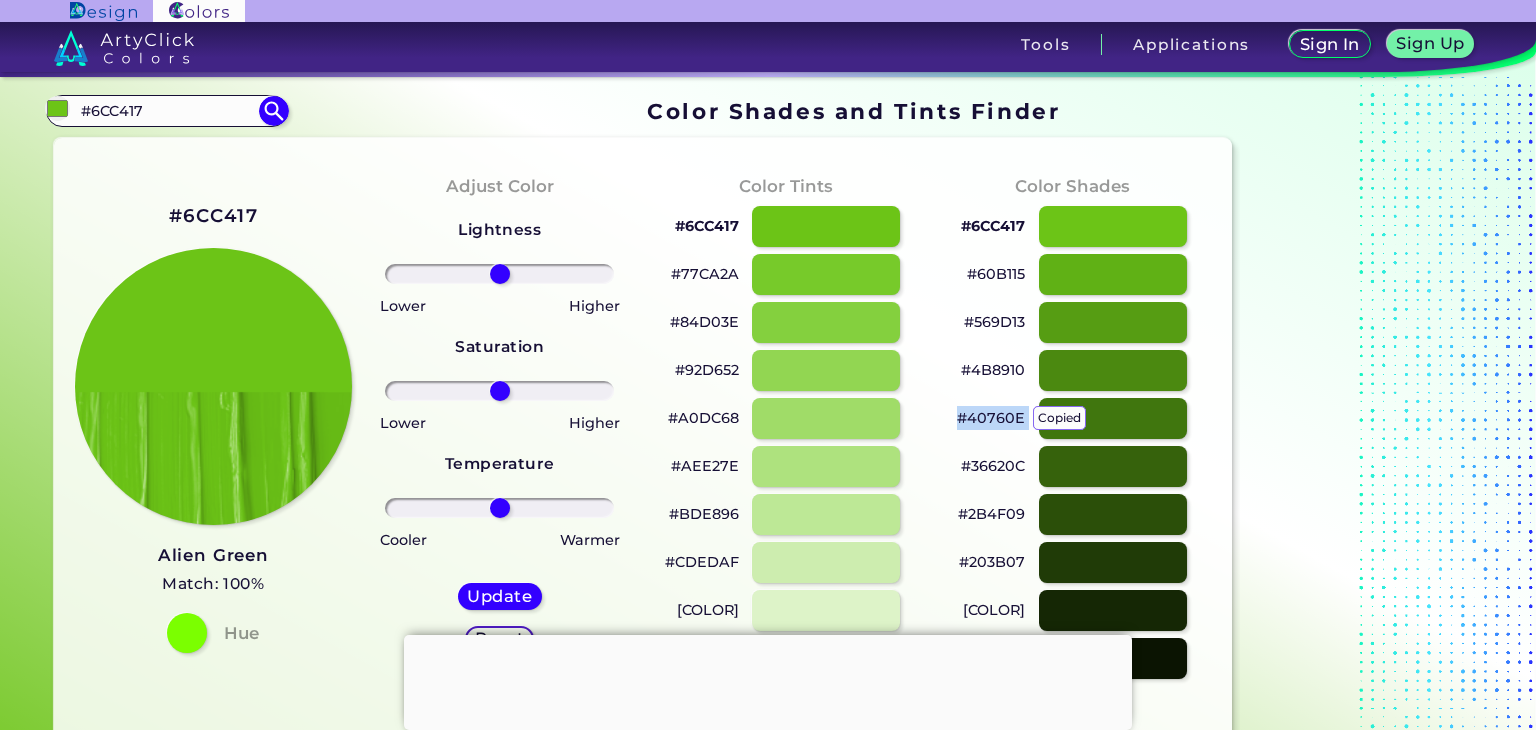 click on "#40760E copied copied" at bounding box center [991, 418] 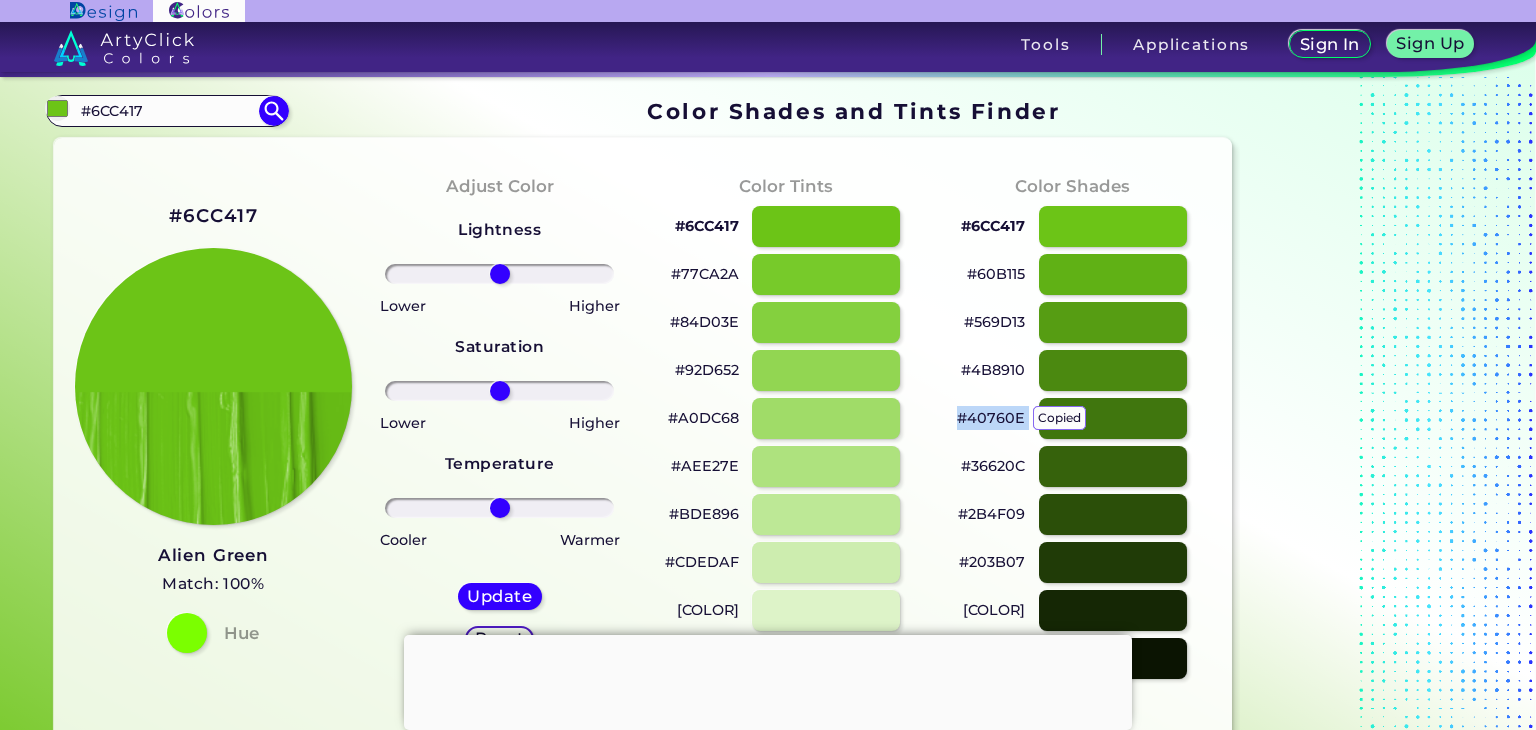 click on "#40760E copied copied copied" at bounding box center [991, 418] 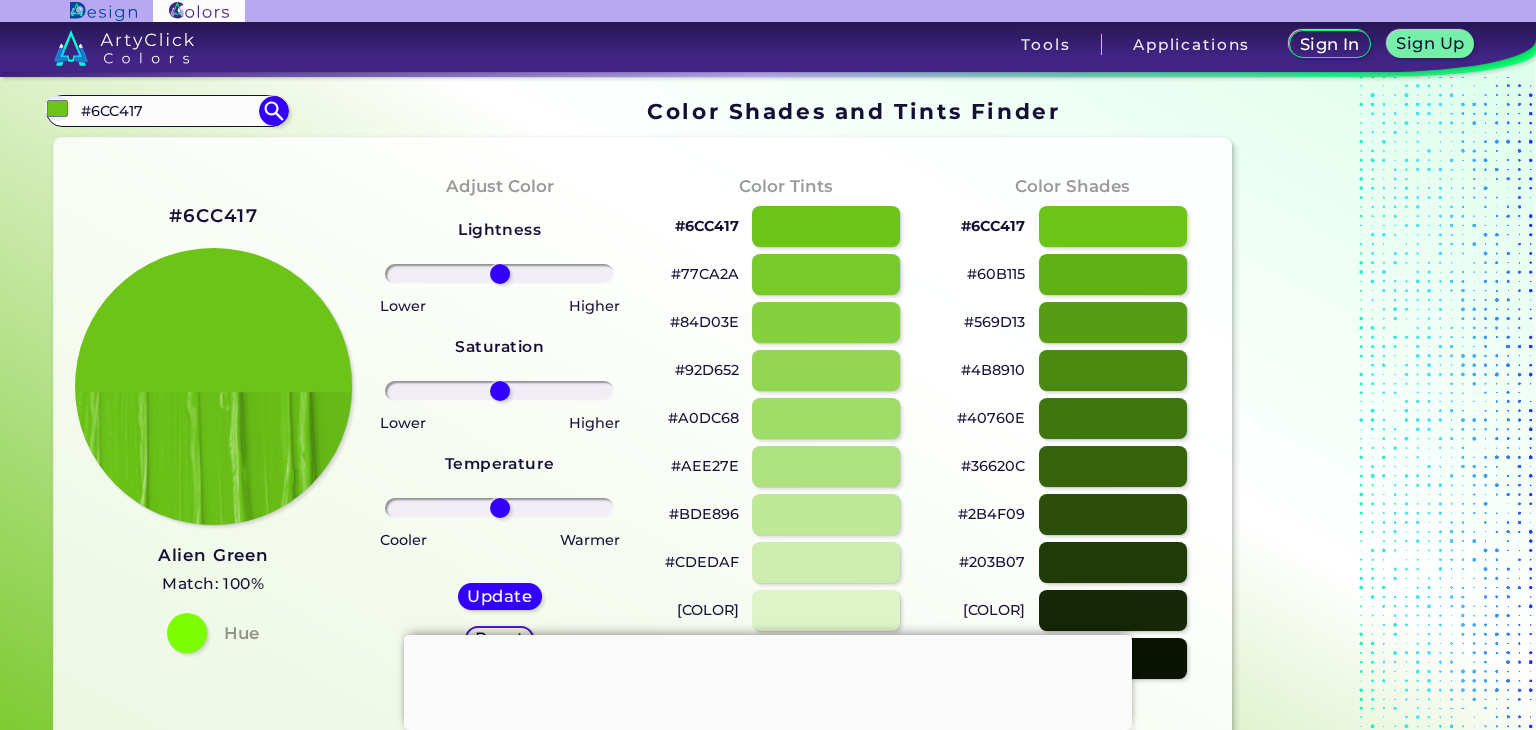click on "#4B8910" at bounding box center [993, 370] 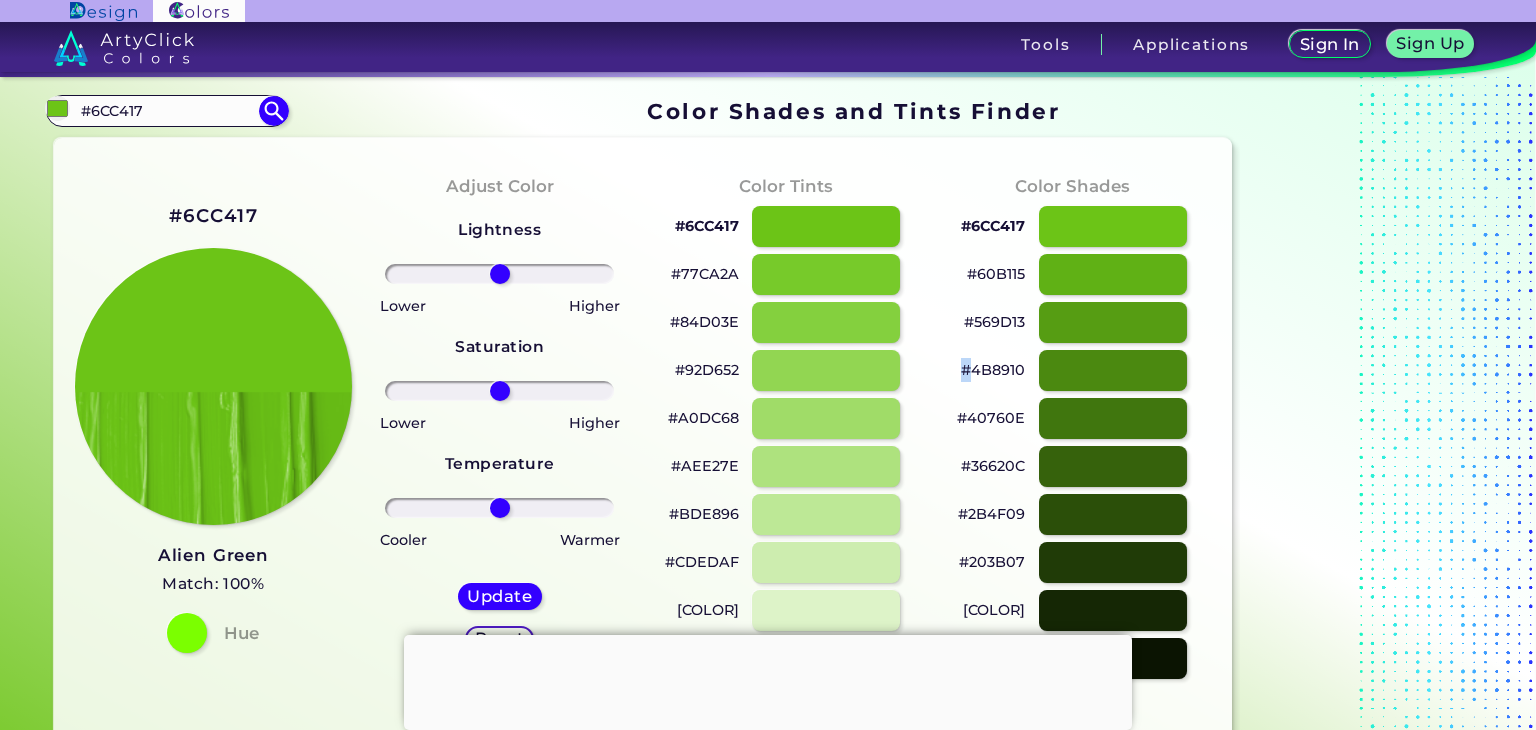 click on "#4B8910" at bounding box center (993, 370) 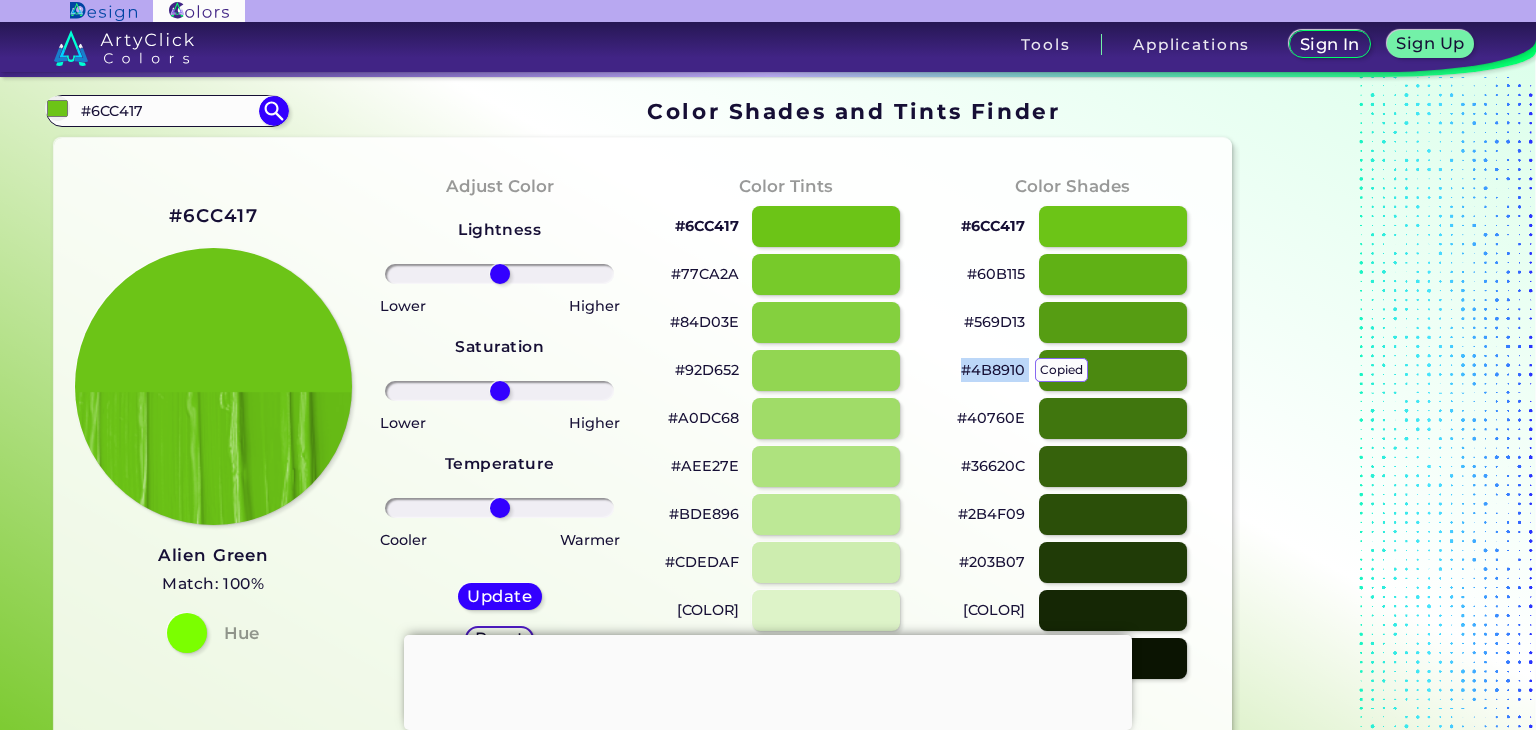 click on "#4B8910 copied copied" at bounding box center (993, 370) 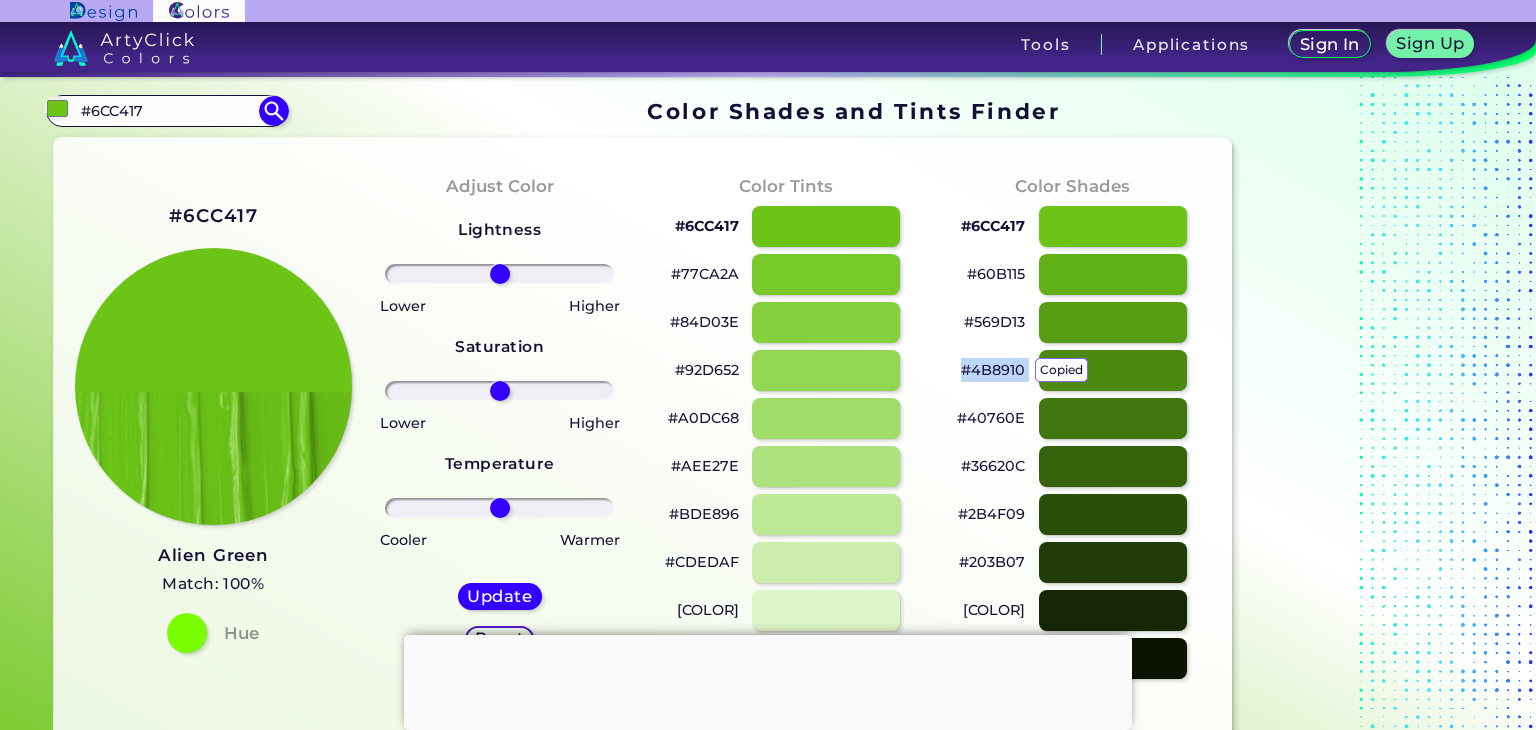 click on "#4B8910 copied copied copied" at bounding box center [993, 370] 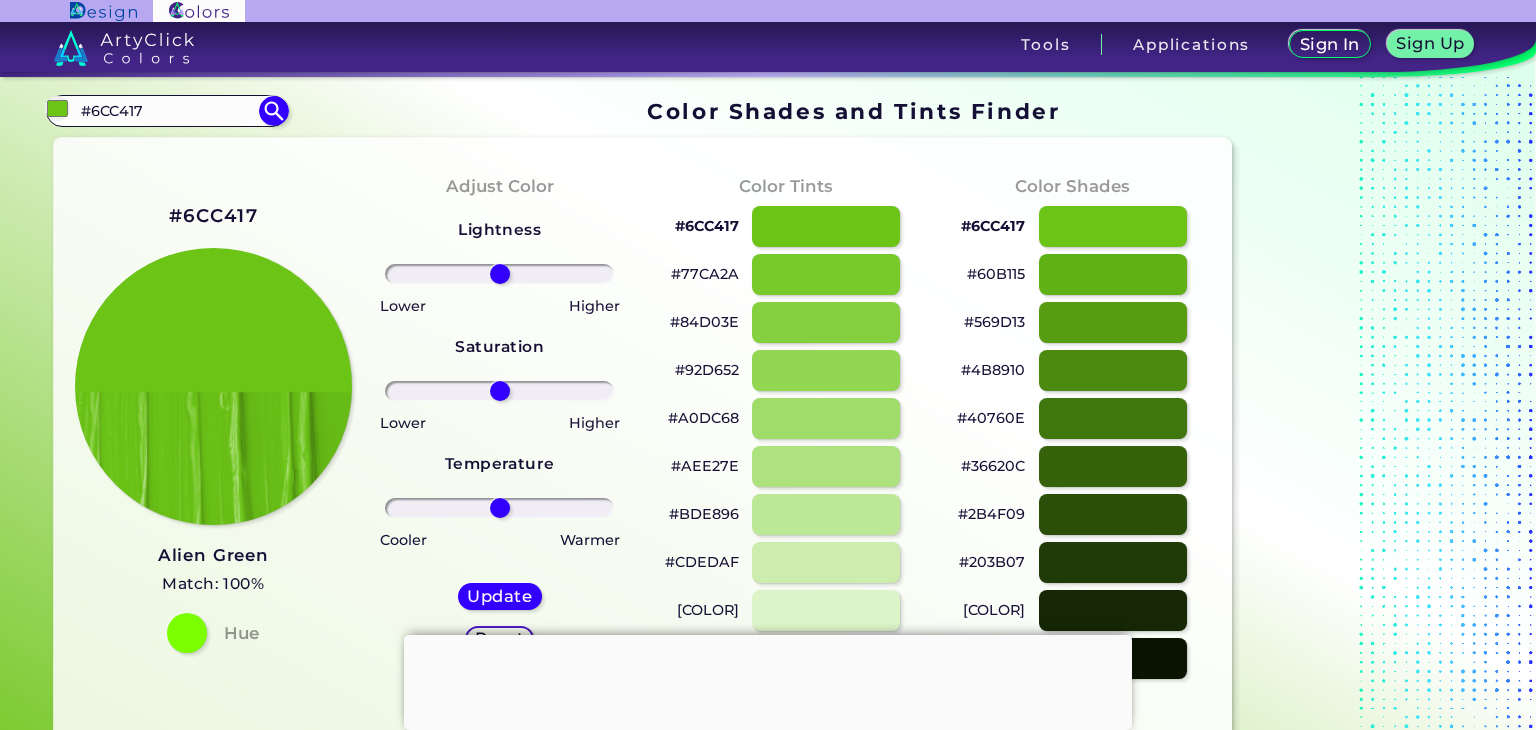 click on "#569D13" at bounding box center [994, 322] 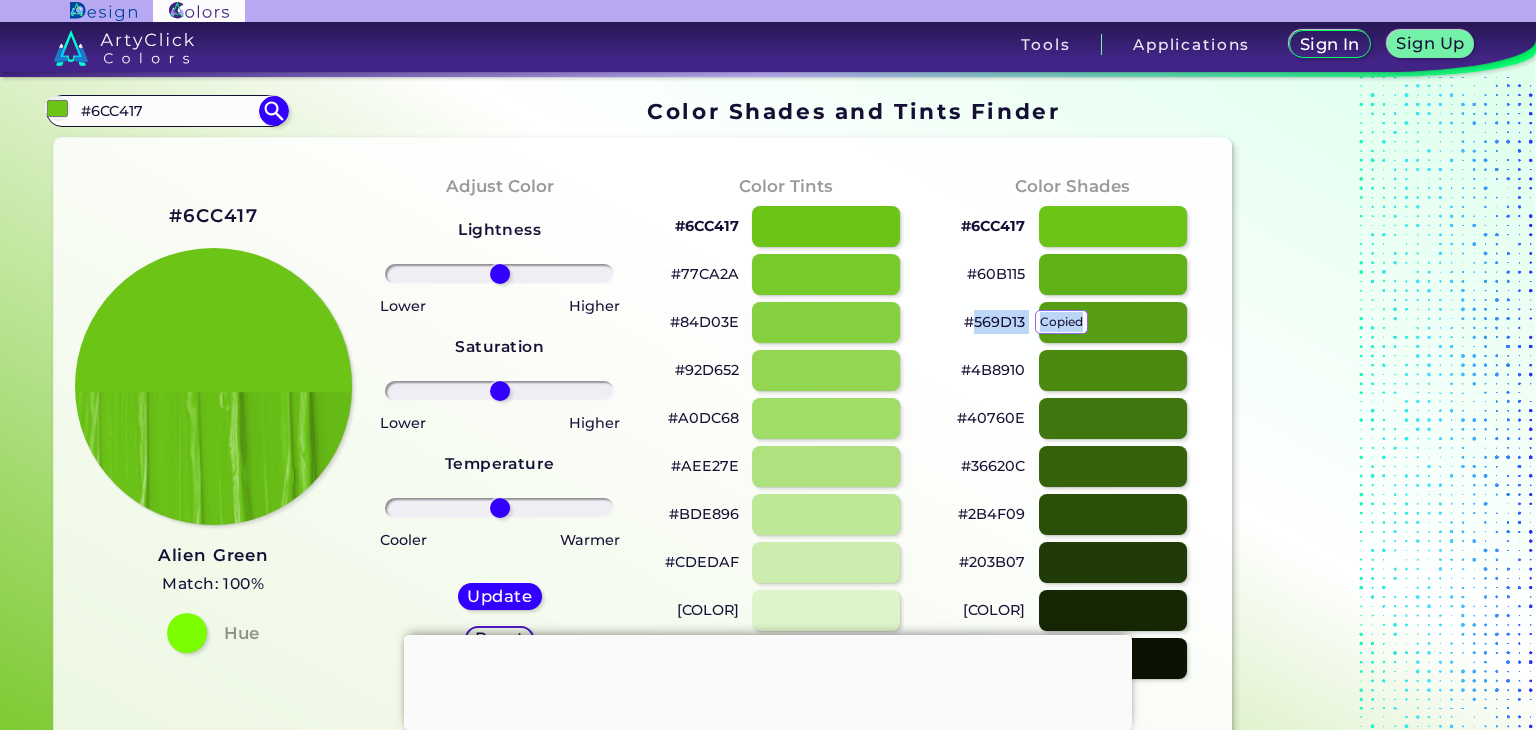 click on "#569D13 copied" at bounding box center [994, 322] 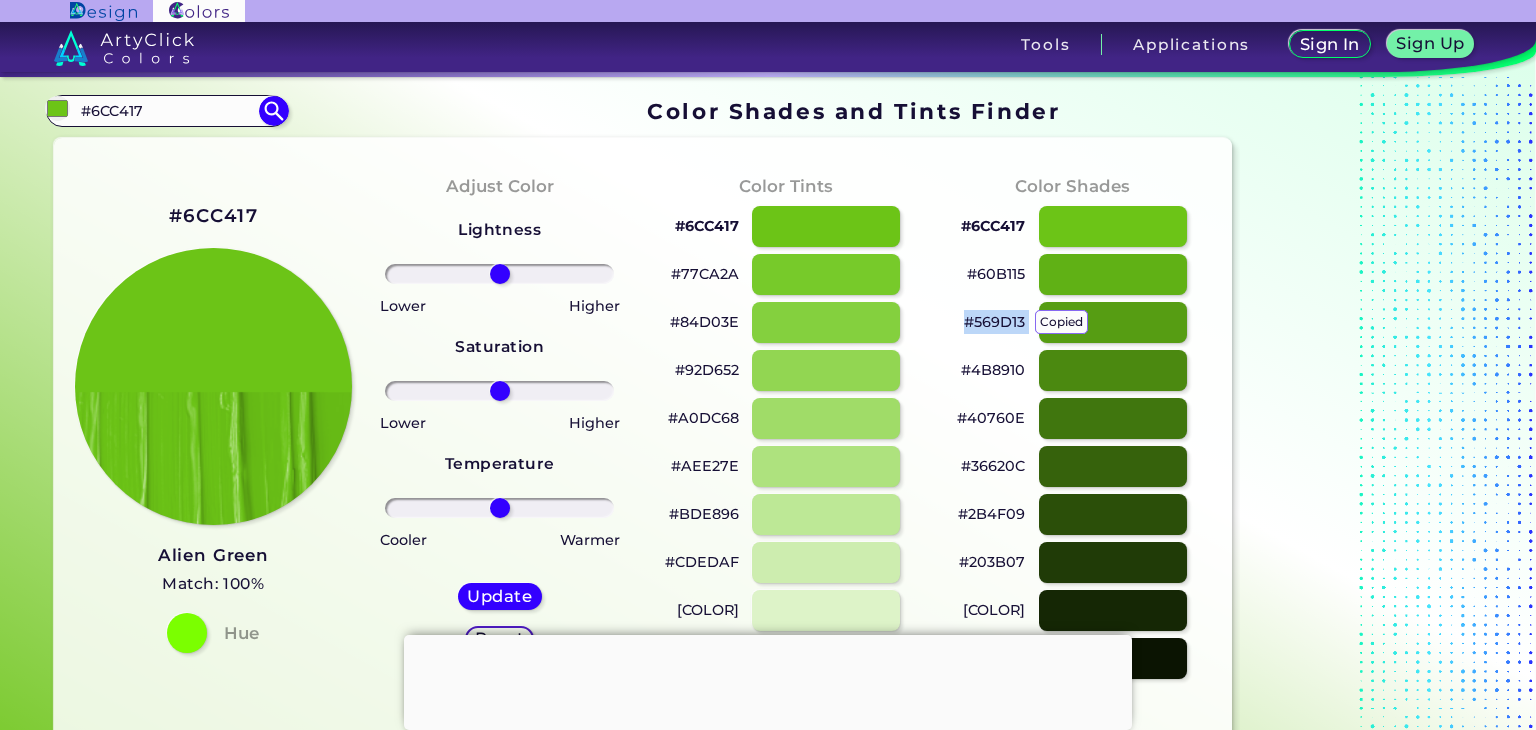 click on "#569D13 copied copied" at bounding box center [994, 322] 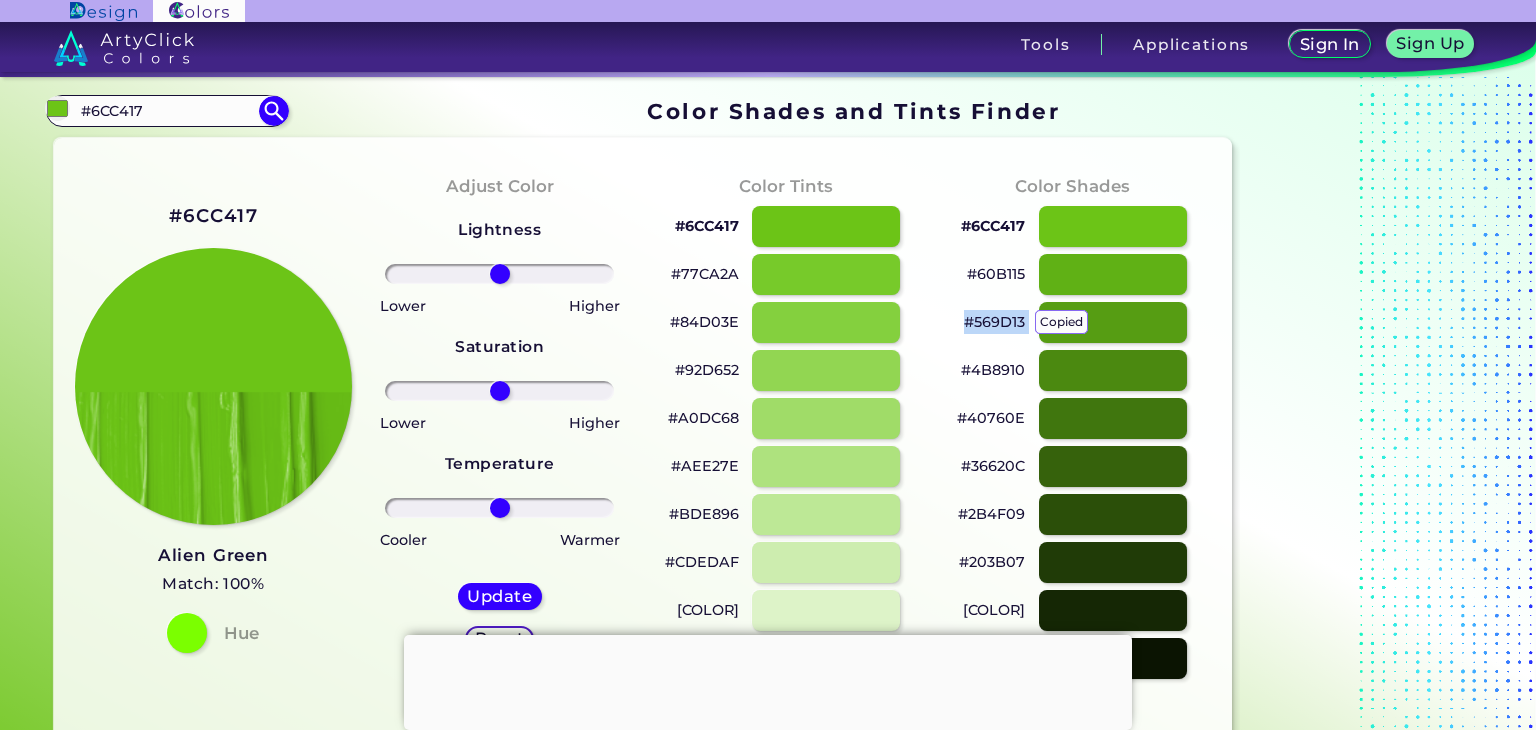 click on "[COLOR] copied copied copied" at bounding box center [994, 322] 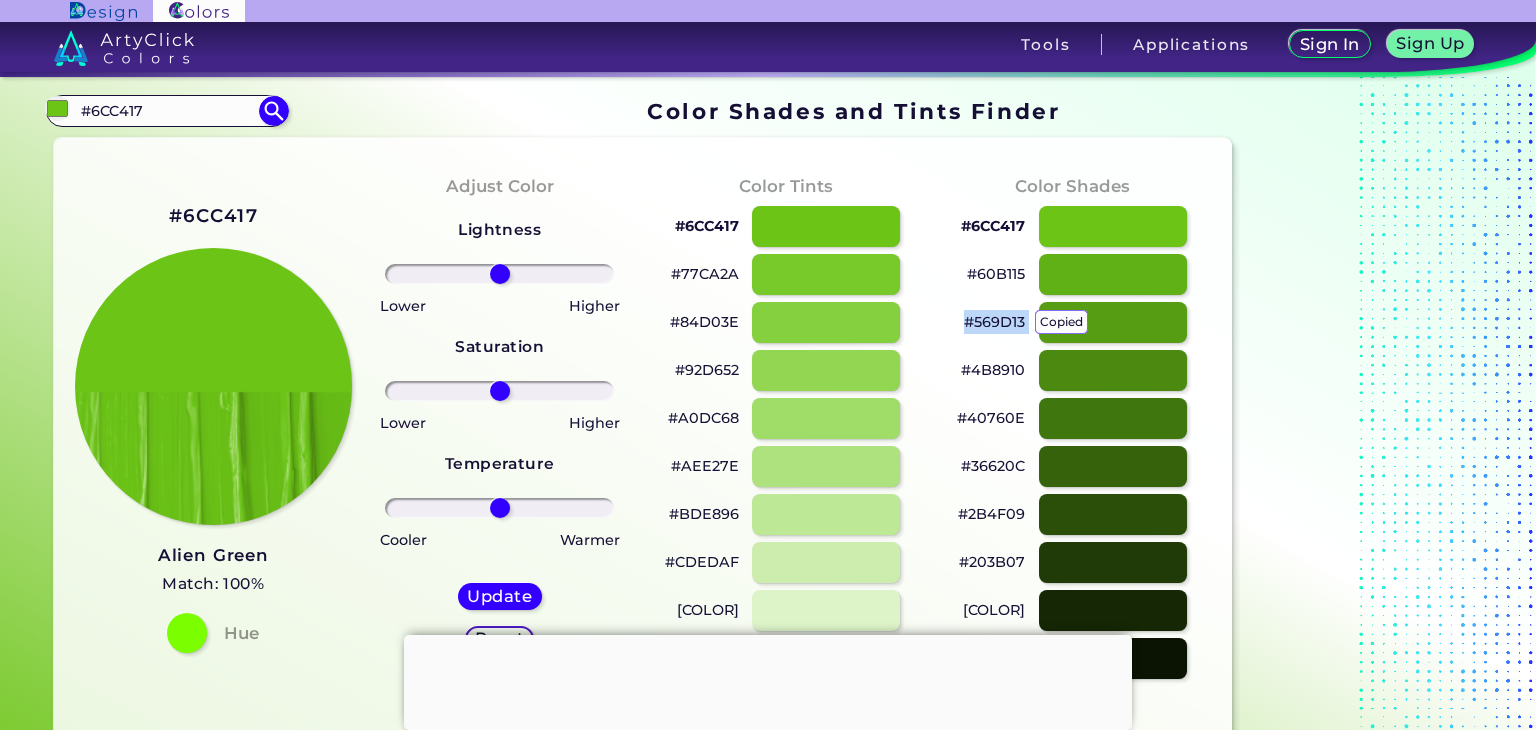 click on "#569D13 copied copied copied copied copied" at bounding box center [994, 322] 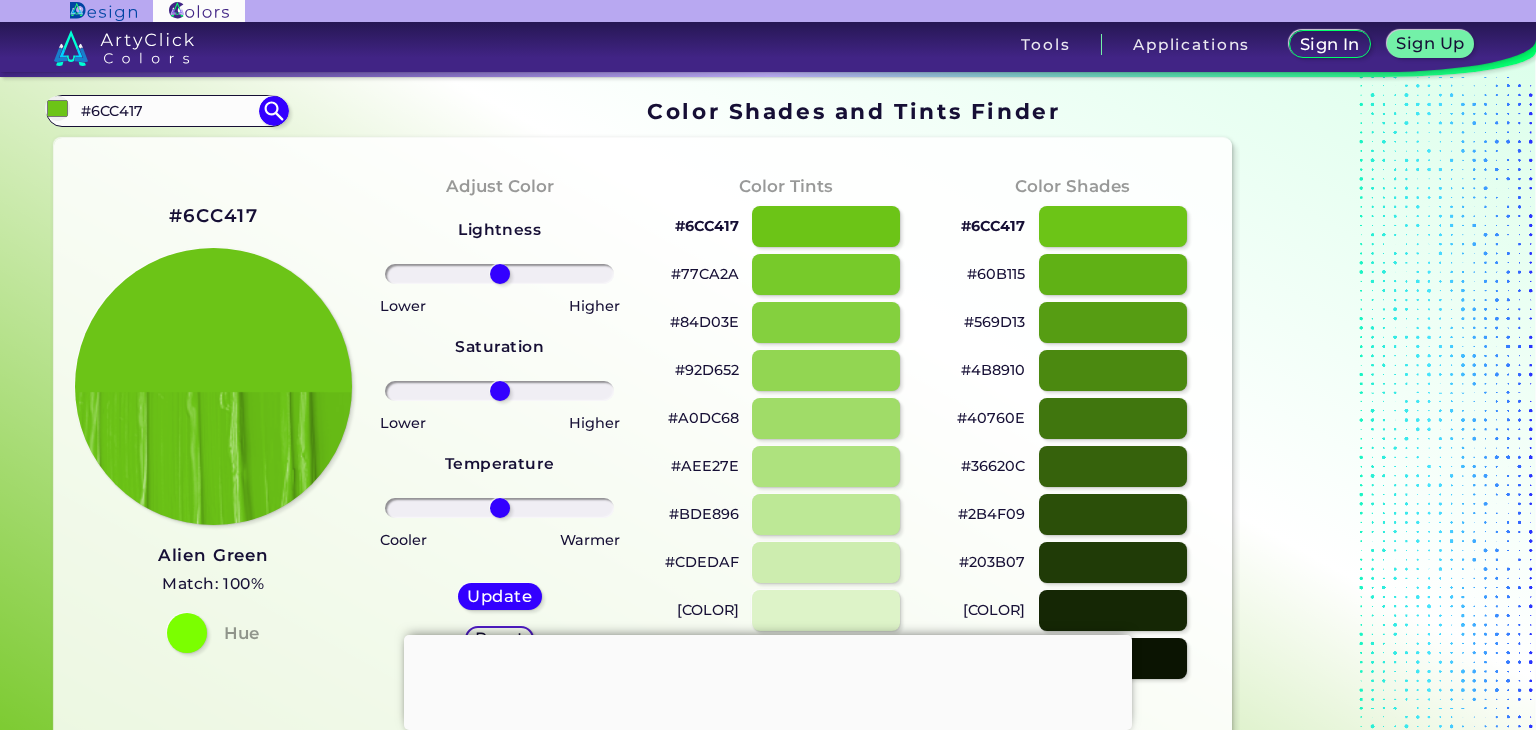 click on "#36620C" at bounding box center [993, 466] 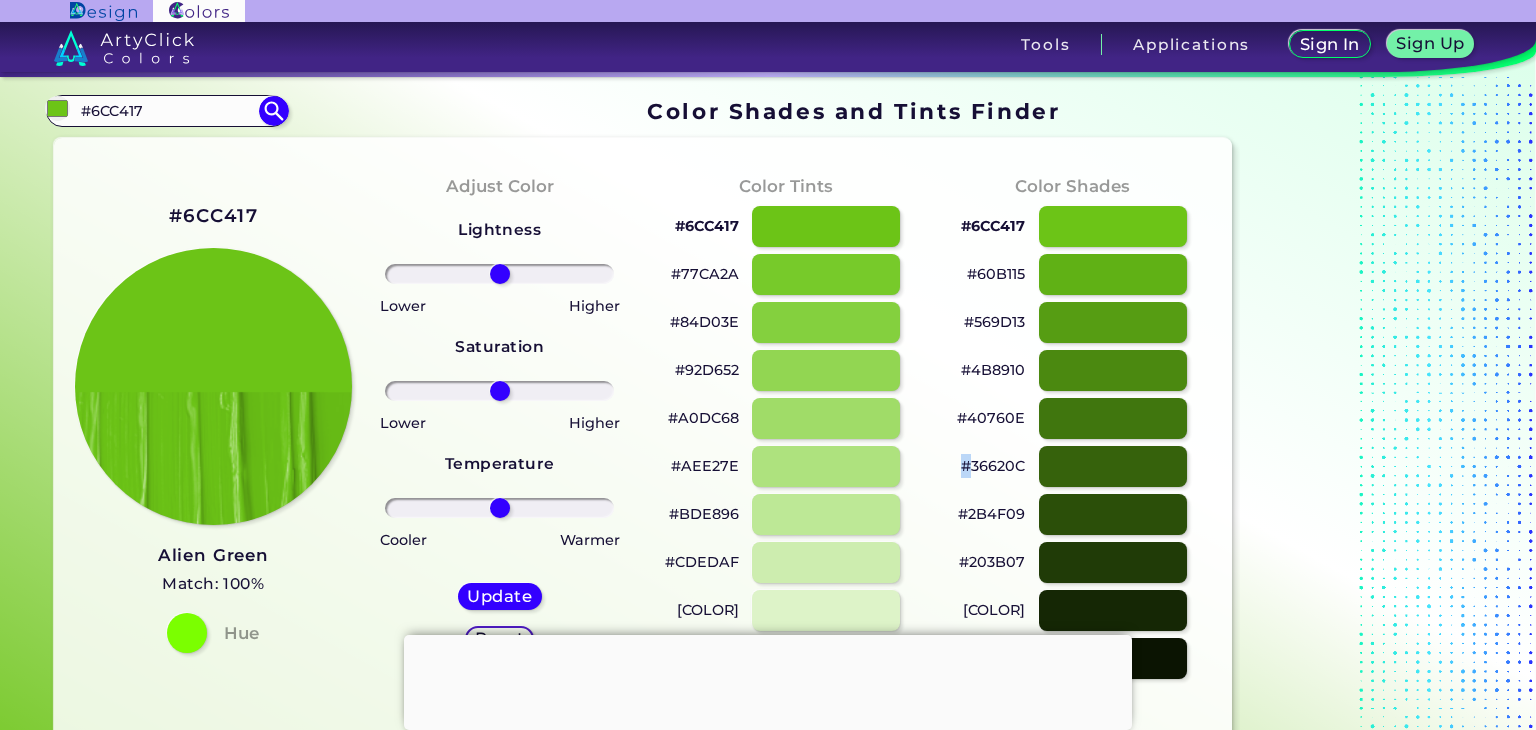 click on "#36620C" at bounding box center (993, 466) 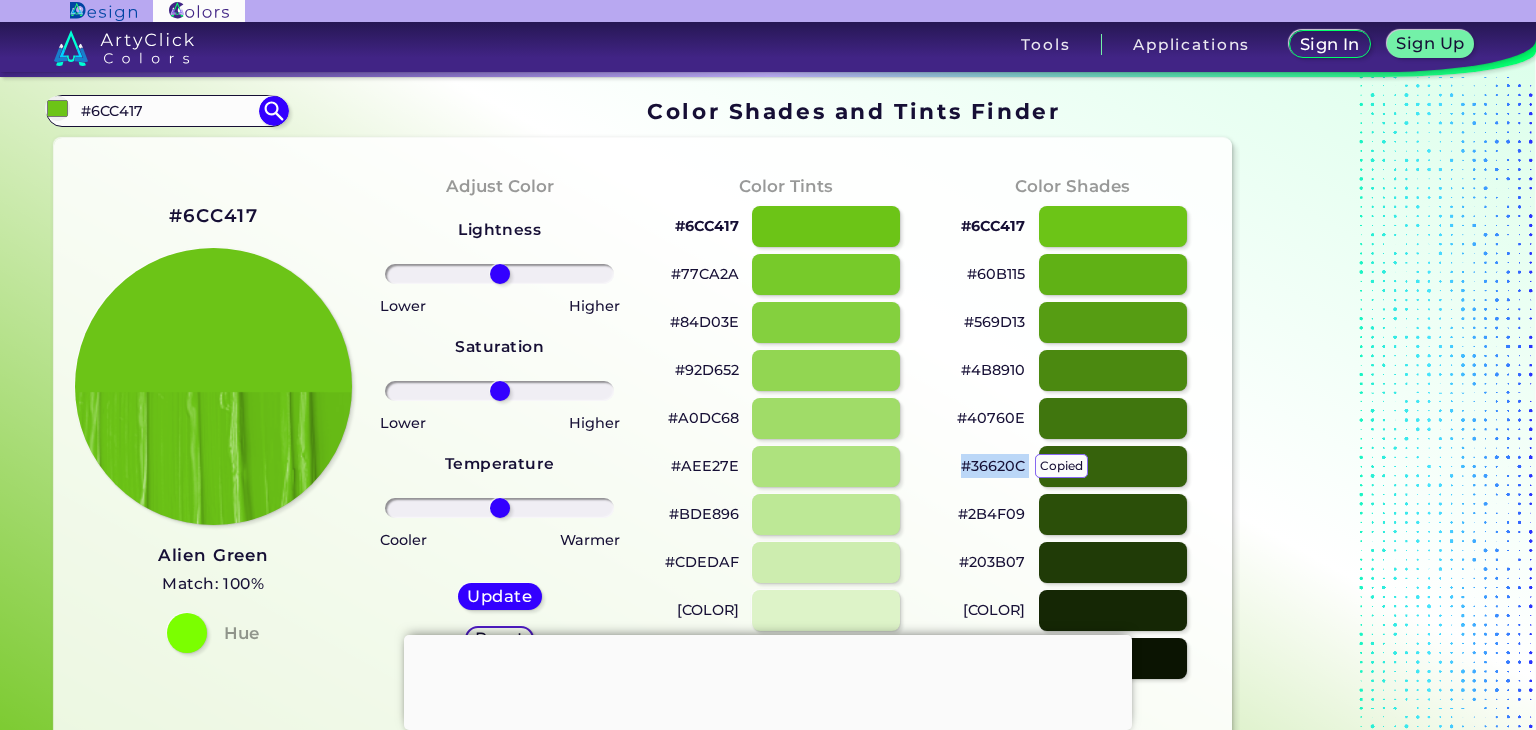click on "#36620C copied copied" at bounding box center [993, 466] 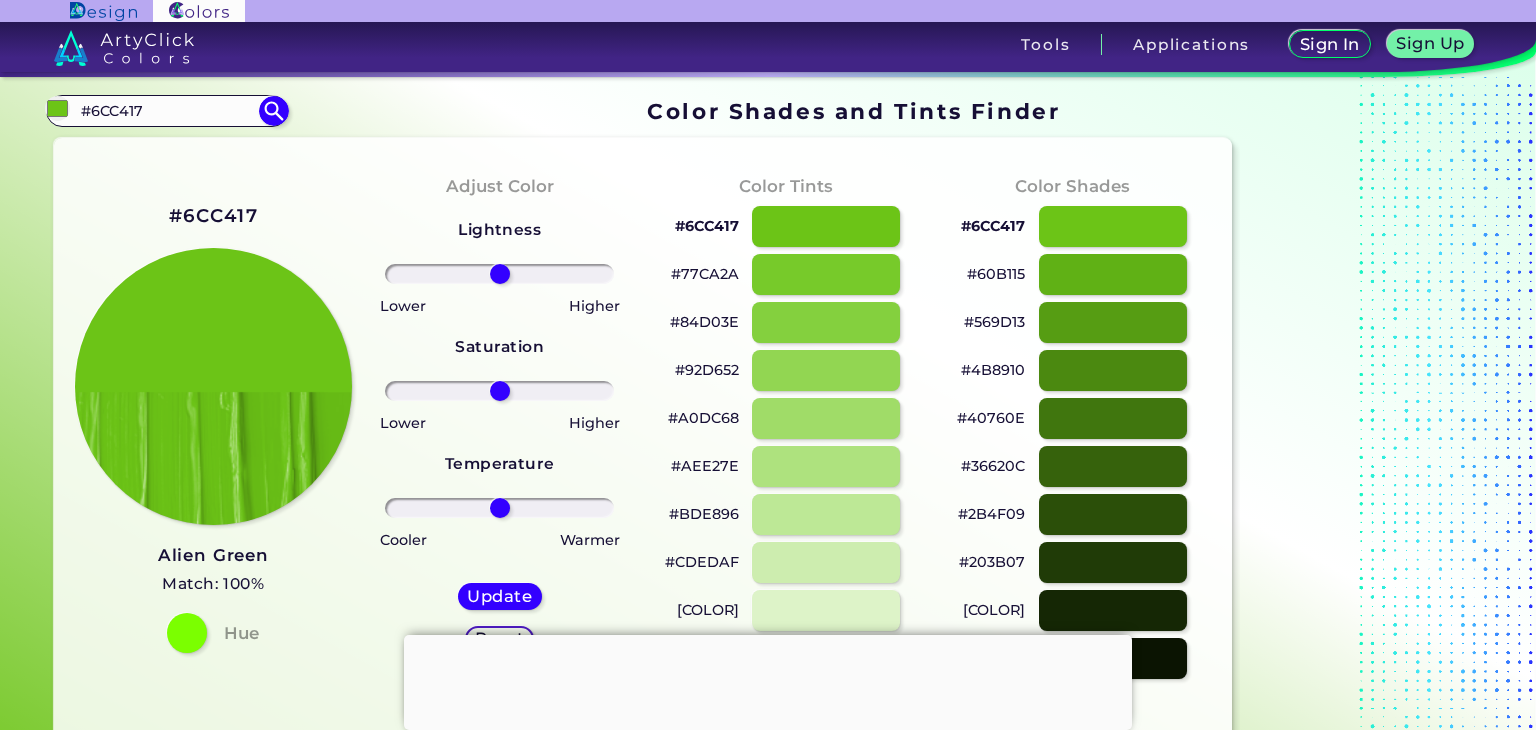 click on "#36620C" at bounding box center [993, 466] 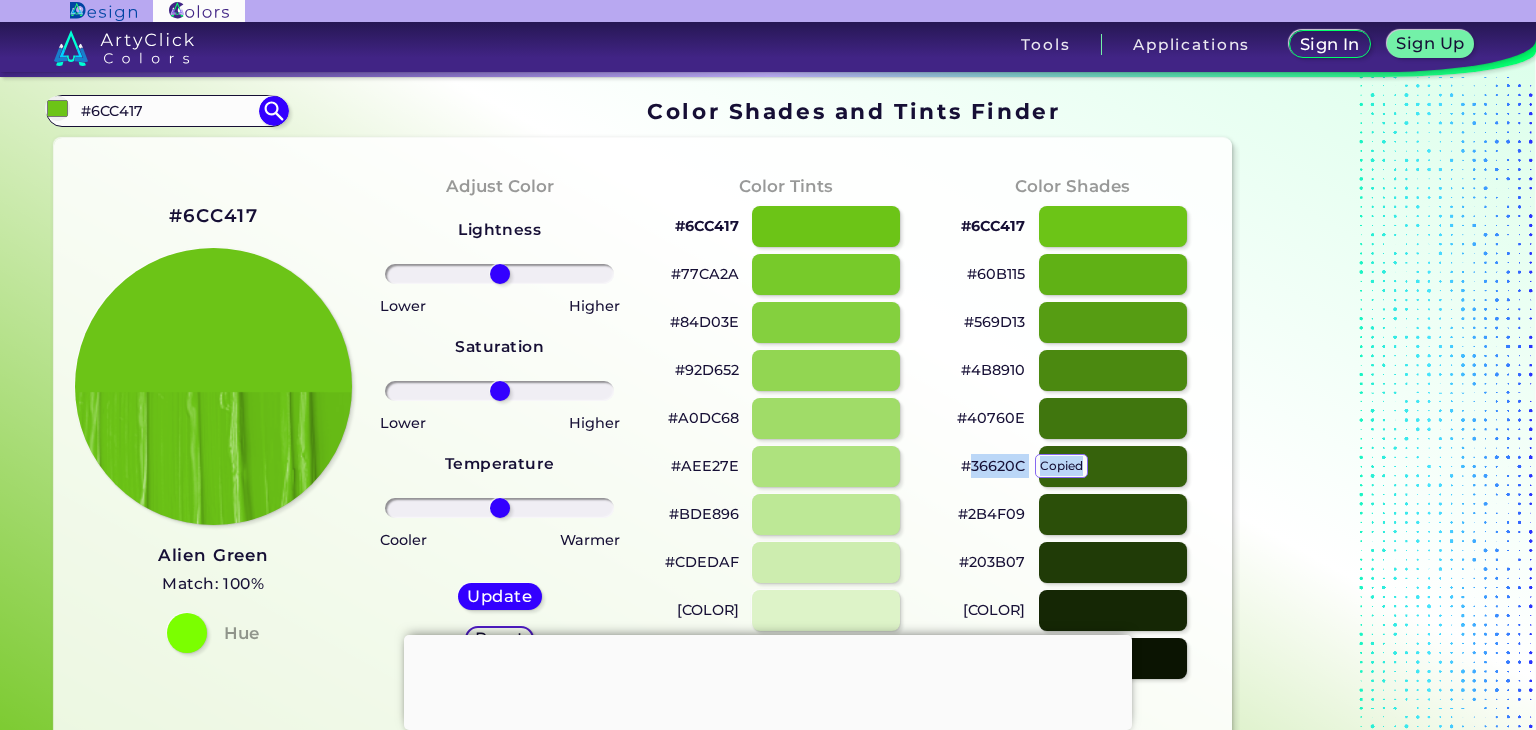 click on "#36620C copied" at bounding box center [993, 466] 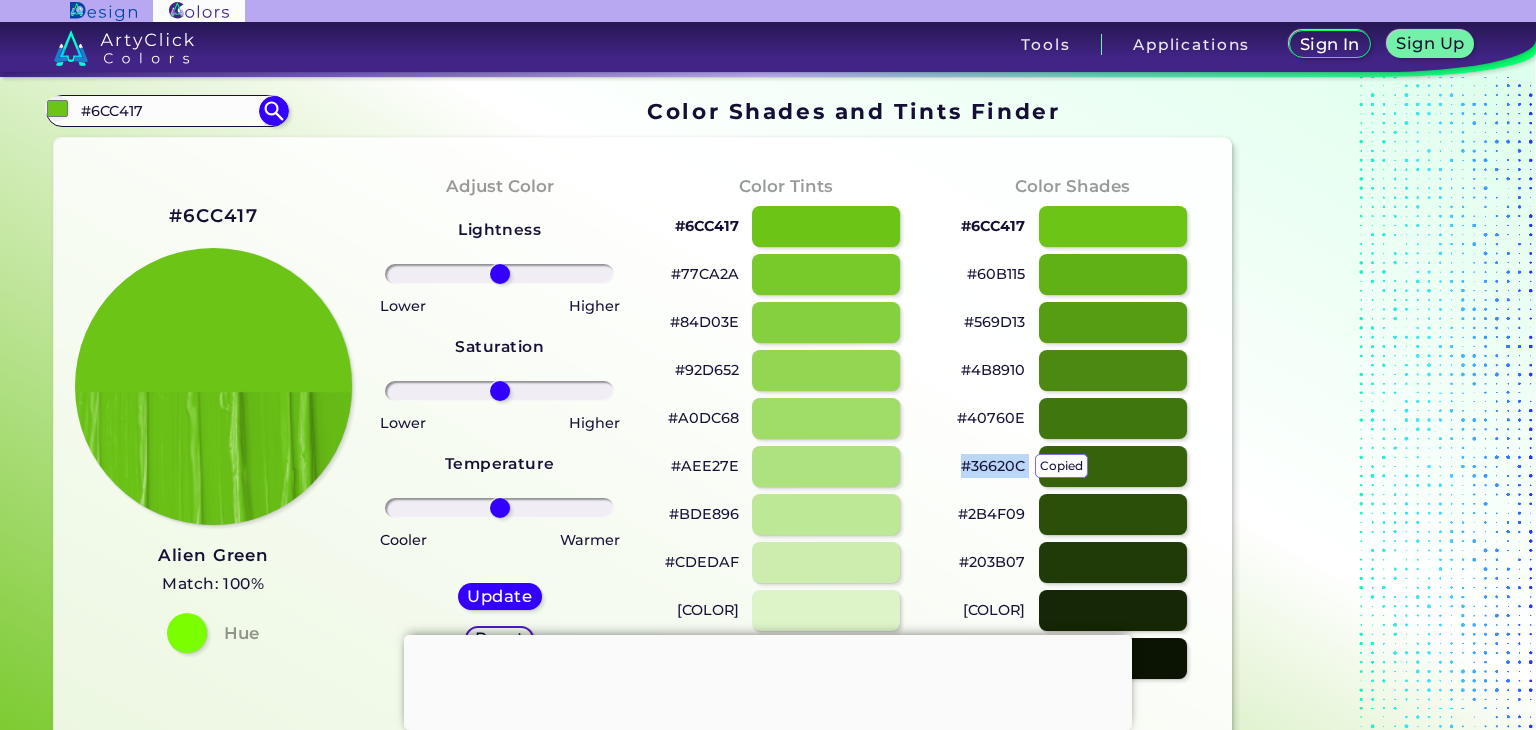 click on "#36620C copied copied" at bounding box center [993, 466] 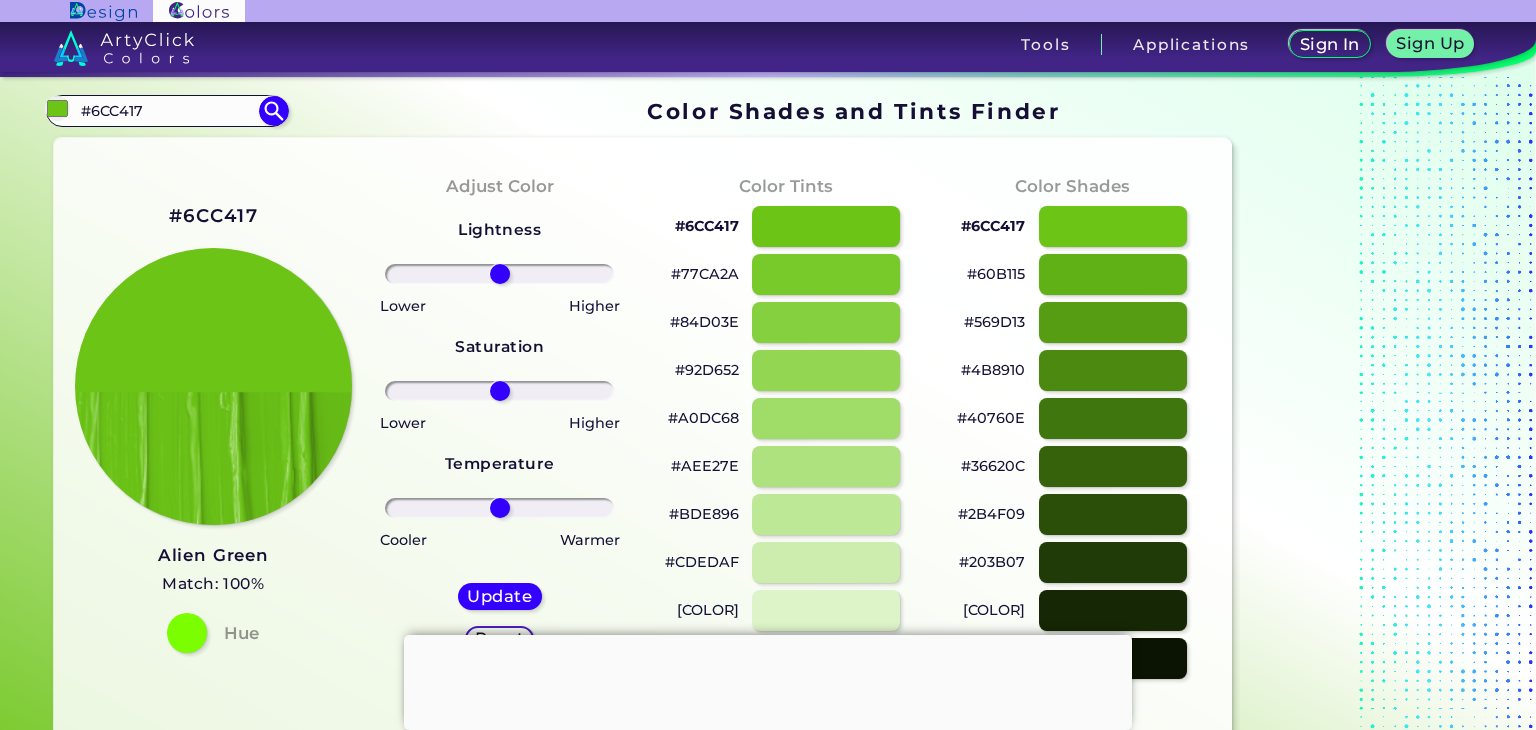 click on "#40760E" at bounding box center [991, 418] 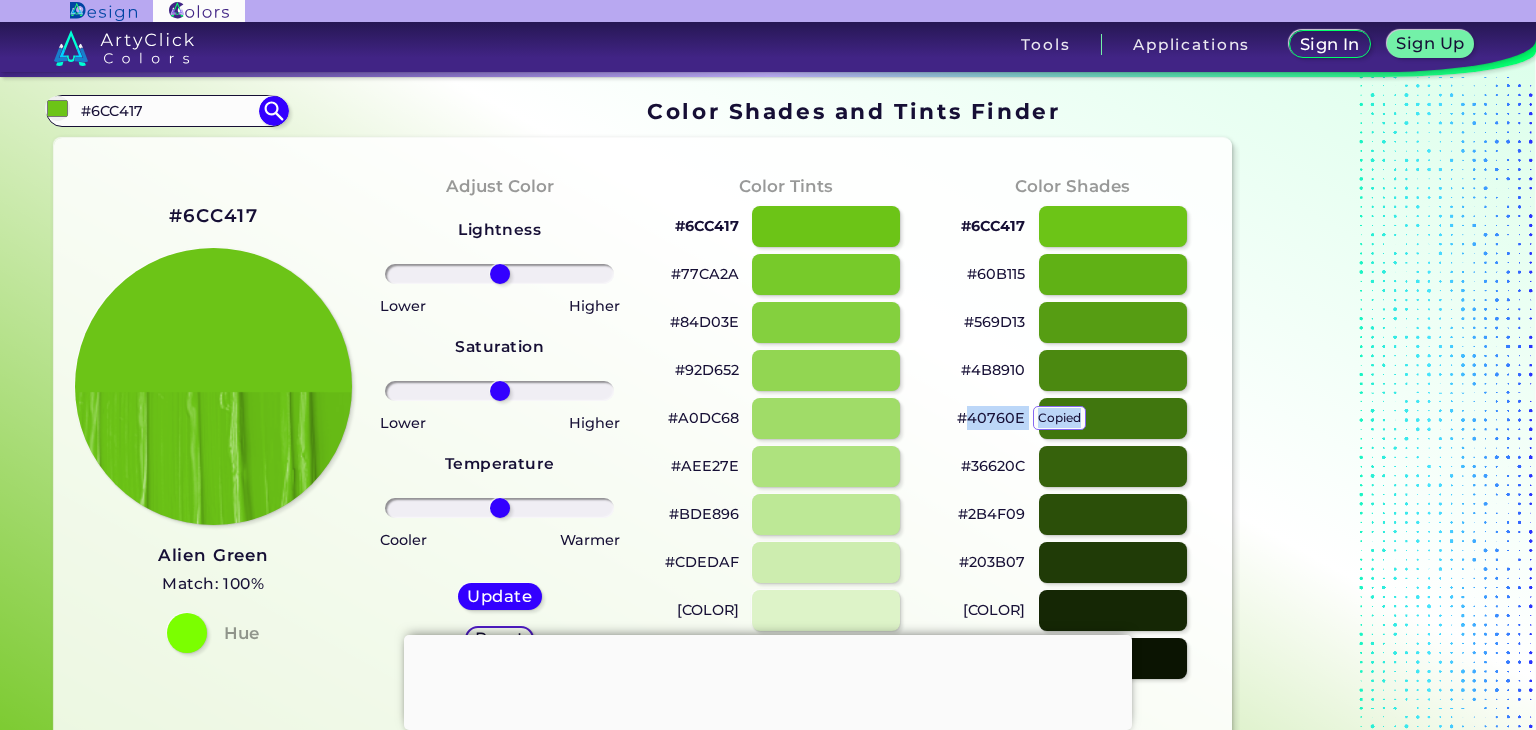 click on "[COLOR] copied" at bounding box center [991, 418] 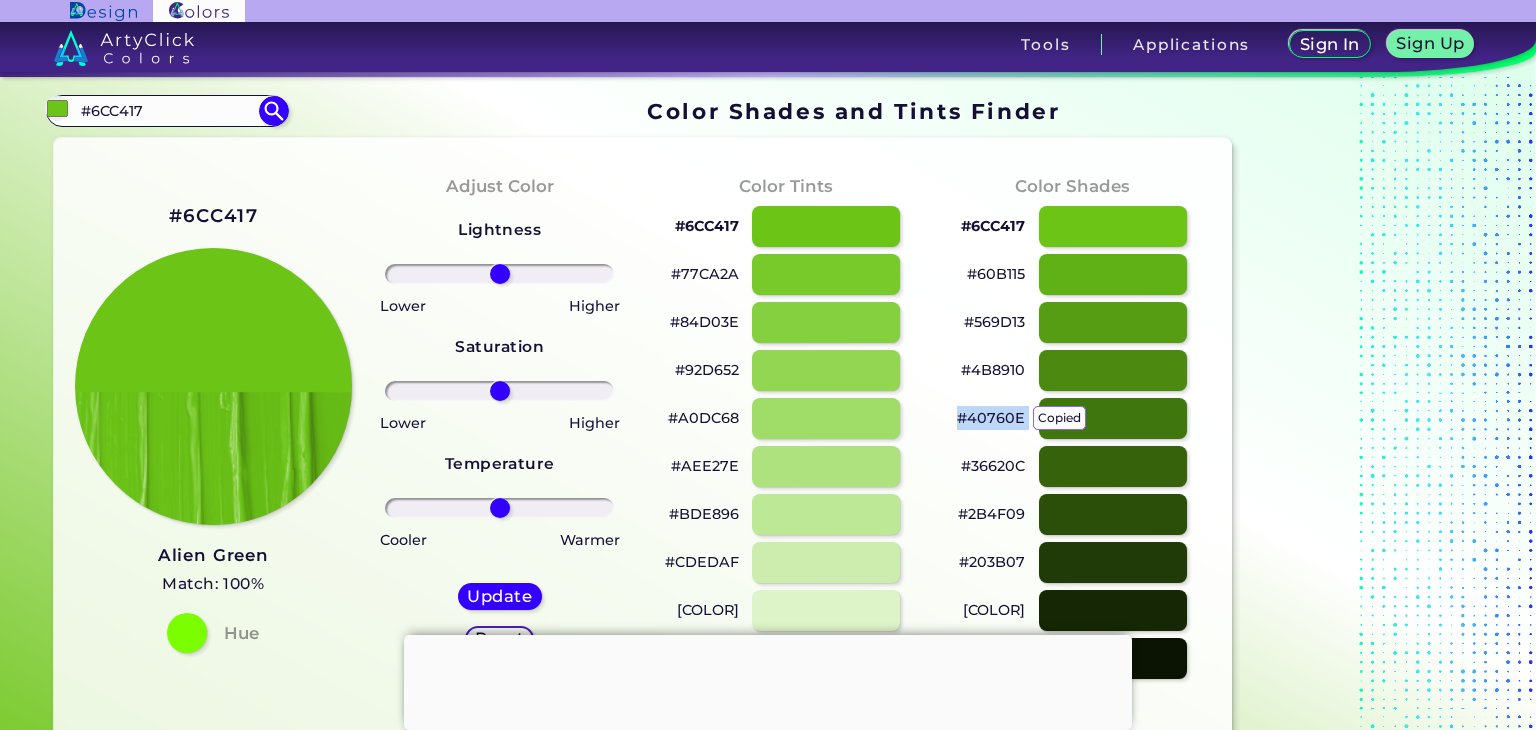 click on "#40760E copied copied" at bounding box center (991, 418) 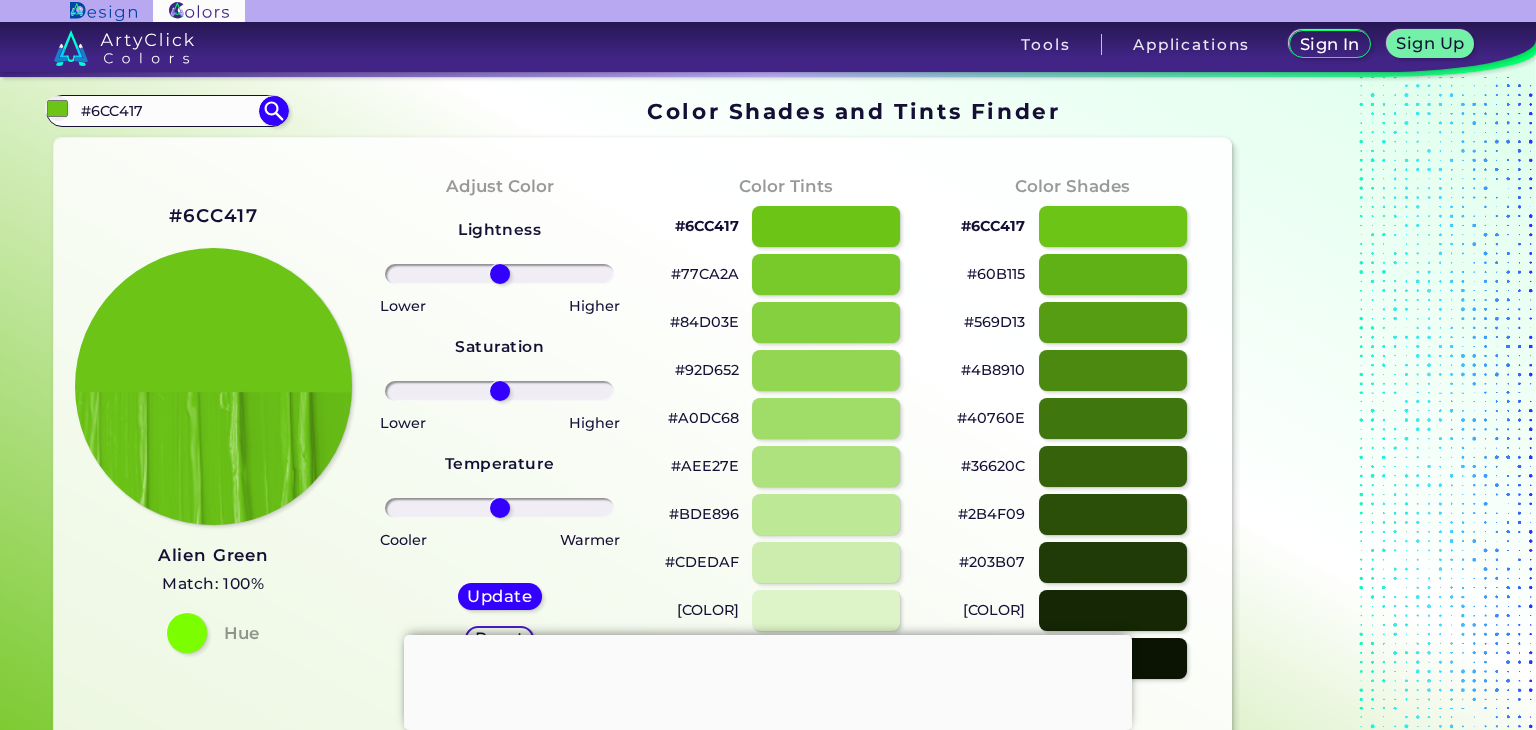 click on "#A0DC68" at bounding box center [703, 418] 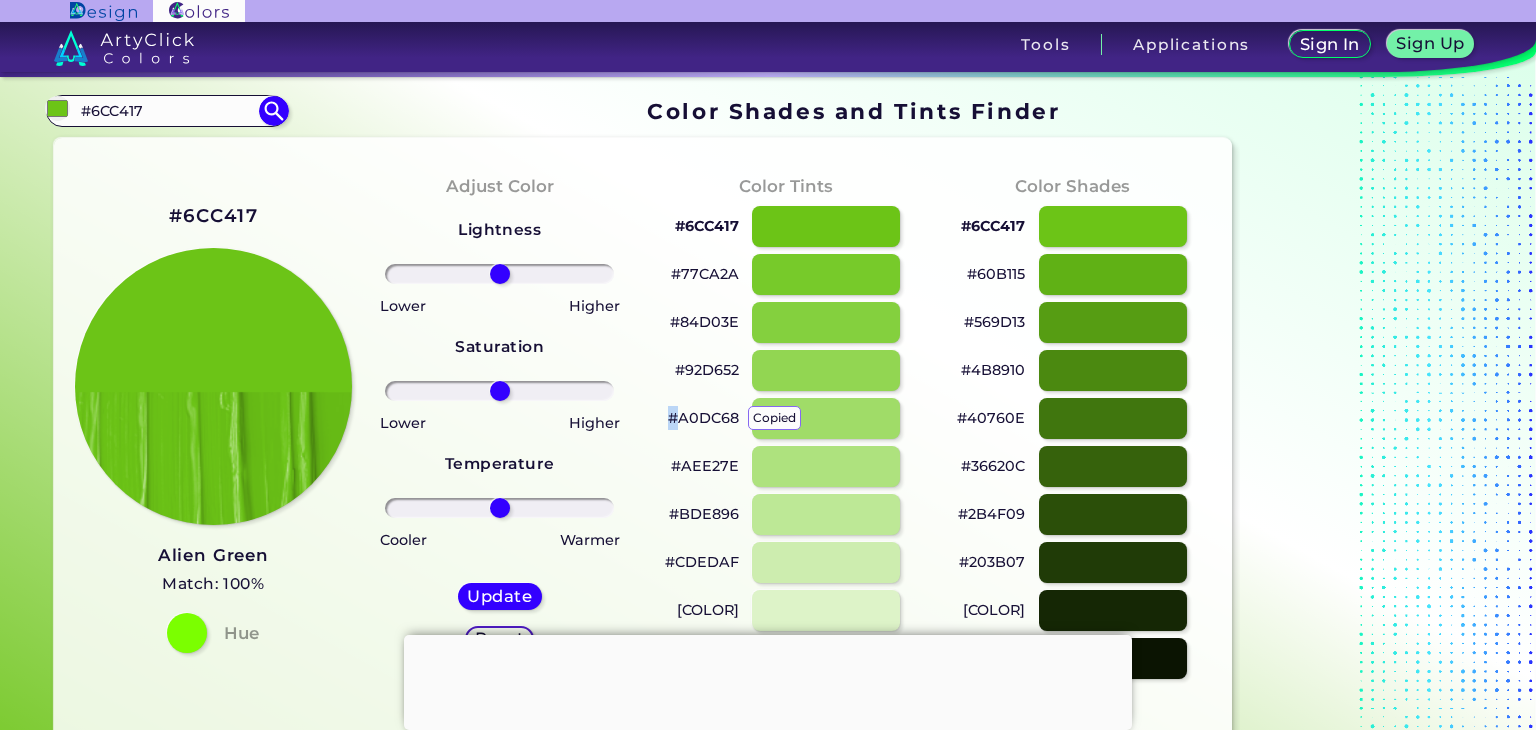 click on "#A0DC68 copied" at bounding box center (703, 418) 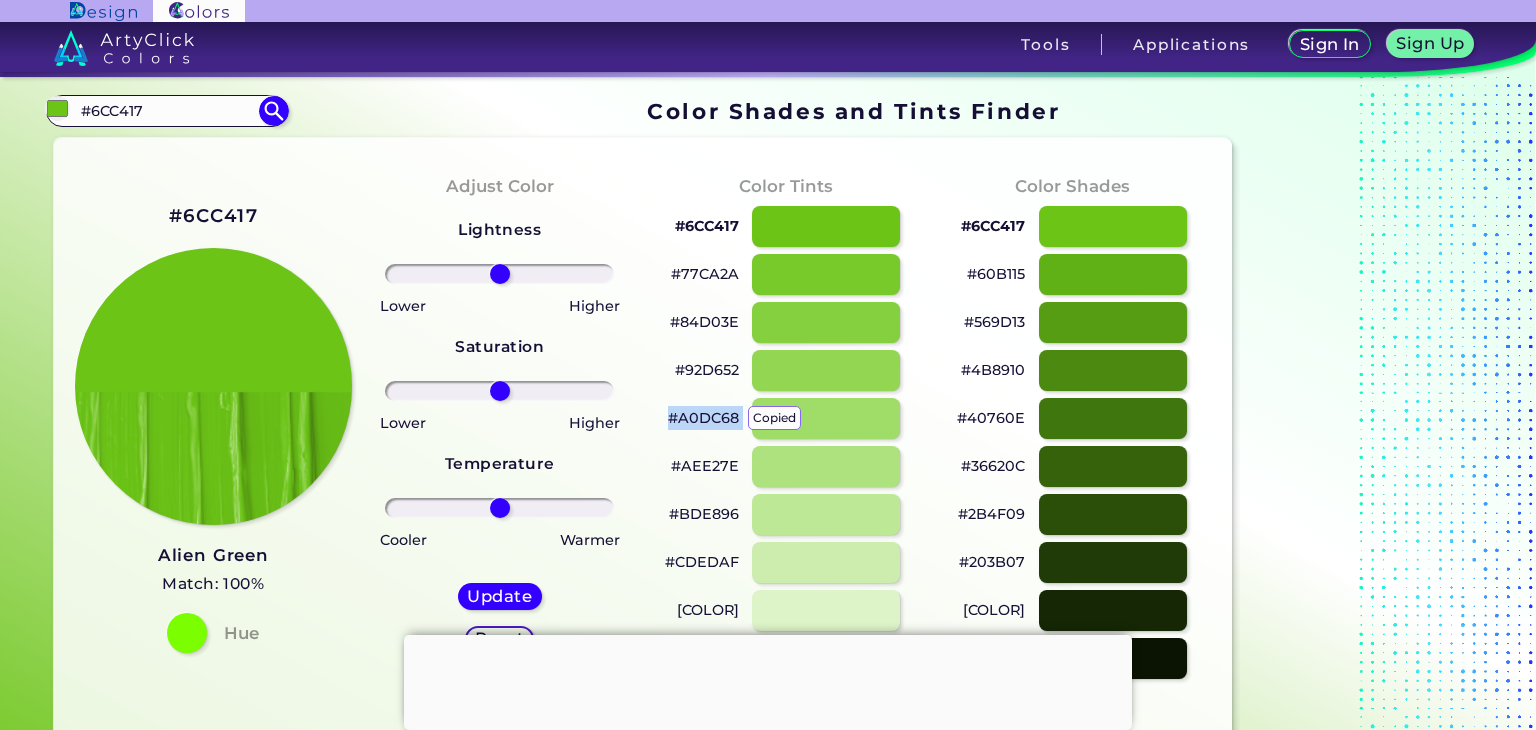 click on "#A0DC68 copied" at bounding box center [703, 418] 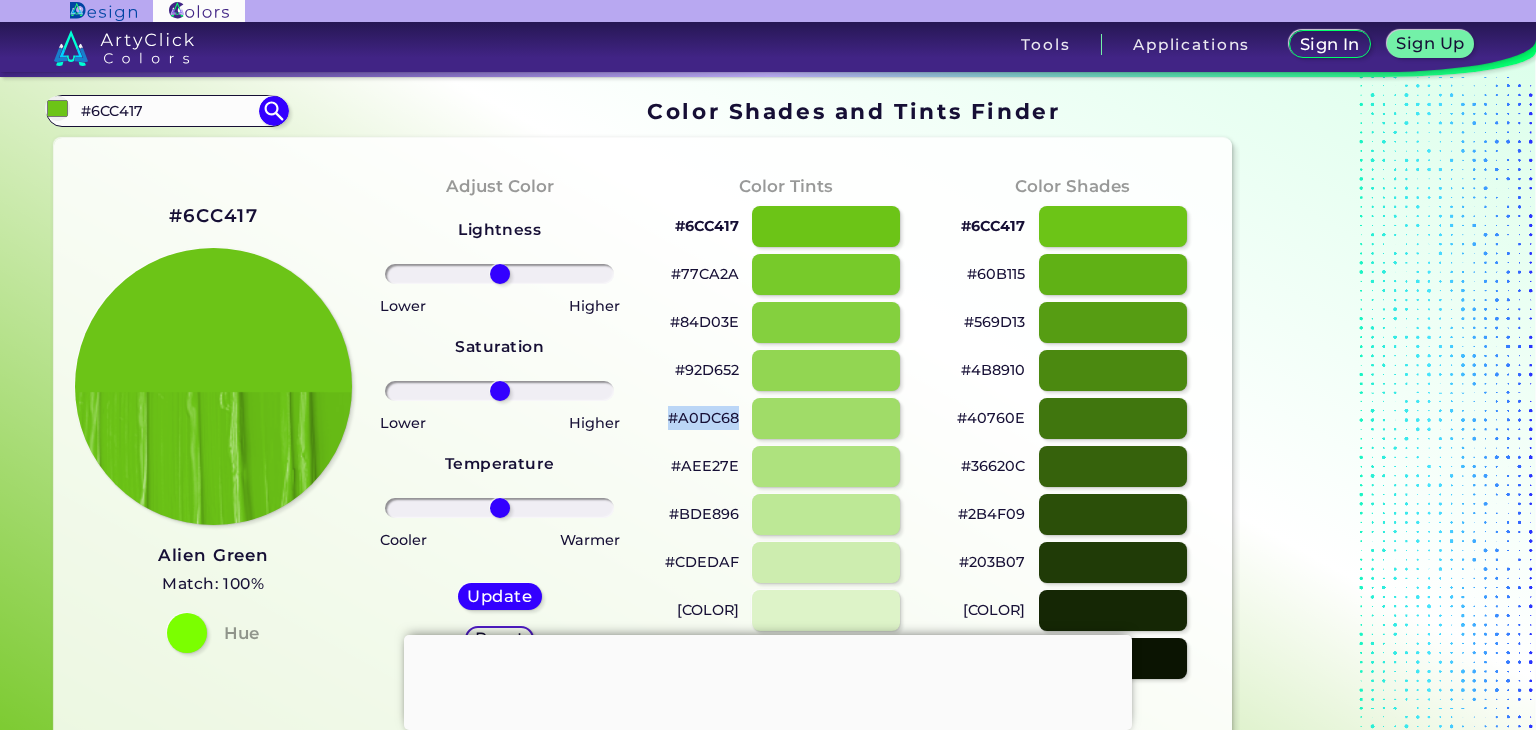 scroll, scrollTop: 333, scrollLeft: 0, axis: vertical 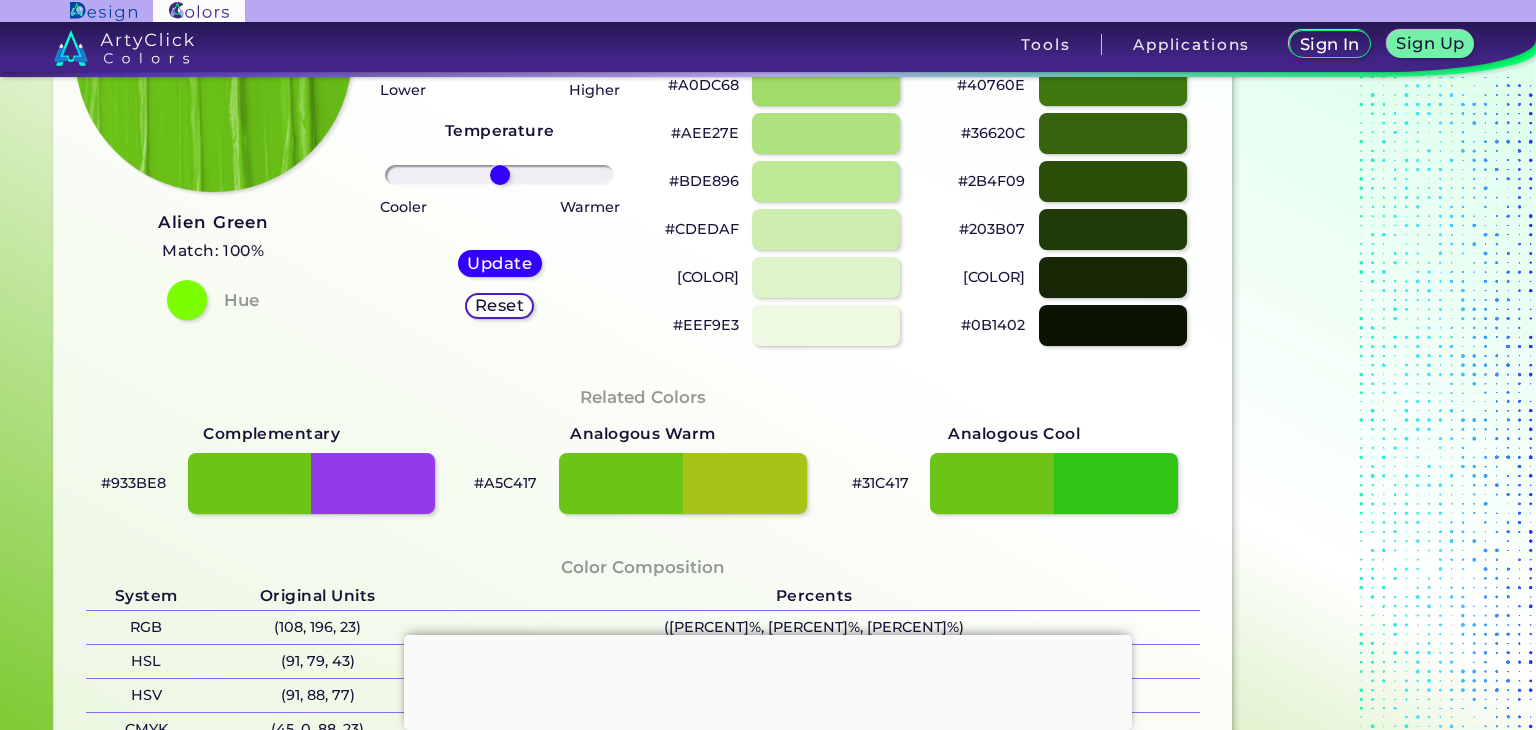 click on "[COLOR]" at bounding box center (708, 277) 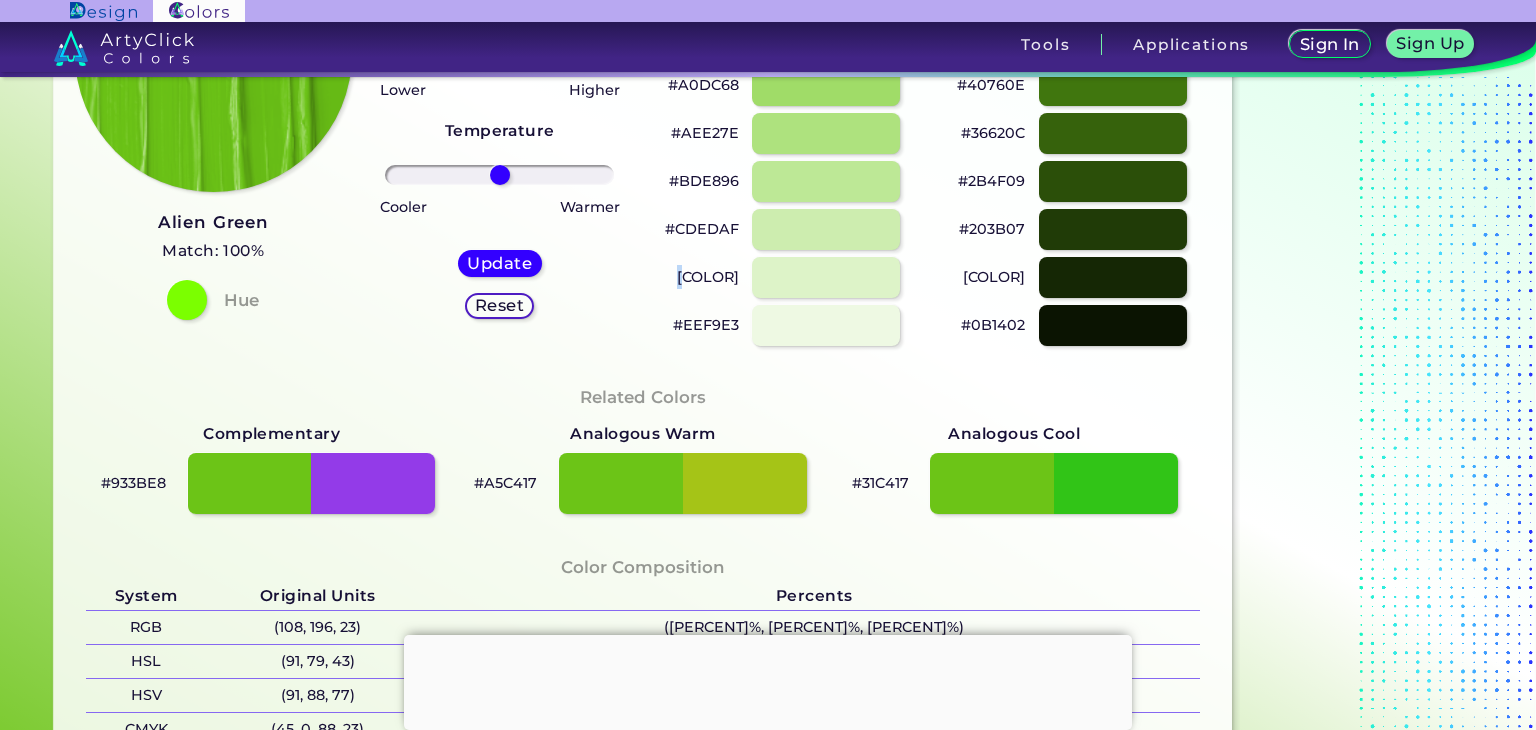 click on "[COLOR]" at bounding box center (708, 277) 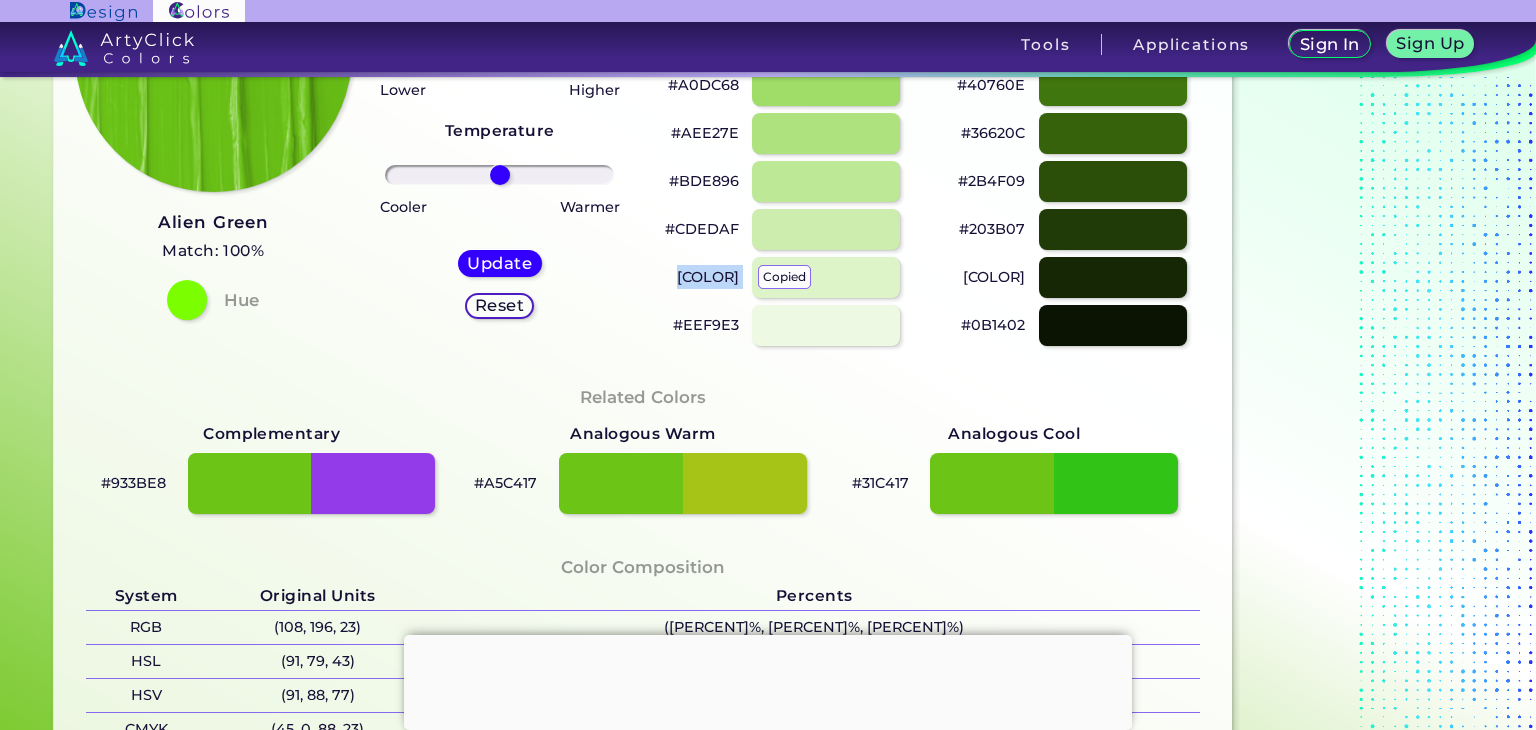 click on "#DDF3C8 copied copied" at bounding box center (708, 277) 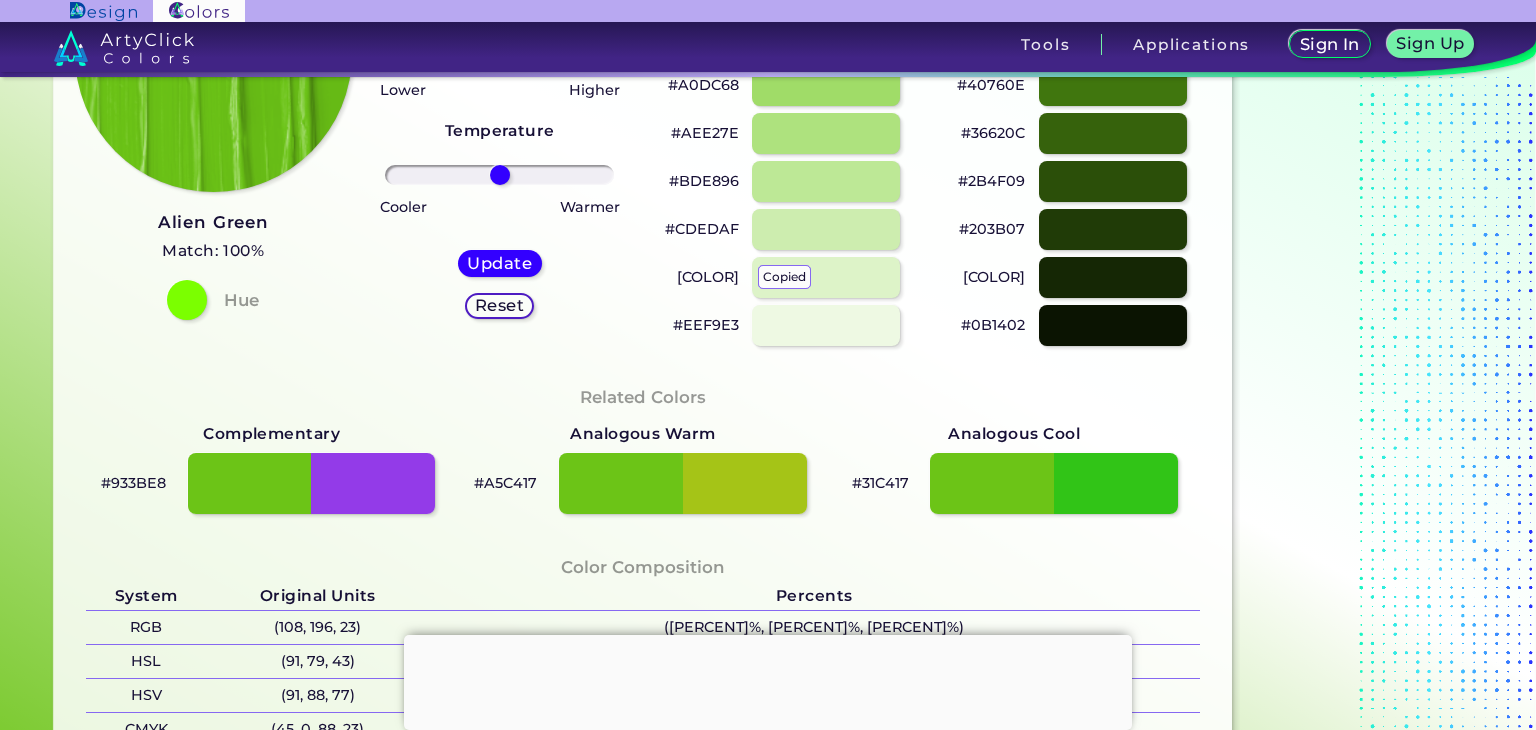 click on "#DDF3C8 copied copied copied" at bounding box center [708, 277] 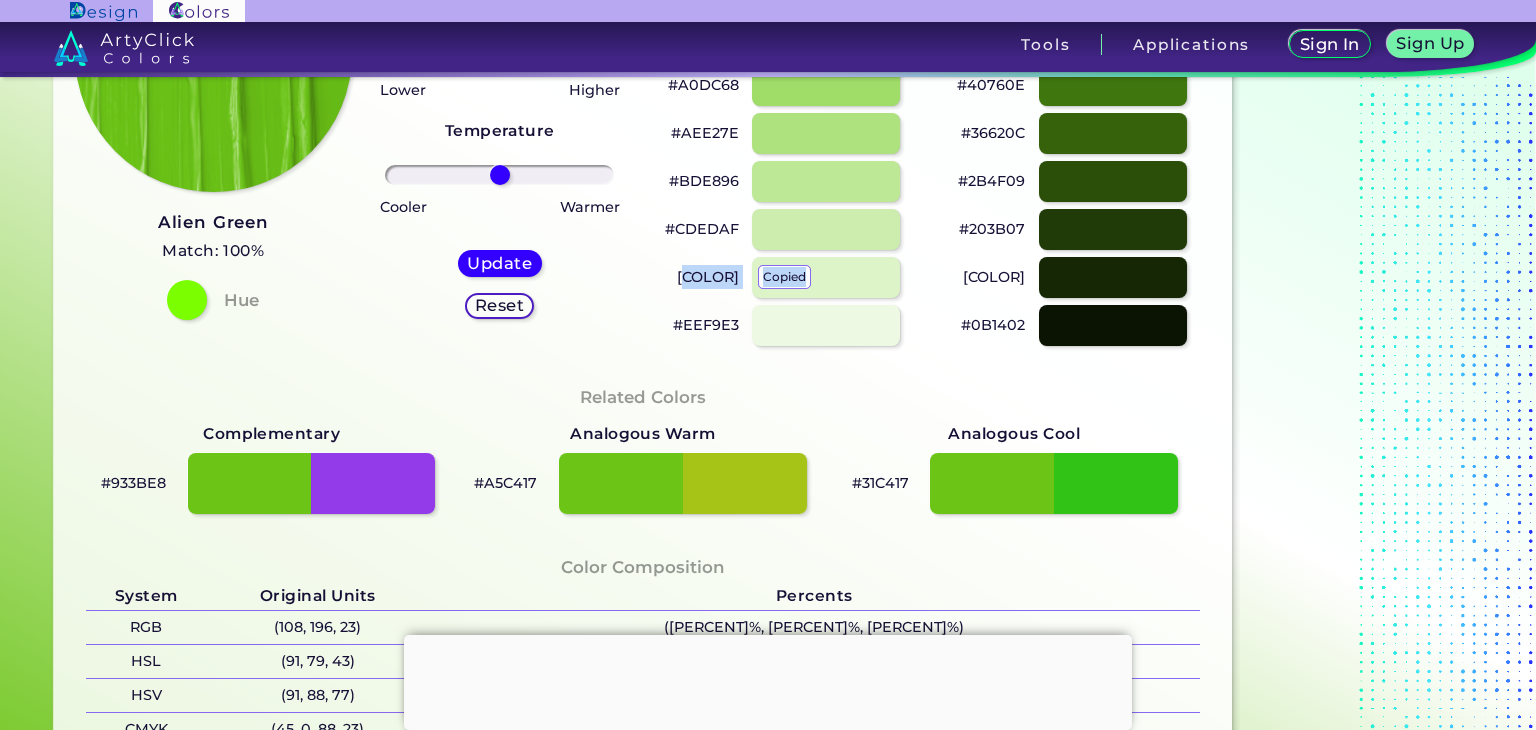 click on "#DDF3C8 copied copied" at bounding box center (708, 277) 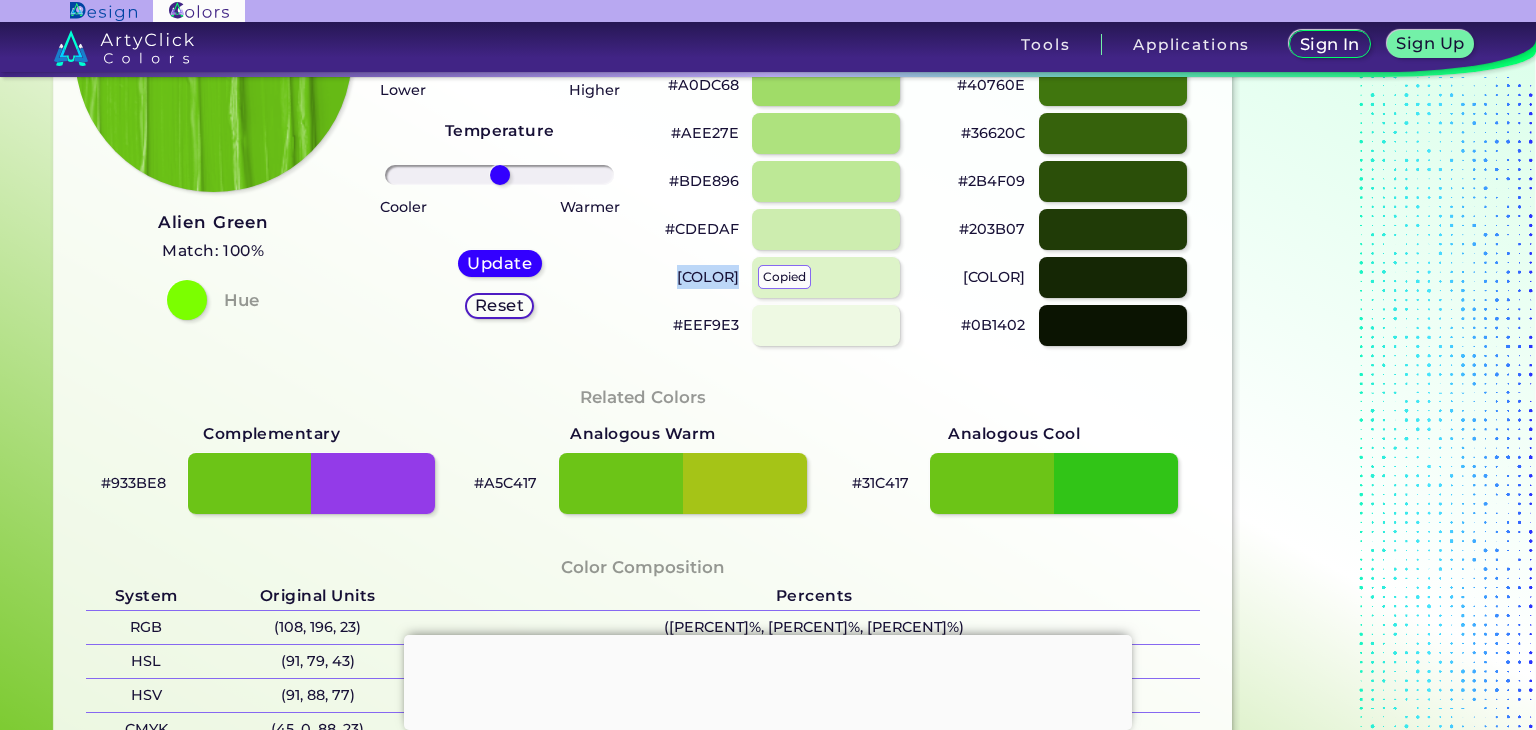 click on "#DDF3C8 copied copied" at bounding box center (708, 277) 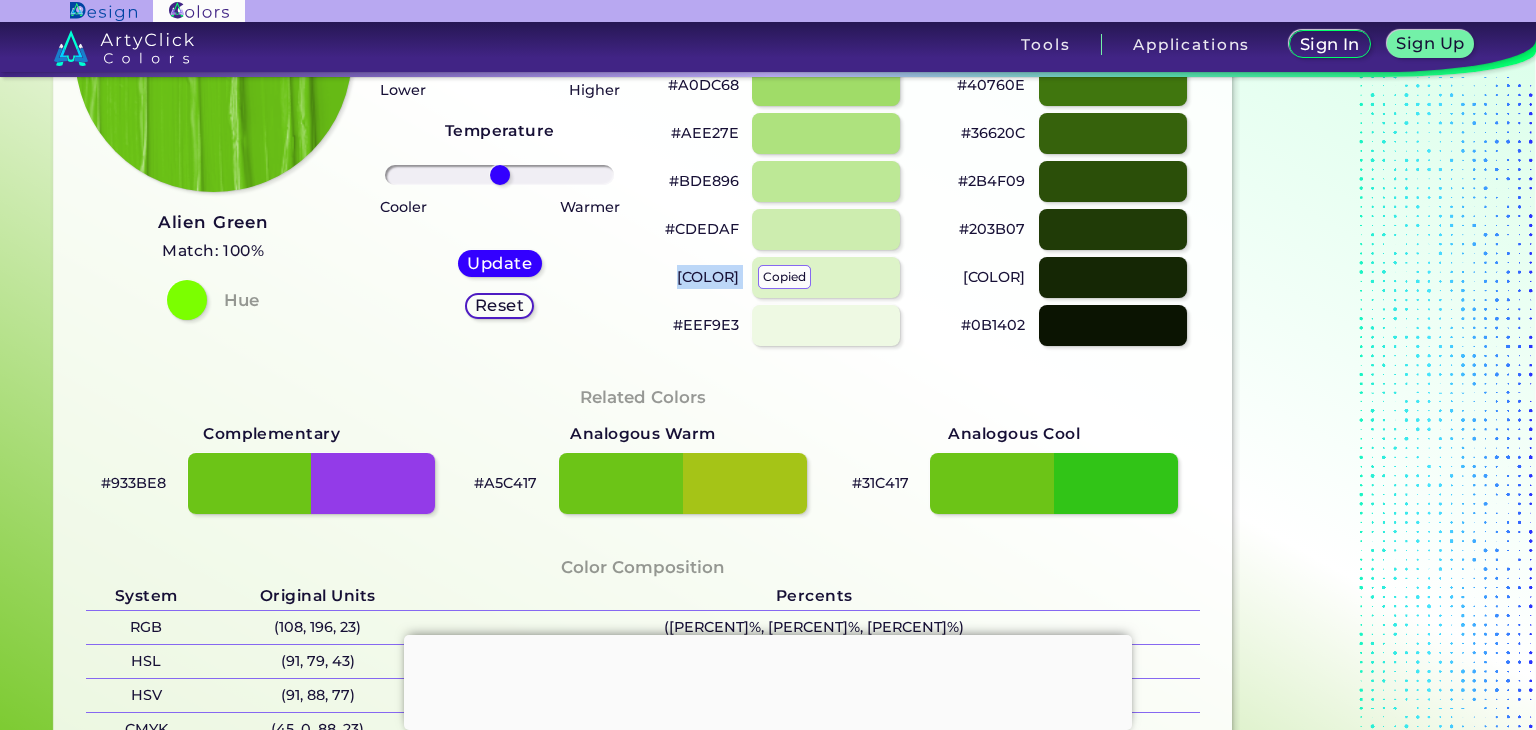 click on "#DDF3C8 copied copied" at bounding box center (708, 277) 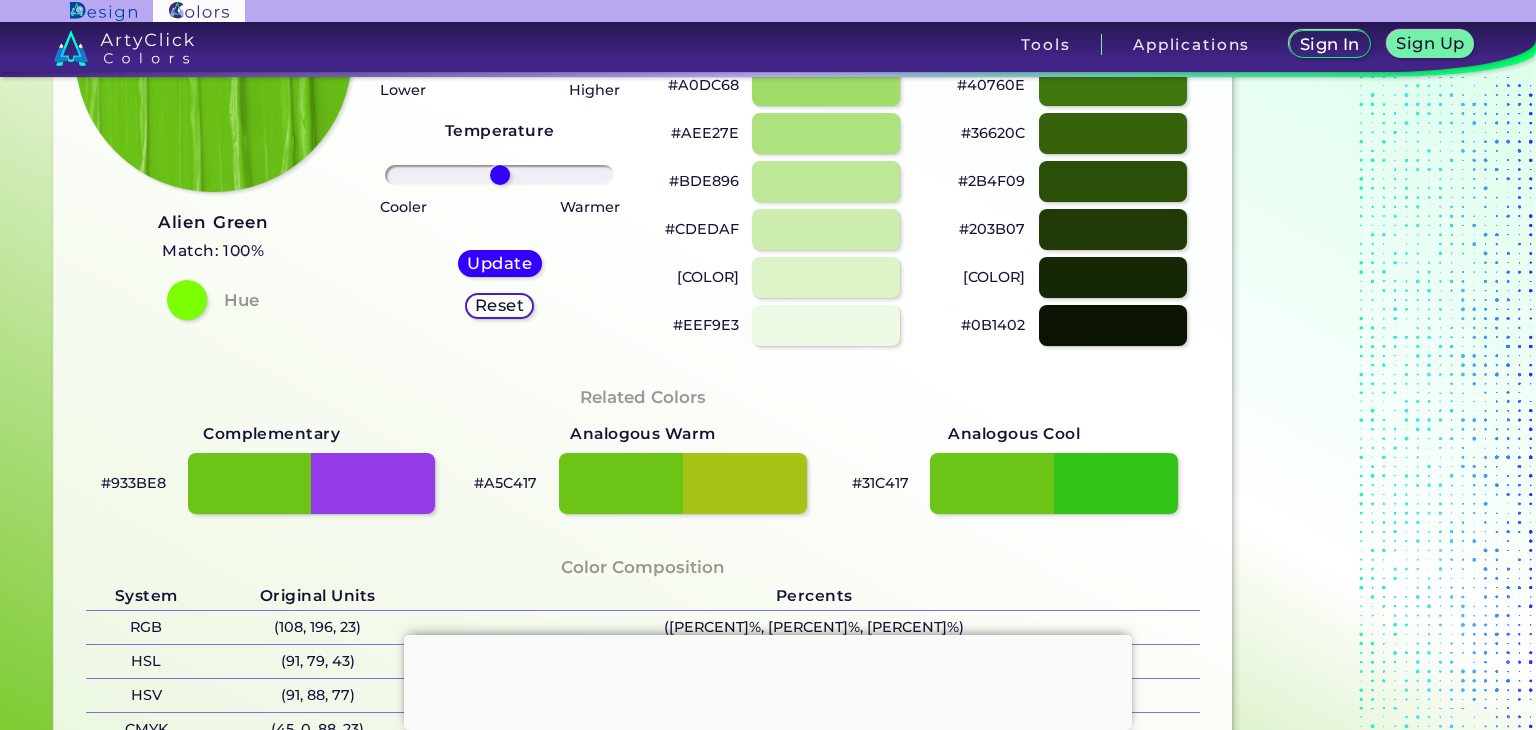 click on "#EEF9E3" at bounding box center [706, 325] 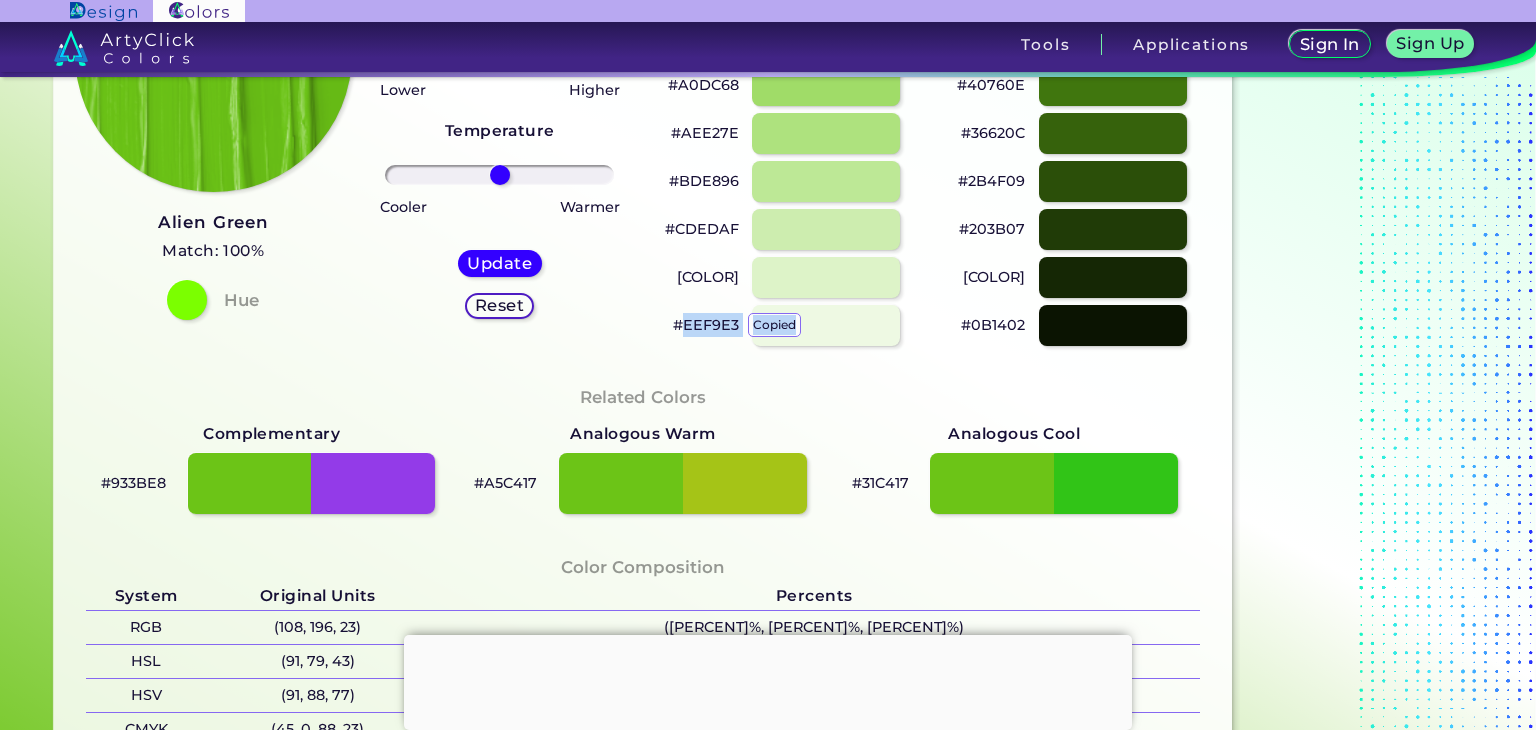 click on "[COLOR] copied" at bounding box center [706, 325] 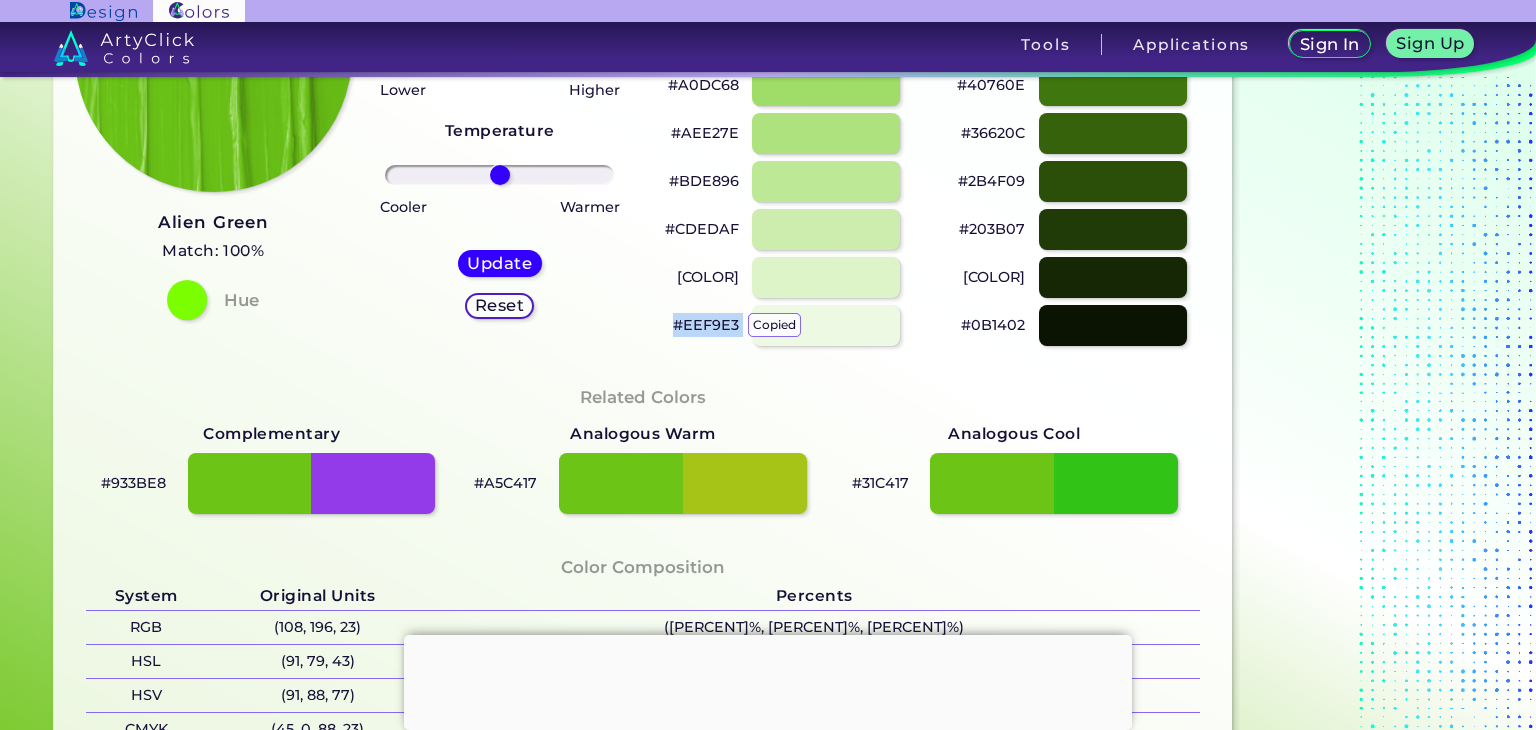 click on "#EEF9E3 copied copied" at bounding box center (706, 325) 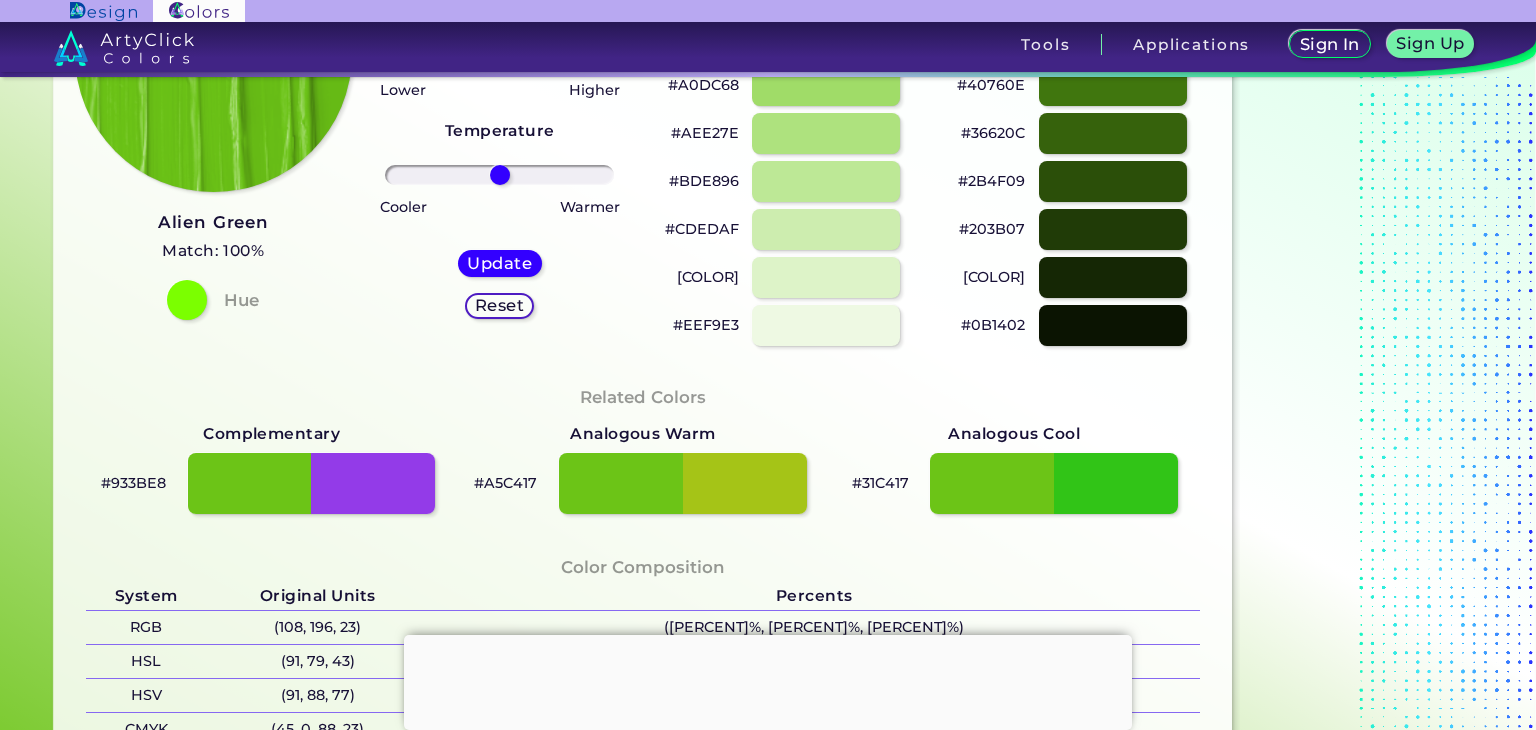 click on "#AEE27E" at bounding box center [705, 133] 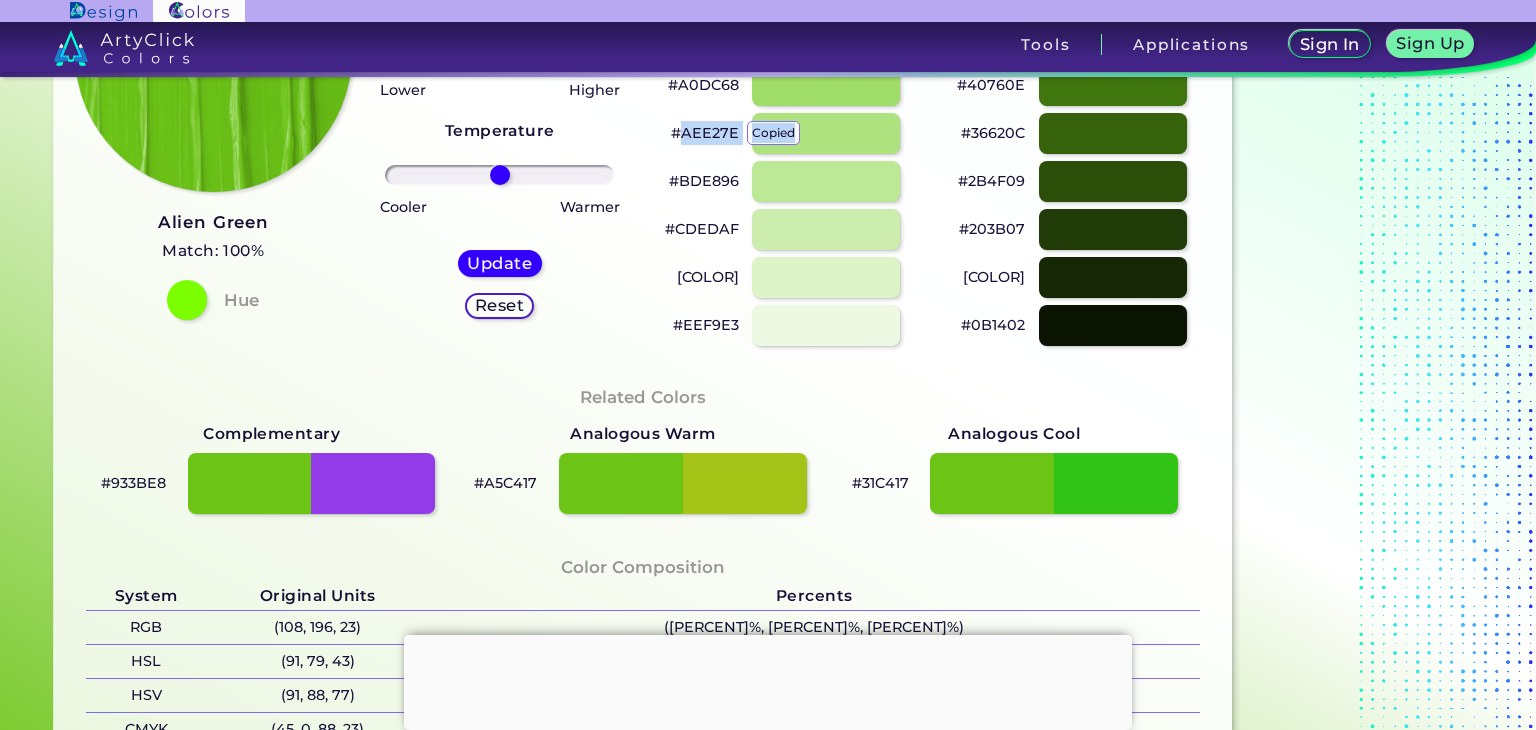 click on "#AEE27E copied" at bounding box center [705, 133] 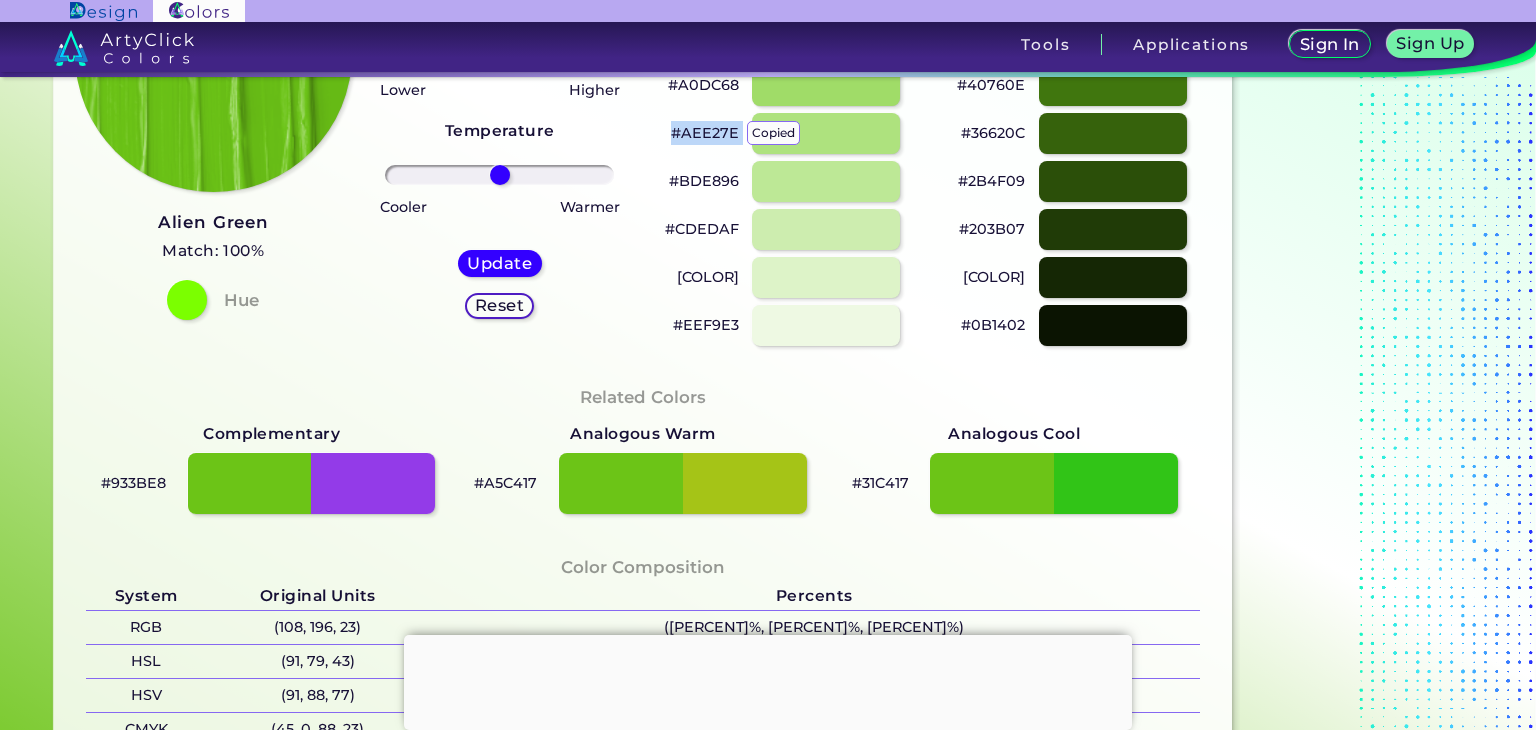 click on "#AEE27E copied" at bounding box center [705, 133] 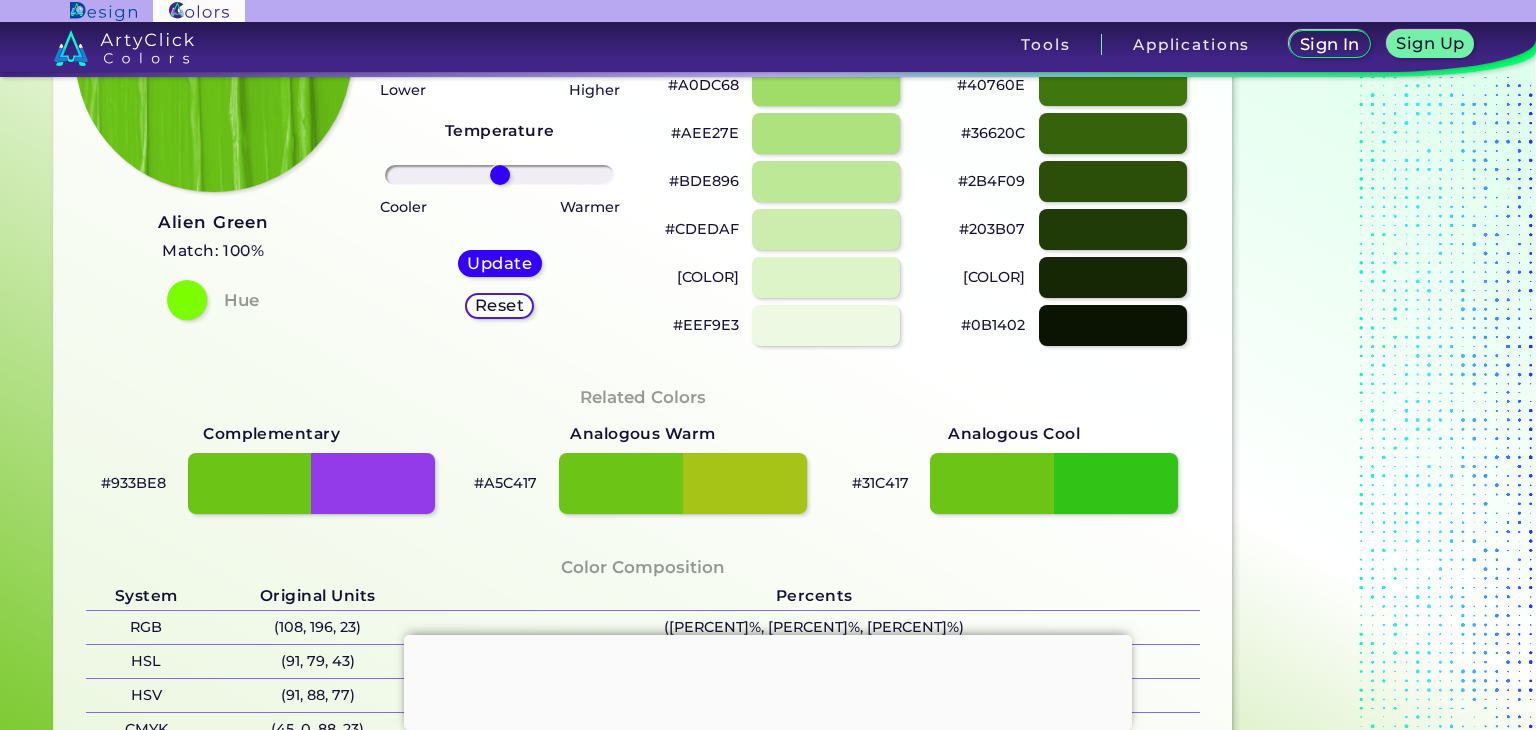 click on "#CDEDAF" at bounding box center (702, 229) 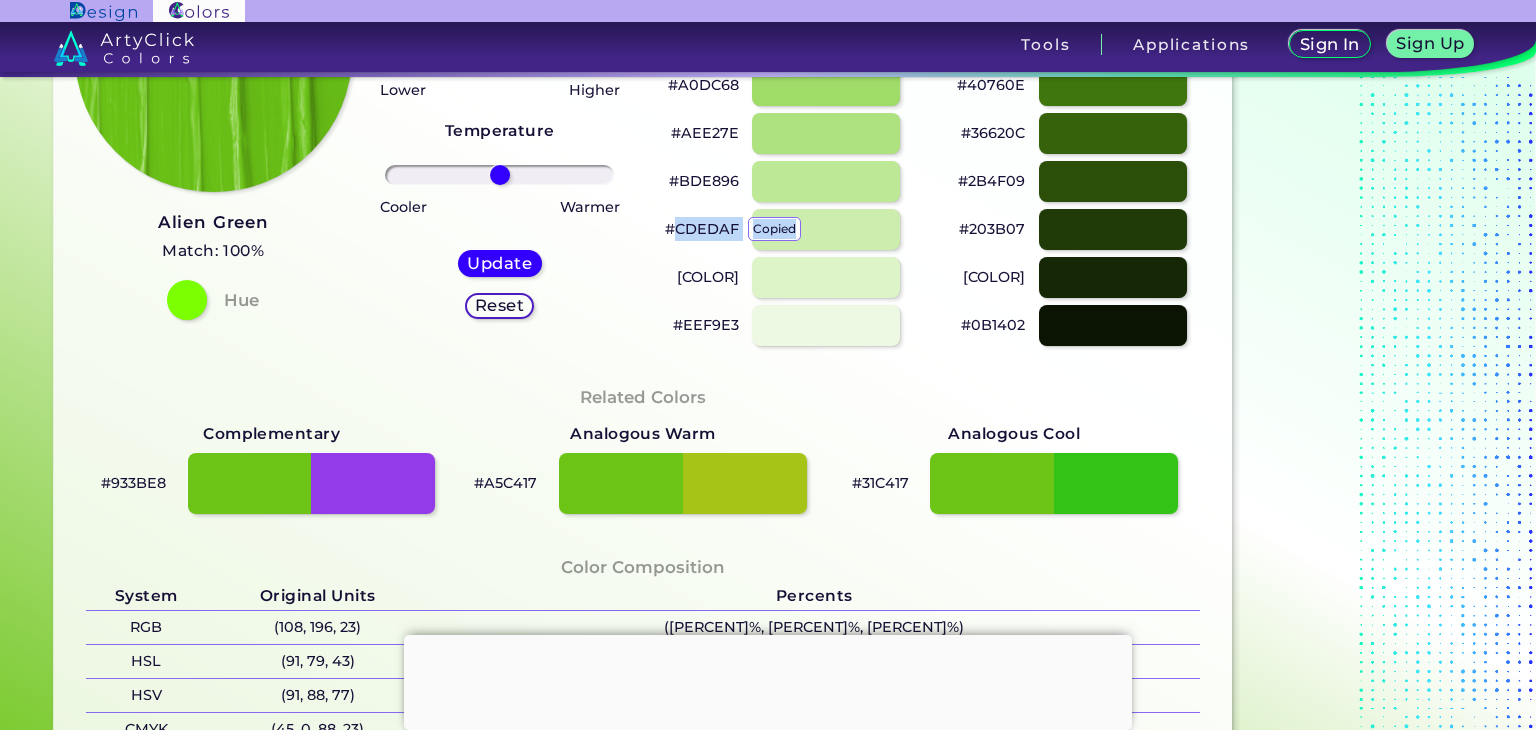 click on "#CDEDAF copied" at bounding box center [702, 229] 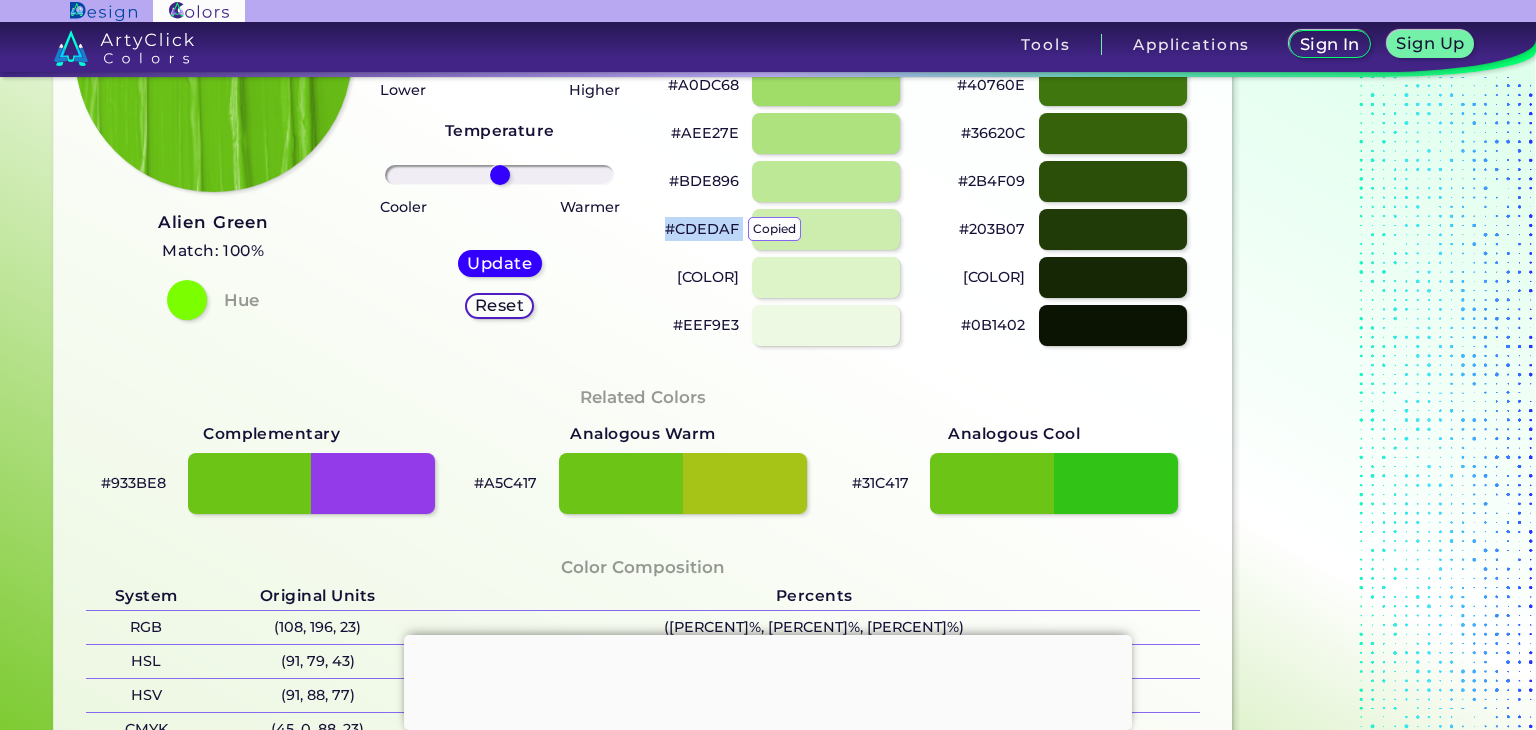 click on "#CDEDAF copied copied" at bounding box center [702, 229] 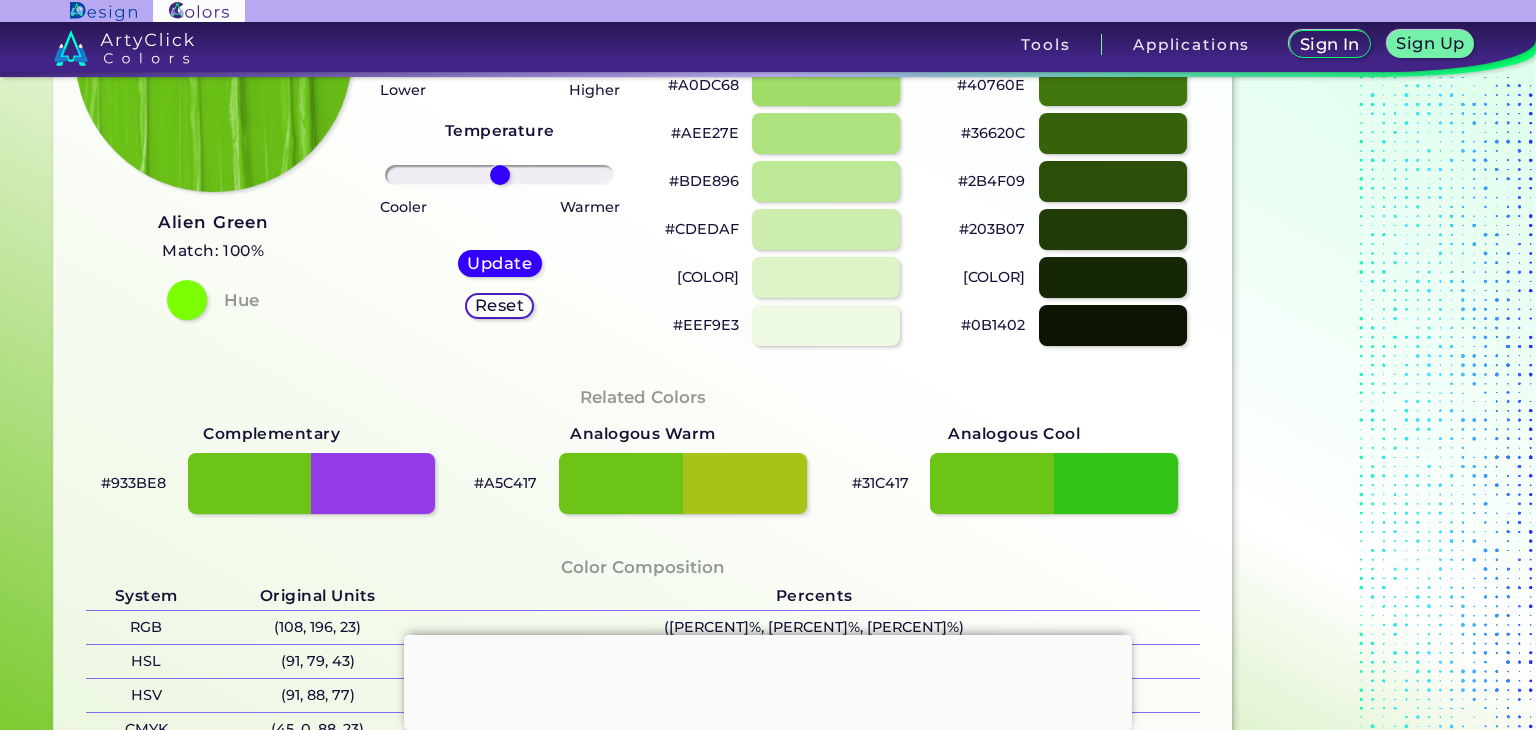 click on "#BDE896" at bounding box center [704, 181] 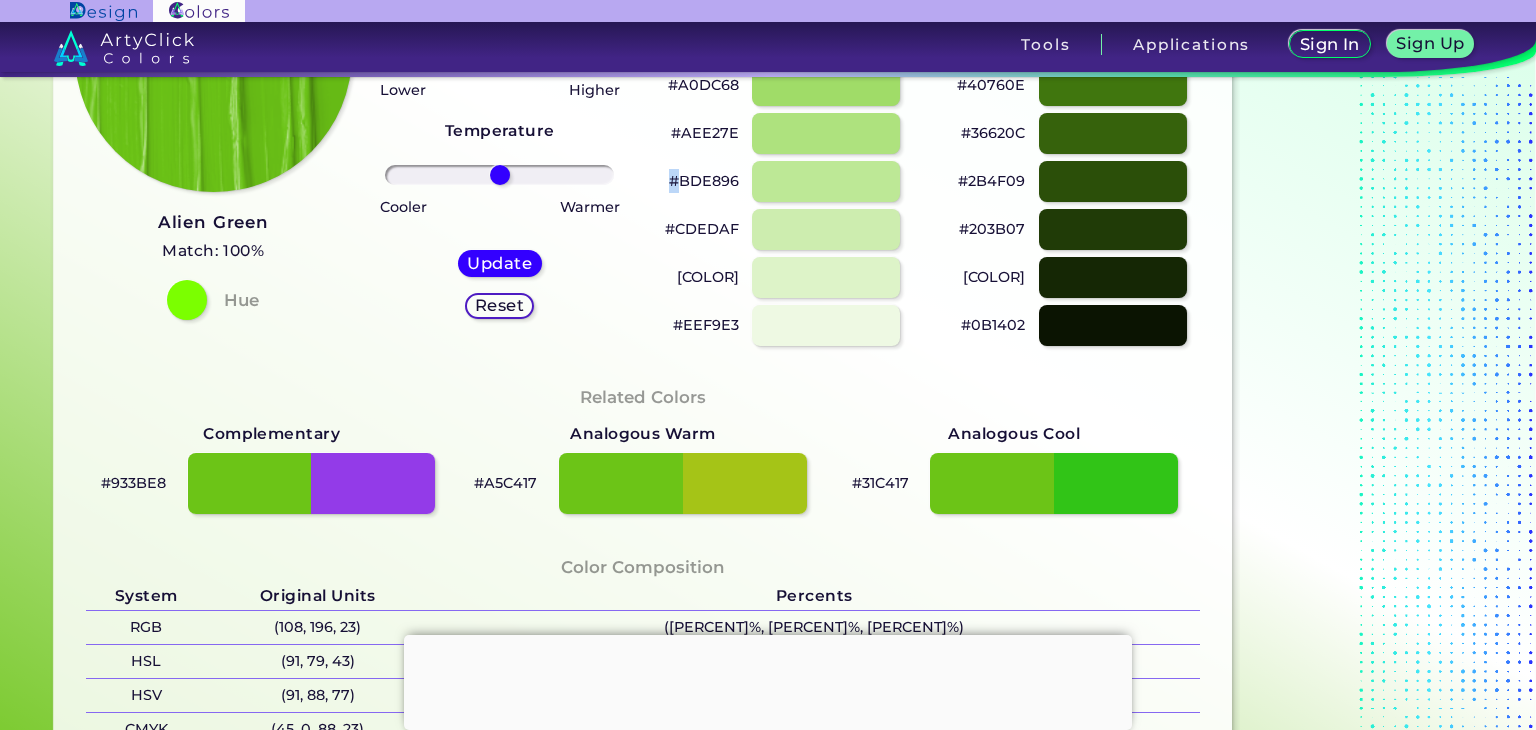 click on "#BDE896" at bounding box center [704, 181] 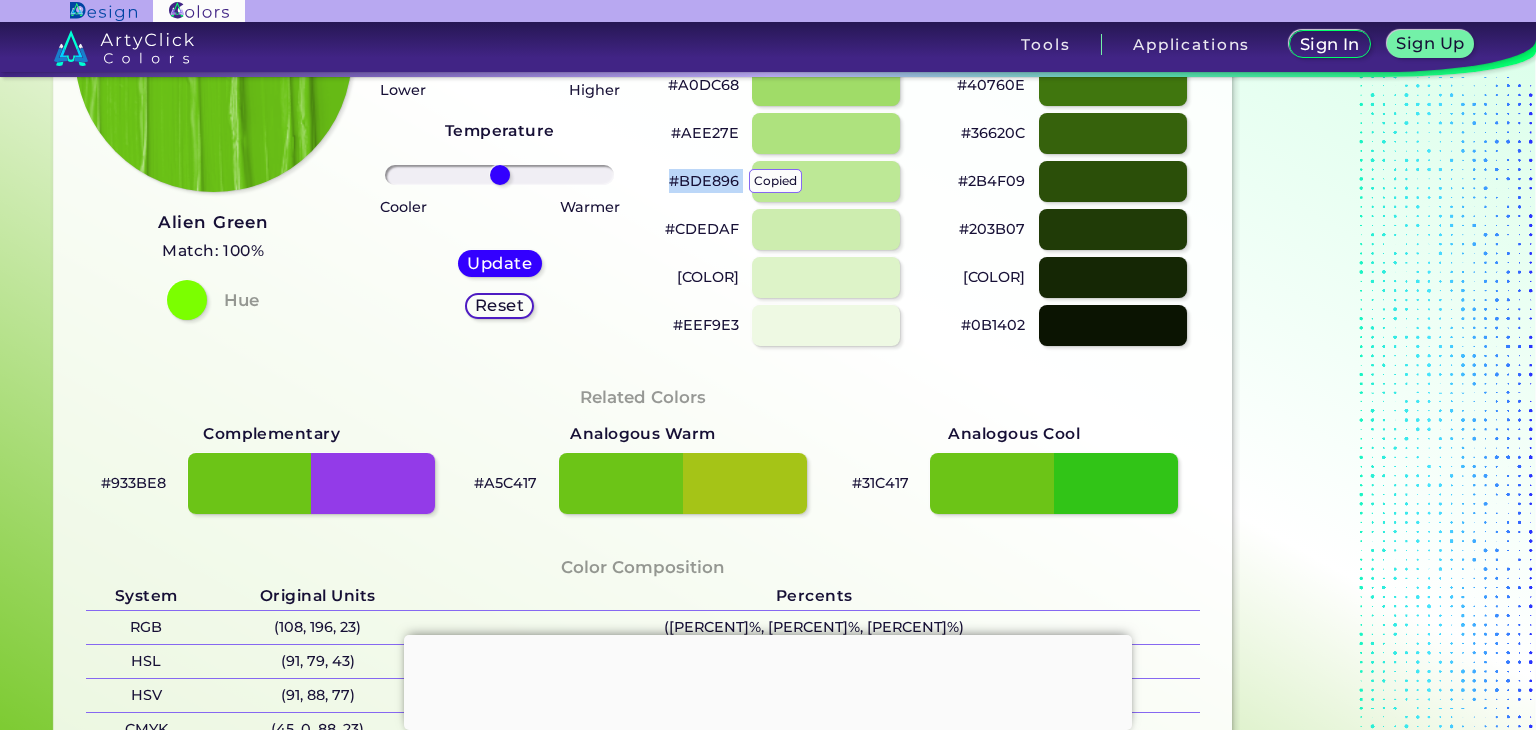 click on "[COLOR] copied copied" at bounding box center [704, 181] 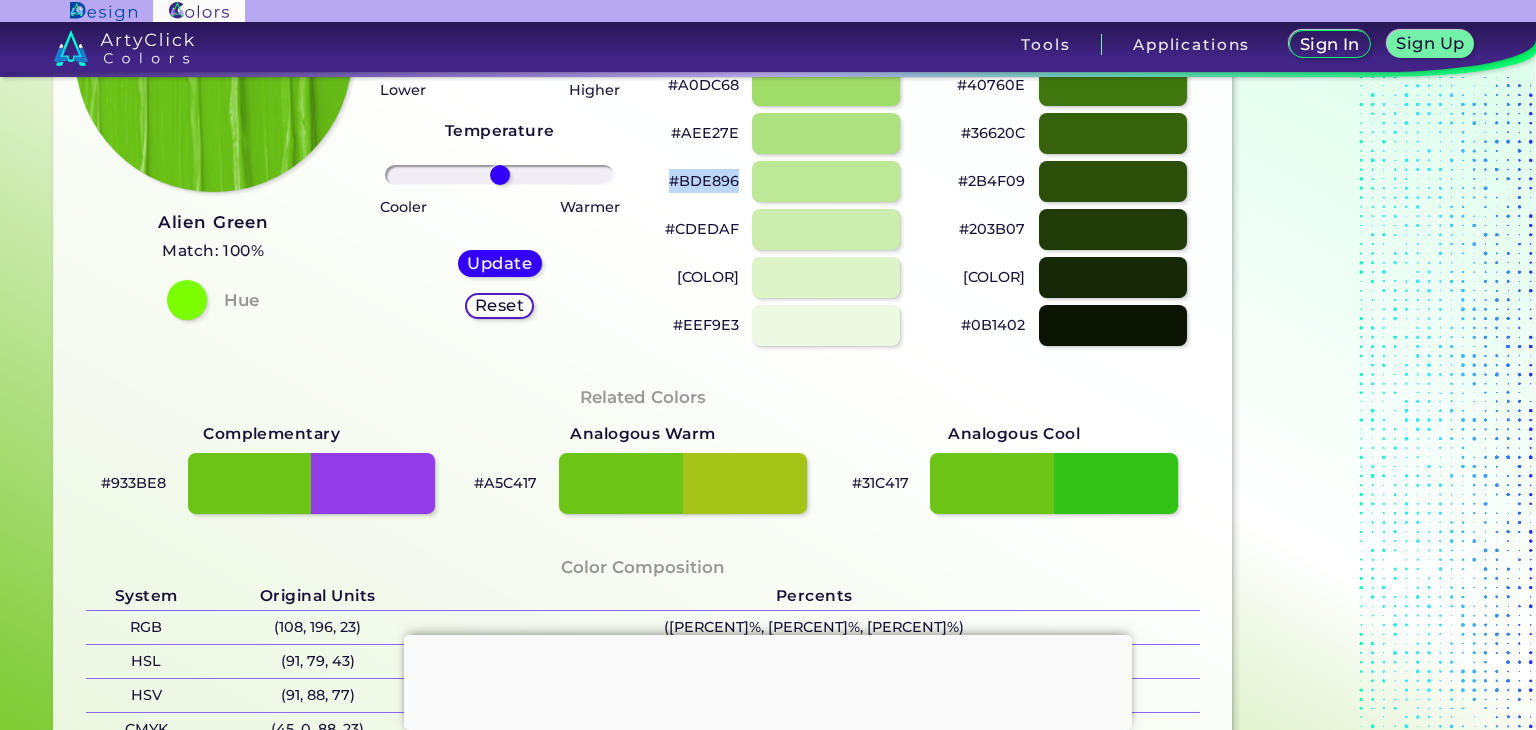scroll, scrollTop: 0, scrollLeft: 0, axis: both 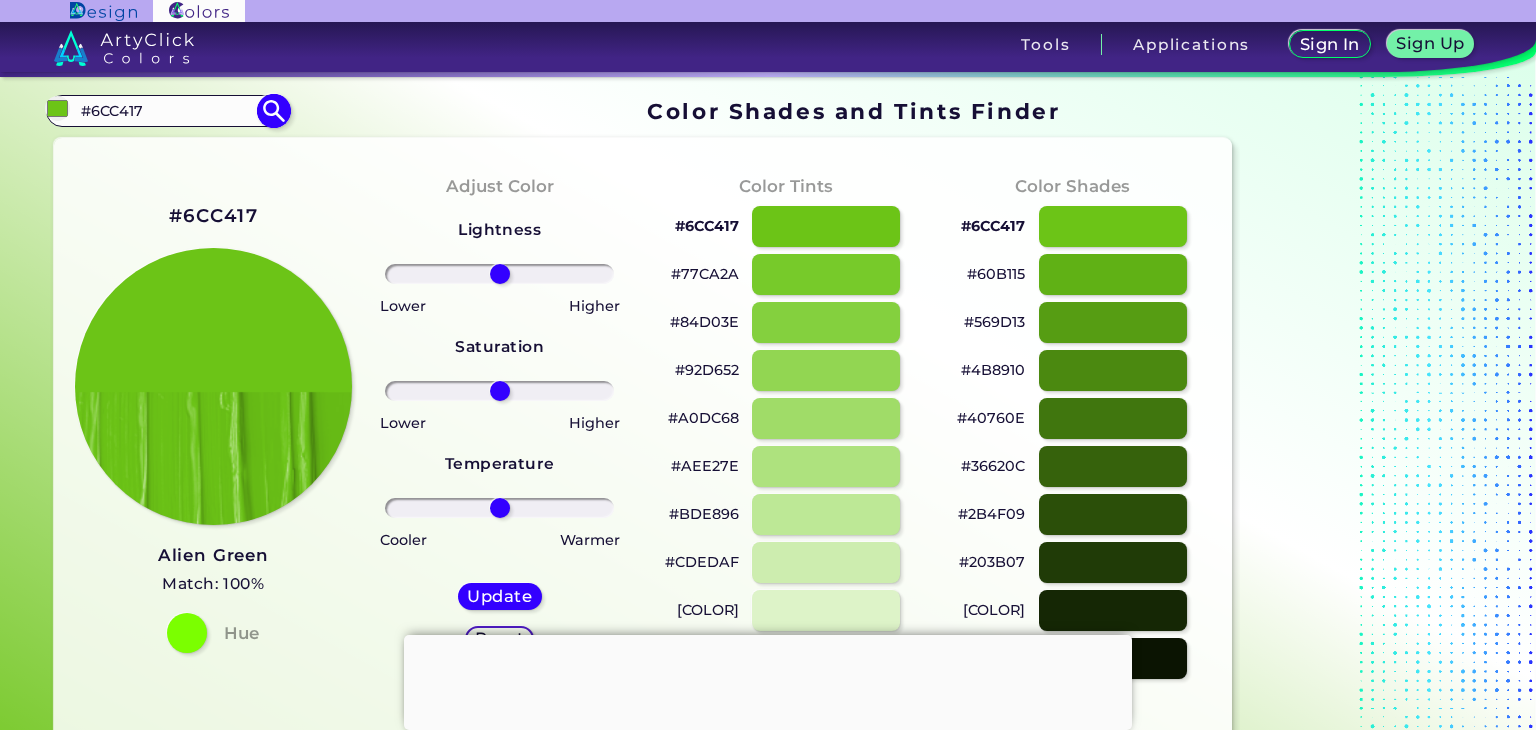 click on "#6CC417" at bounding box center [167, 110] 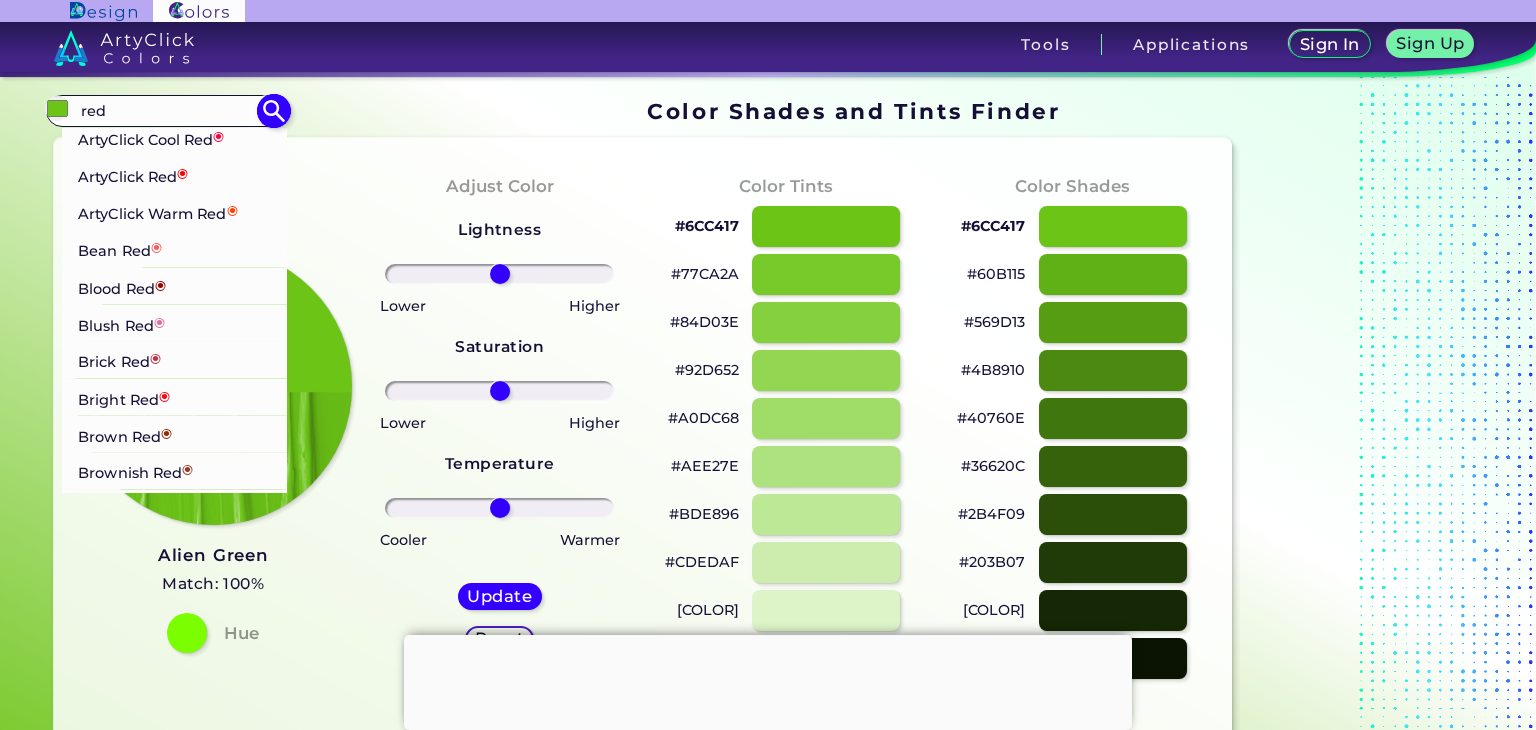 type on "red" 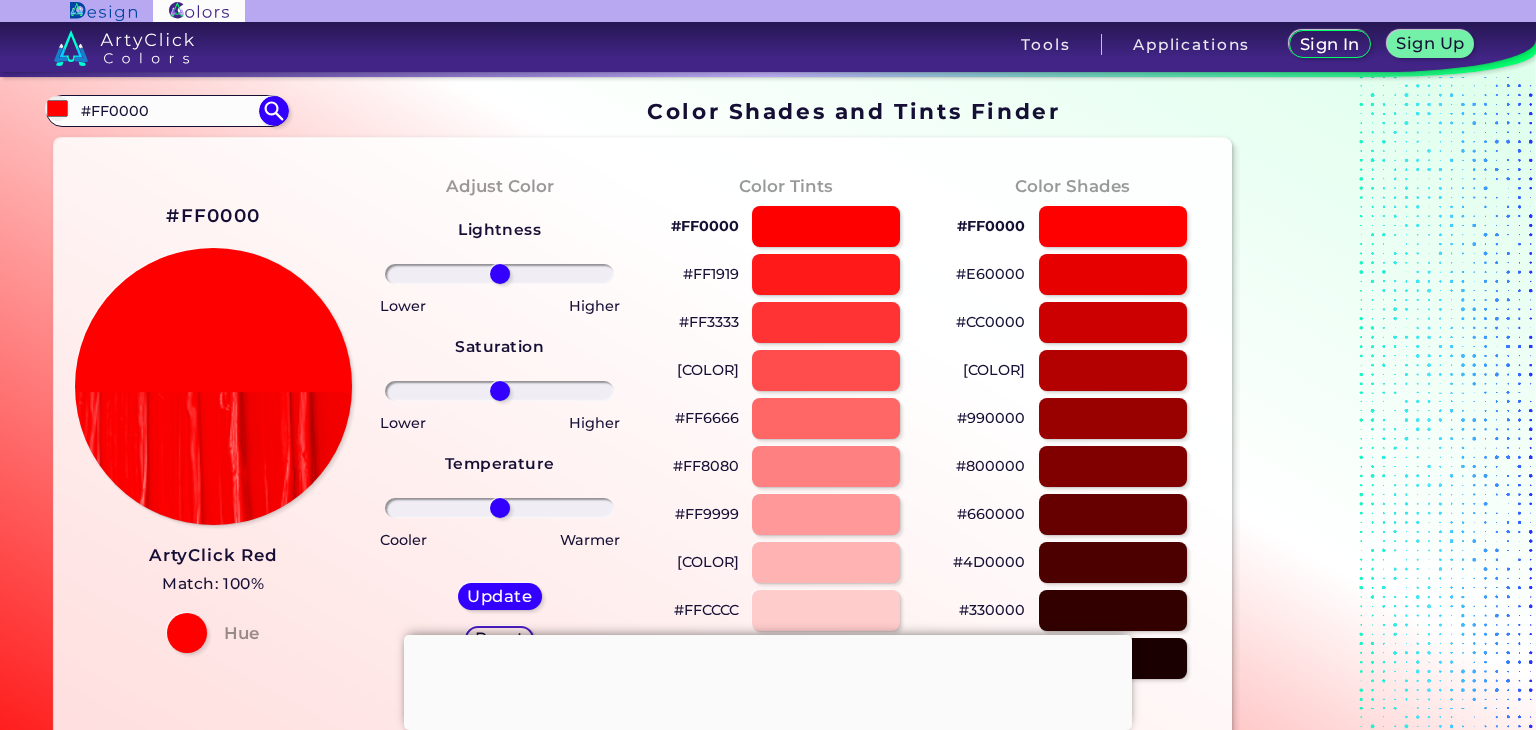 click on "#E60000" at bounding box center (990, 274) 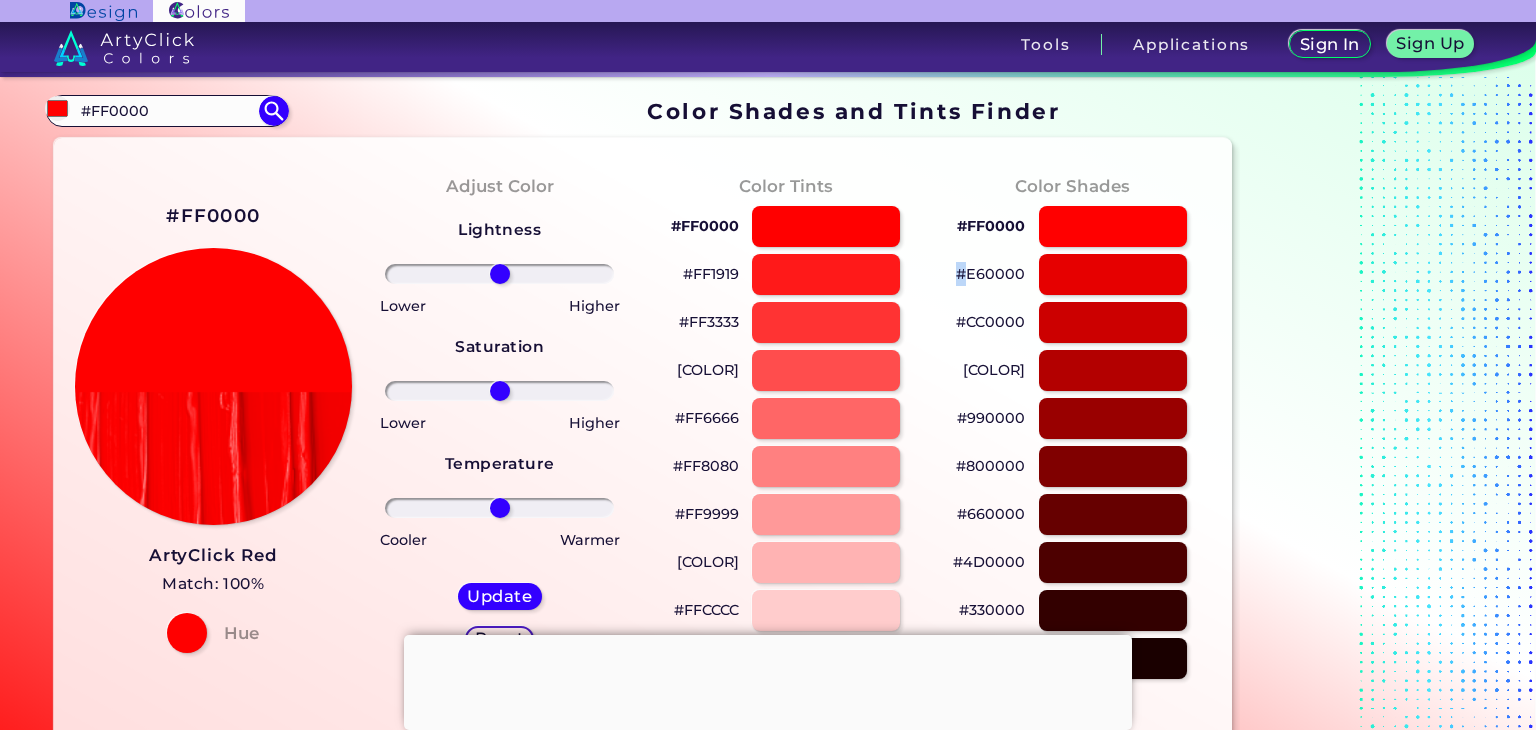 click on "#E60000" at bounding box center (990, 274) 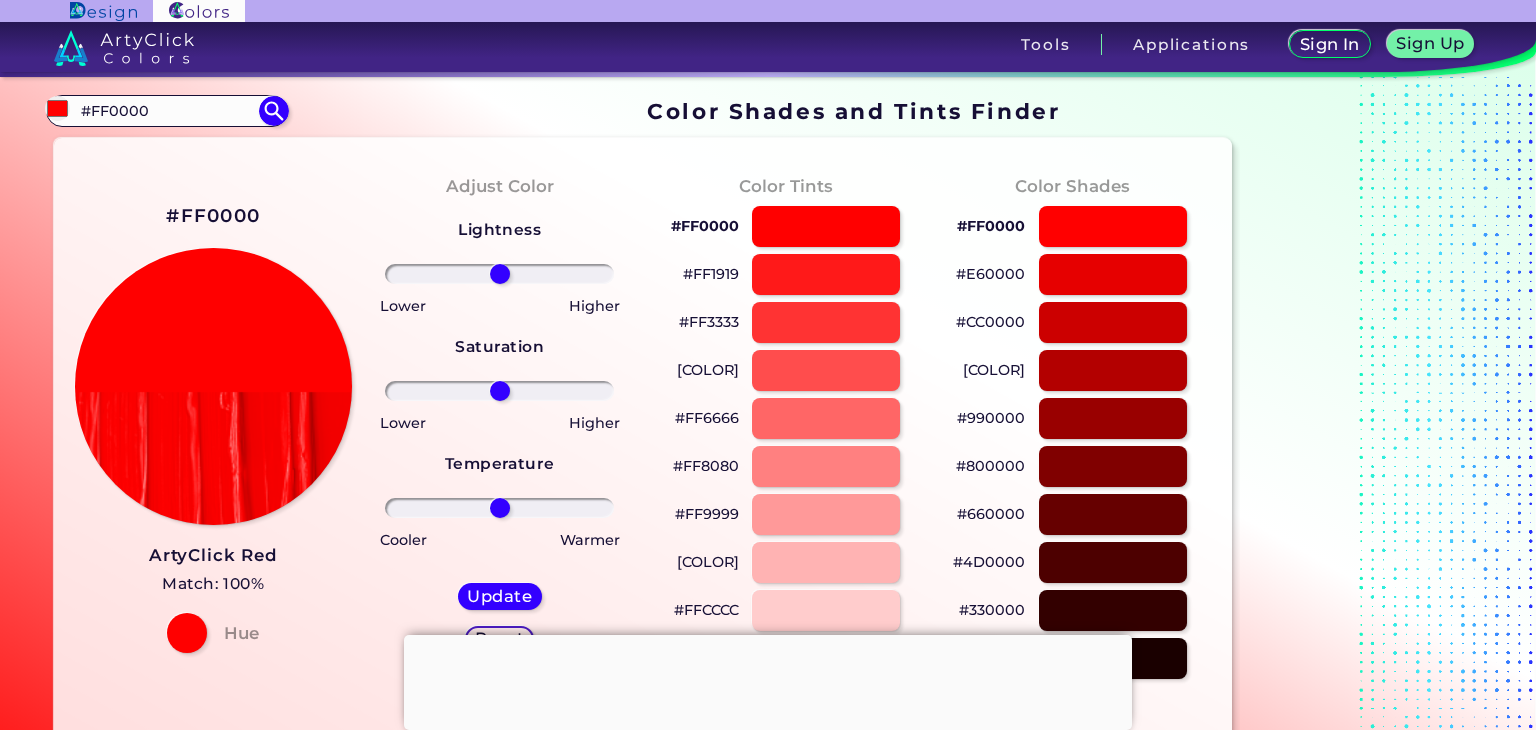 click on "#660000" at bounding box center [991, 514] 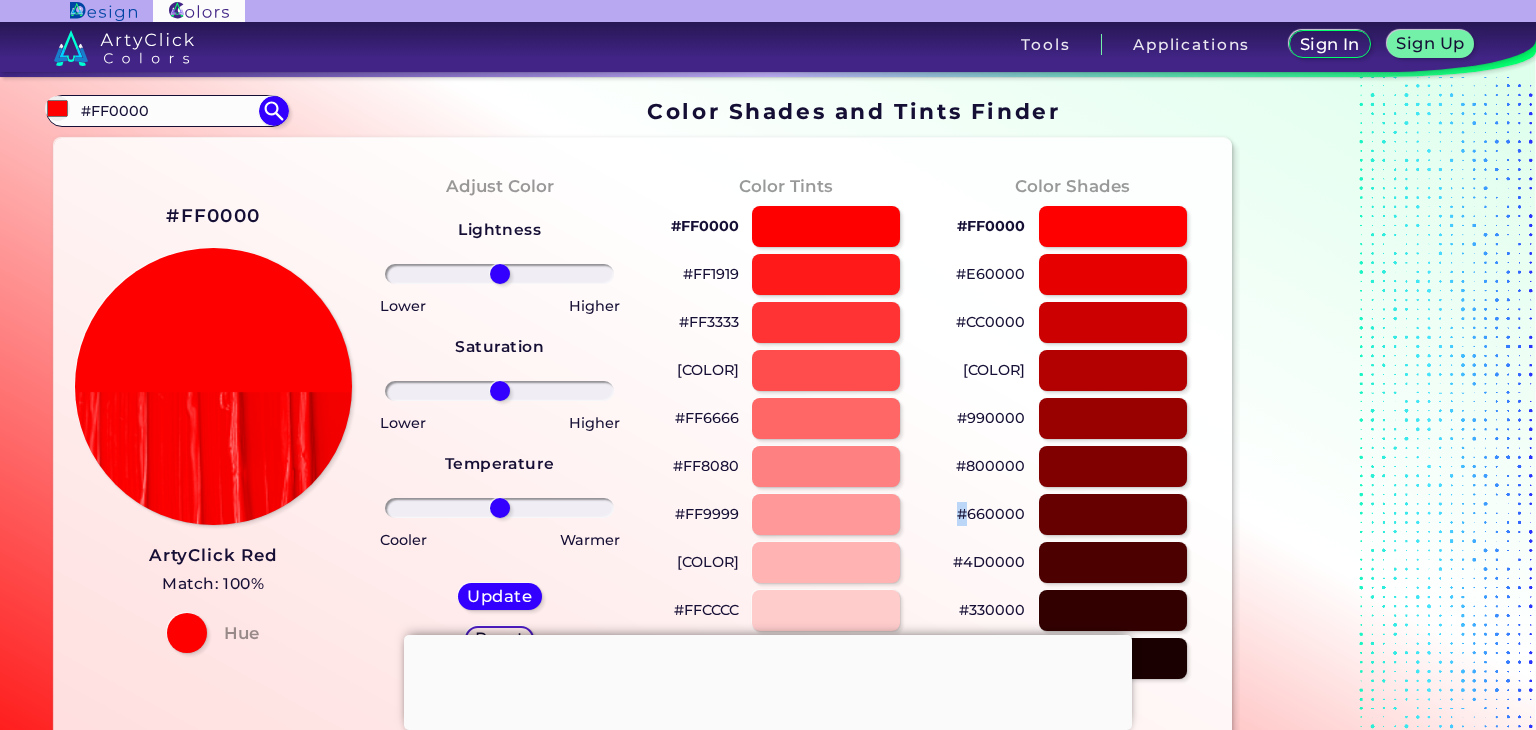 click on "#660000" at bounding box center [991, 514] 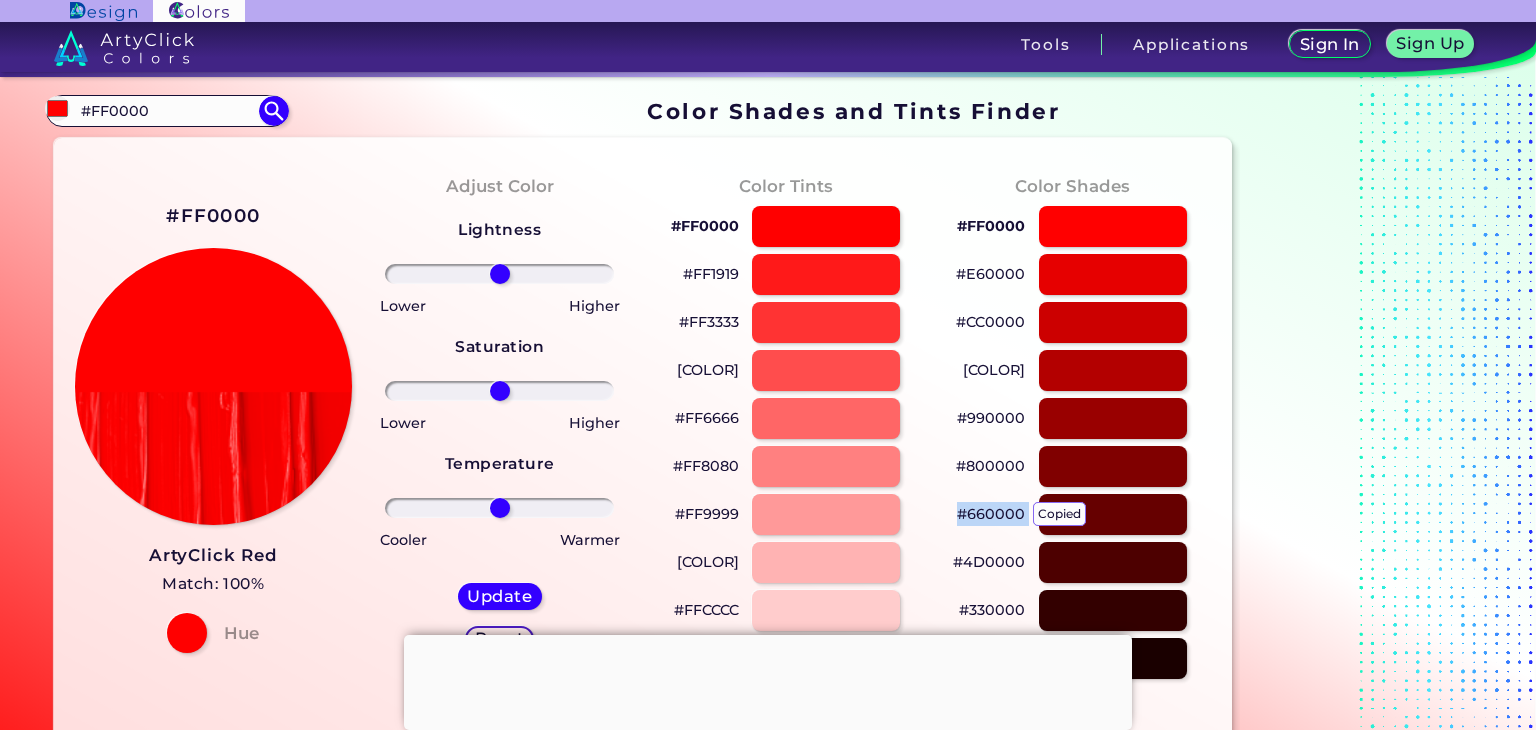 click on "#660000 copied copied" at bounding box center [991, 514] 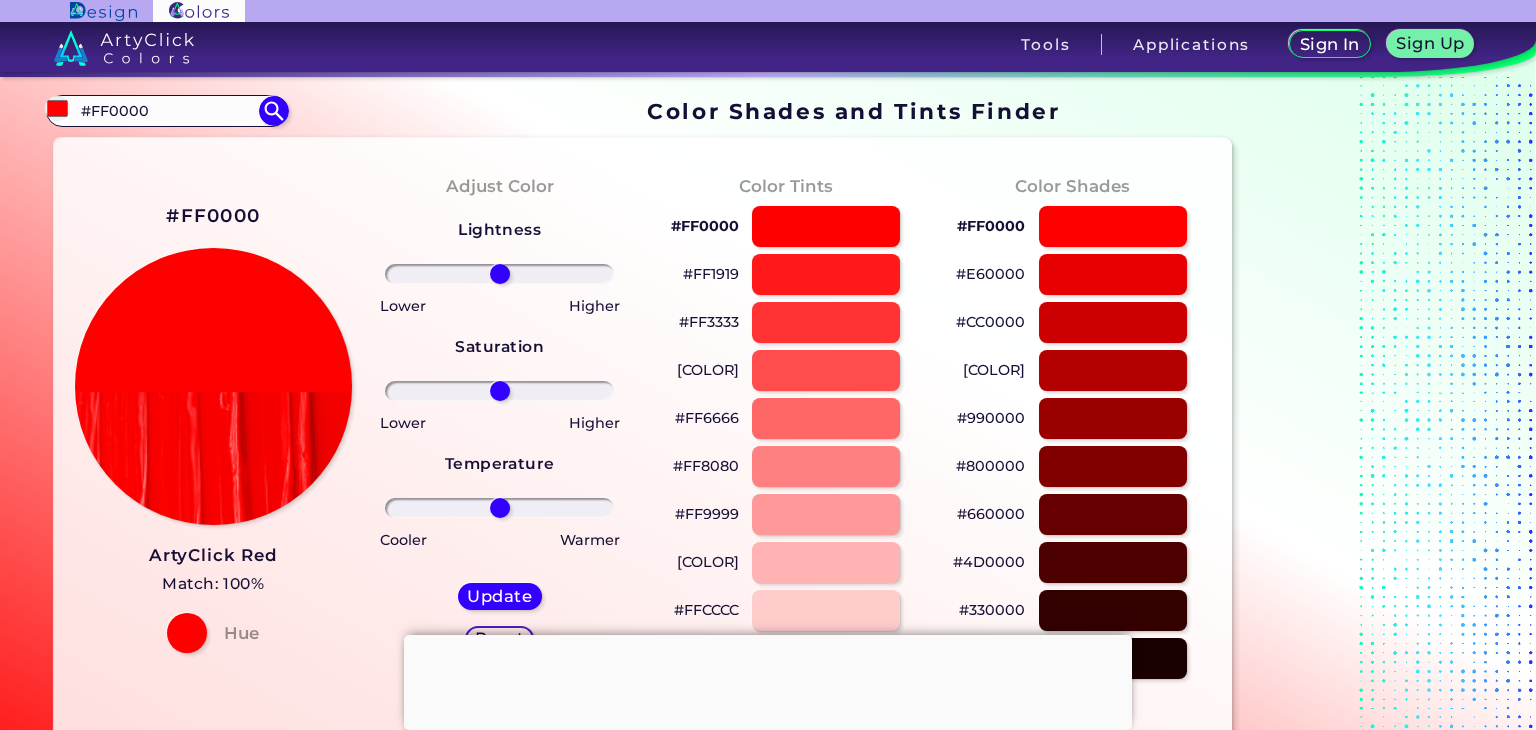 click on "#800000" at bounding box center [990, 466] 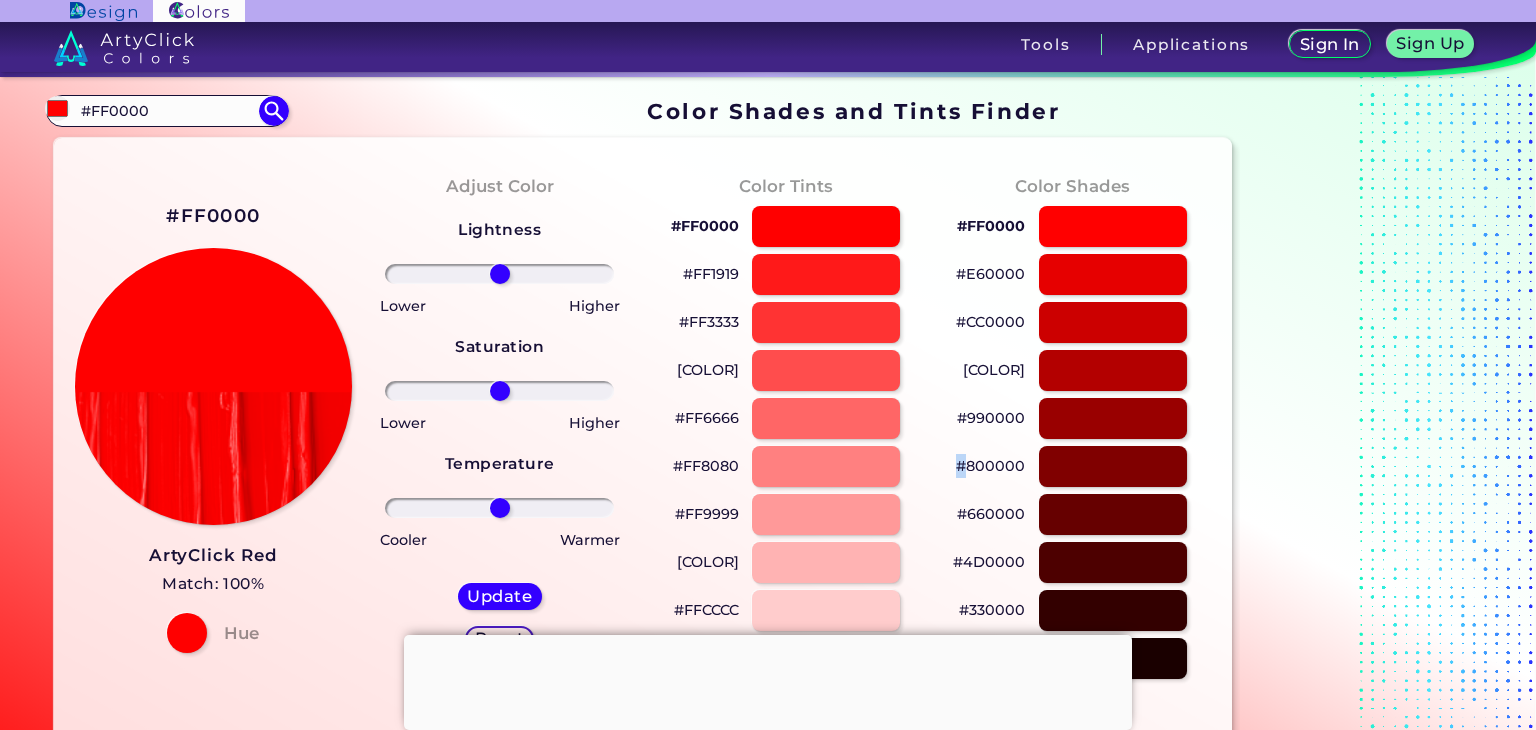 click on "#800000" at bounding box center (990, 466) 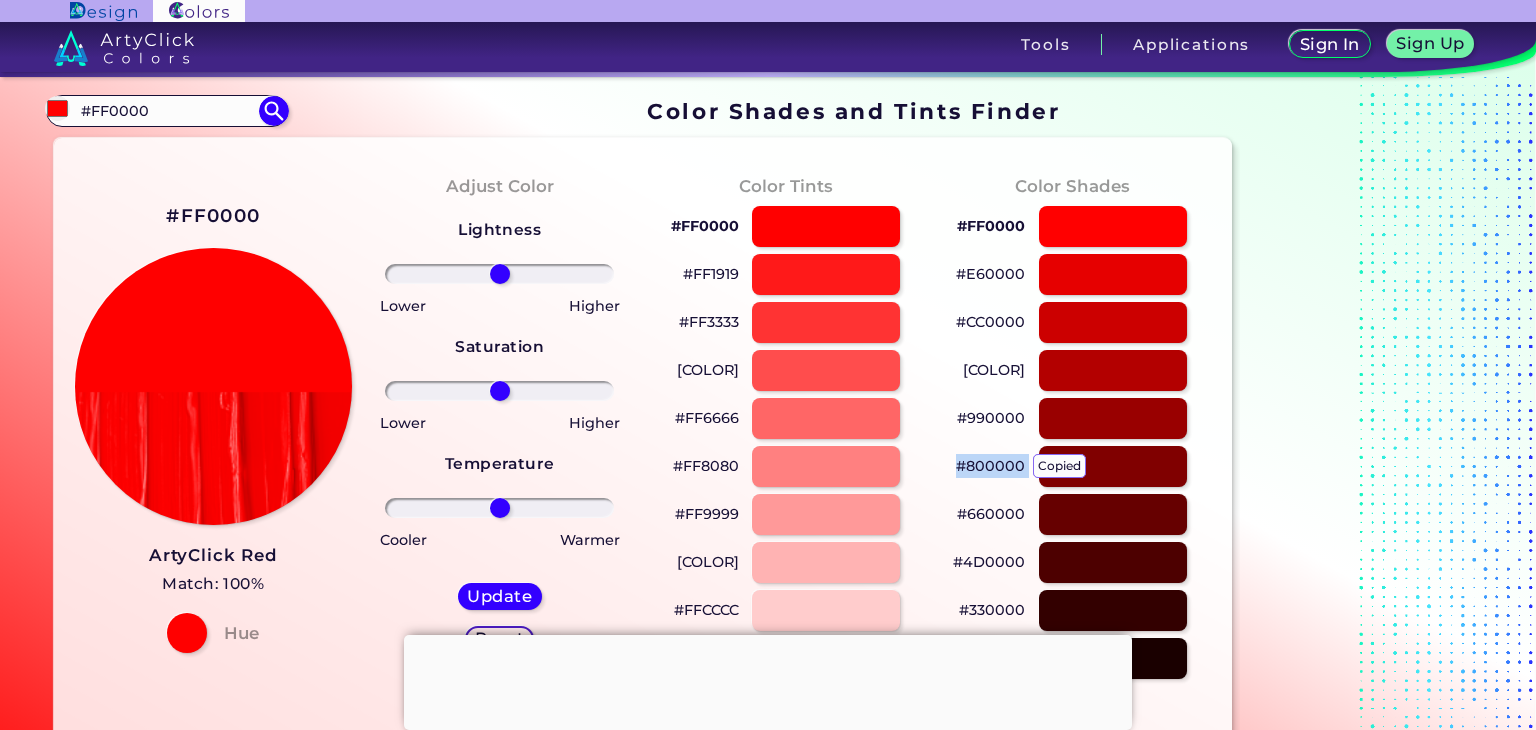 click on "#800000 copied copied" at bounding box center [990, 466] 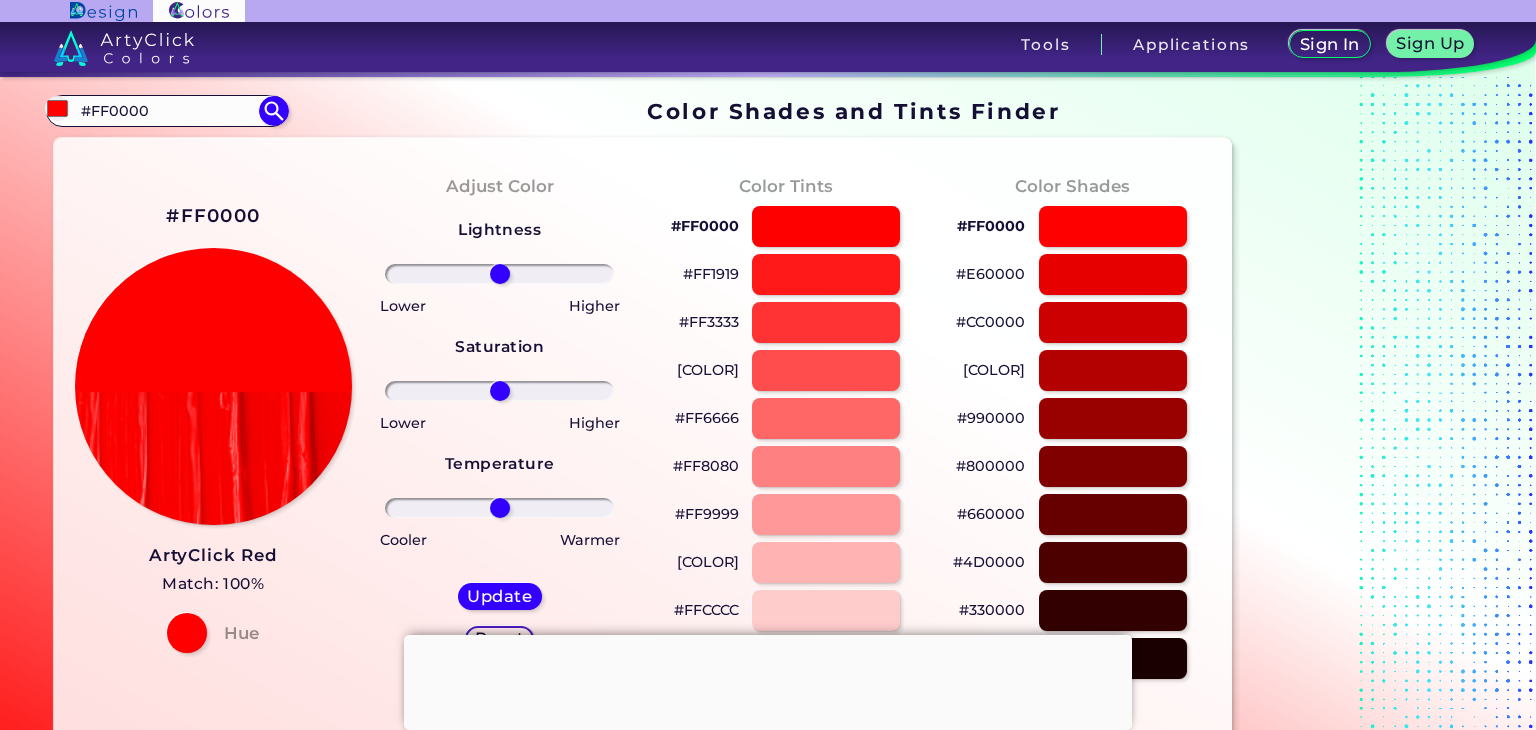 click on "#FF0000" at bounding box center (991, 226) 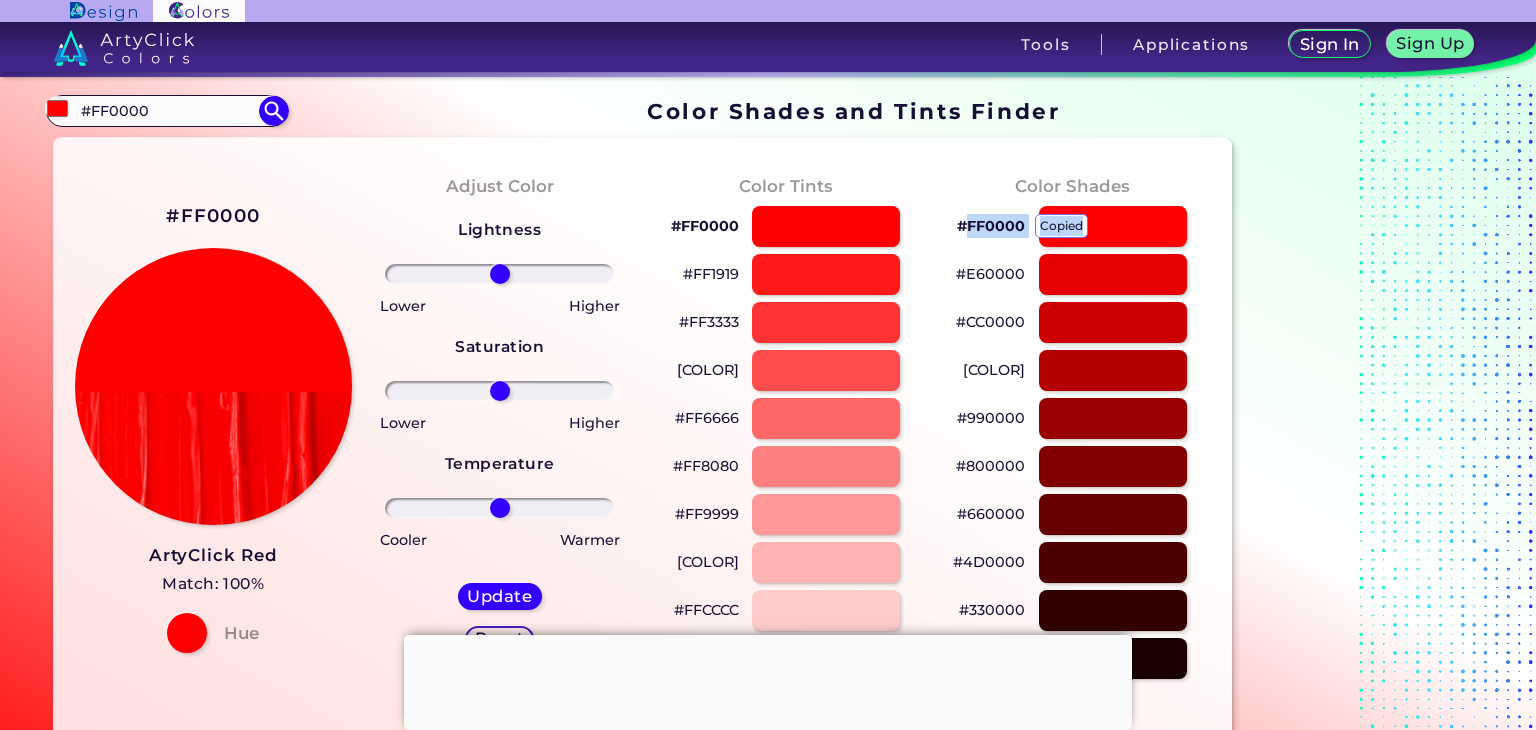 click on "#FF0000 copied" at bounding box center (991, 226) 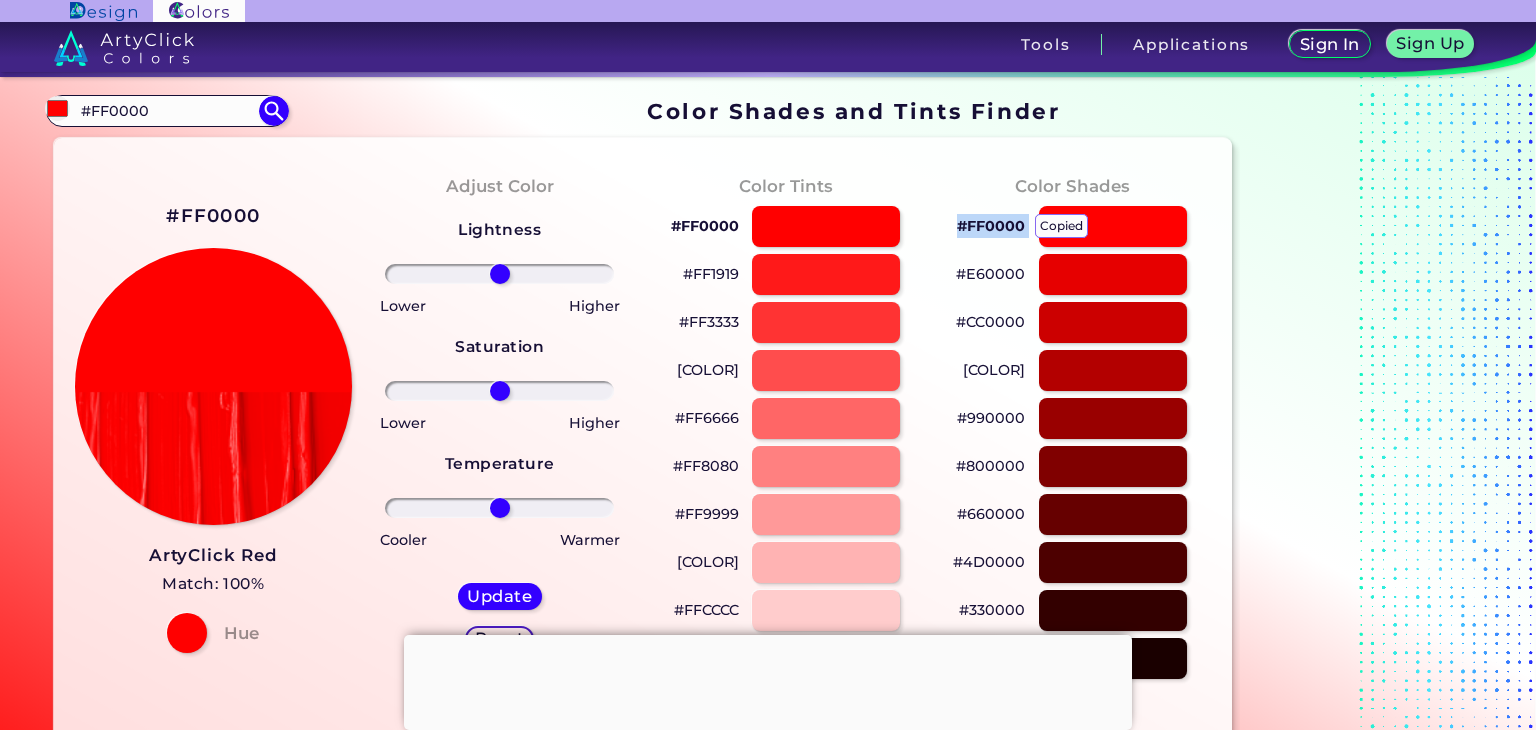 click on "#FF0000 copied copied" at bounding box center (991, 226) 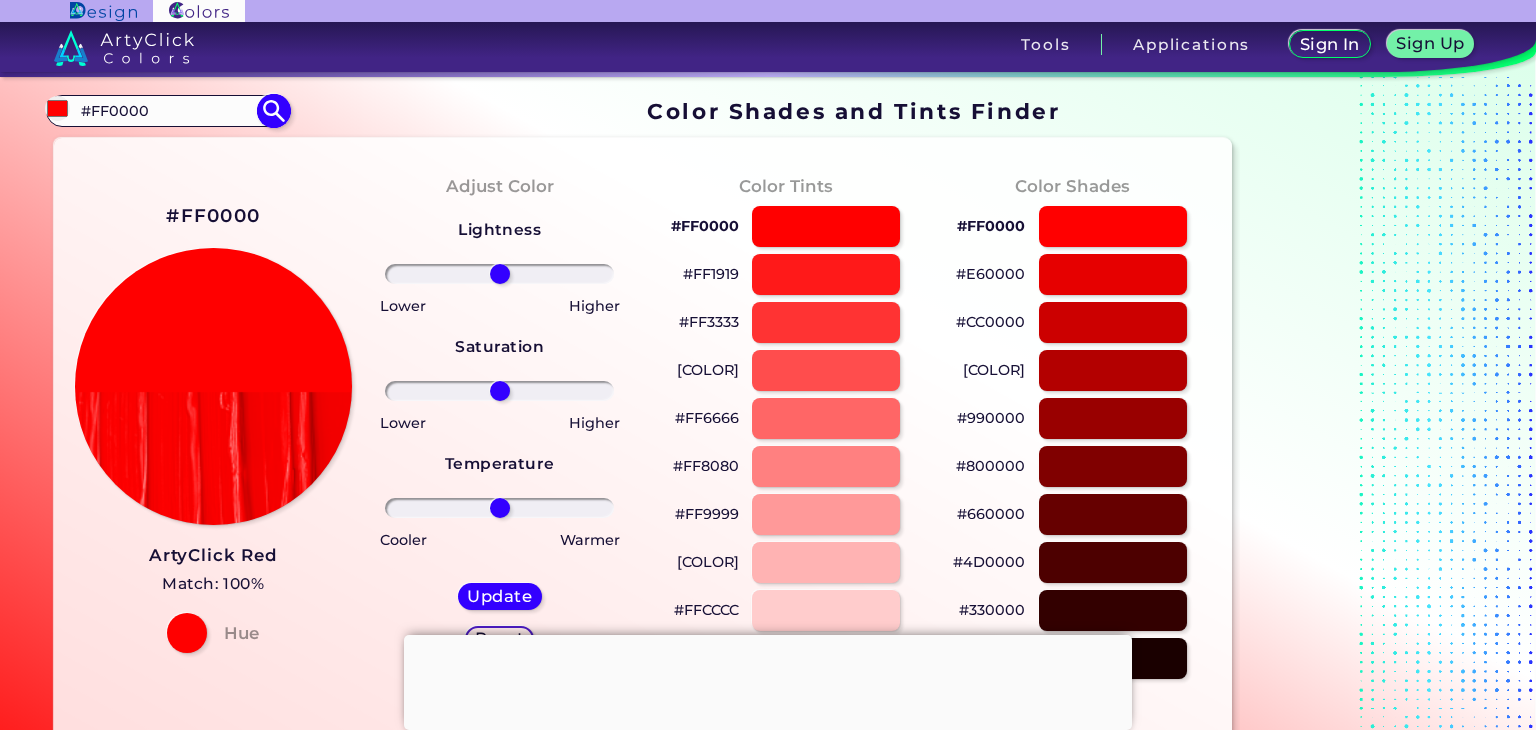 click on "#FF0000" at bounding box center [167, 110] 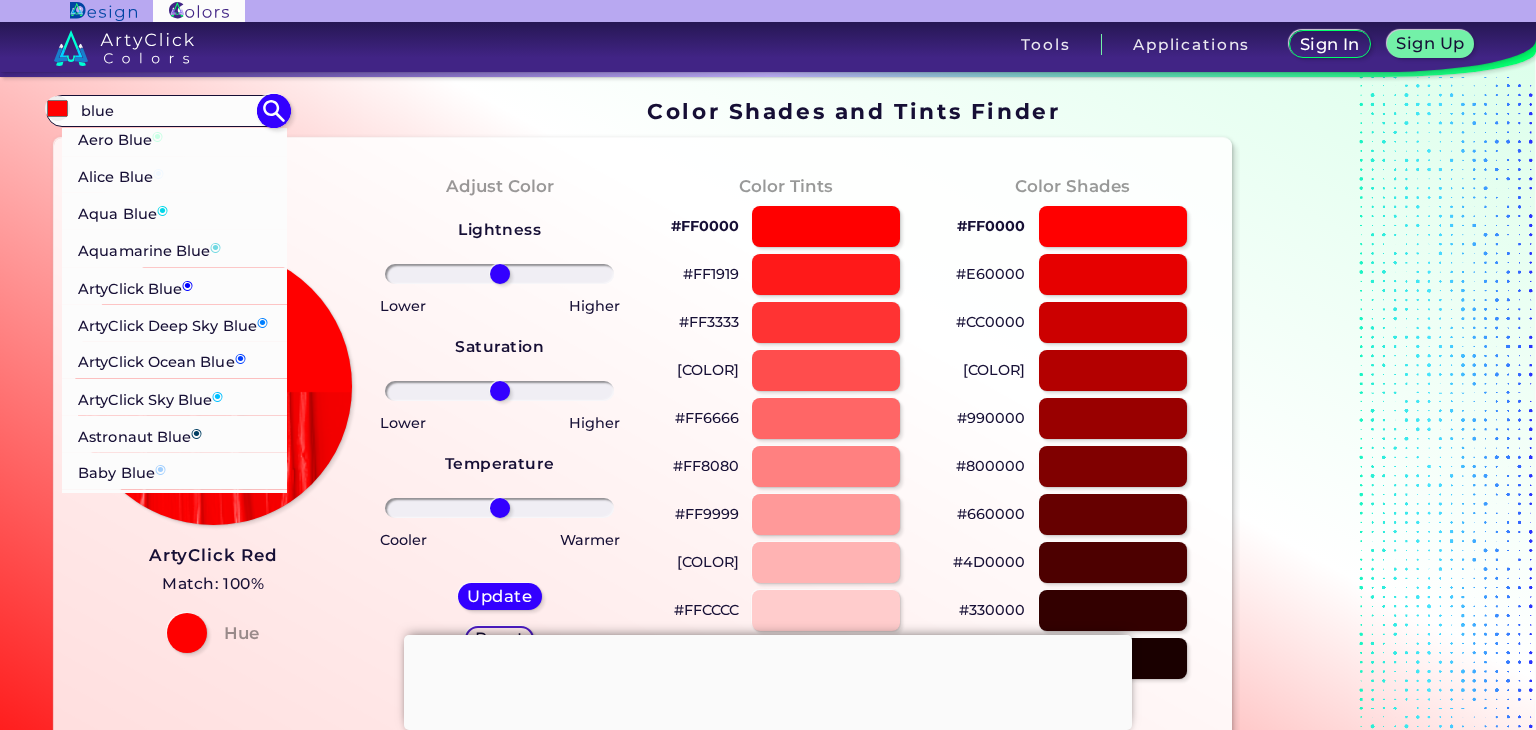 scroll, scrollTop: 333, scrollLeft: 0, axis: vertical 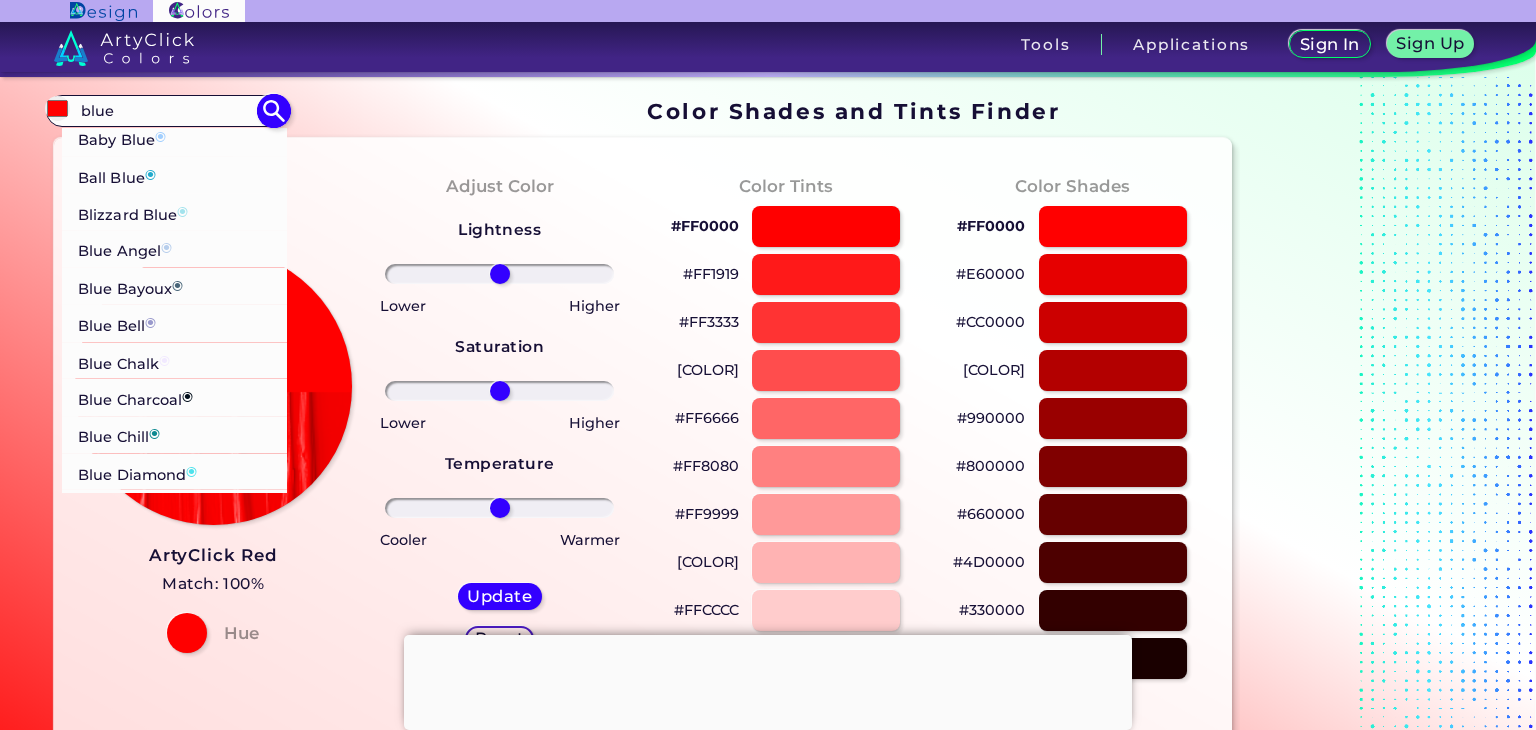 type on "blue" 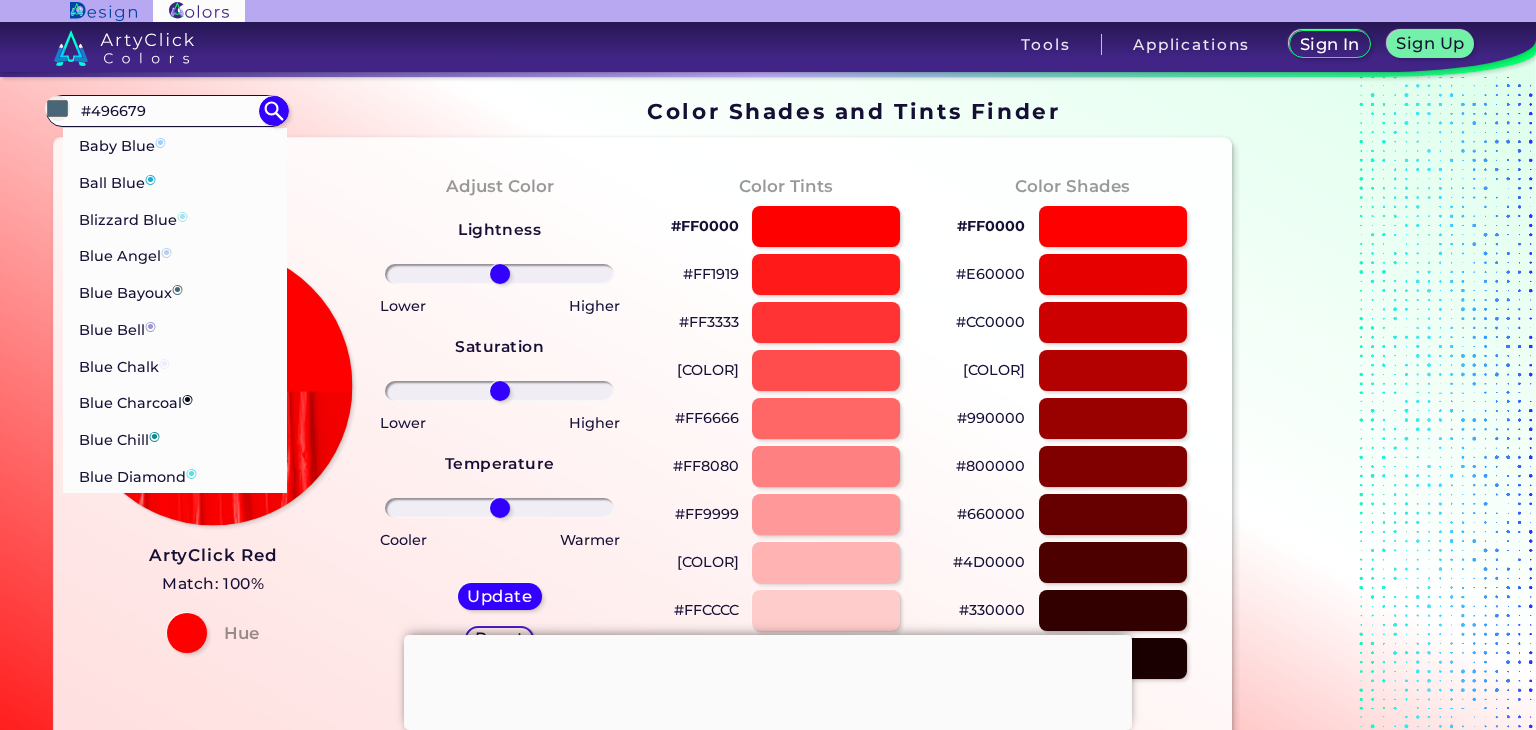 scroll, scrollTop: 0, scrollLeft: 0, axis: both 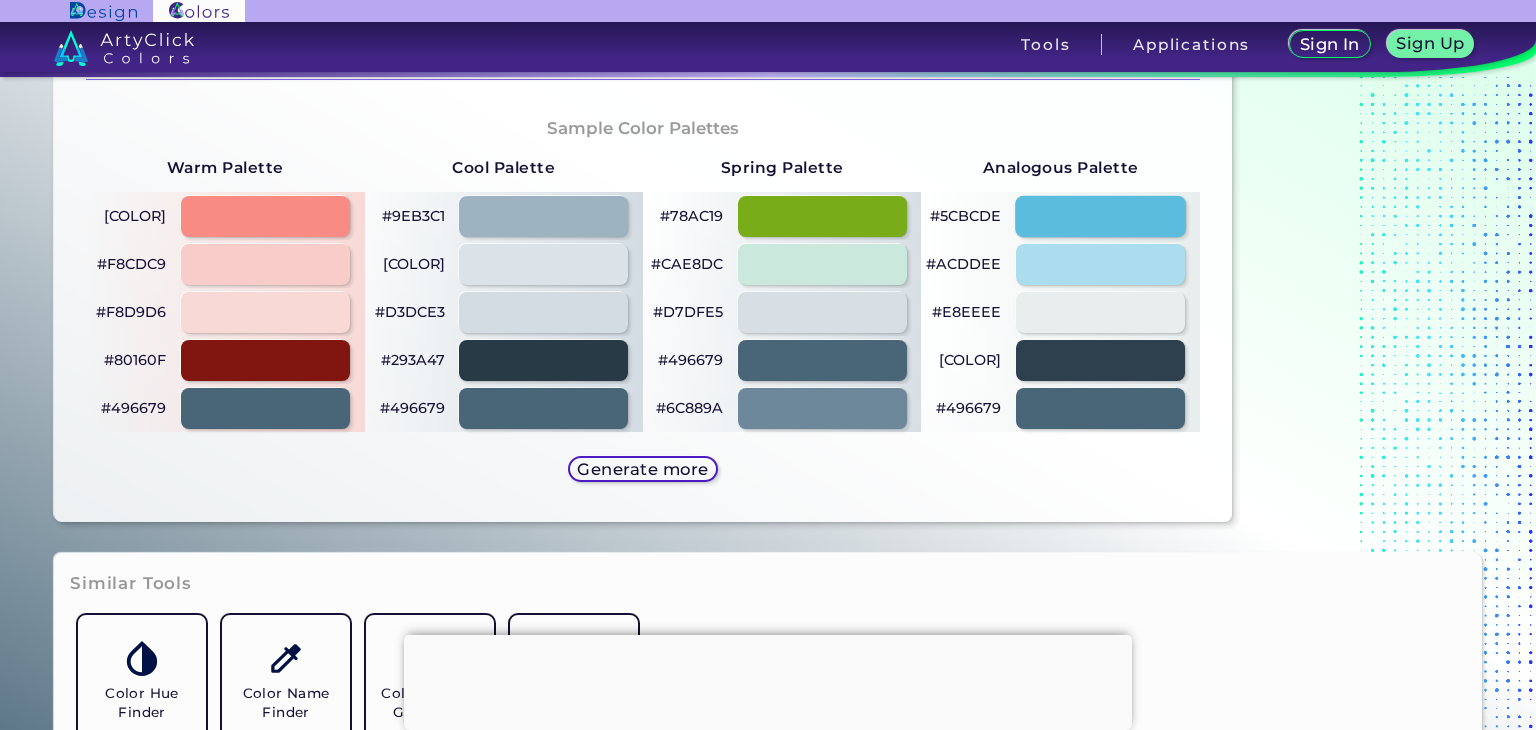 click at bounding box center (1100, 216) 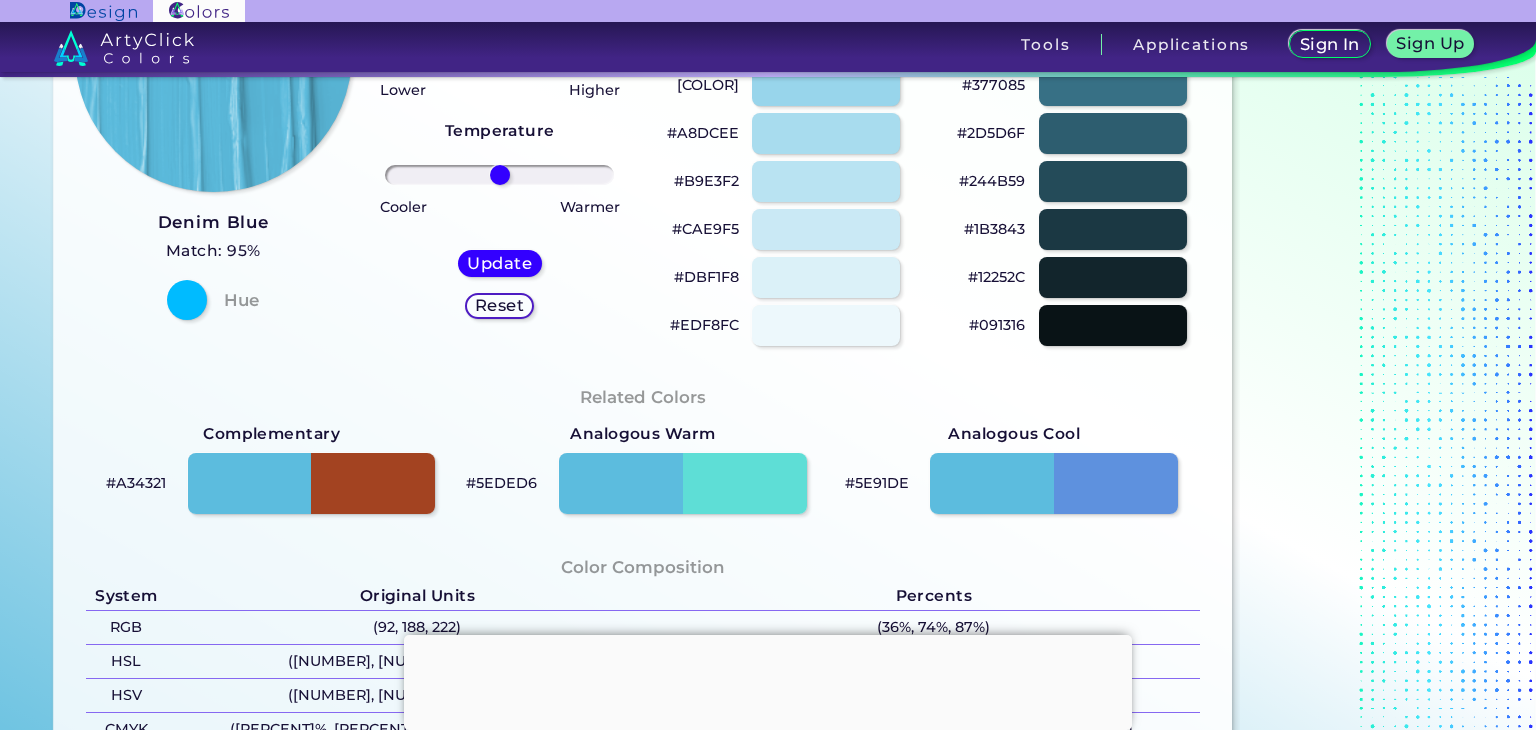 scroll, scrollTop: 0, scrollLeft: 0, axis: both 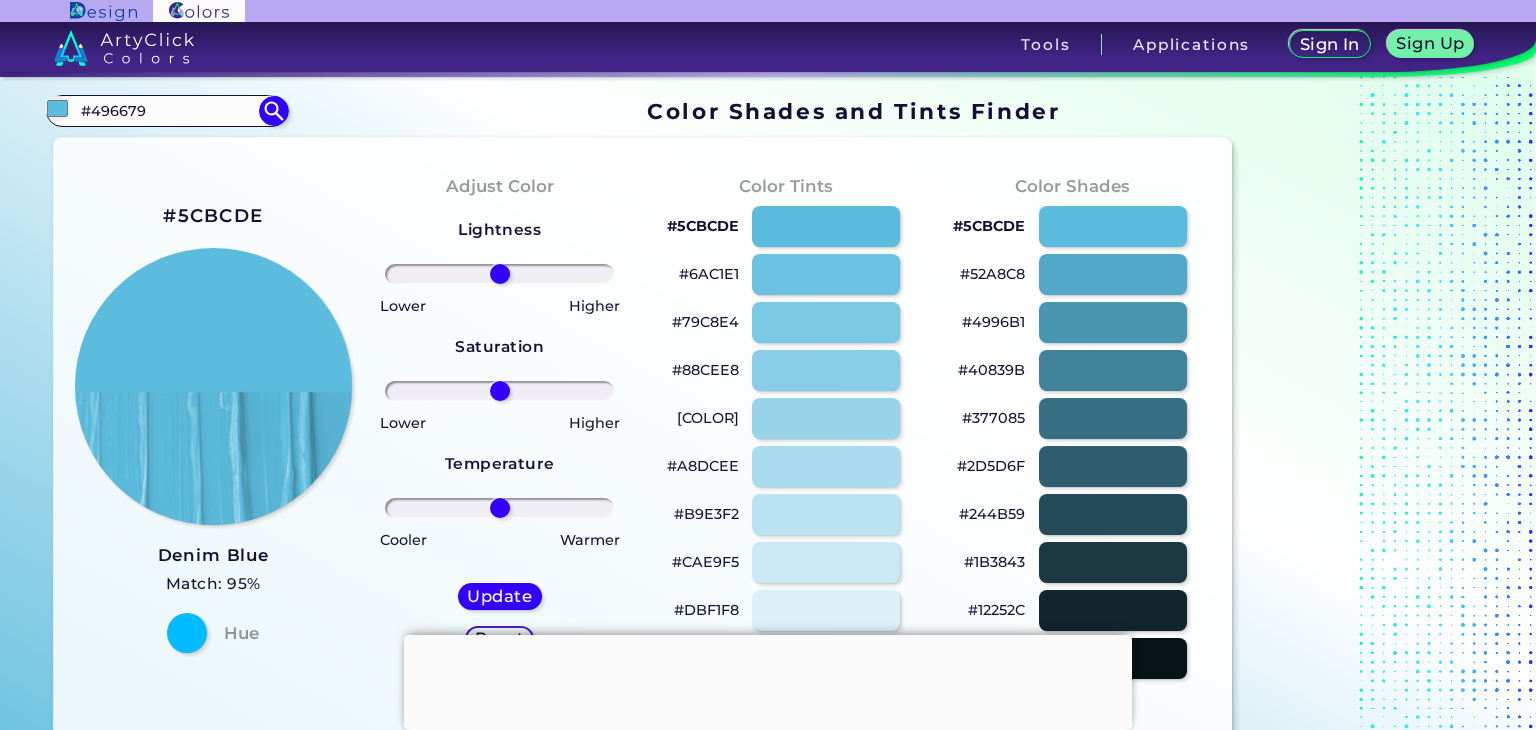 click on "#40839B" at bounding box center [991, 370] 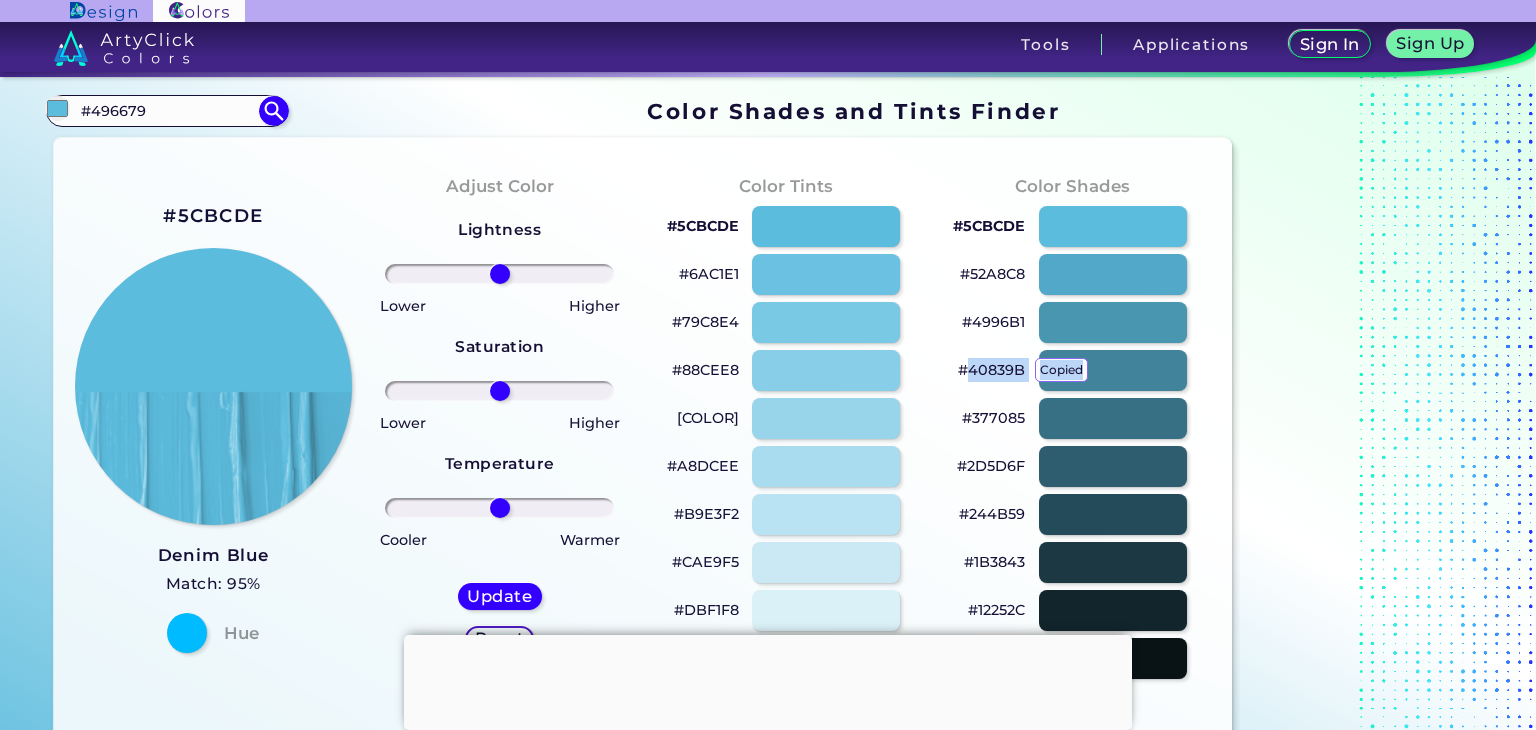 click on "[COLOR] copied" at bounding box center [991, 370] 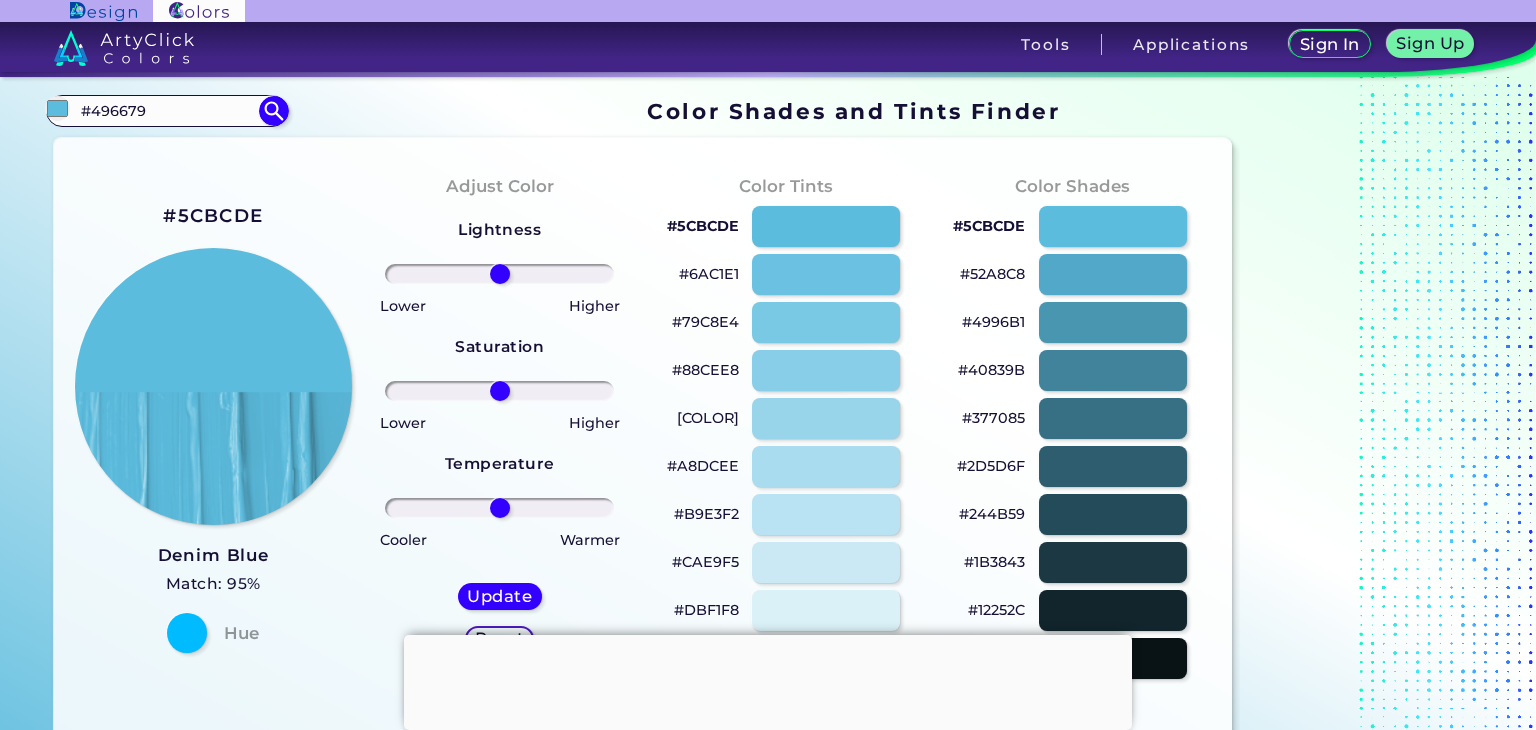 click on "#5CBCDE" at bounding box center [703, 226] 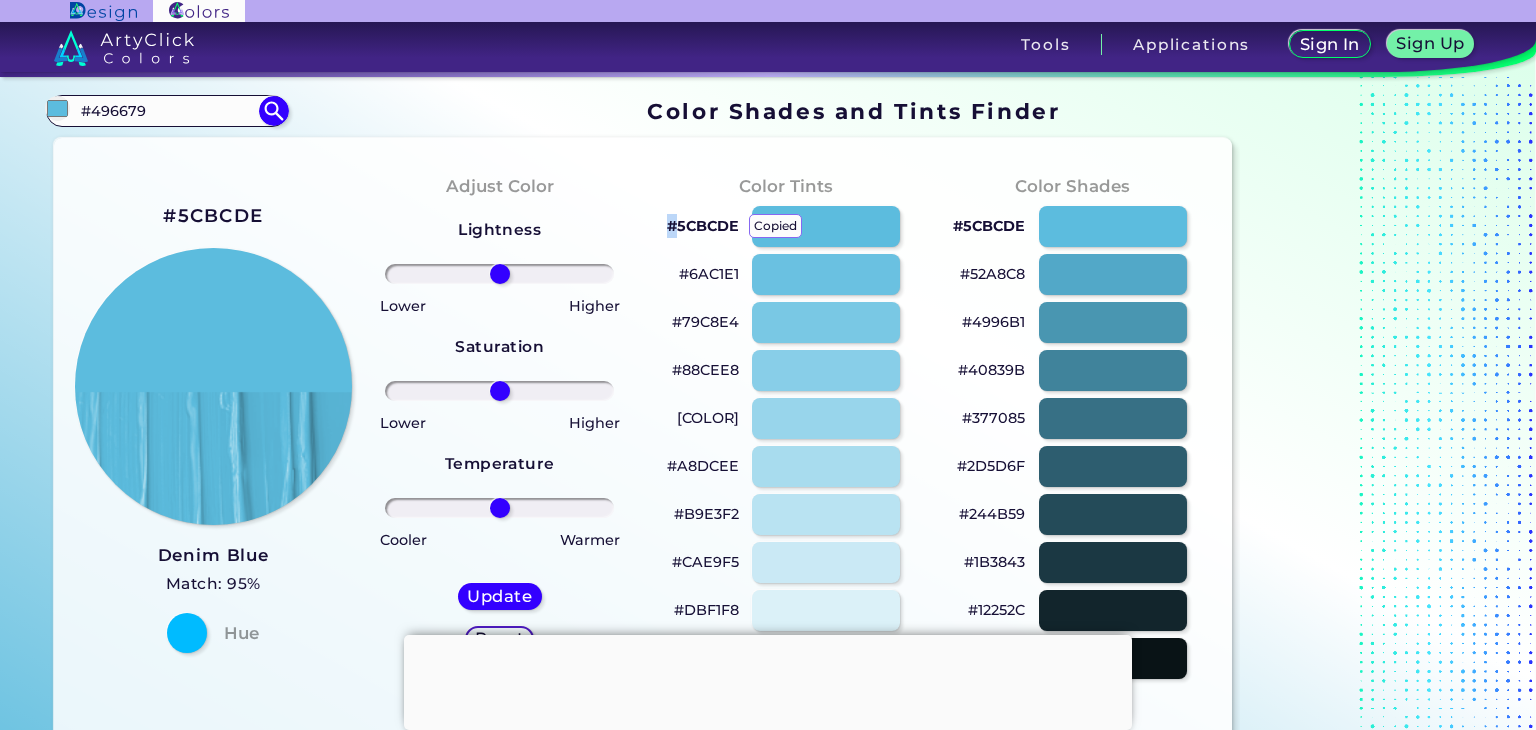 click on "#5CBCDE copied" at bounding box center (703, 226) 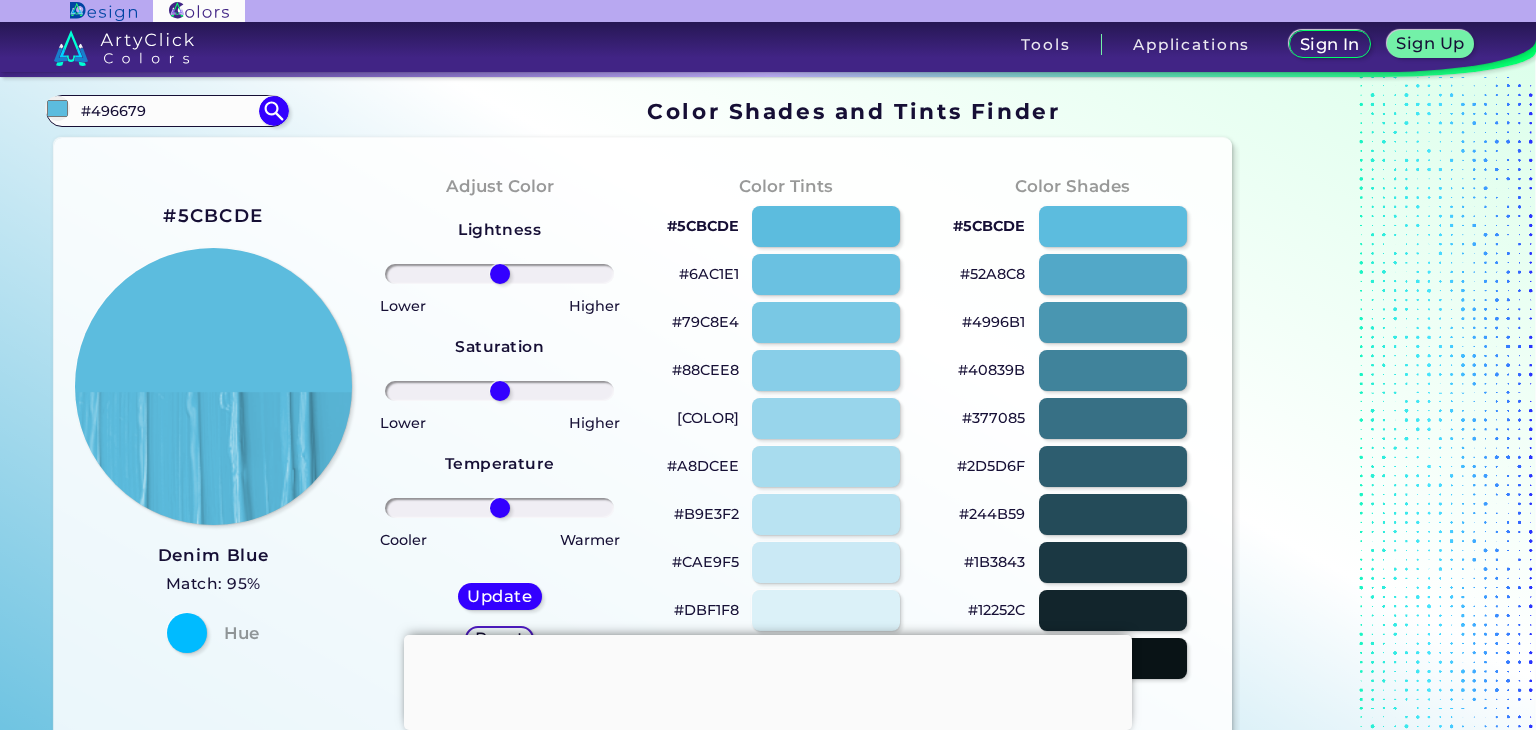 click on "#52A8C8" at bounding box center [992, 274] 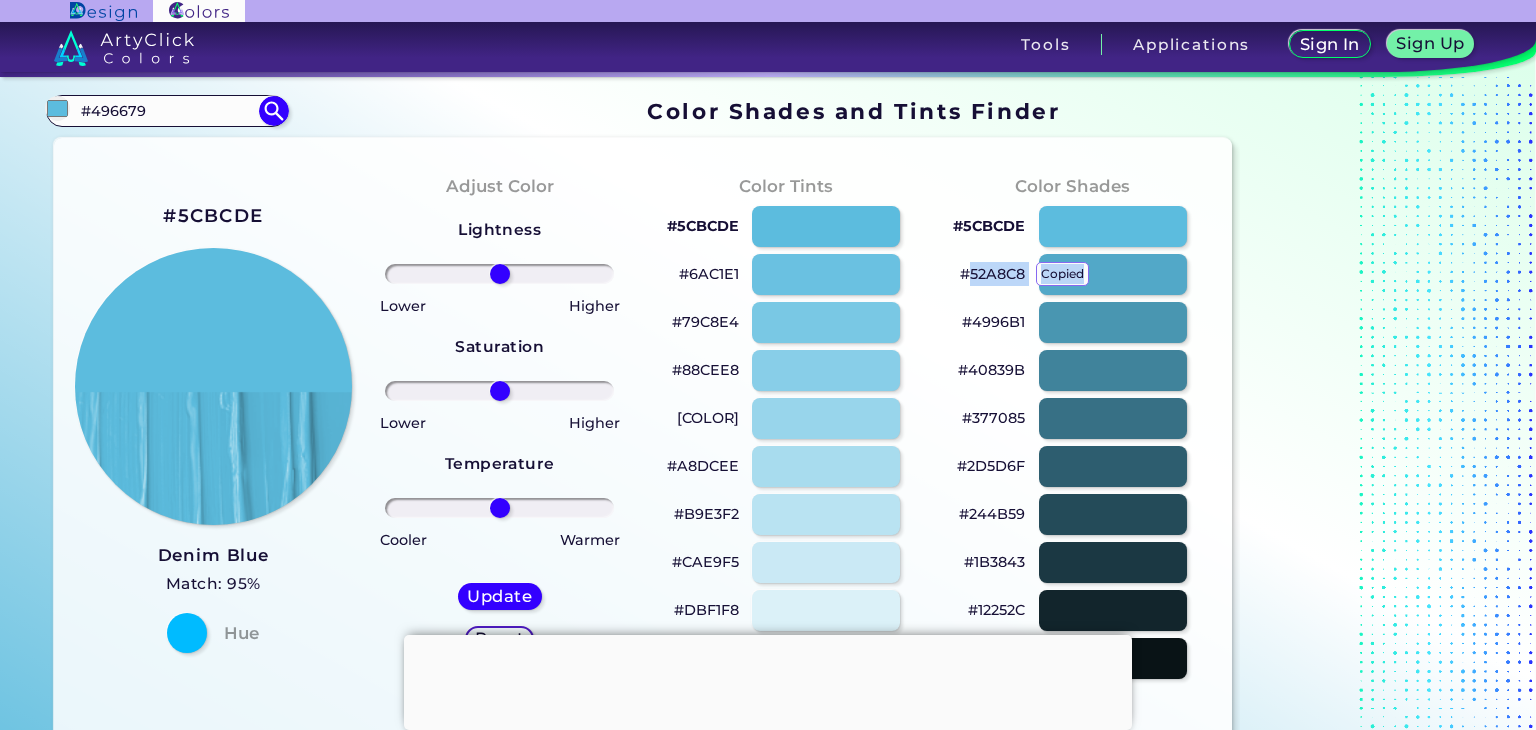 click on "#52A8C8 copied" at bounding box center (992, 274) 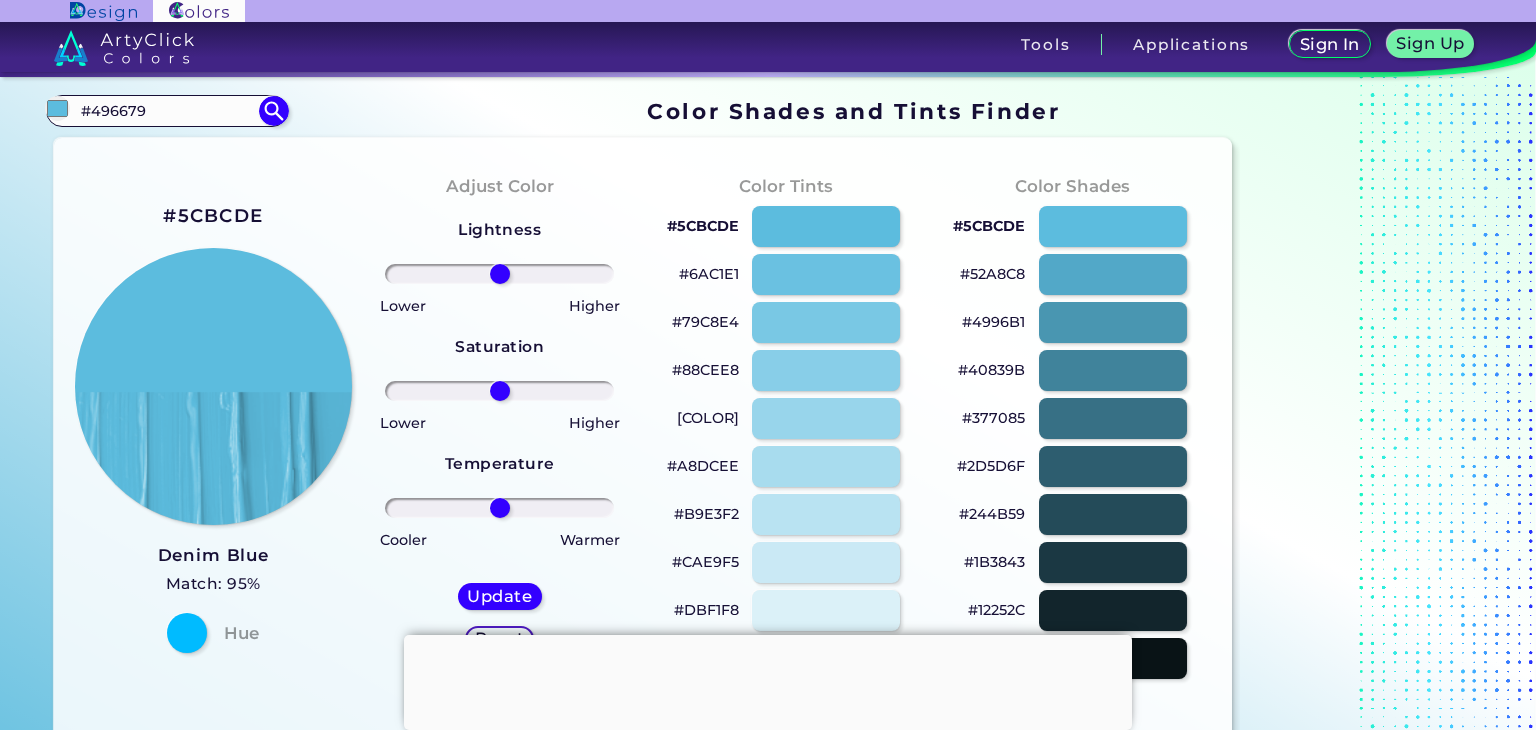 click on "#2D5D6F" at bounding box center (991, 466) 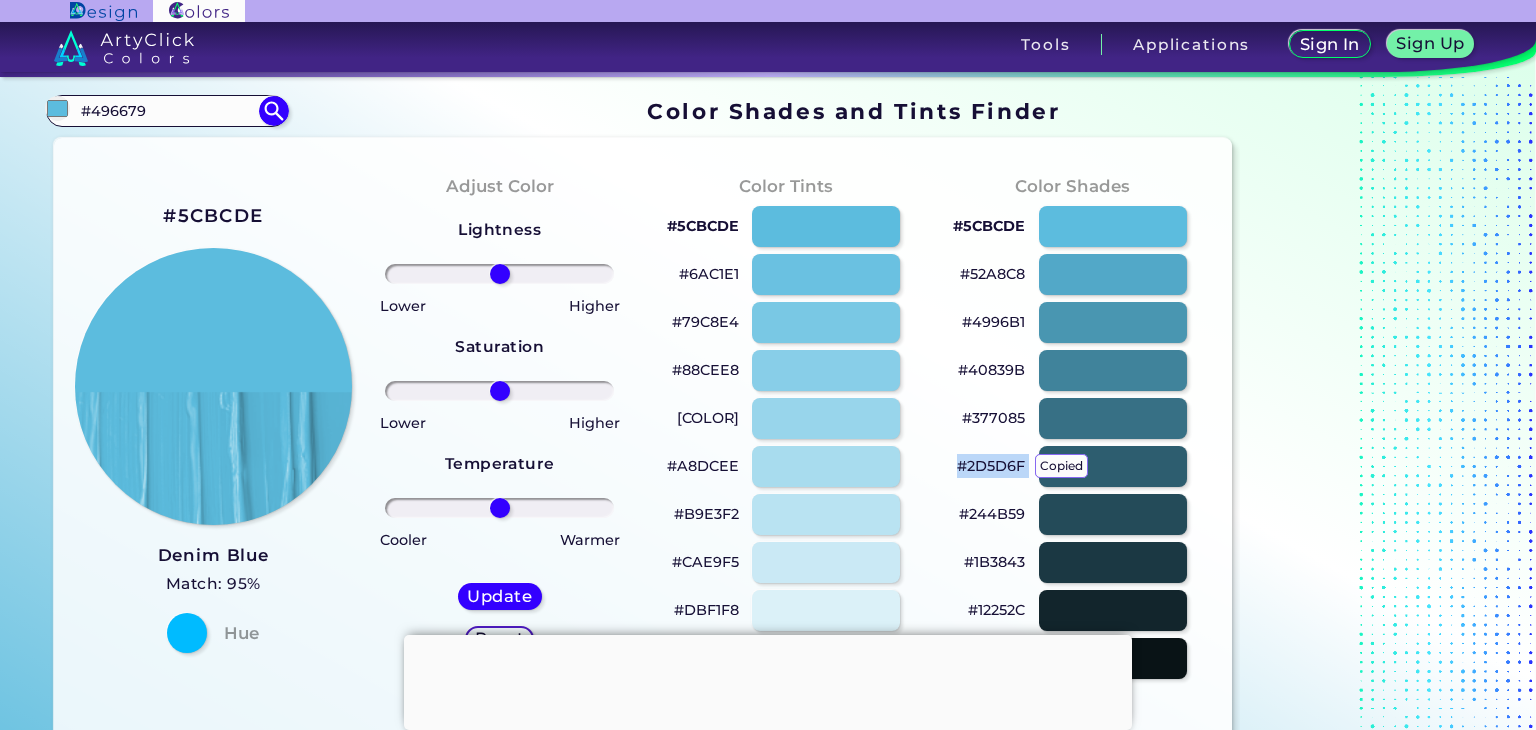 click on "#2D5D6F copied copied" at bounding box center [991, 466] 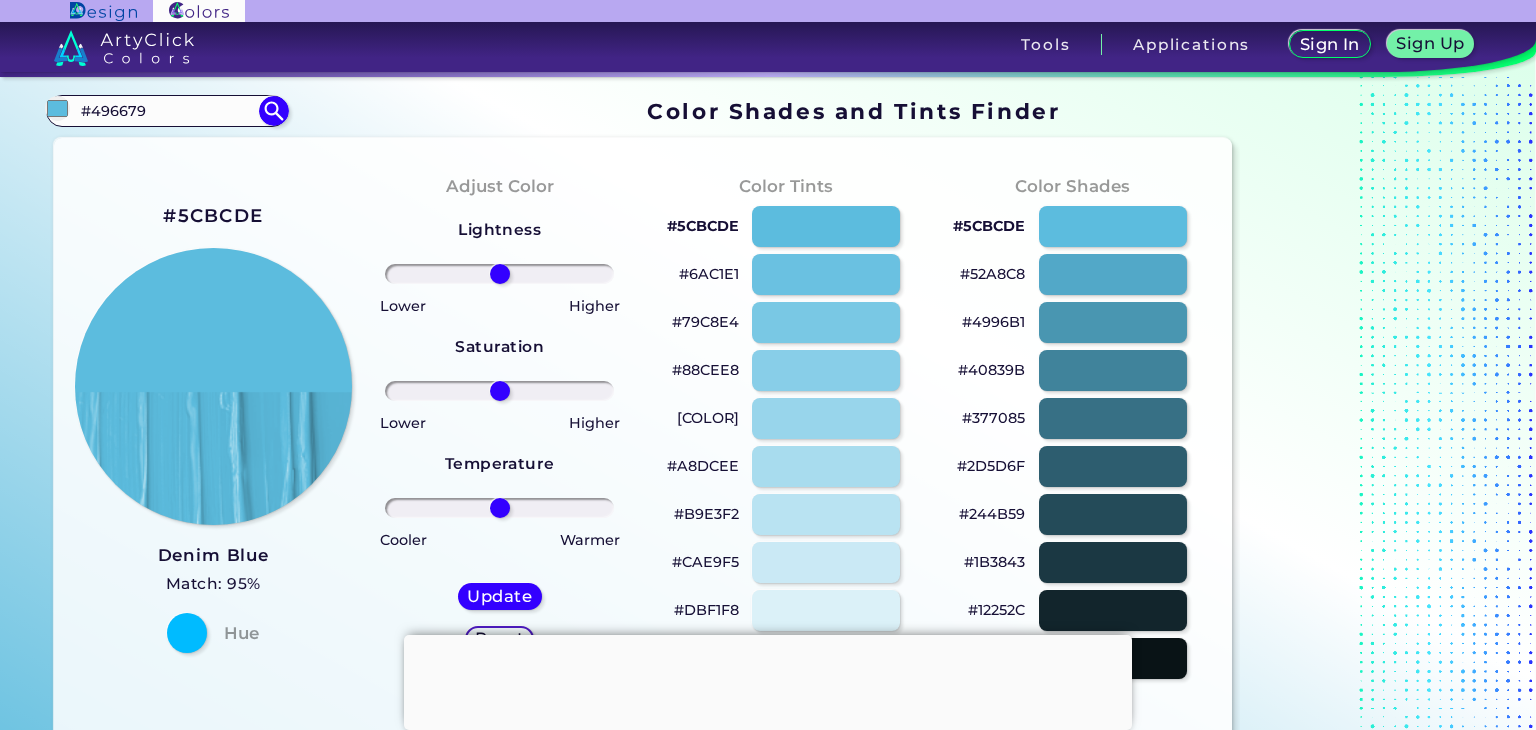 click on "#40839B" at bounding box center [991, 370] 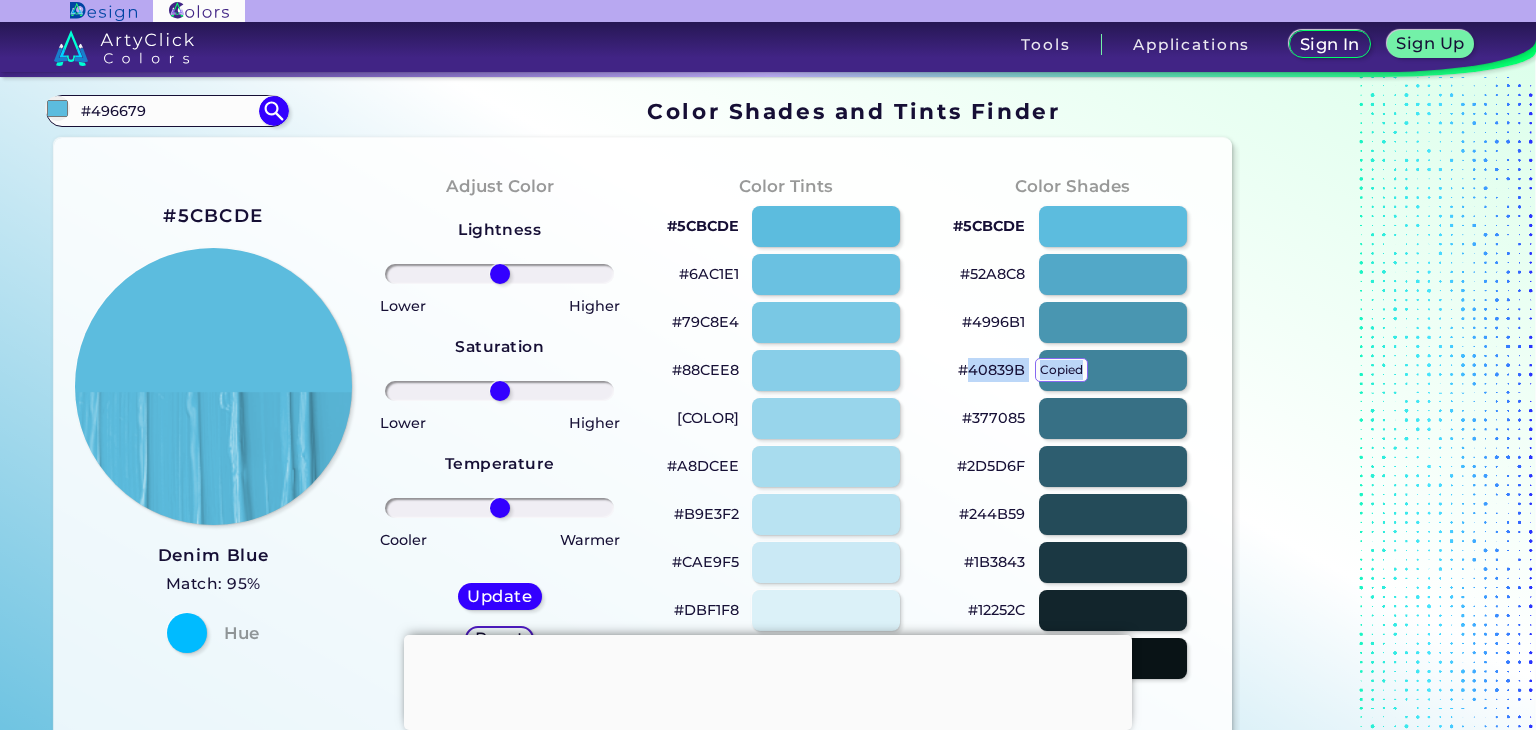 click on "[COLOR] copied" at bounding box center [991, 370] 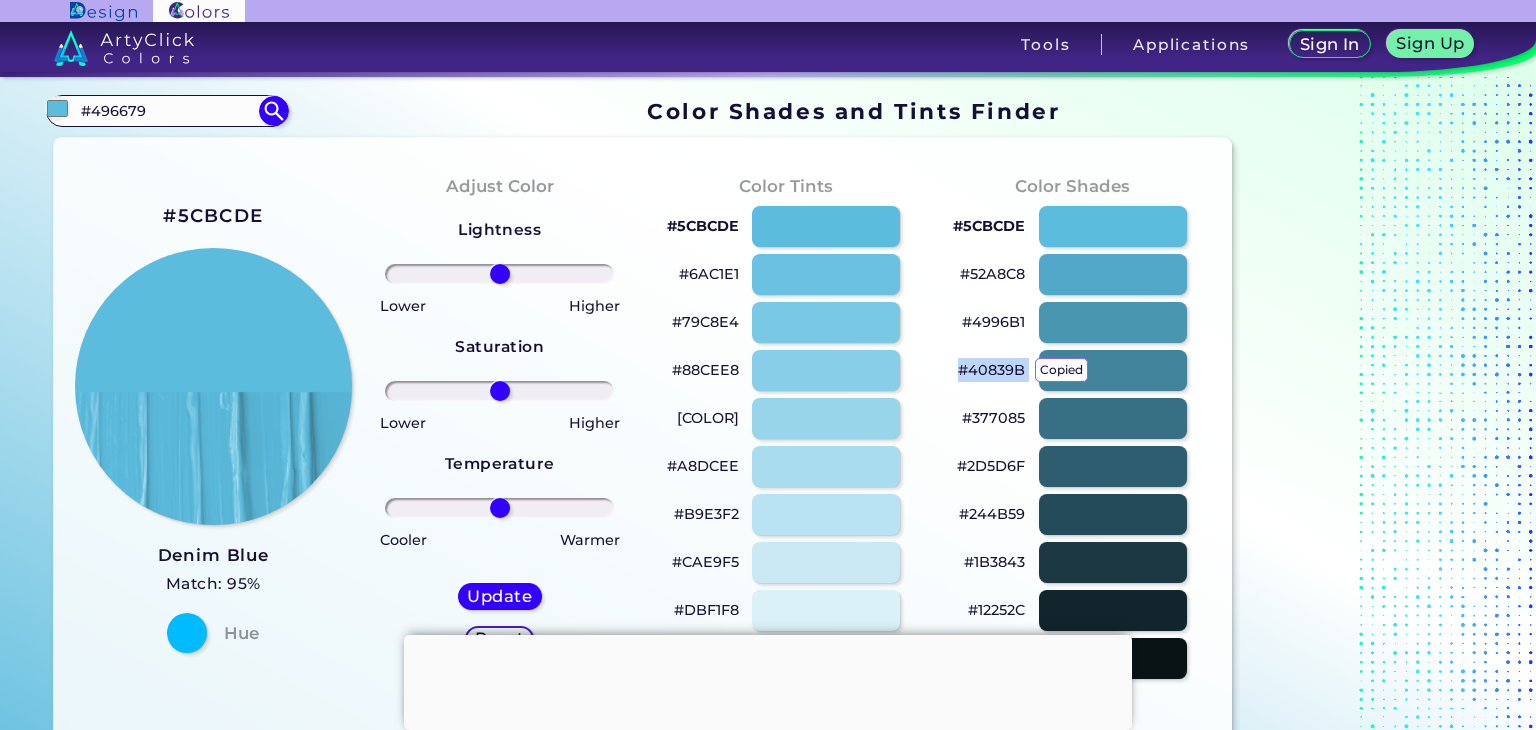 click on "[COLOR] copied copied" at bounding box center (991, 370) 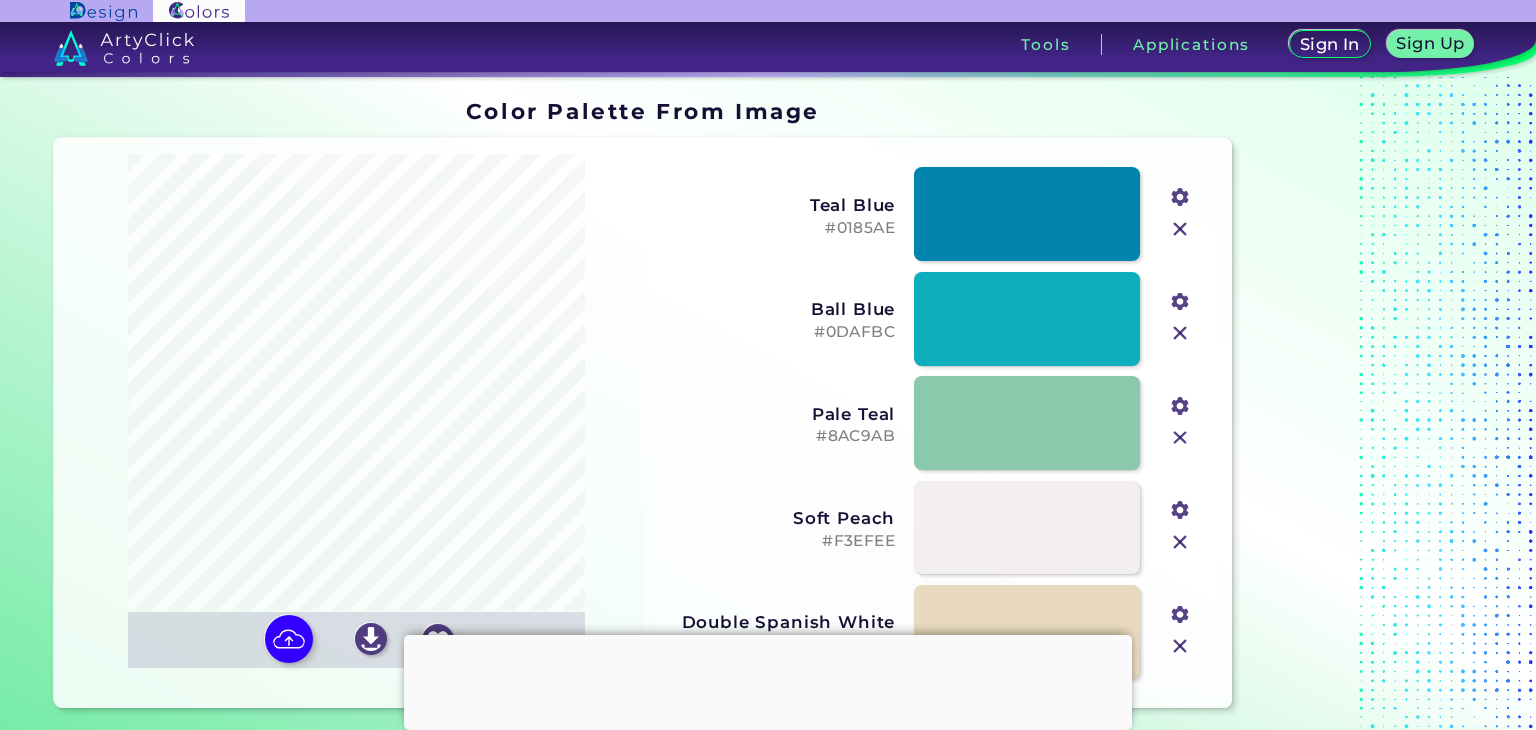 scroll, scrollTop: 0, scrollLeft: 0, axis: both 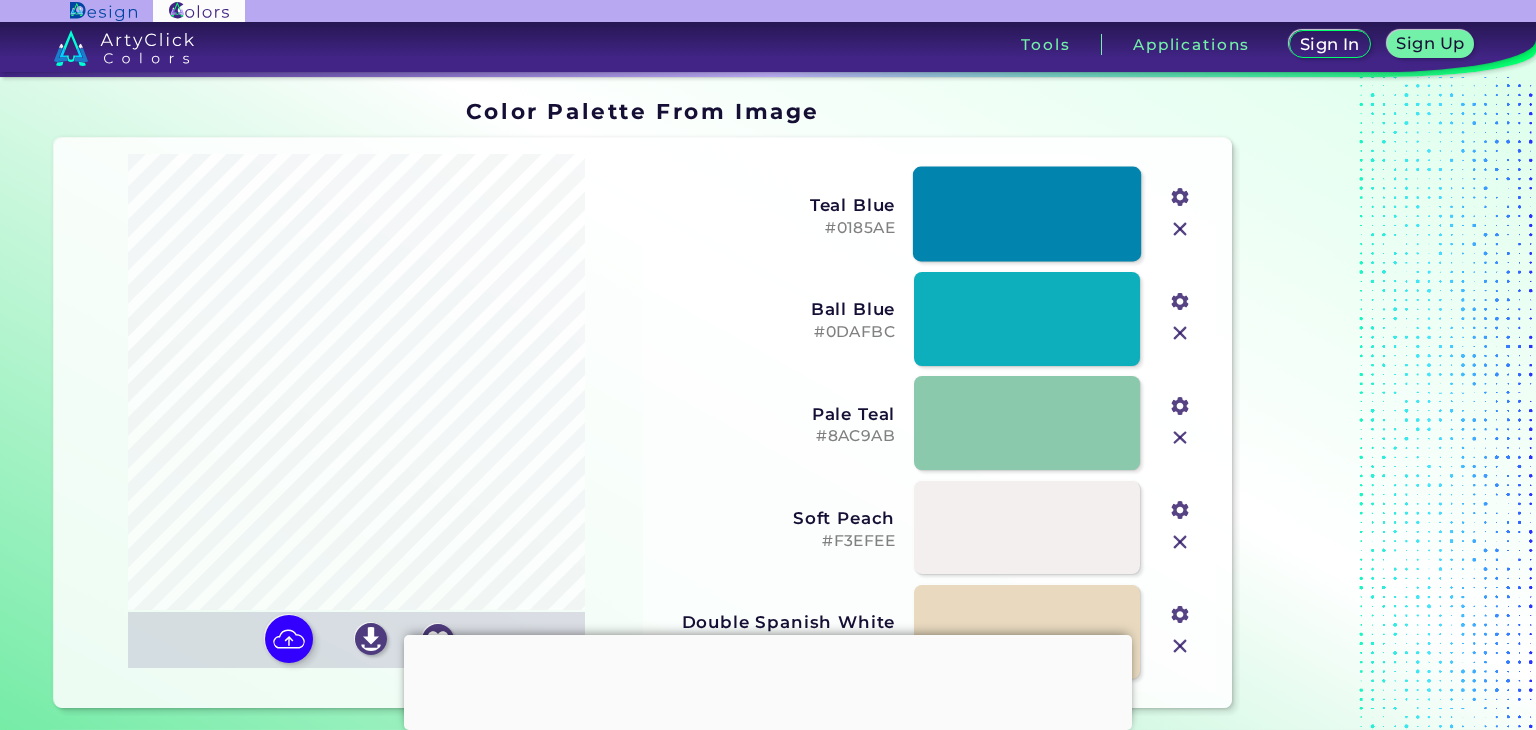 click at bounding box center [1027, 214] 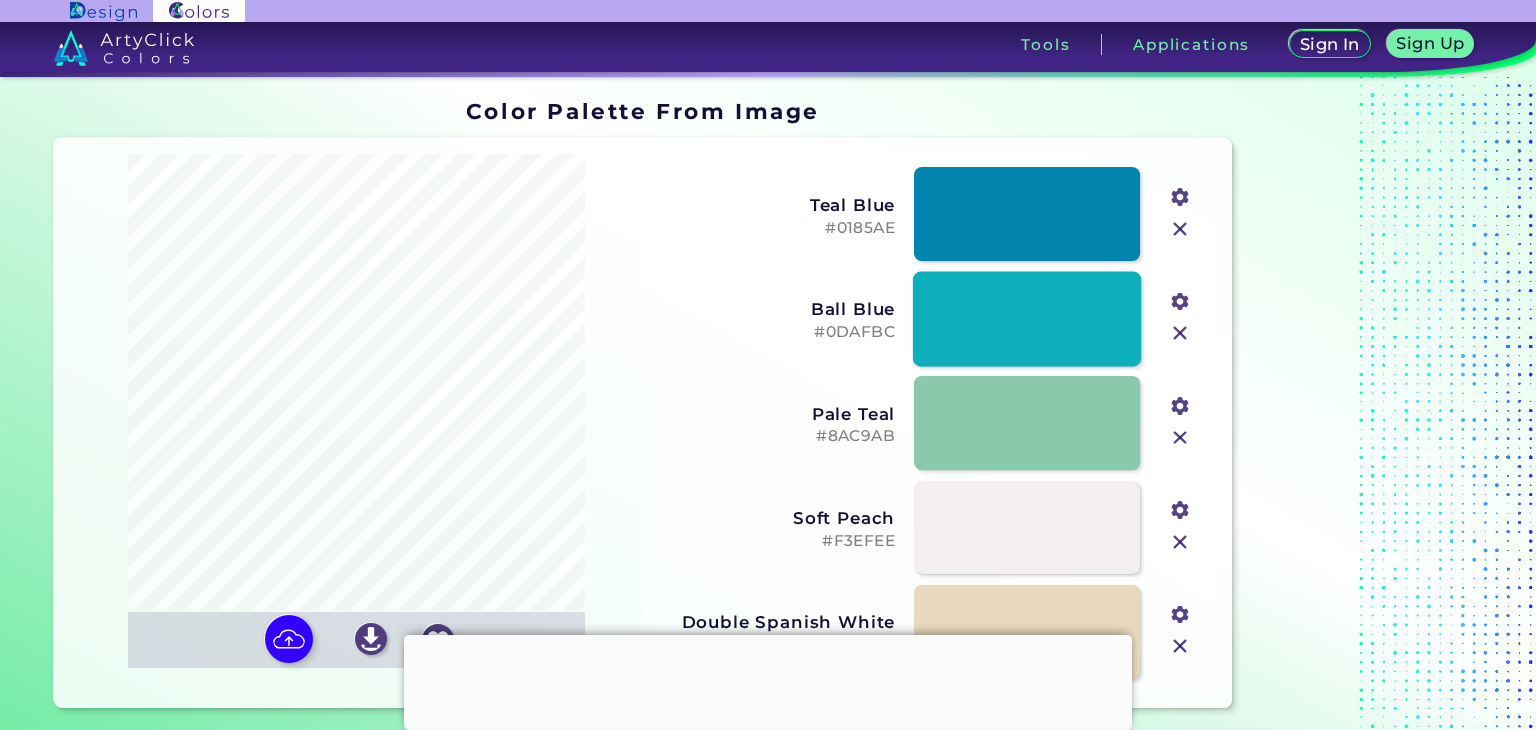 click at bounding box center [1027, 318] 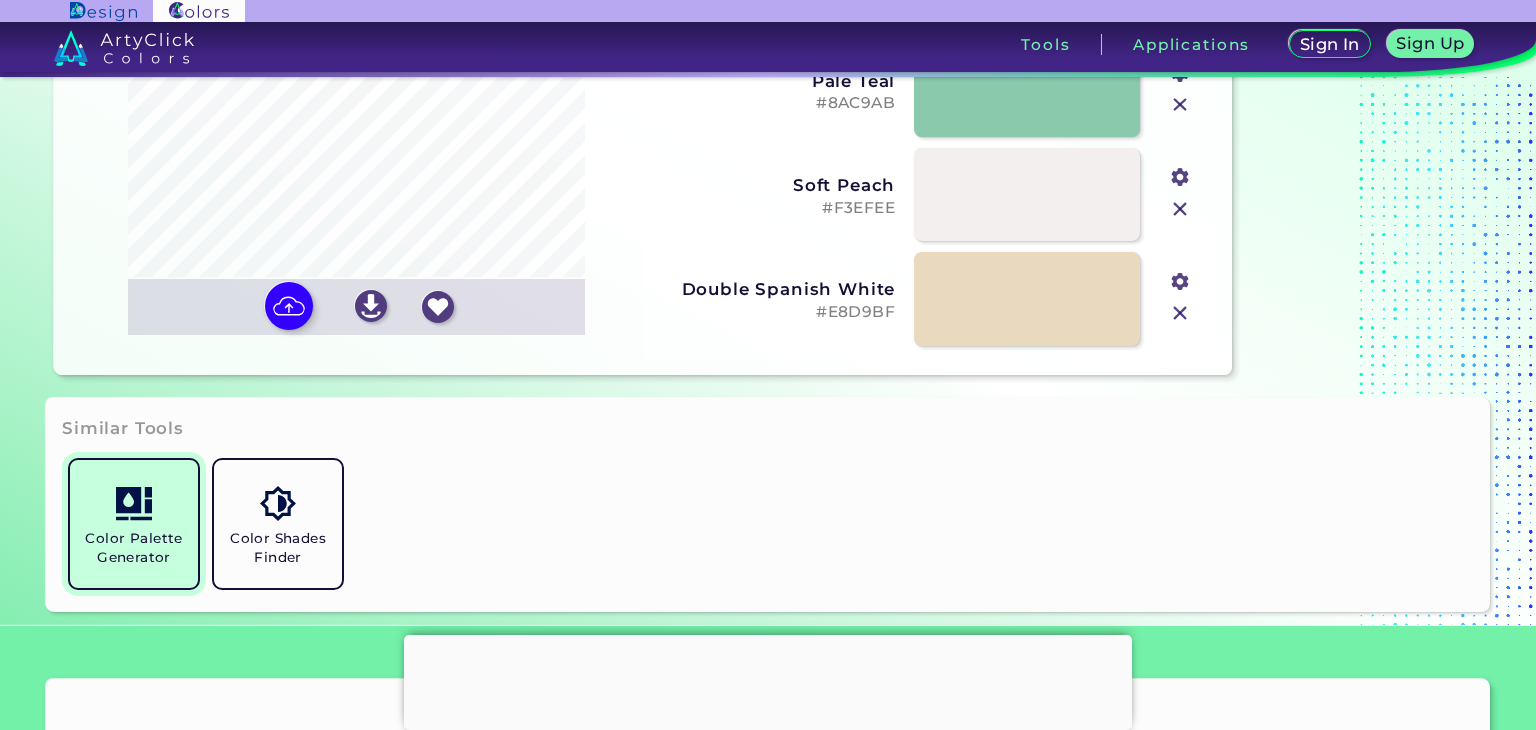 click on "Color Palette Generator" at bounding box center [134, 548] 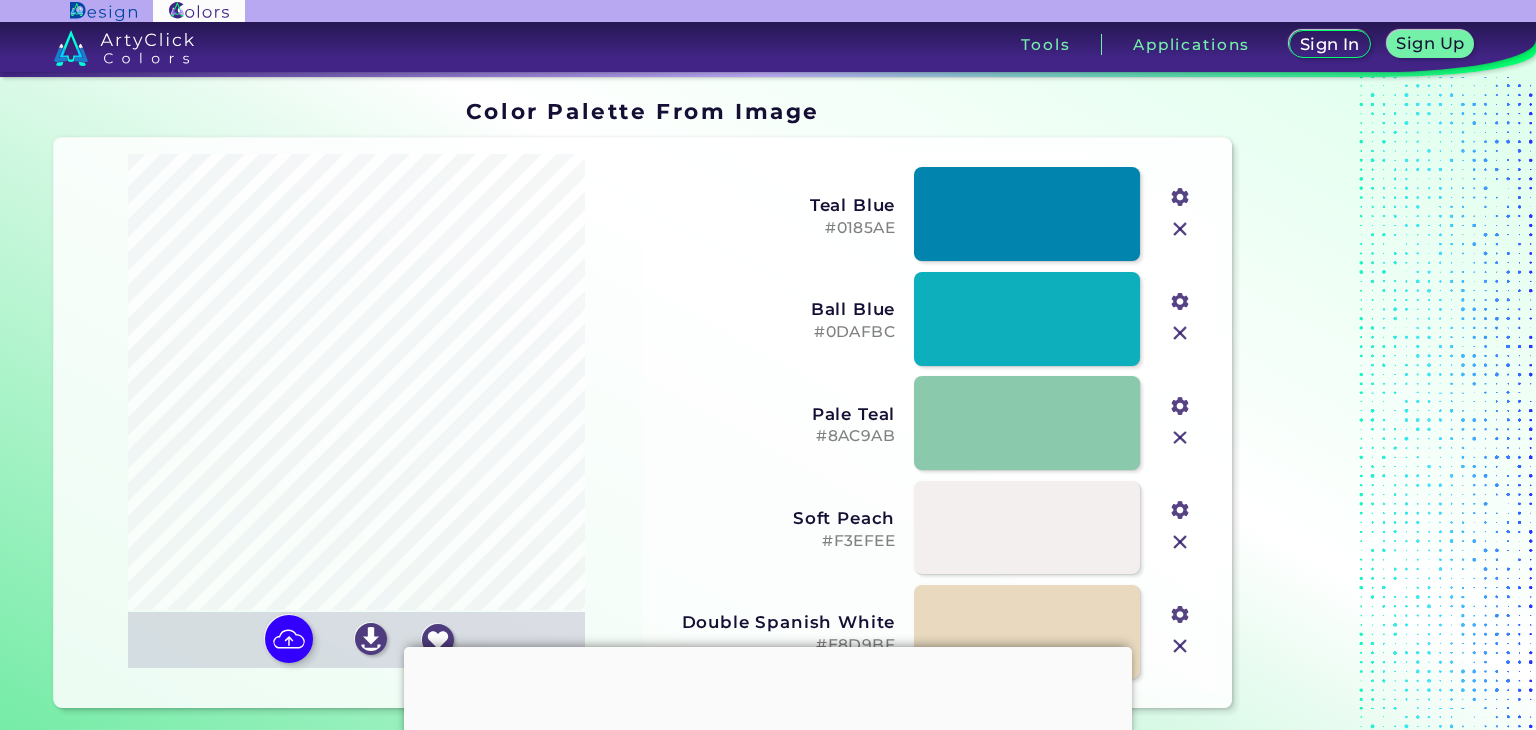 scroll, scrollTop: 0, scrollLeft: 0, axis: both 